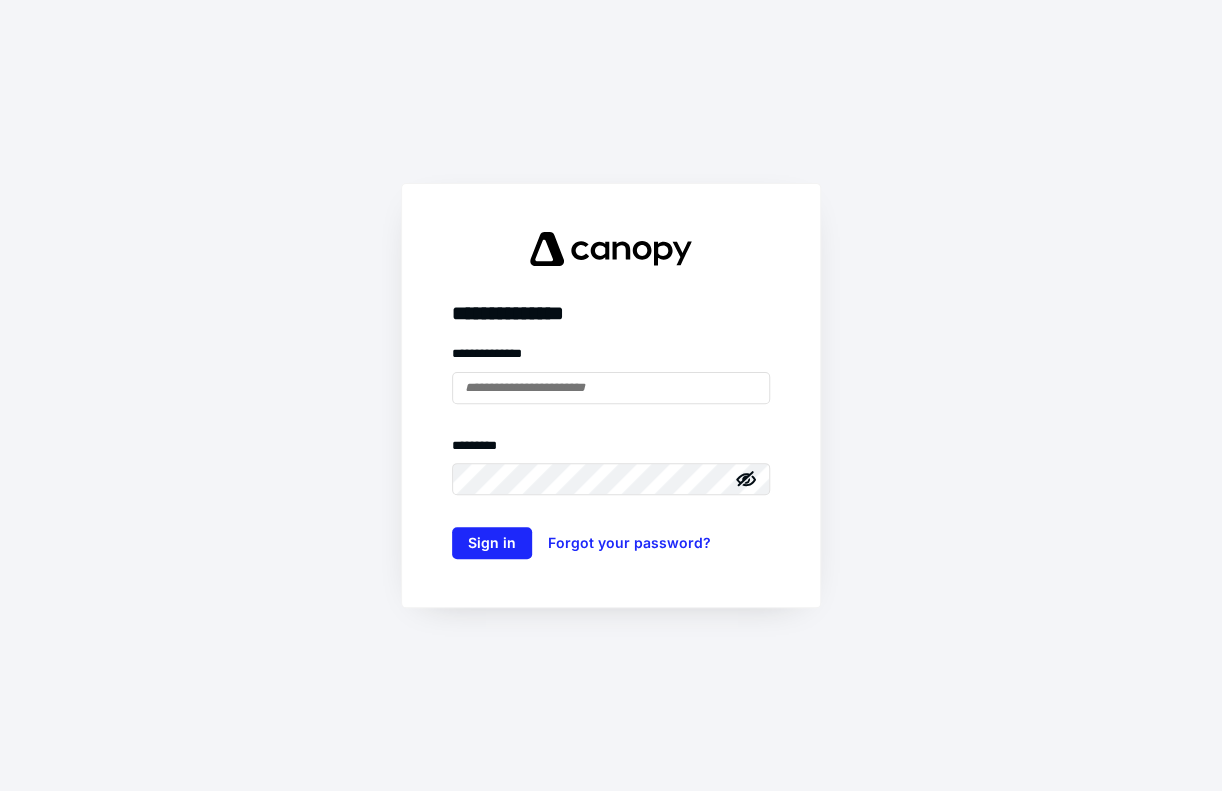 scroll, scrollTop: 0, scrollLeft: 0, axis: both 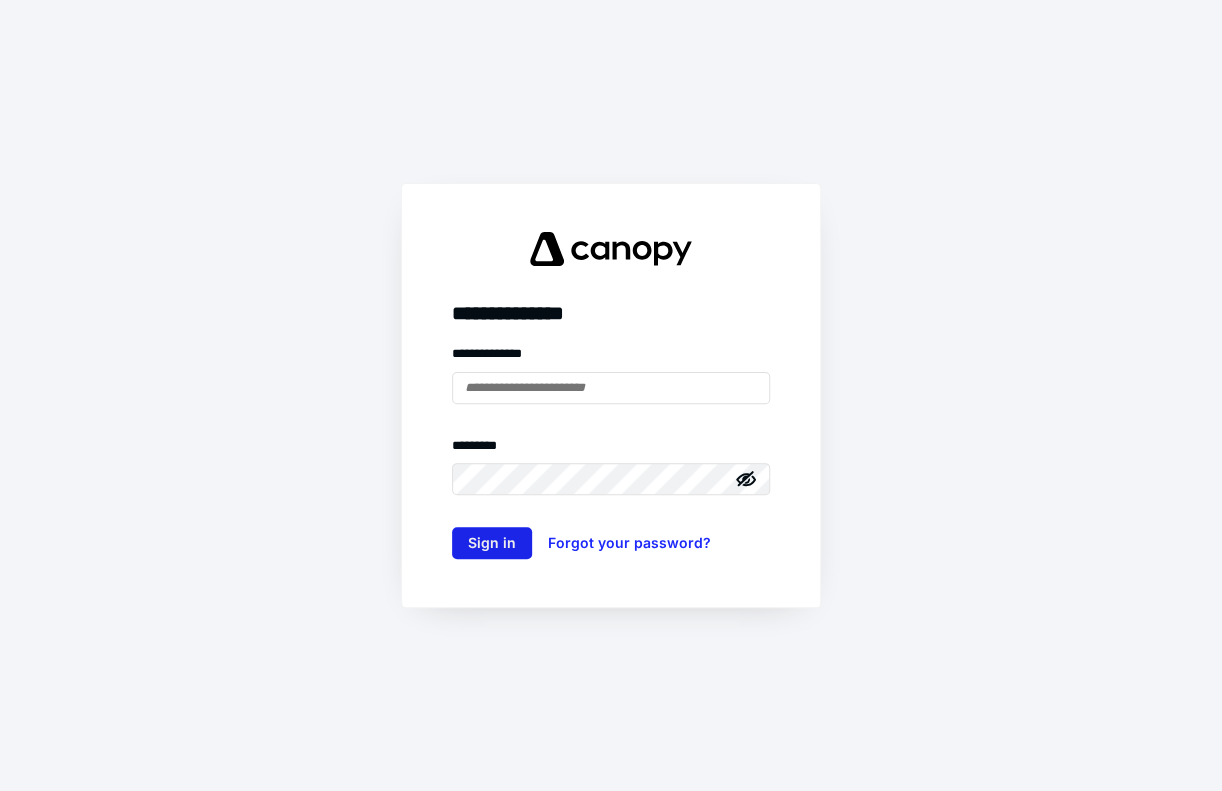 type on "**********" 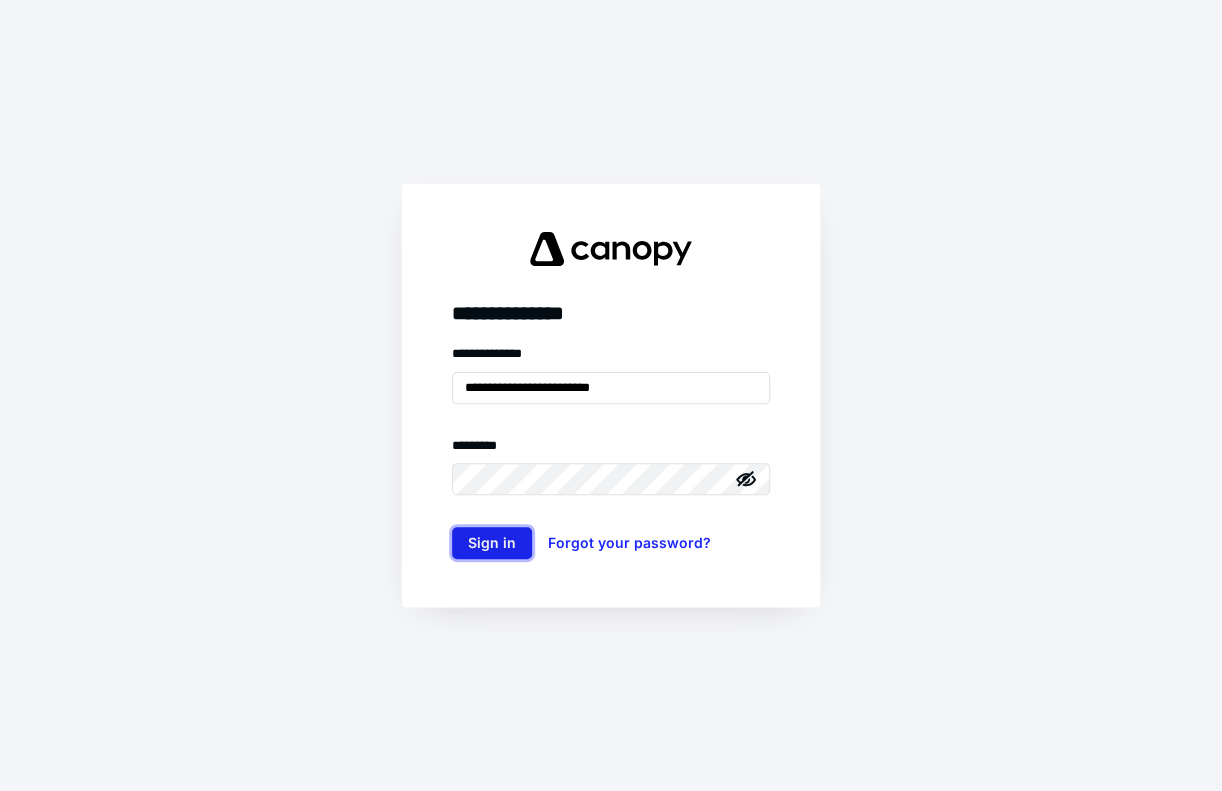 click on "Sign in" at bounding box center [492, 543] 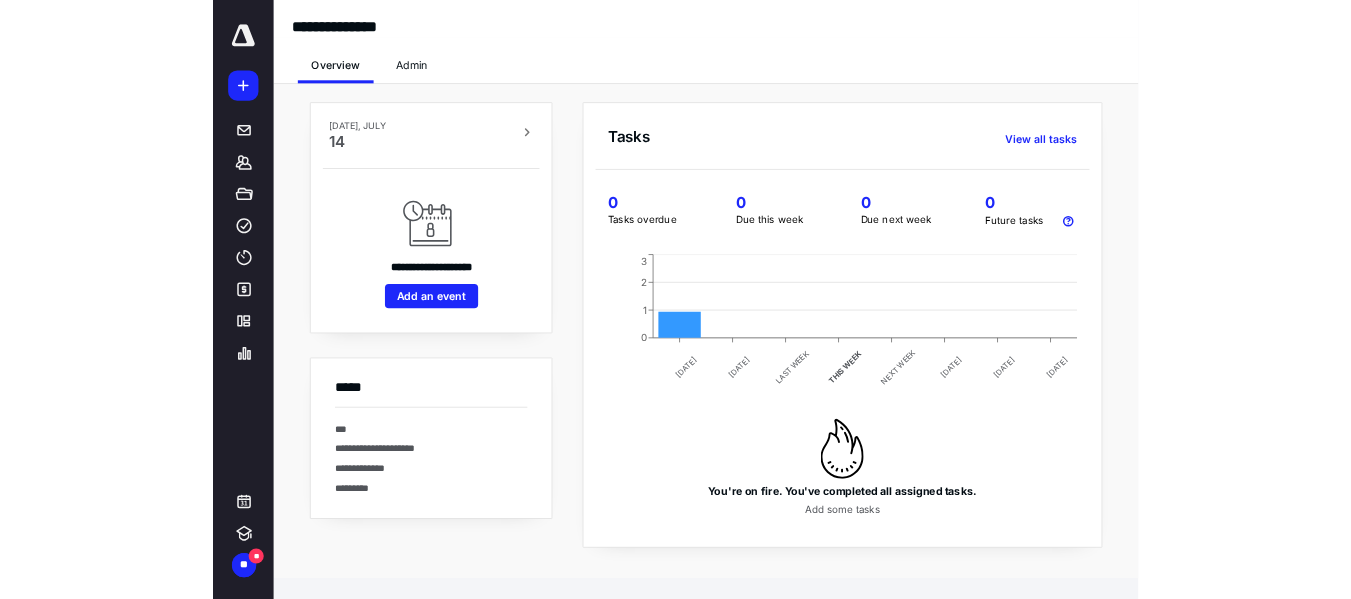 scroll, scrollTop: 0, scrollLeft: 0, axis: both 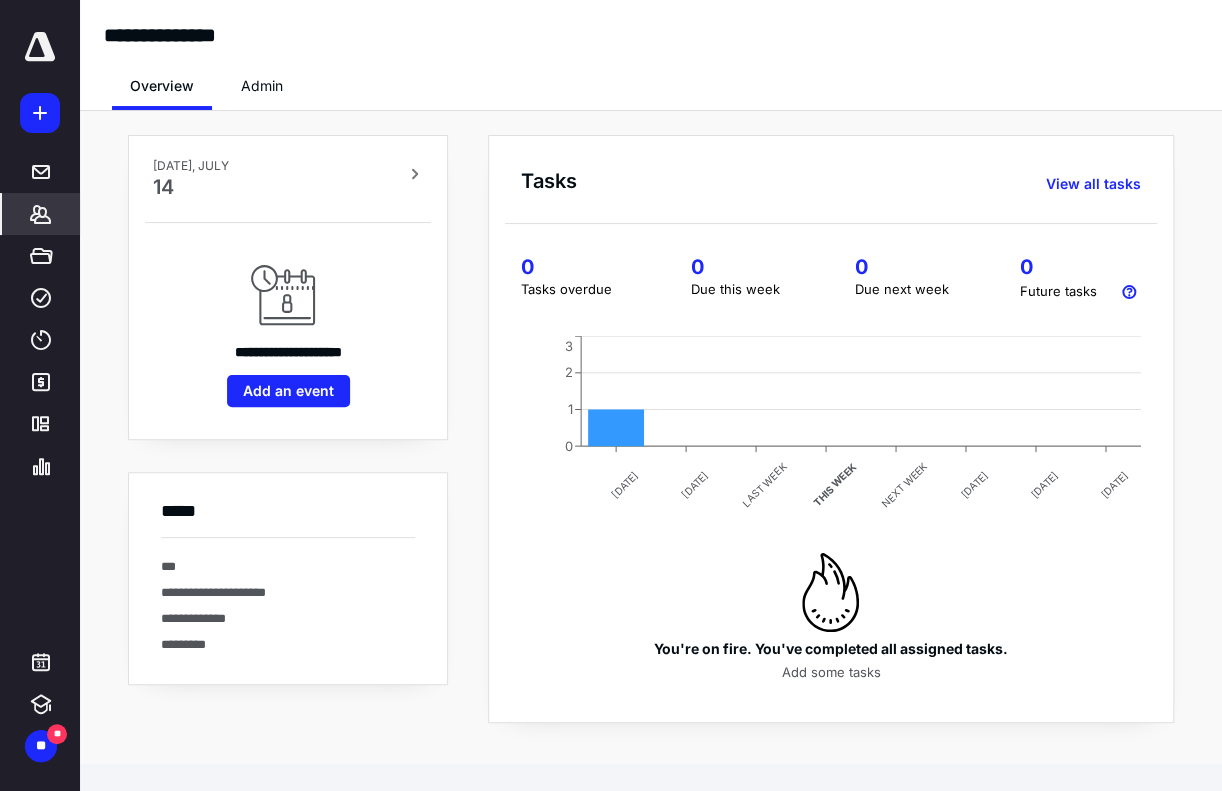 click on "*******" at bounding box center (41, 214) 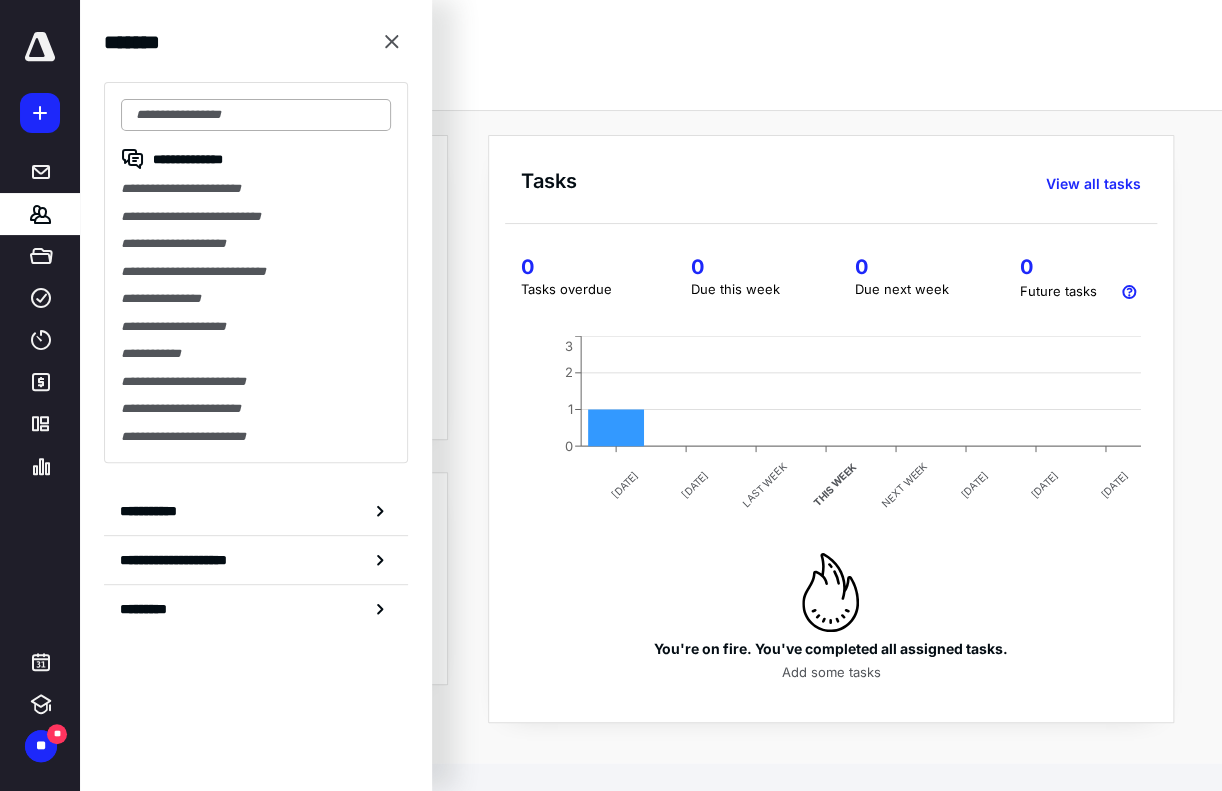 click at bounding box center (256, 115) 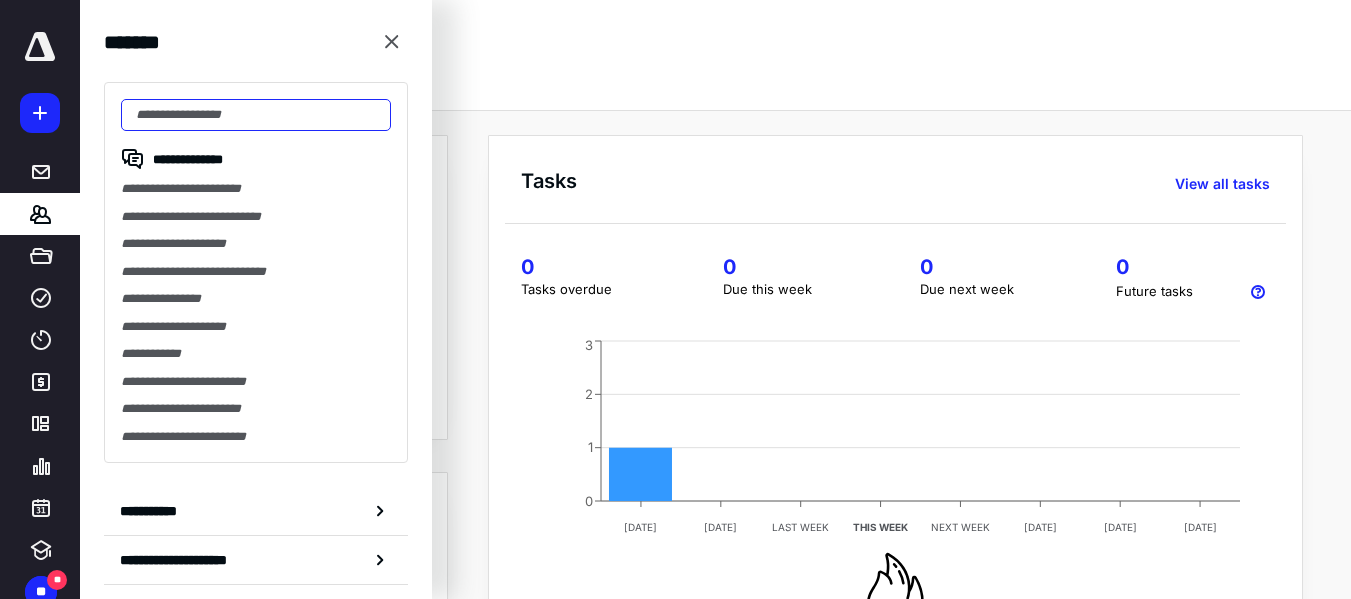 click at bounding box center [256, 115] 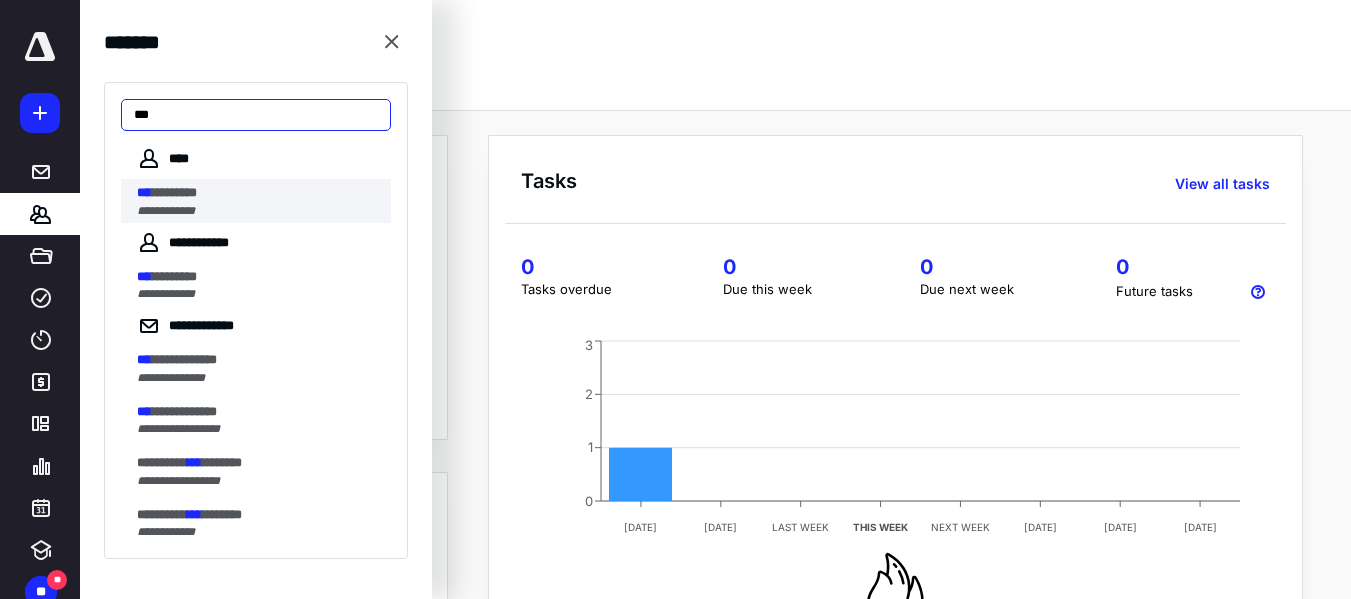type on "***" 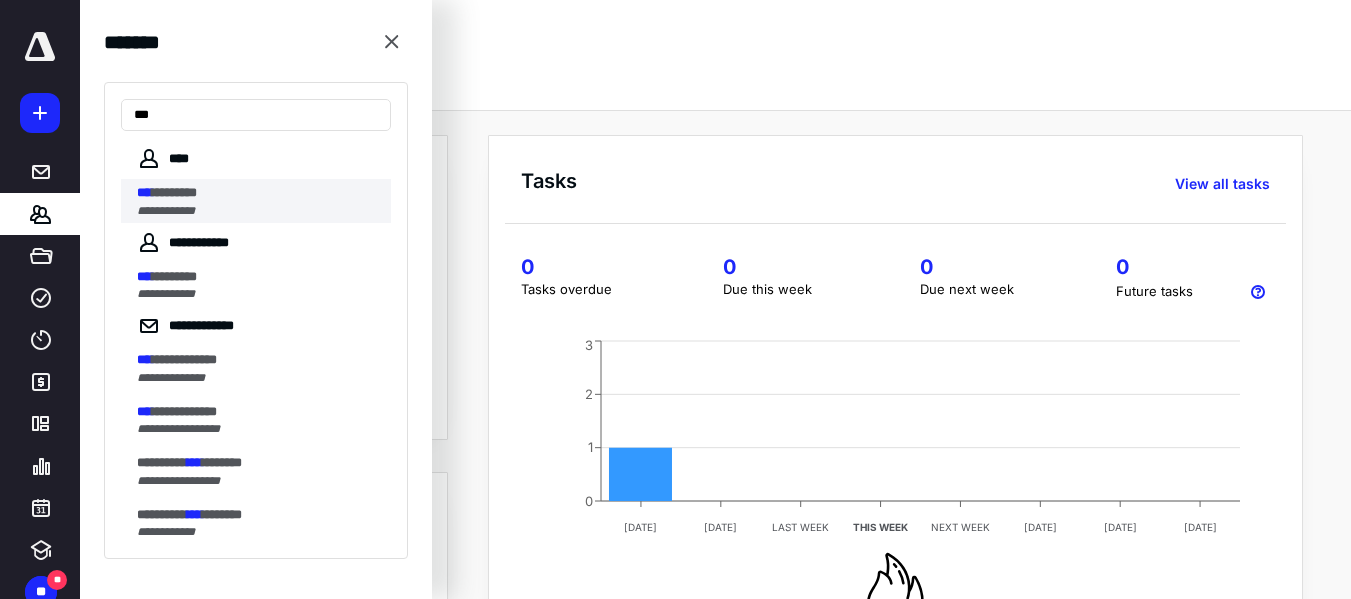 click on "**********" at bounding box center [264, 201] 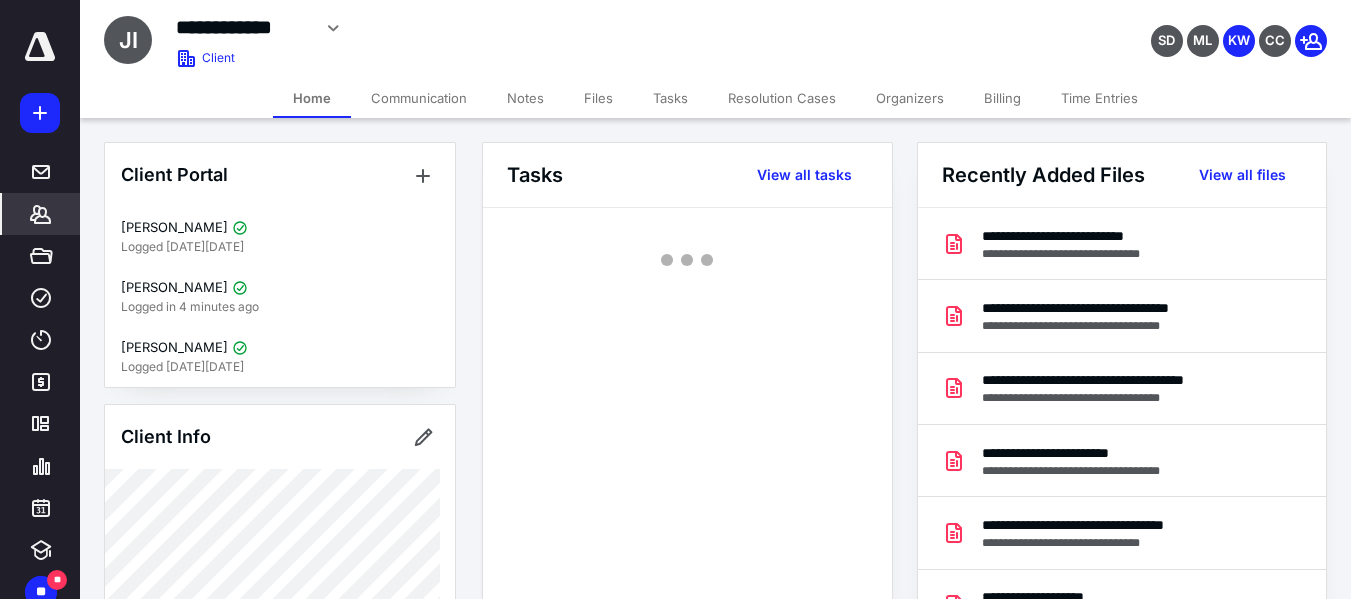 click on "Notes" at bounding box center [525, 98] 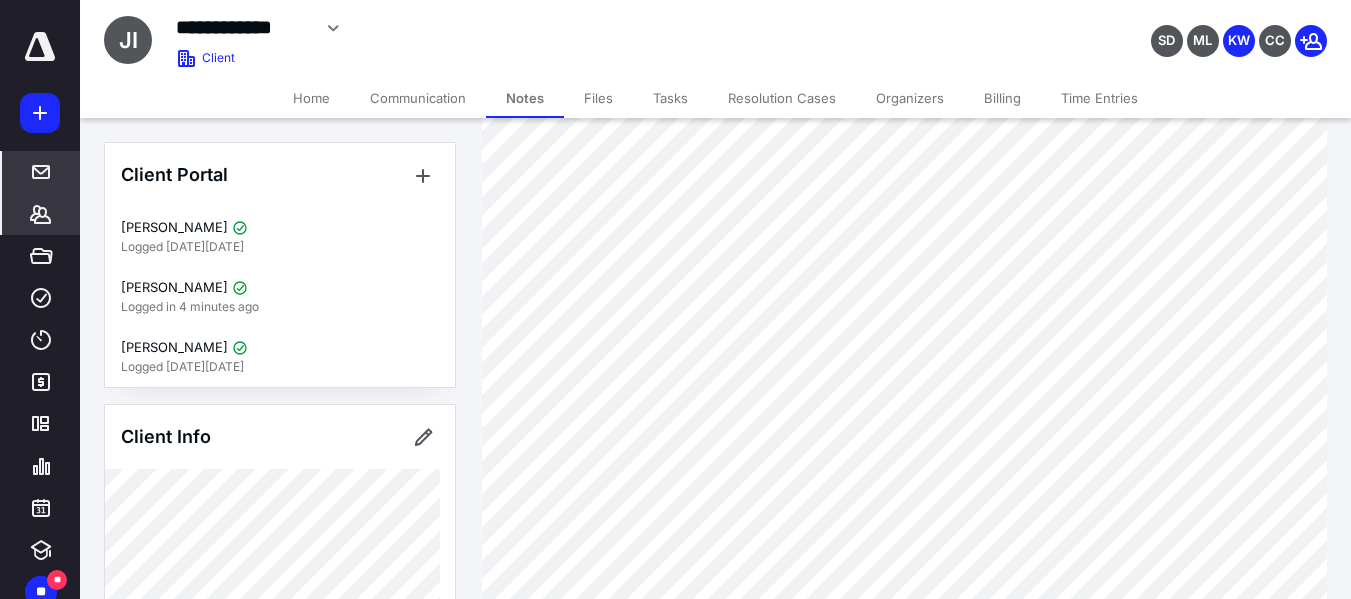 scroll, scrollTop: 600, scrollLeft: 0, axis: vertical 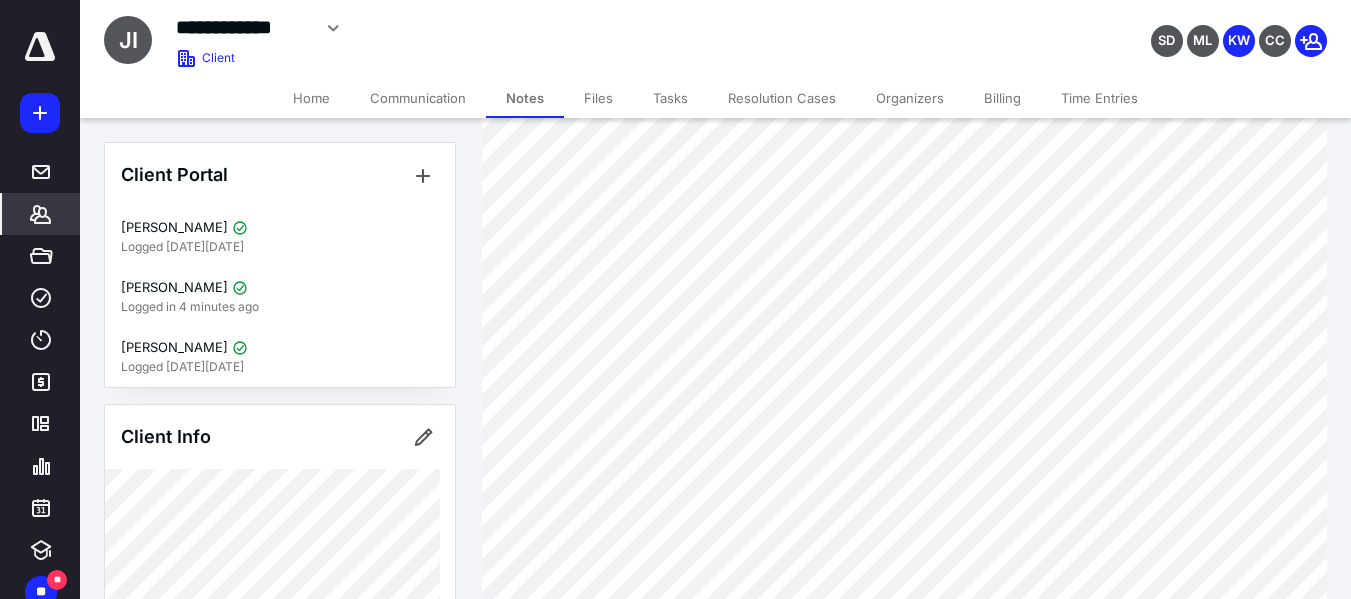 click on "Files" at bounding box center [598, 98] 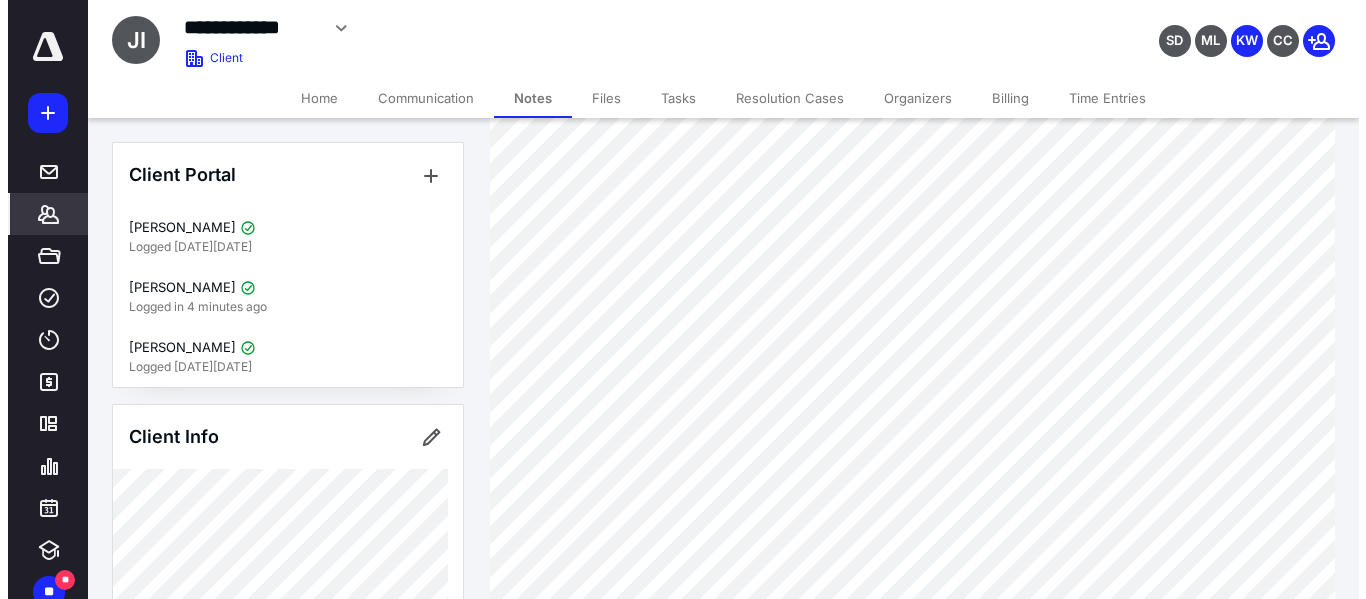 scroll, scrollTop: 0, scrollLeft: 0, axis: both 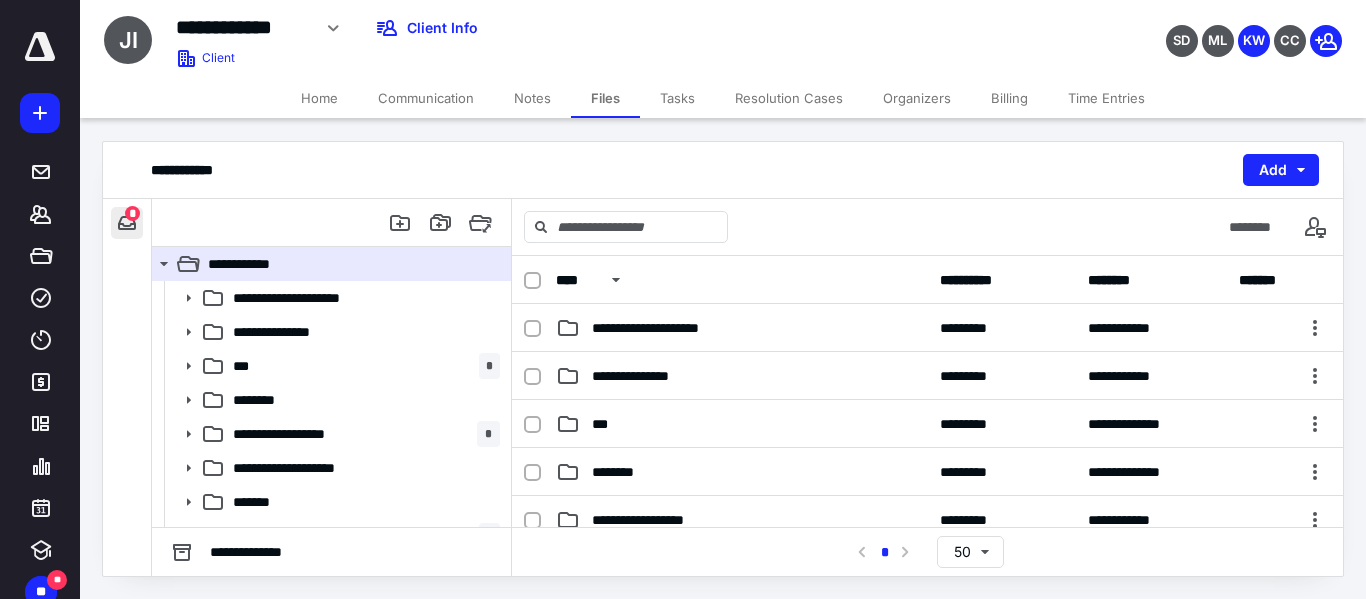 click on "**********" at bounding box center [127, 223] 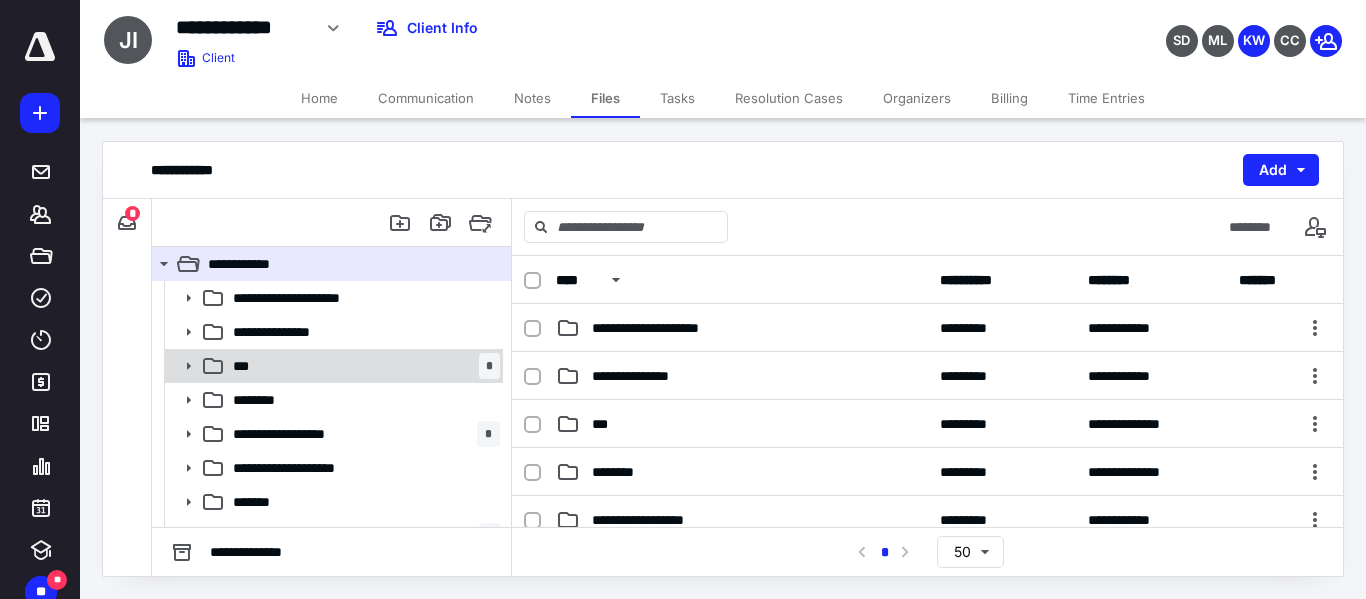 click 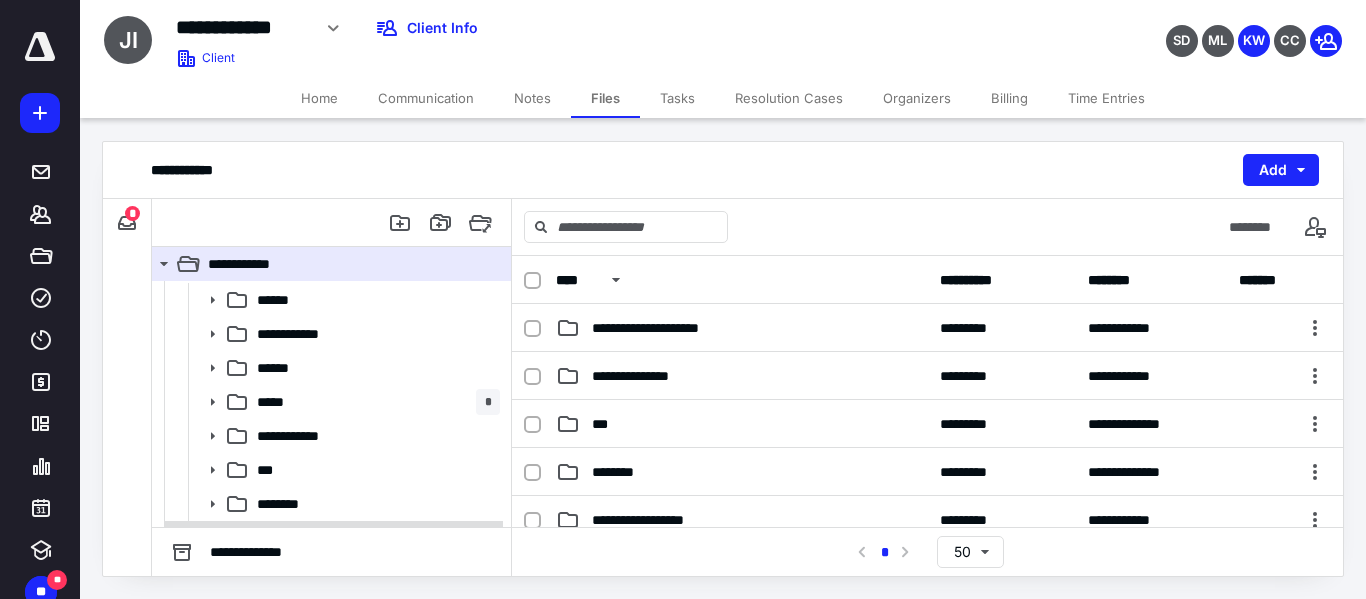 scroll, scrollTop: 300, scrollLeft: 0, axis: vertical 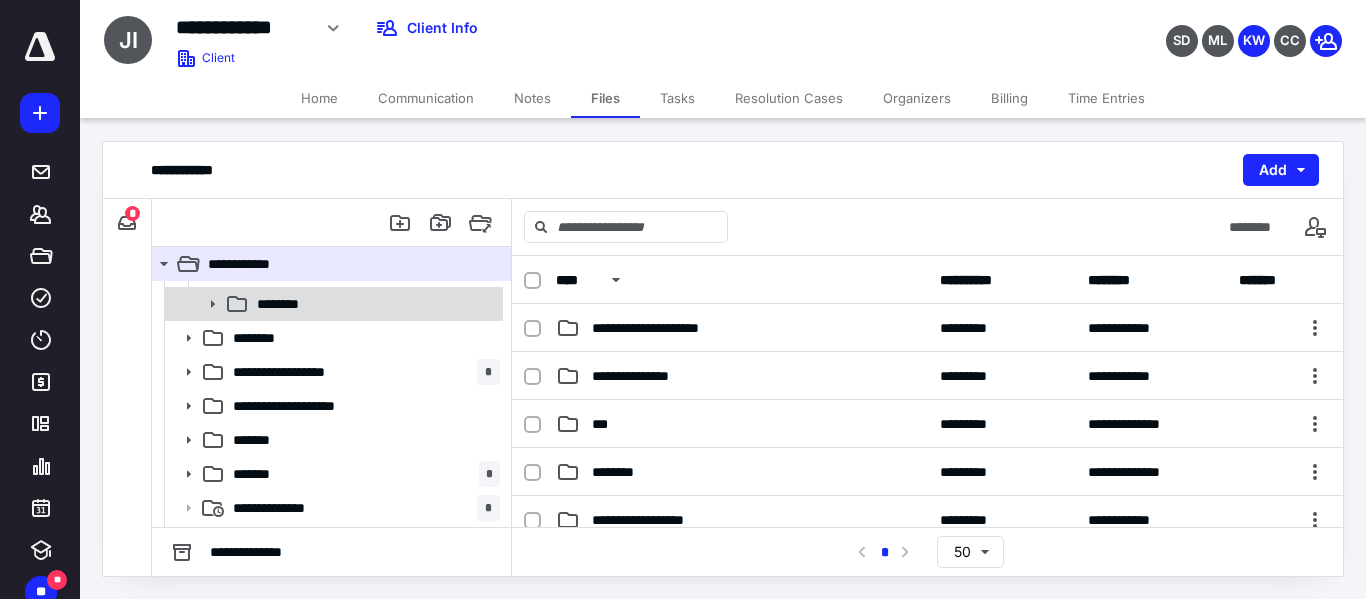 click 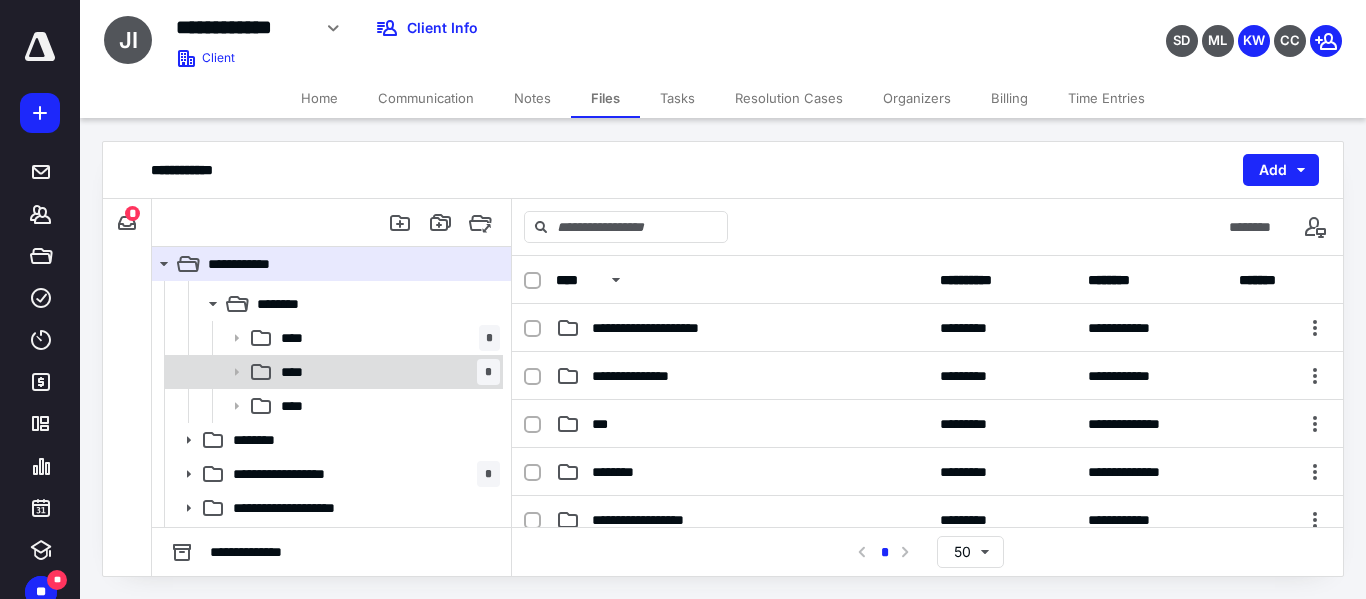 click on "****" at bounding box center (298, 372) 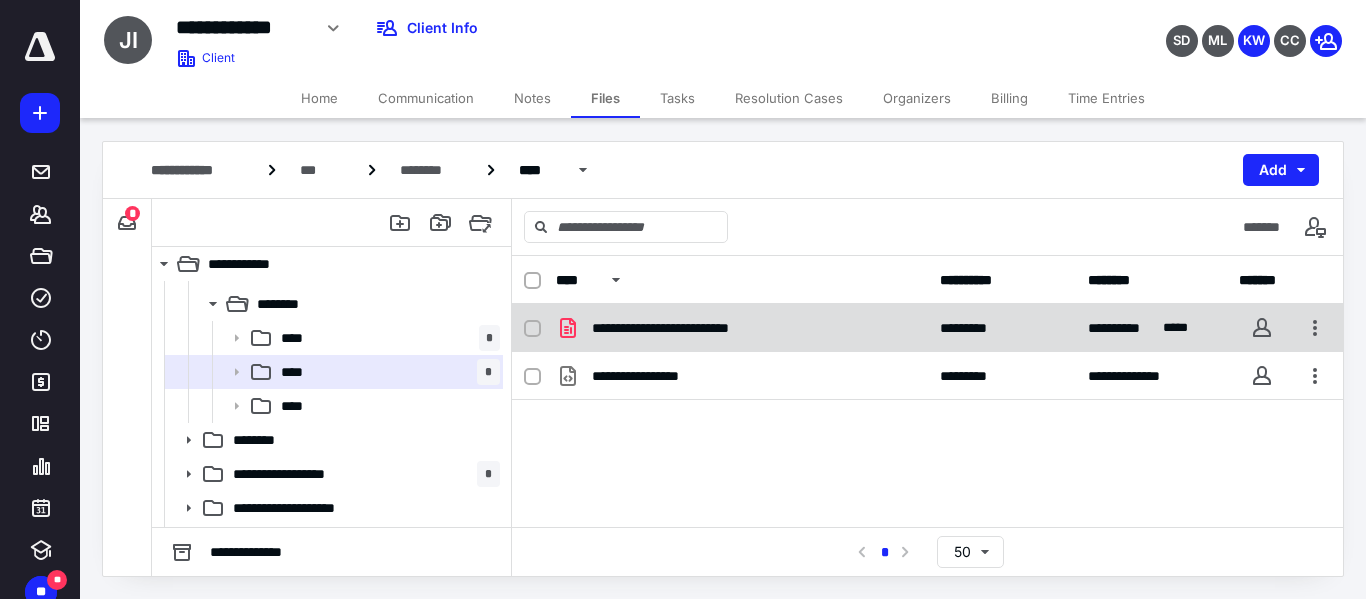 click on "**********" at bounding box center [927, 328] 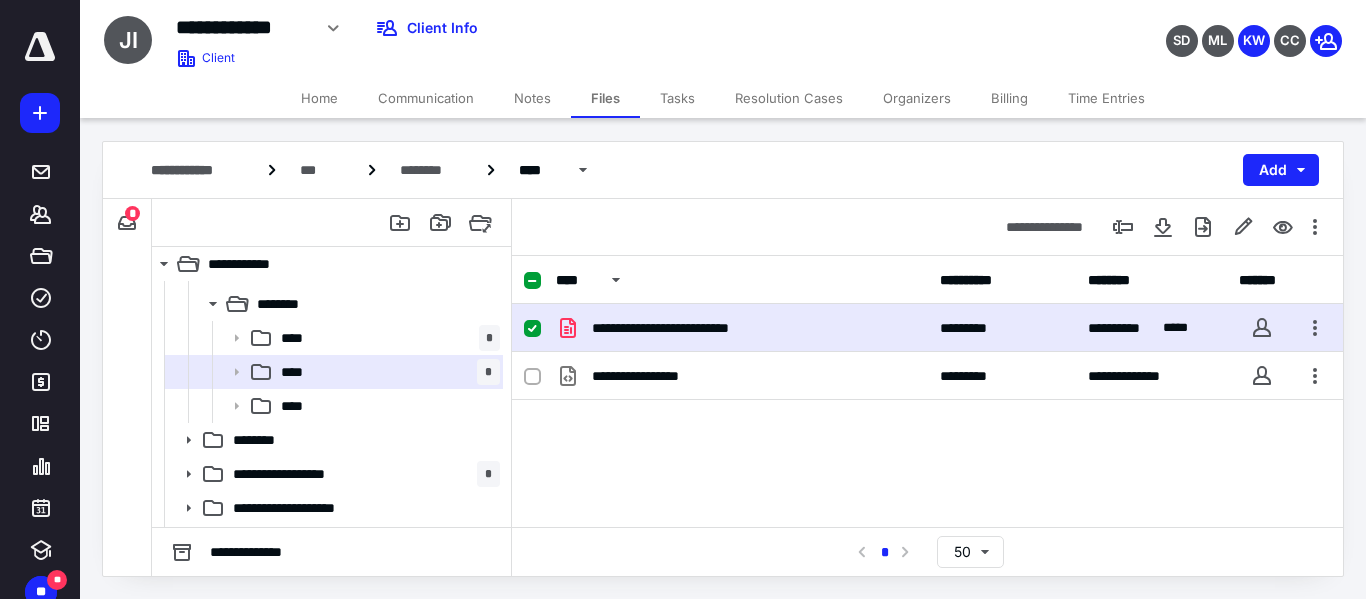 click on "**********" at bounding box center (927, 328) 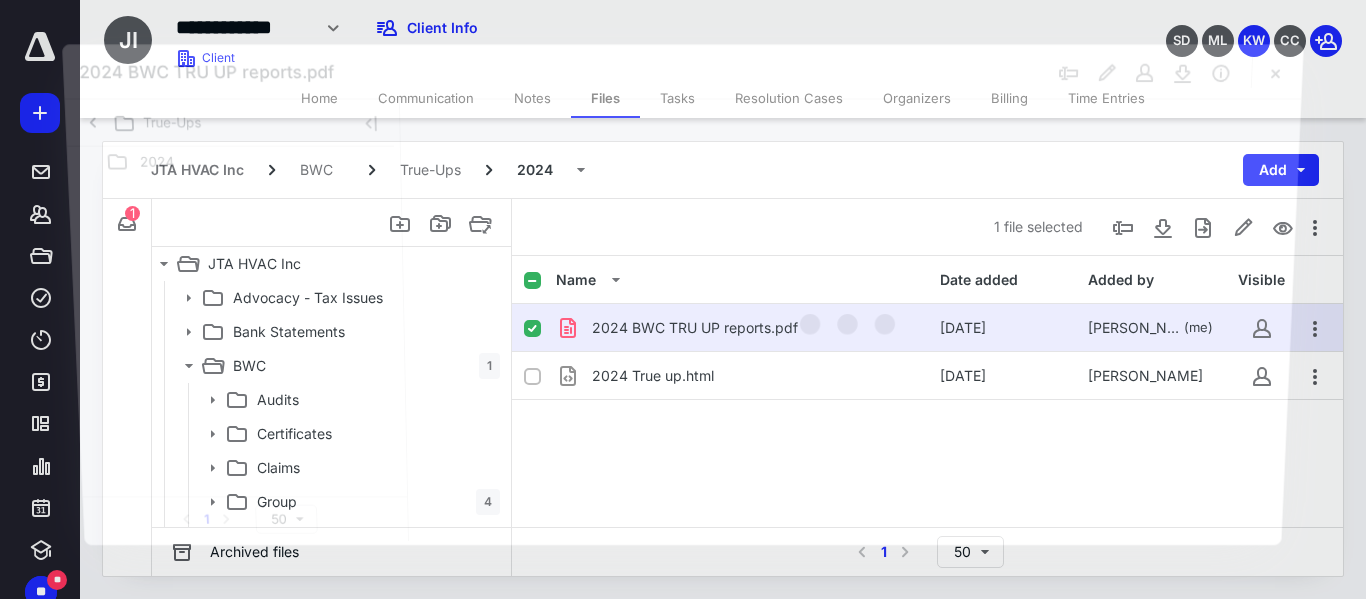 scroll, scrollTop: 300, scrollLeft: 0, axis: vertical 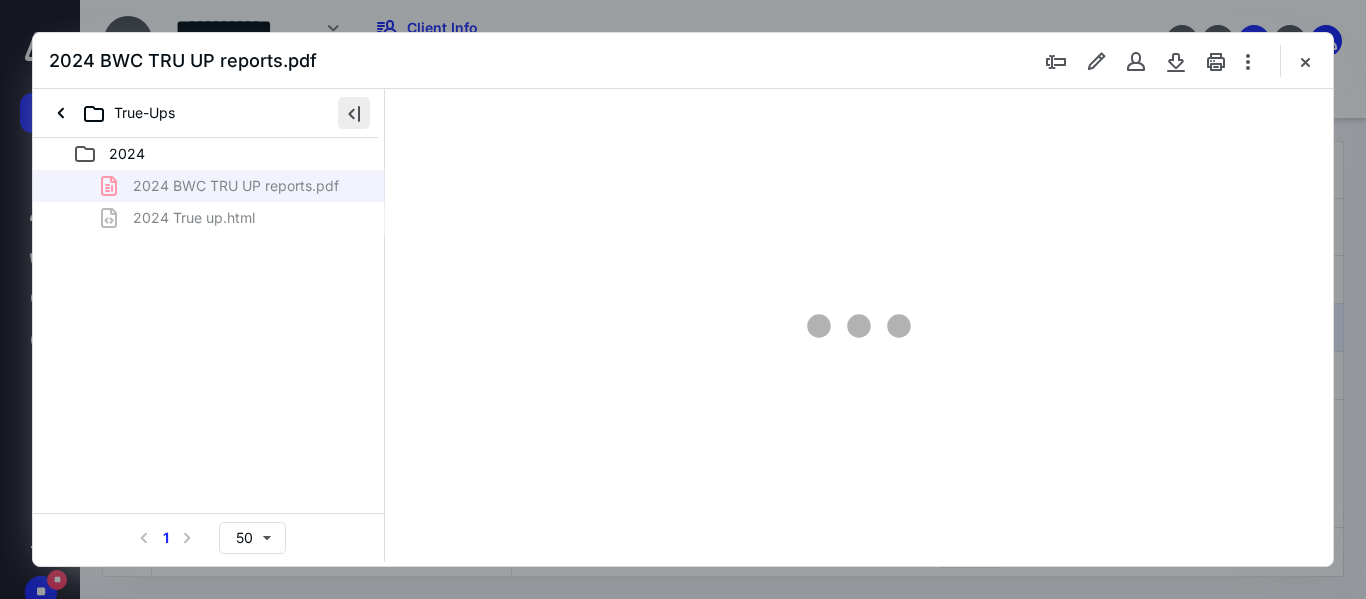 click at bounding box center (354, 113) 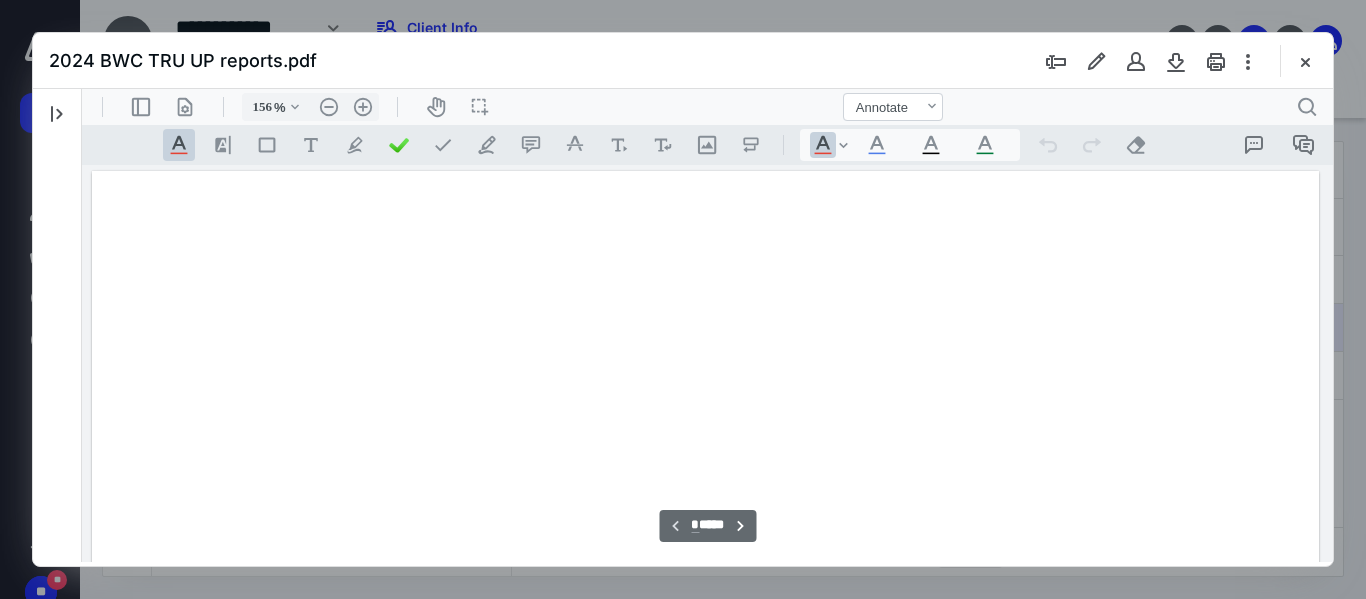 type on "155" 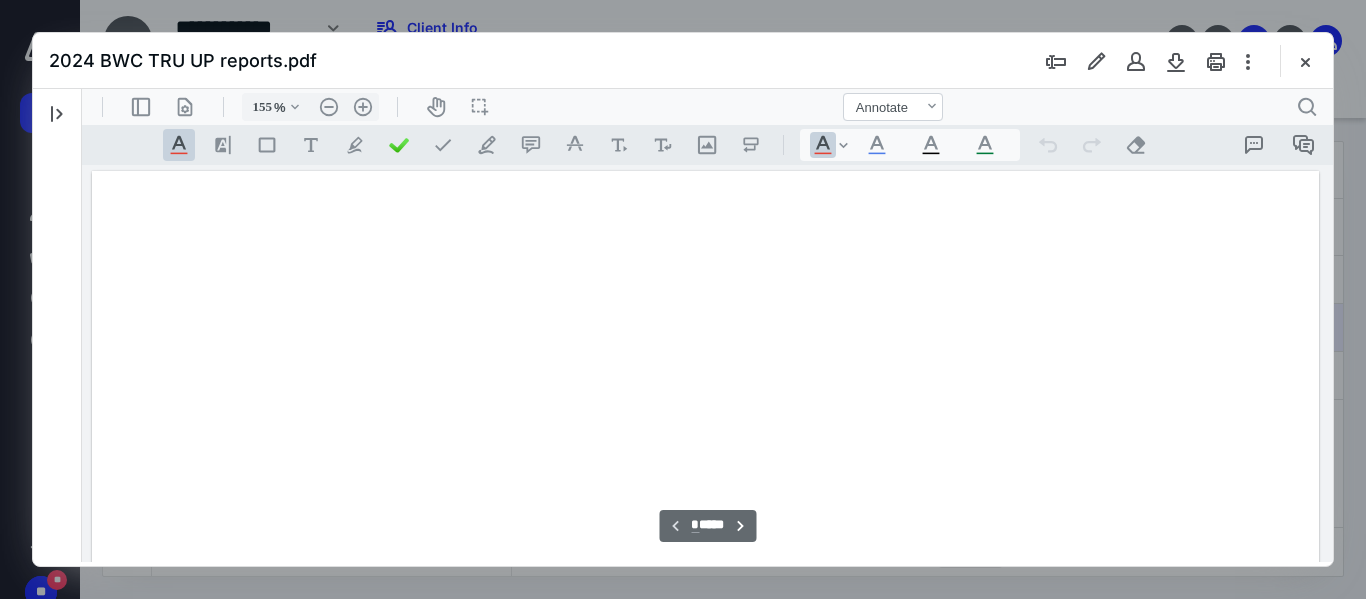 scroll, scrollTop: 82, scrollLeft: 0, axis: vertical 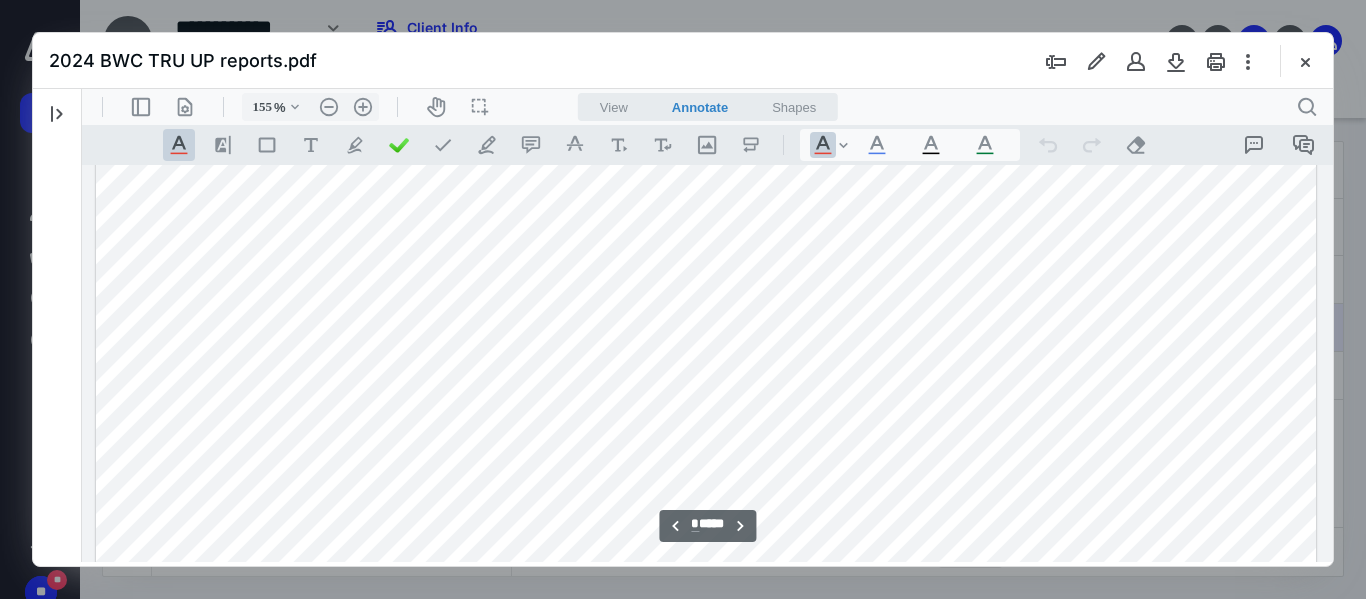 type on "*" 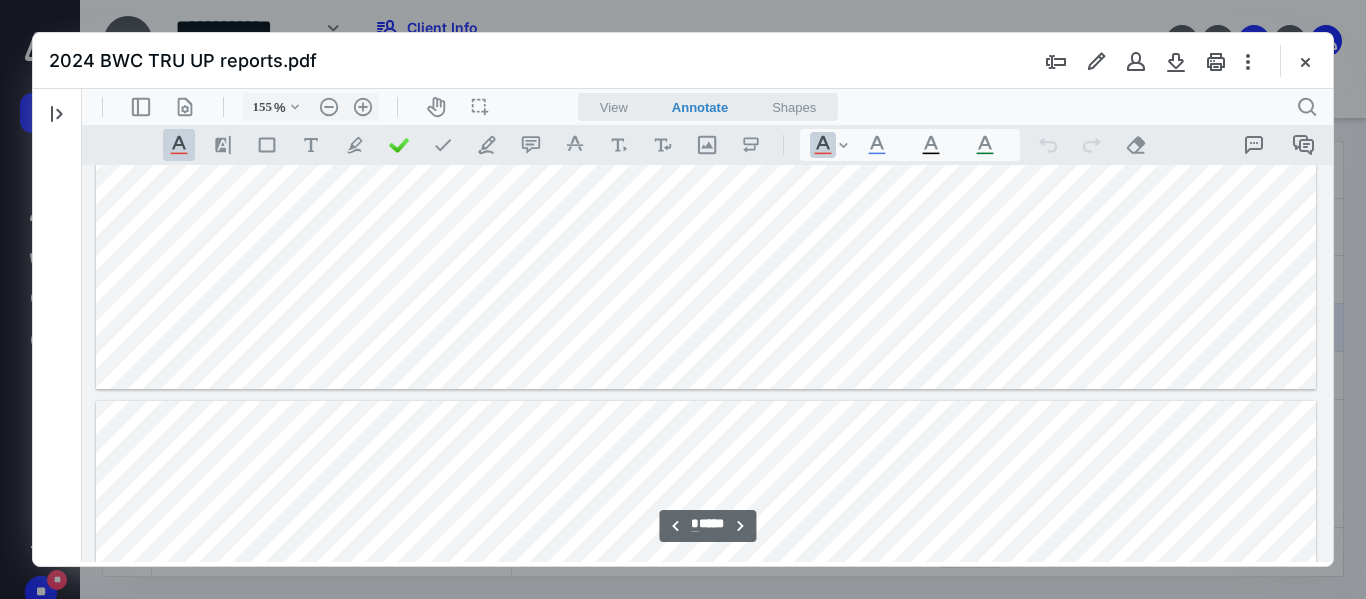 scroll, scrollTop: 1082, scrollLeft: 0, axis: vertical 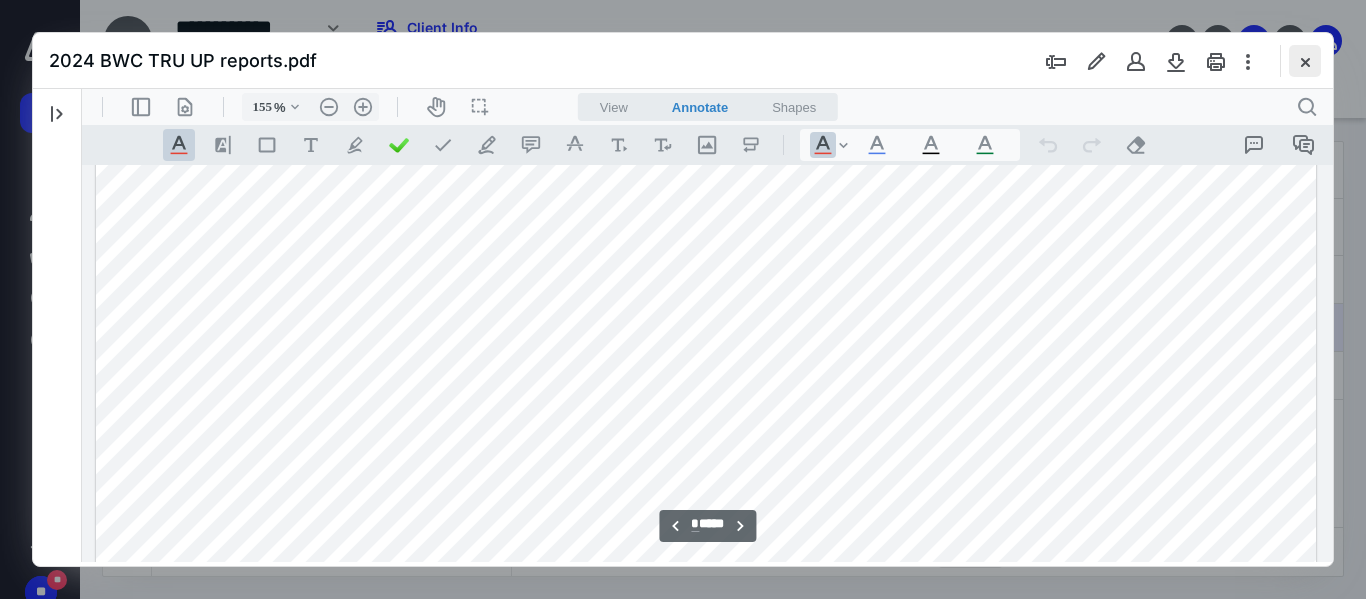 click at bounding box center [1305, 61] 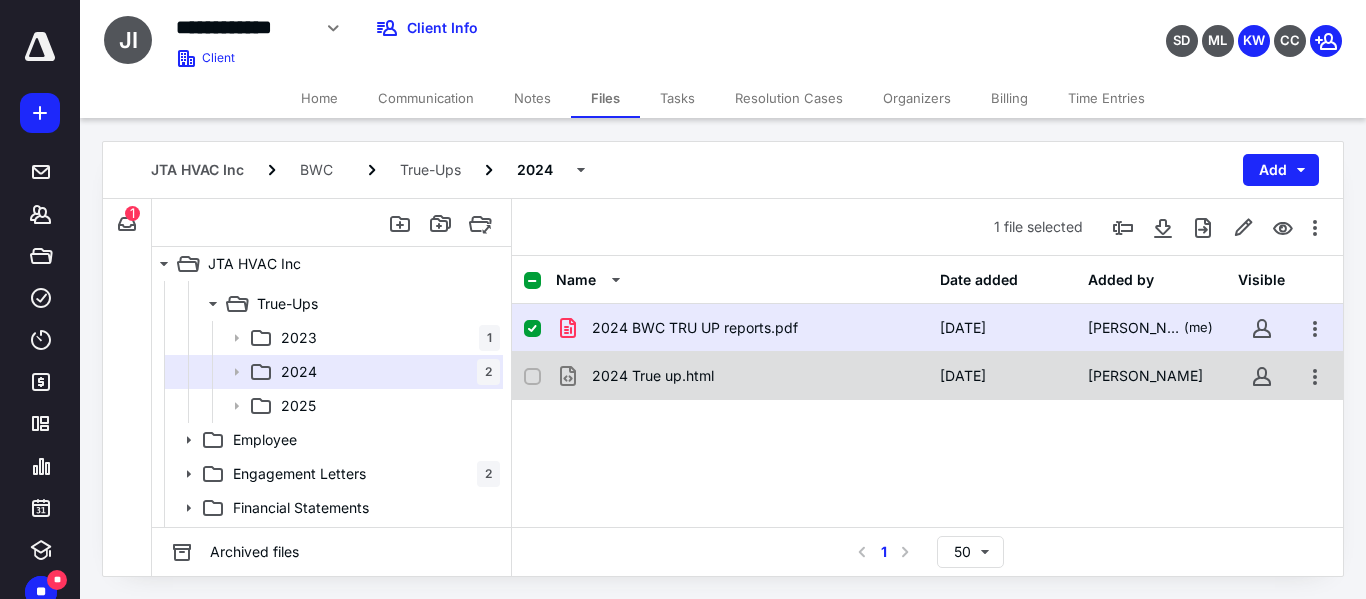 click on "2024 True up.html" at bounding box center [653, 376] 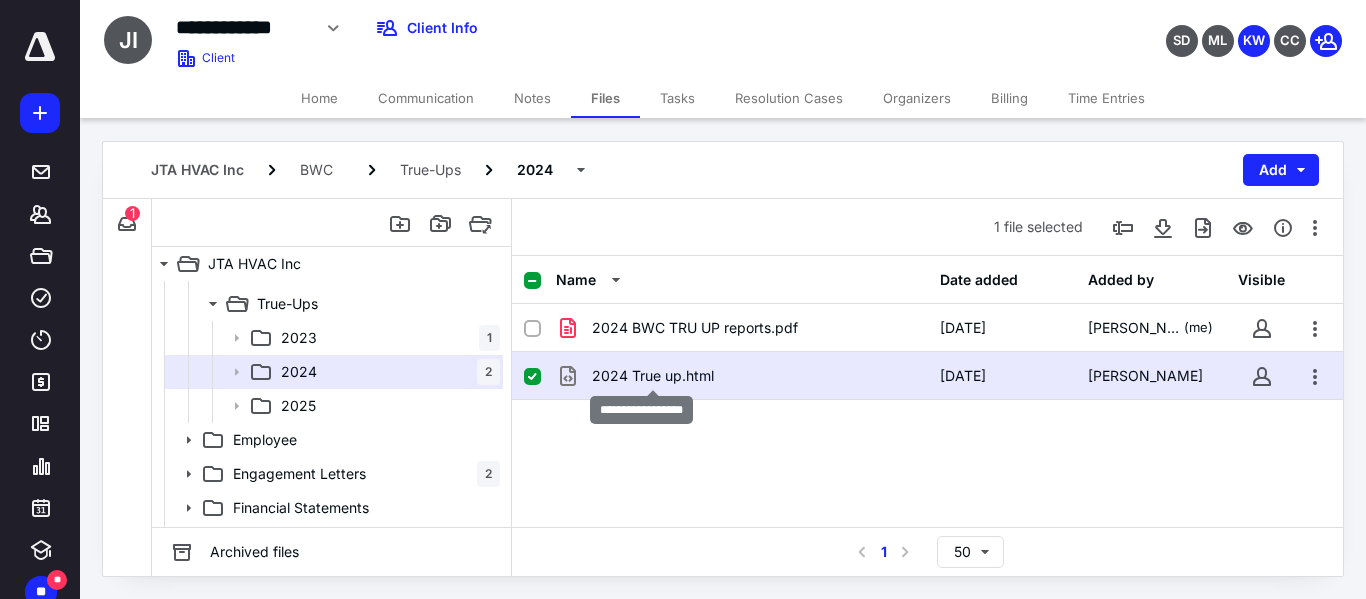click on "2024 True up.html" at bounding box center [653, 376] 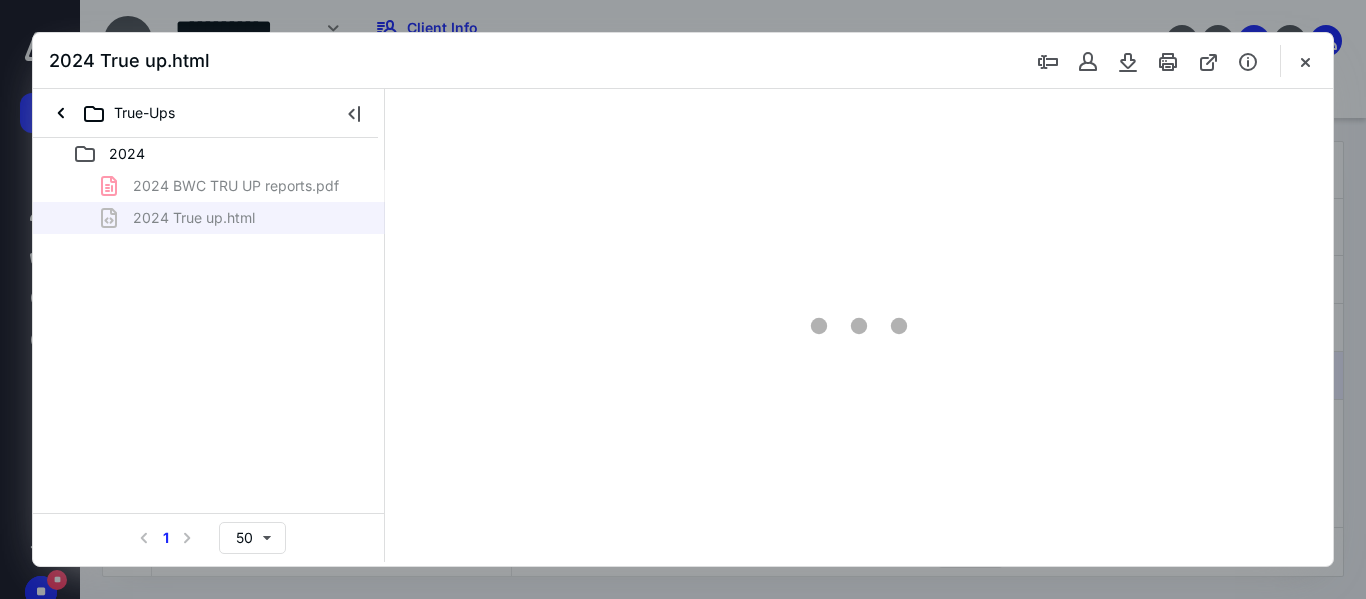 scroll, scrollTop: 0, scrollLeft: 0, axis: both 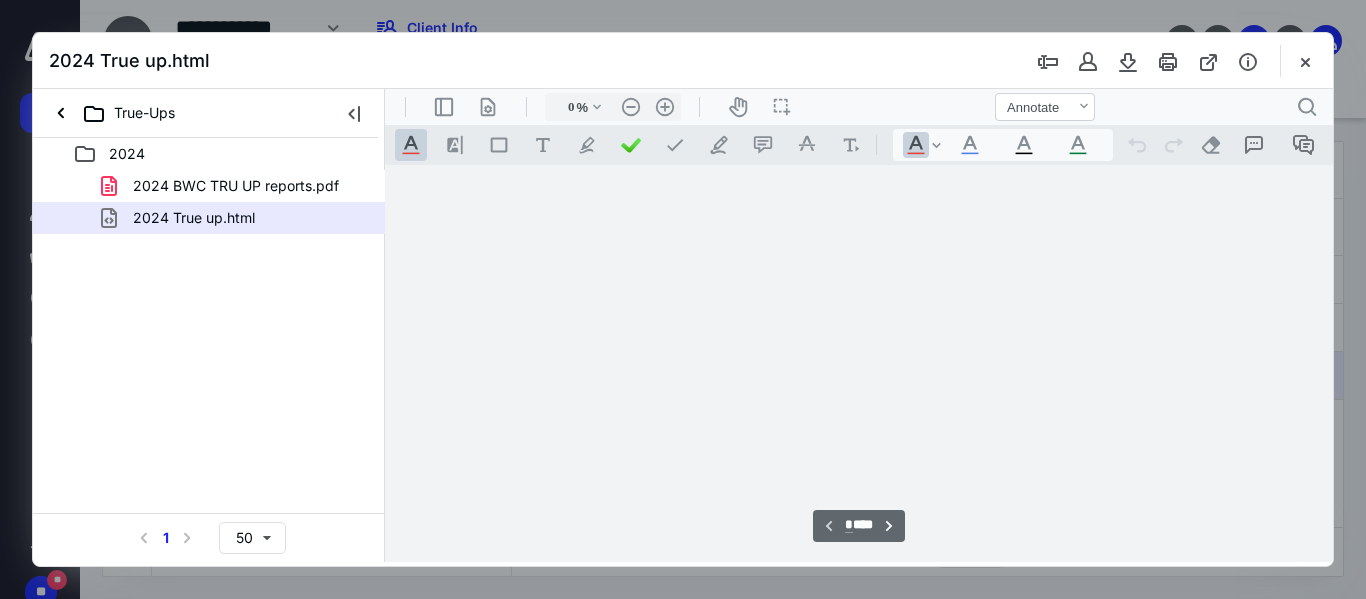 type on "152" 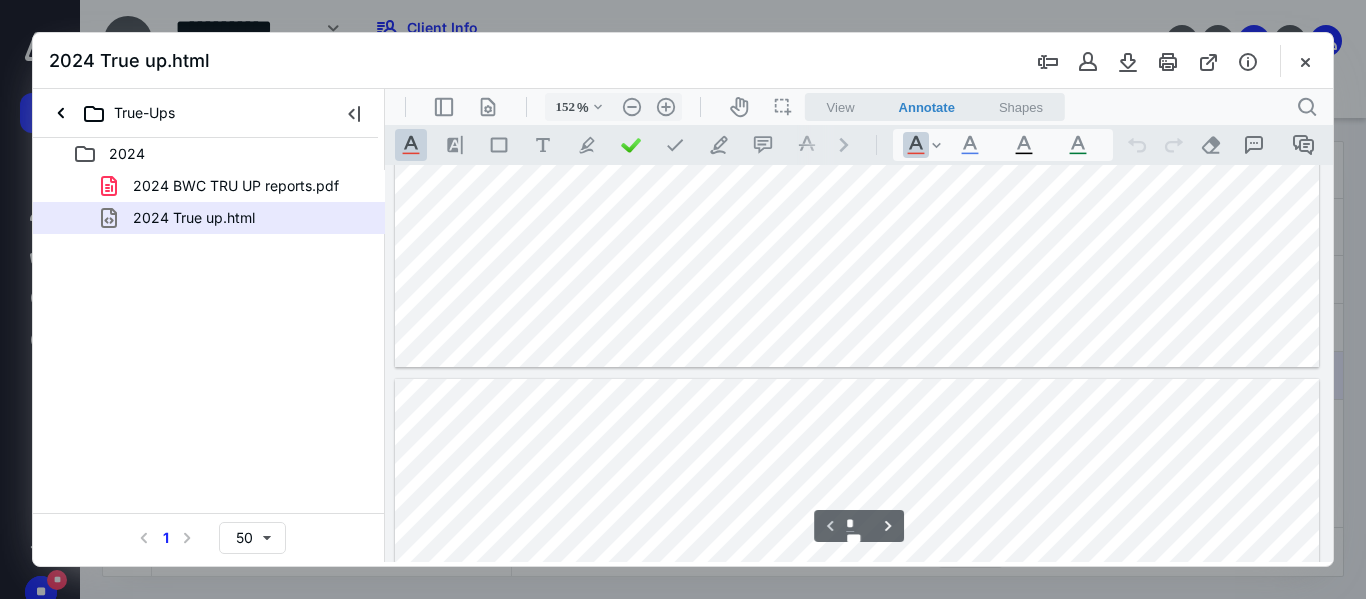 scroll, scrollTop: 900, scrollLeft: 0, axis: vertical 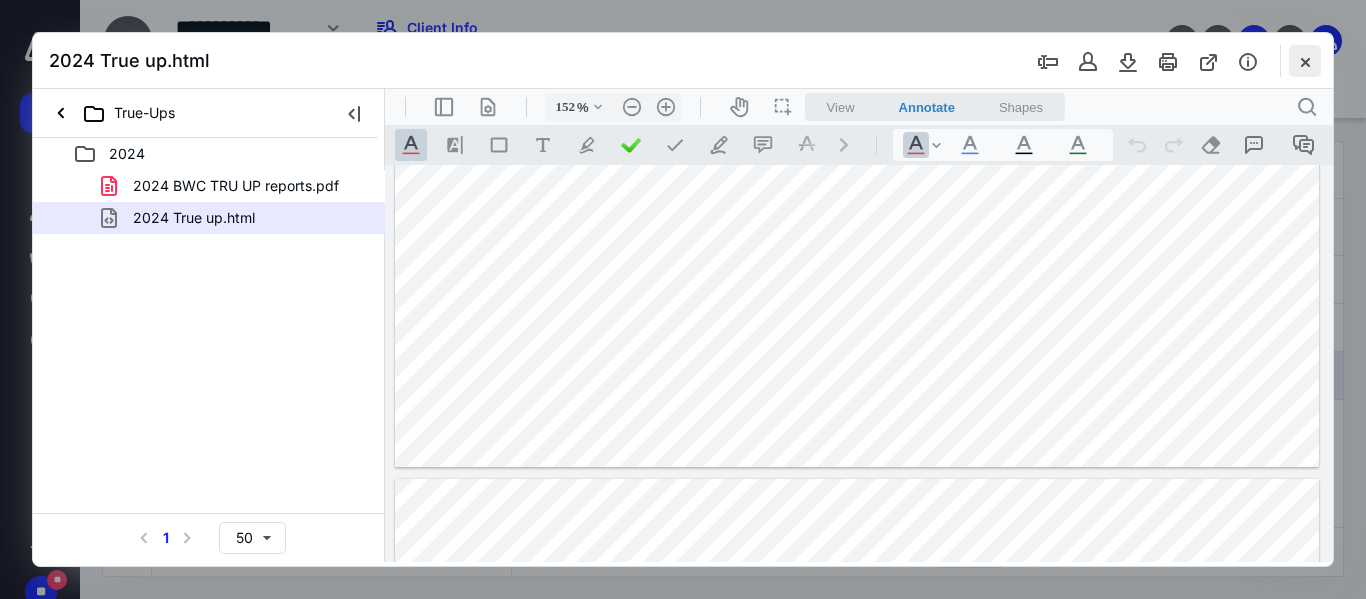 click at bounding box center [1305, 61] 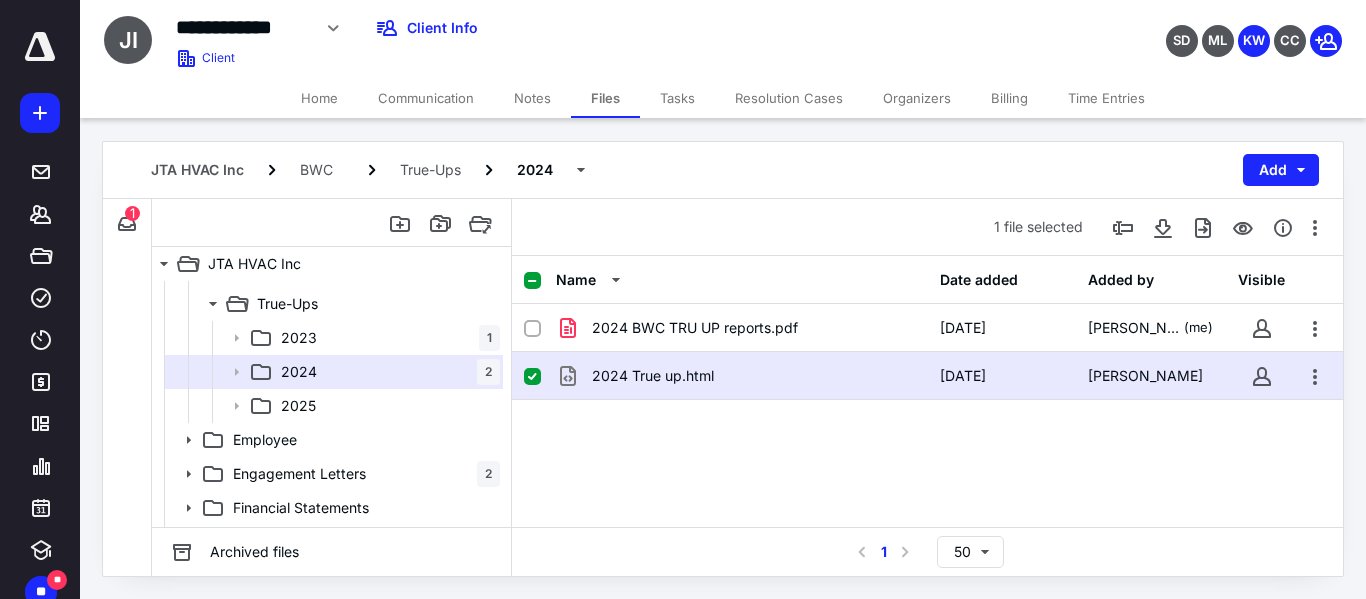 scroll, scrollTop: 502, scrollLeft: 0, axis: vertical 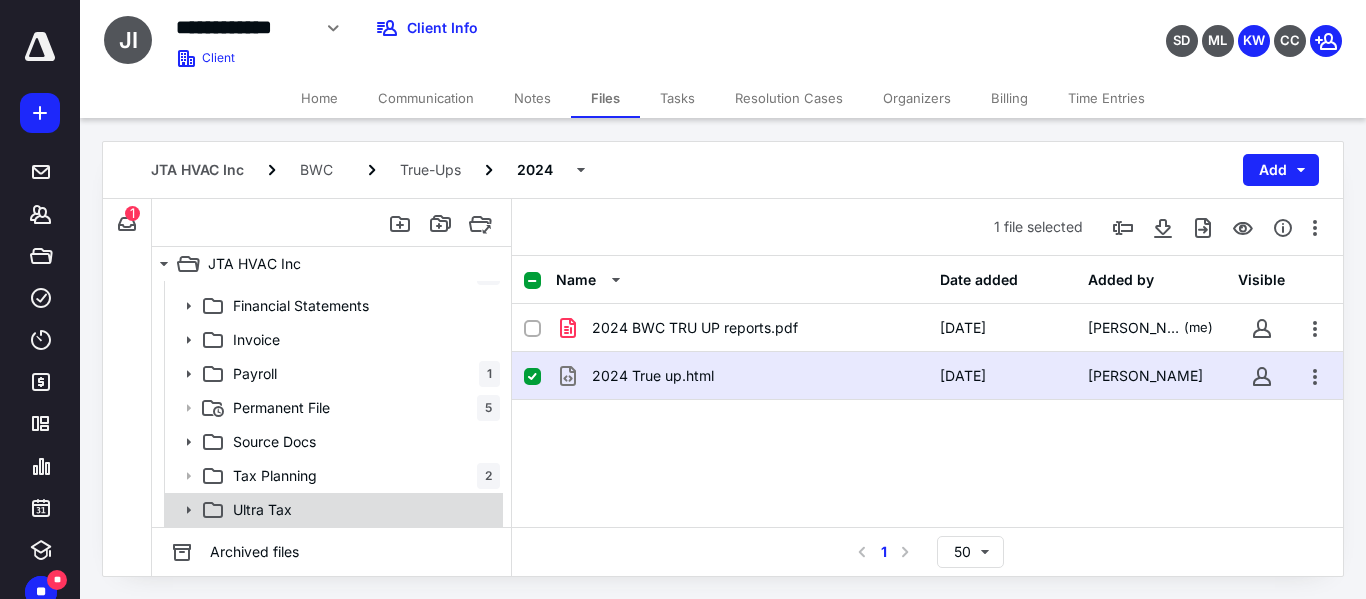 click 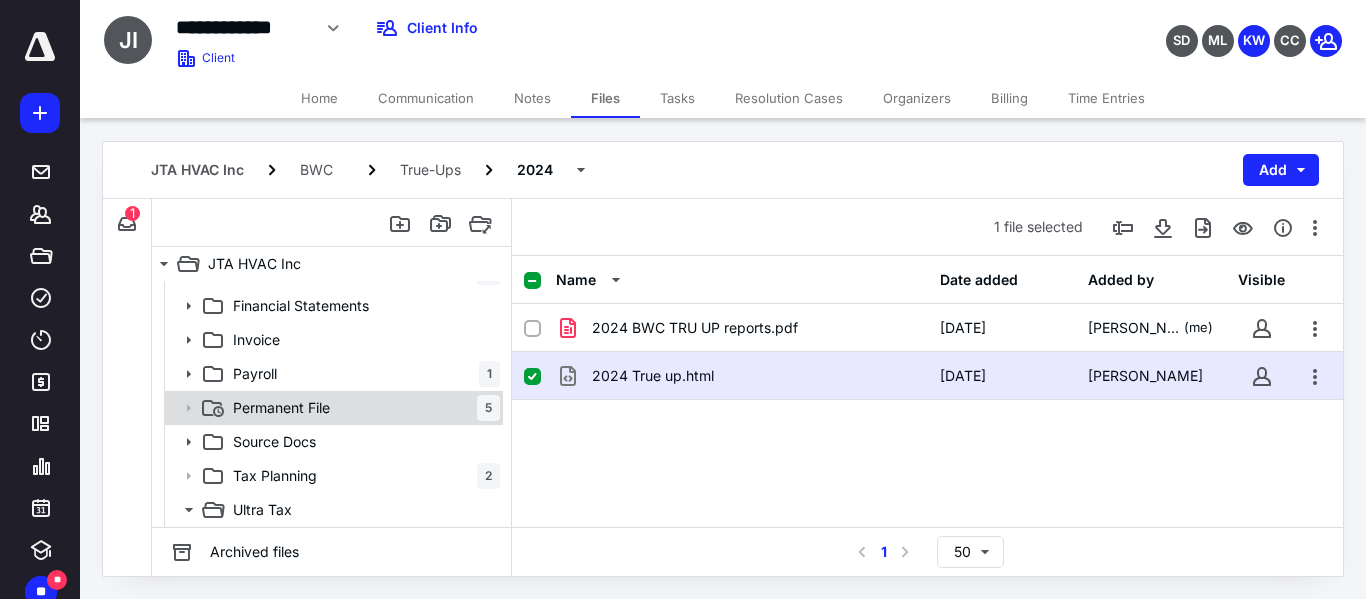 scroll, scrollTop: 604, scrollLeft: 0, axis: vertical 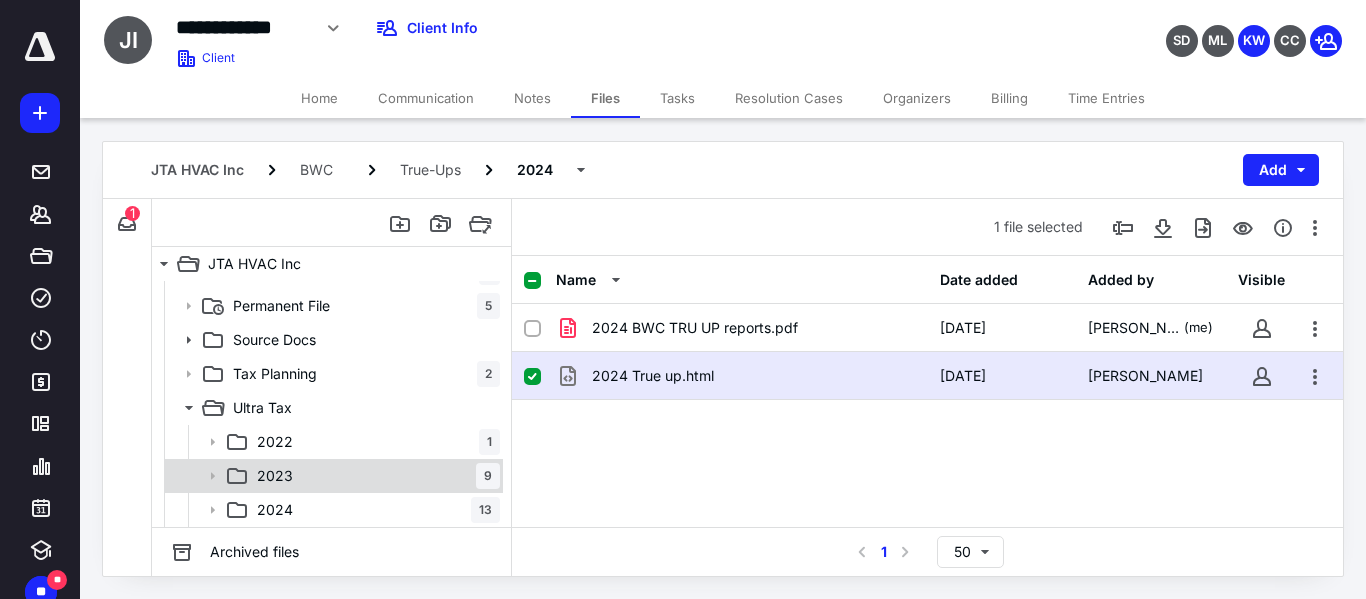 click 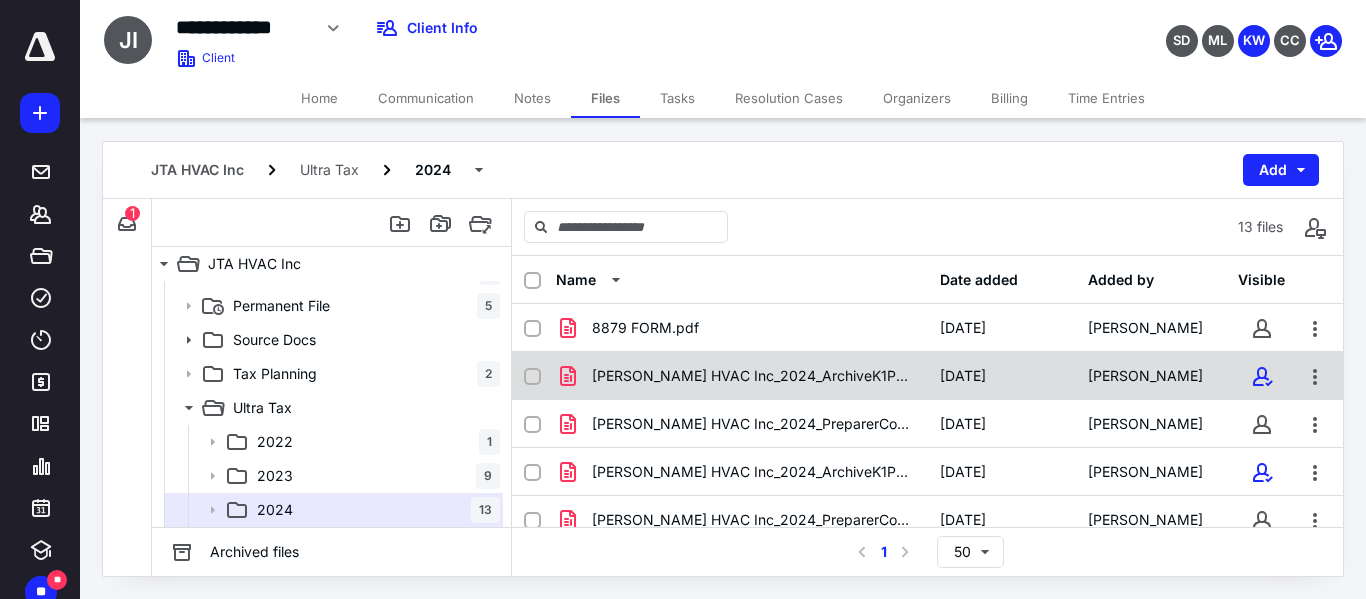 scroll, scrollTop: 401, scrollLeft: 0, axis: vertical 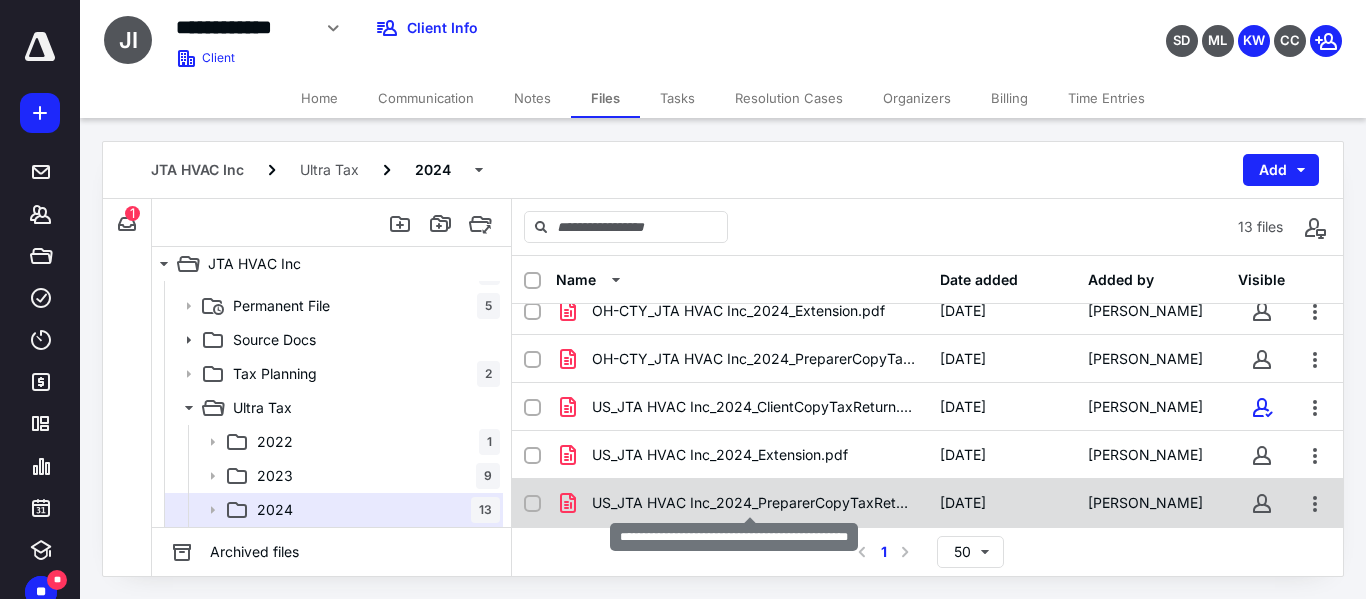 click on "US_JTA HVAC Inc_2024_PreparerCopyTaxReturn.pdf" at bounding box center [754, 503] 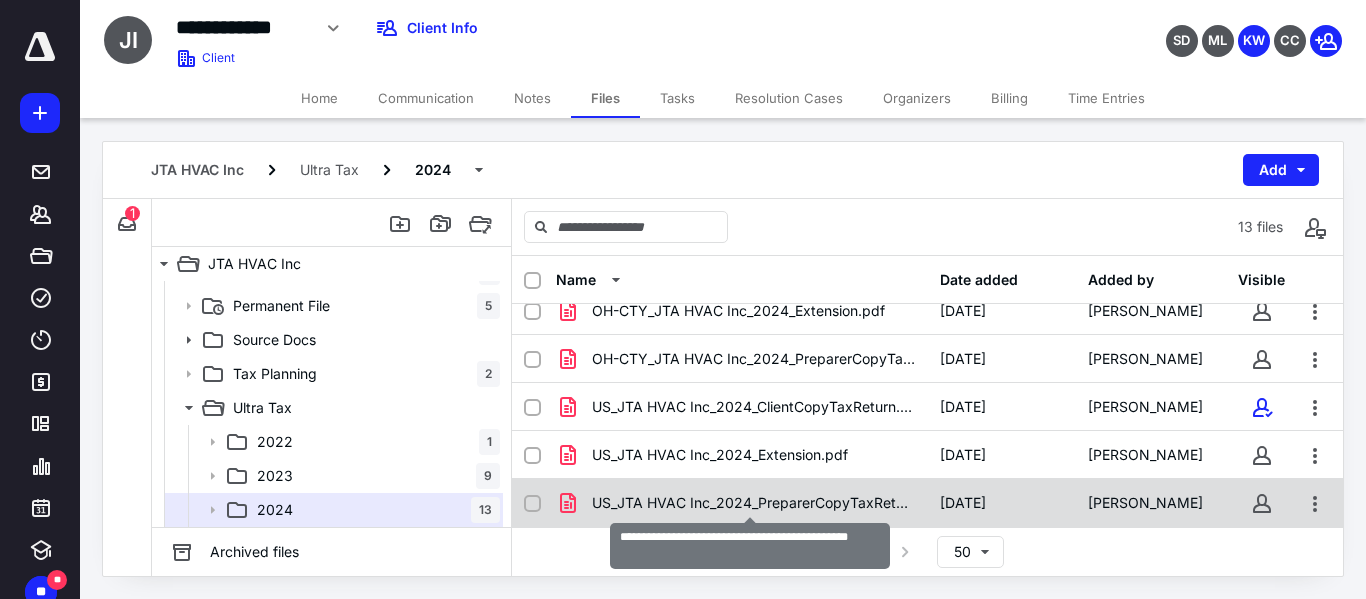 click on "US_JTA HVAC Inc_2024_PreparerCopyTaxReturn.pdf" at bounding box center (754, 503) 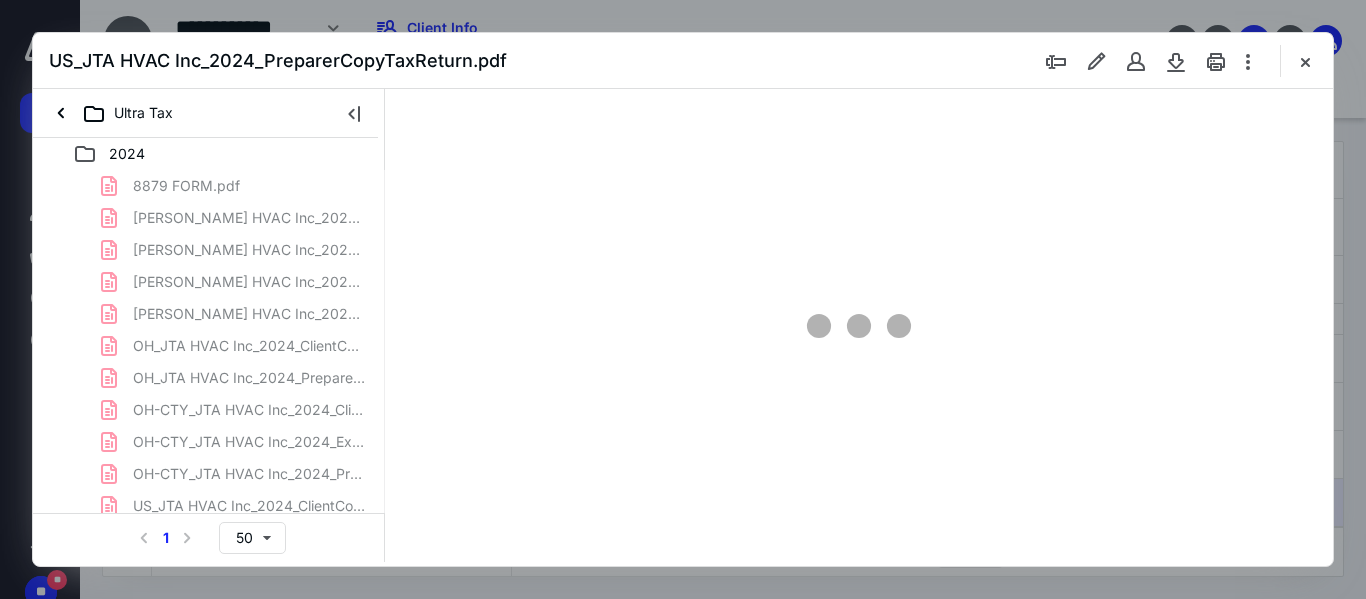 click at bounding box center [354, 113] 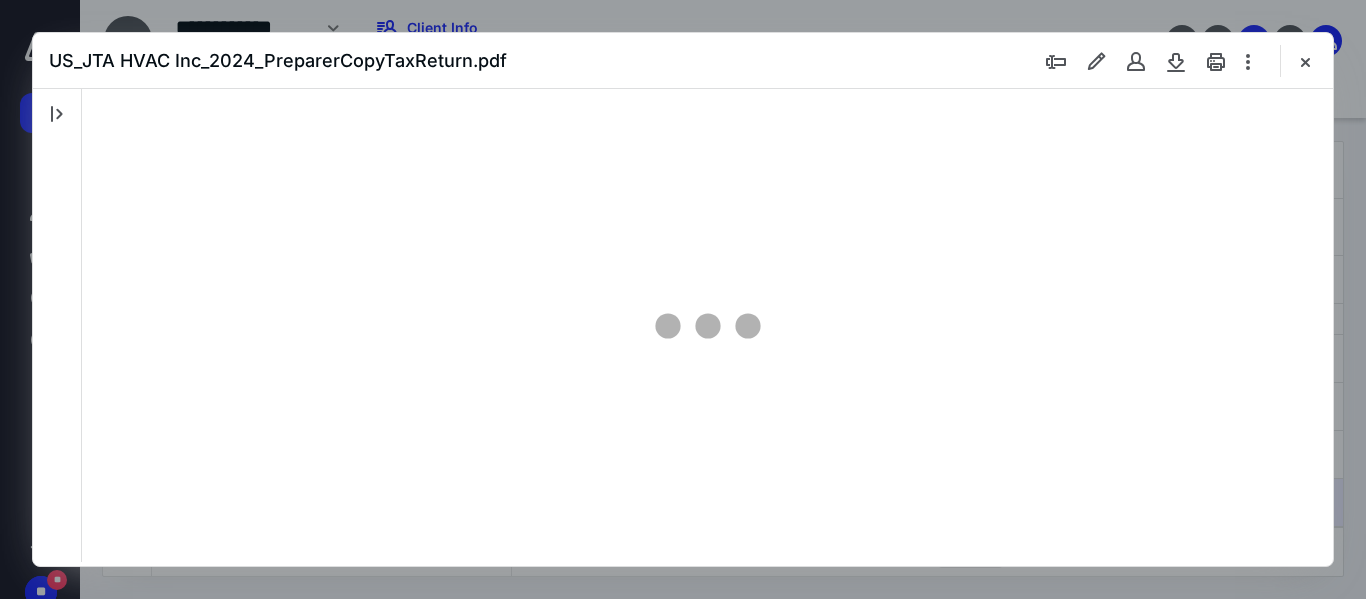 scroll, scrollTop: 0, scrollLeft: 0, axis: both 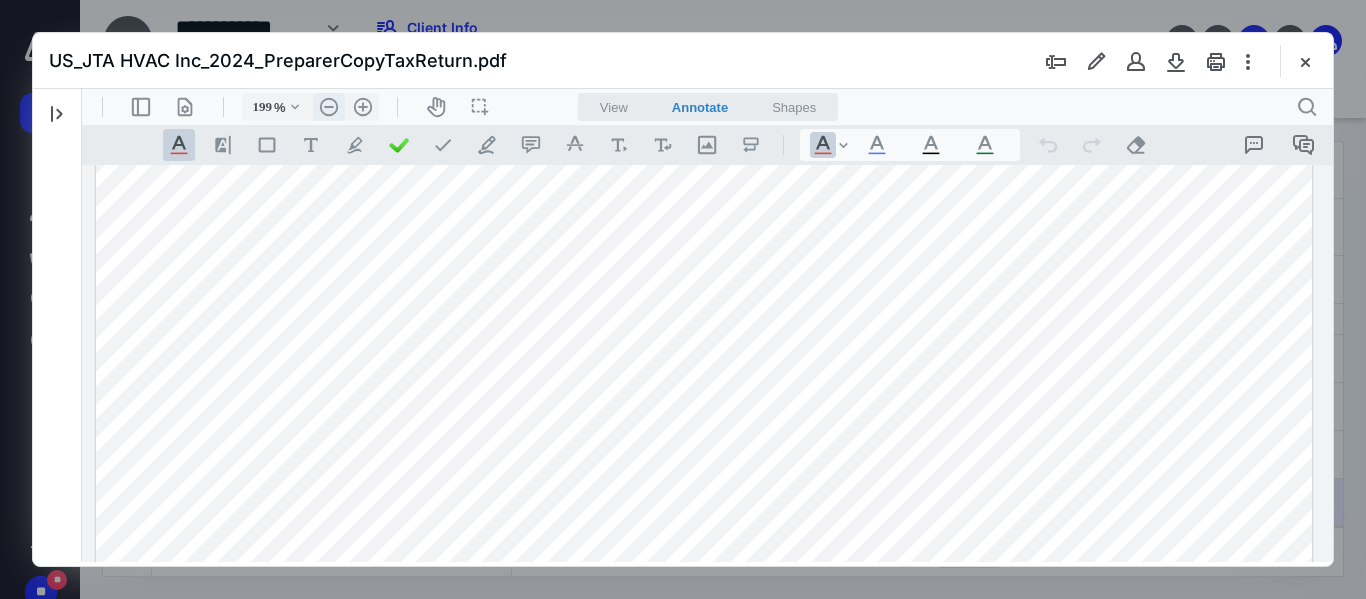 click on ".cls-1{fill:#abb0c4;} icon - header - zoom - out - line" at bounding box center [329, 107] 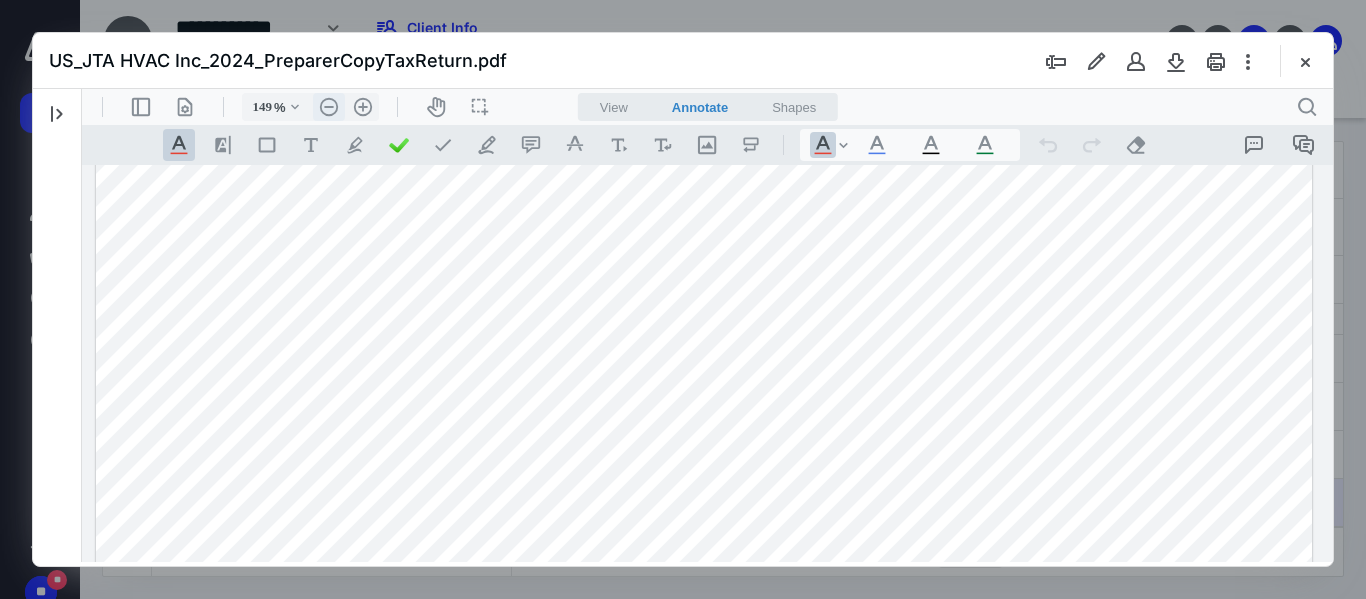scroll, scrollTop: 22, scrollLeft: 0, axis: vertical 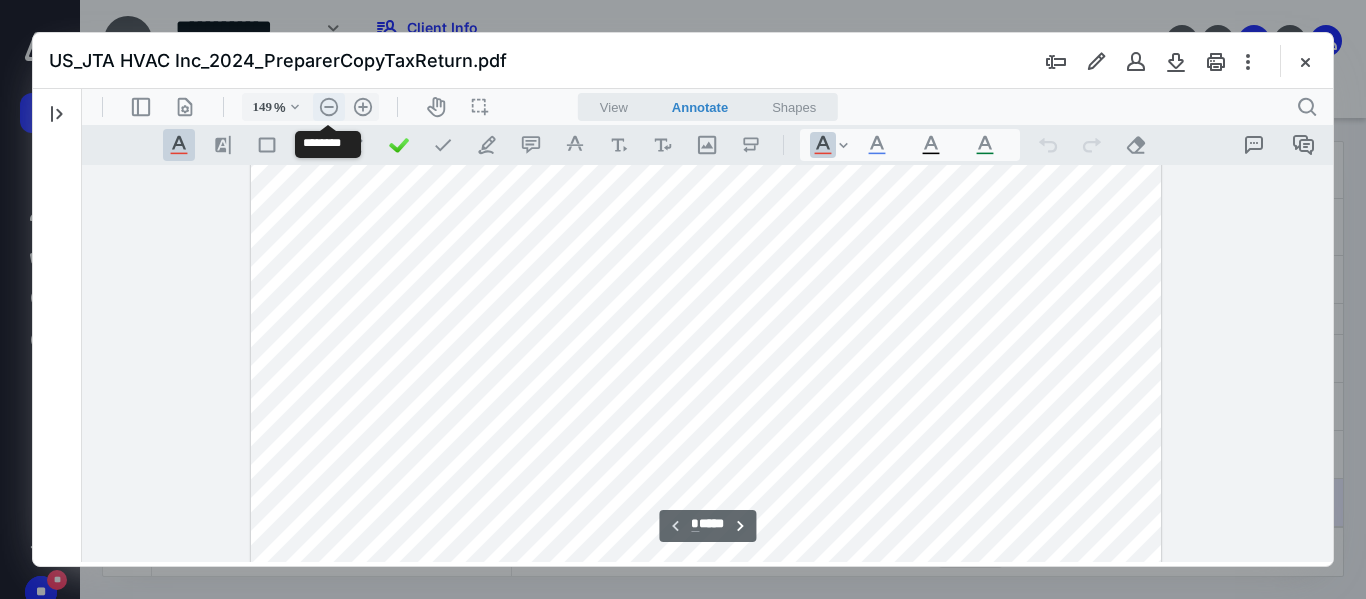 click on ".cls-1{fill:#abb0c4;} icon - header - zoom - out - line" at bounding box center (329, 107) 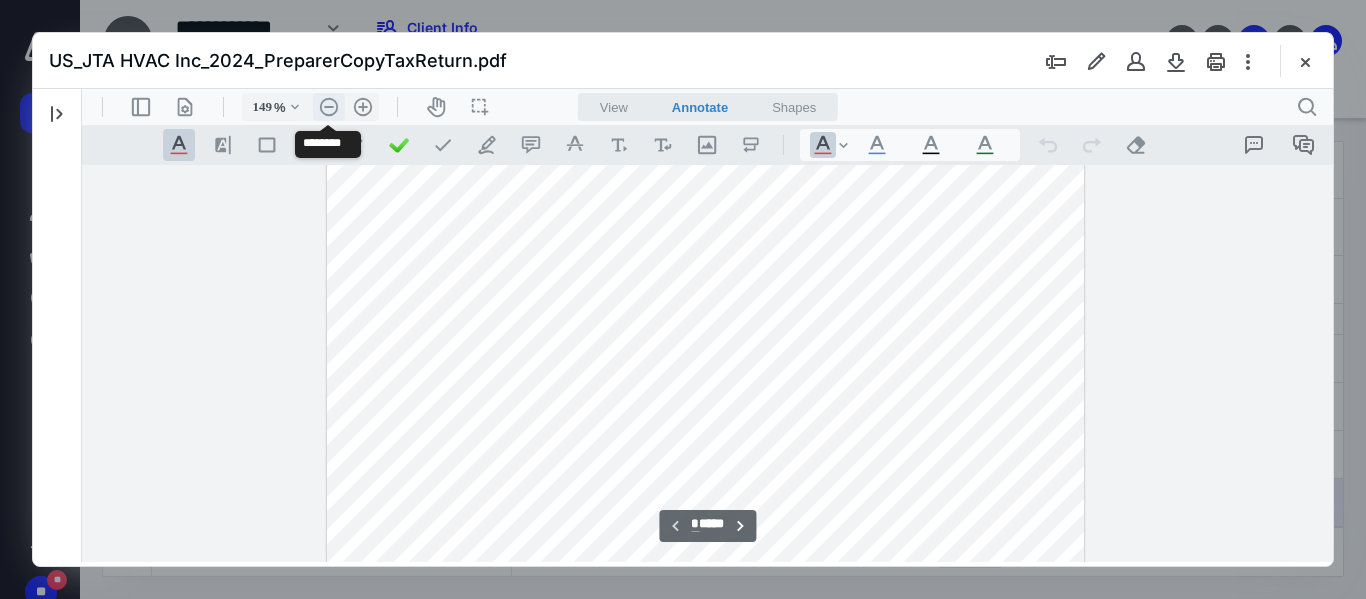type on "124" 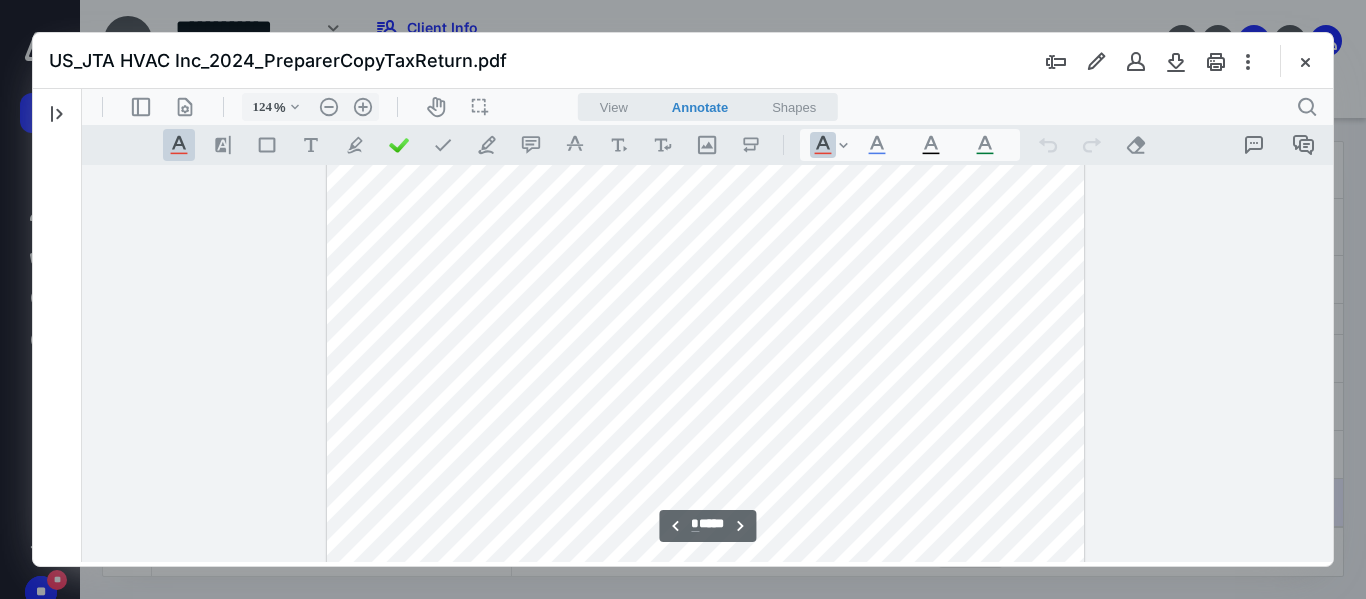 scroll, scrollTop: 4100, scrollLeft: 0, axis: vertical 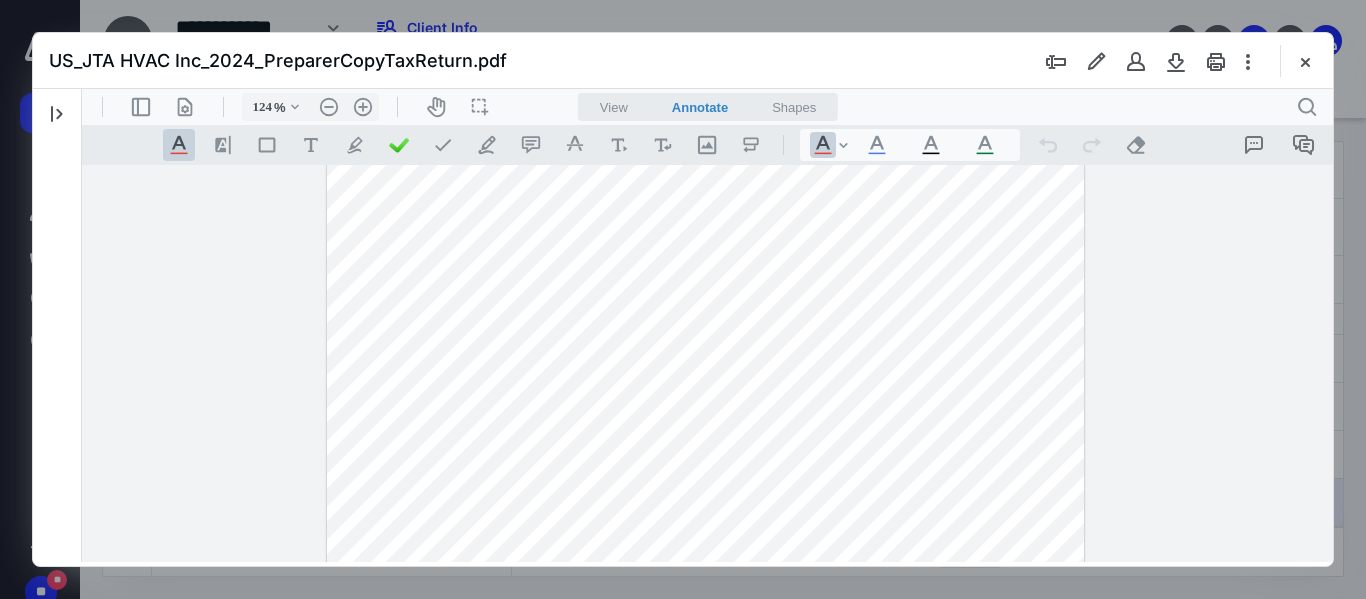 drag, startPoint x: 820, startPoint y: 239, endPoint x: 877, endPoint y: 246, distance: 57.428215 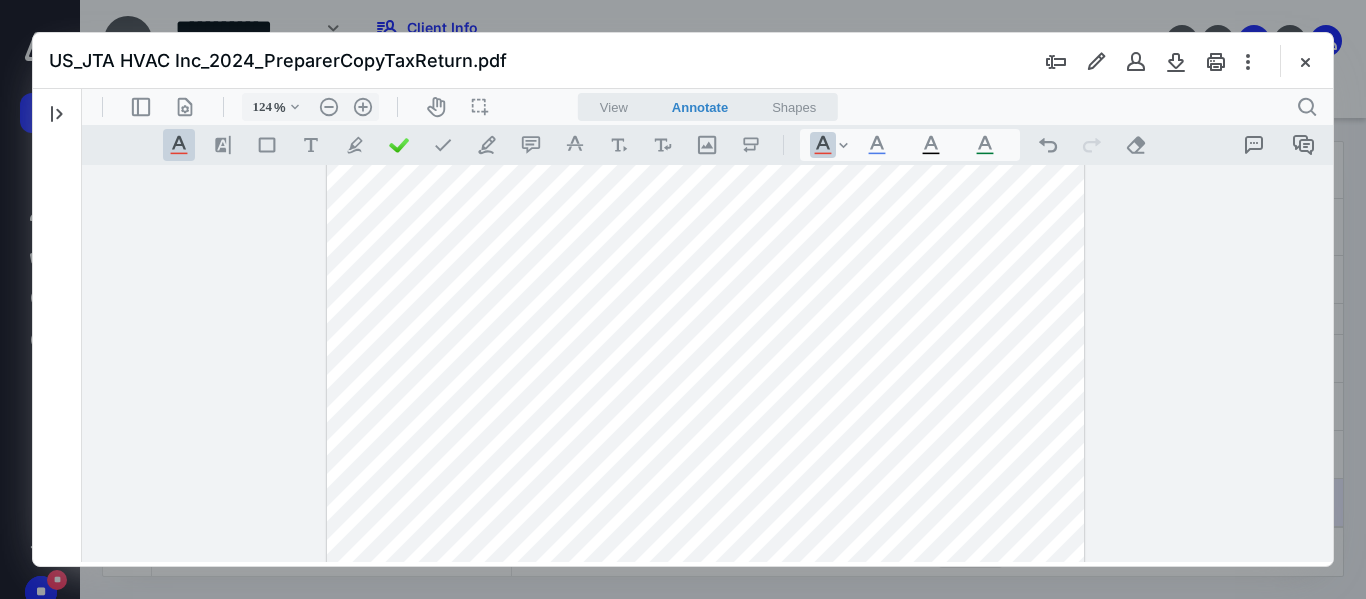 click at bounding box center [705, 516] 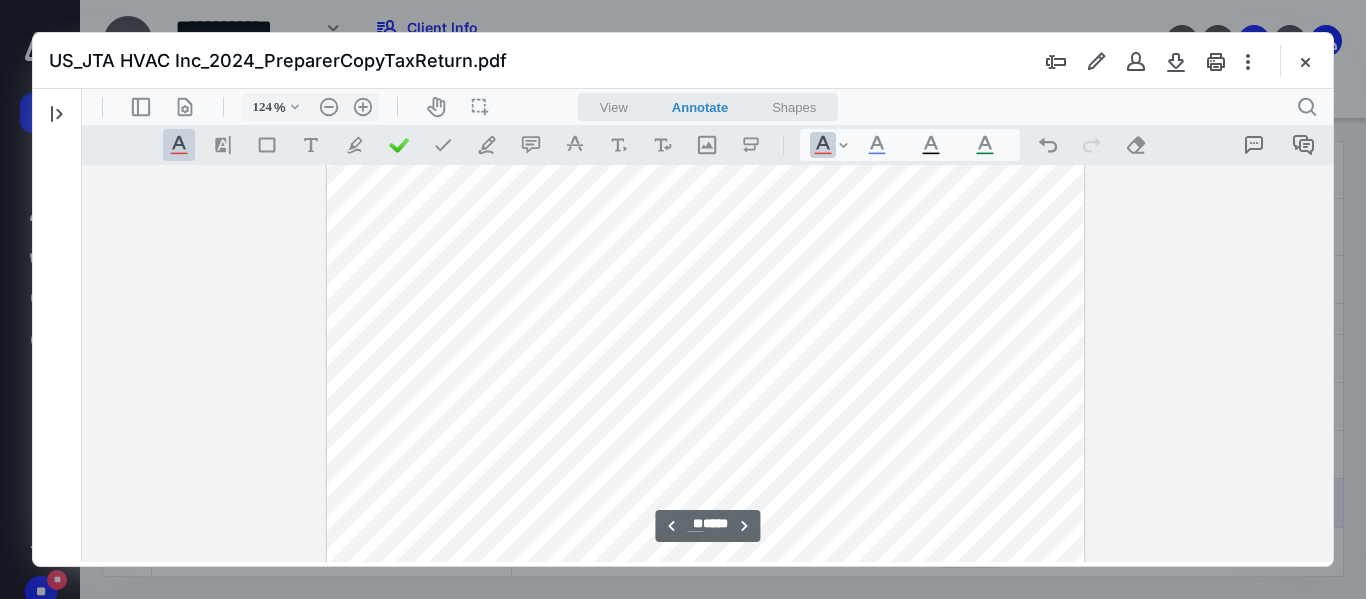 scroll, scrollTop: 12300, scrollLeft: 0, axis: vertical 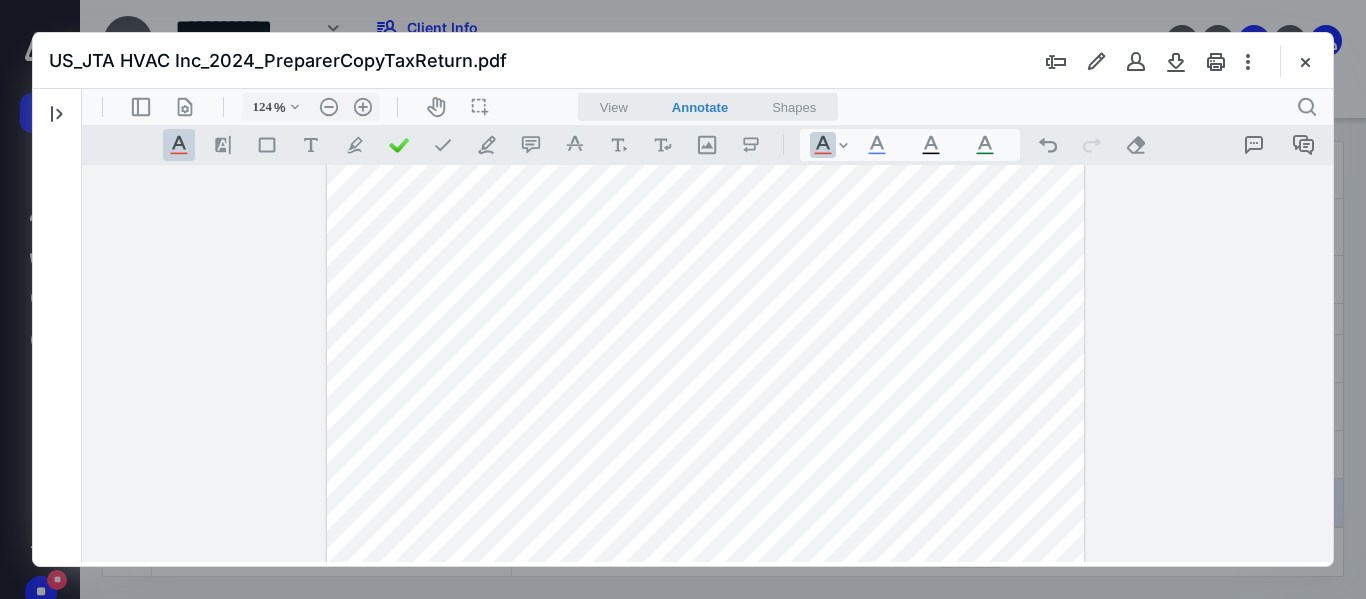 drag, startPoint x: 374, startPoint y: 247, endPoint x: 494, endPoint y: 260, distance: 120.70211 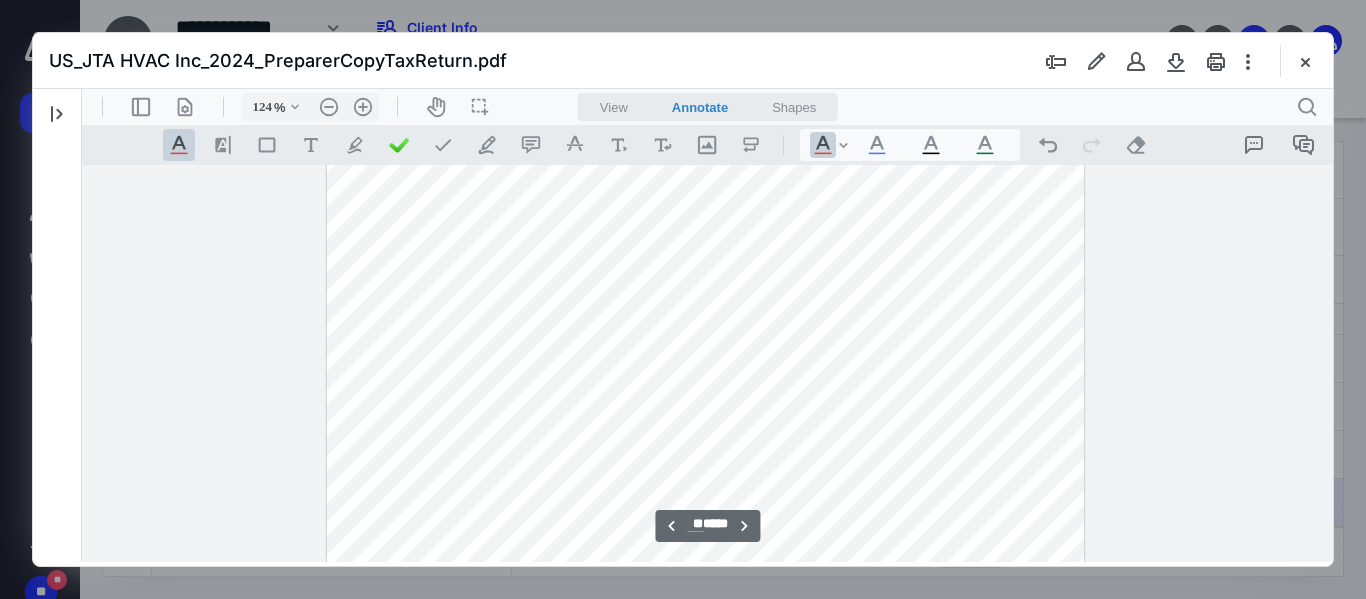 scroll, scrollTop: 30400, scrollLeft: 0, axis: vertical 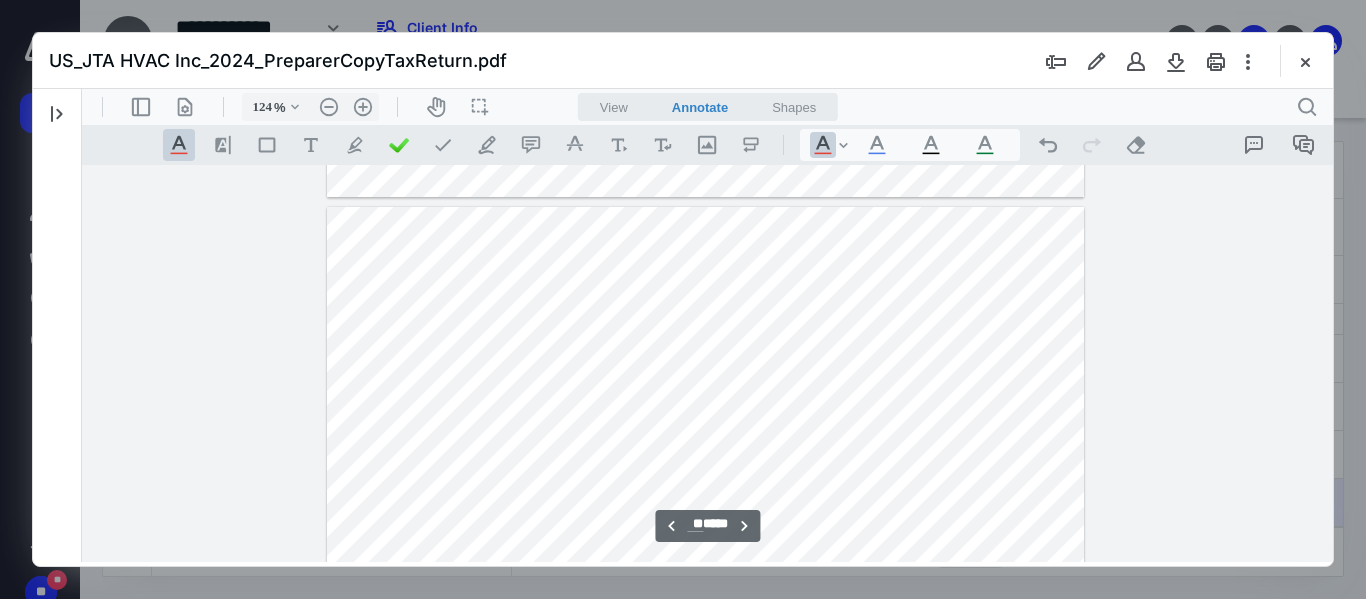 drag, startPoint x: 449, startPoint y: 360, endPoint x: 896, endPoint y: 376, distance: 447.28625 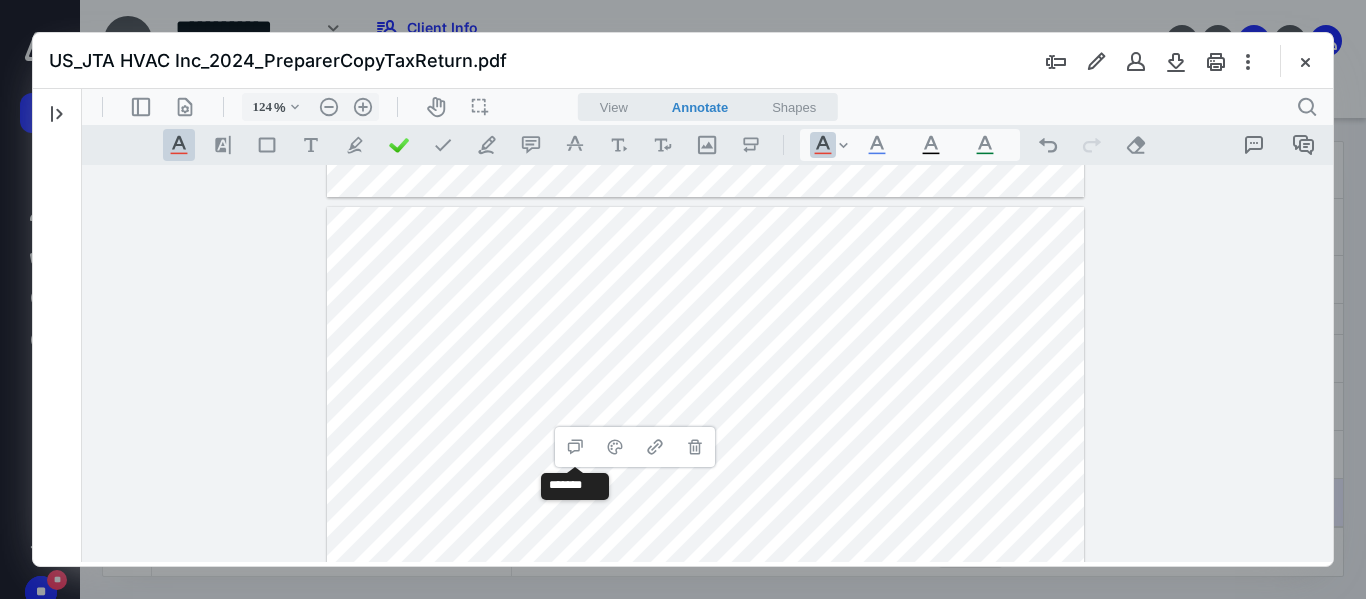 click at bounding box center [705, 697] 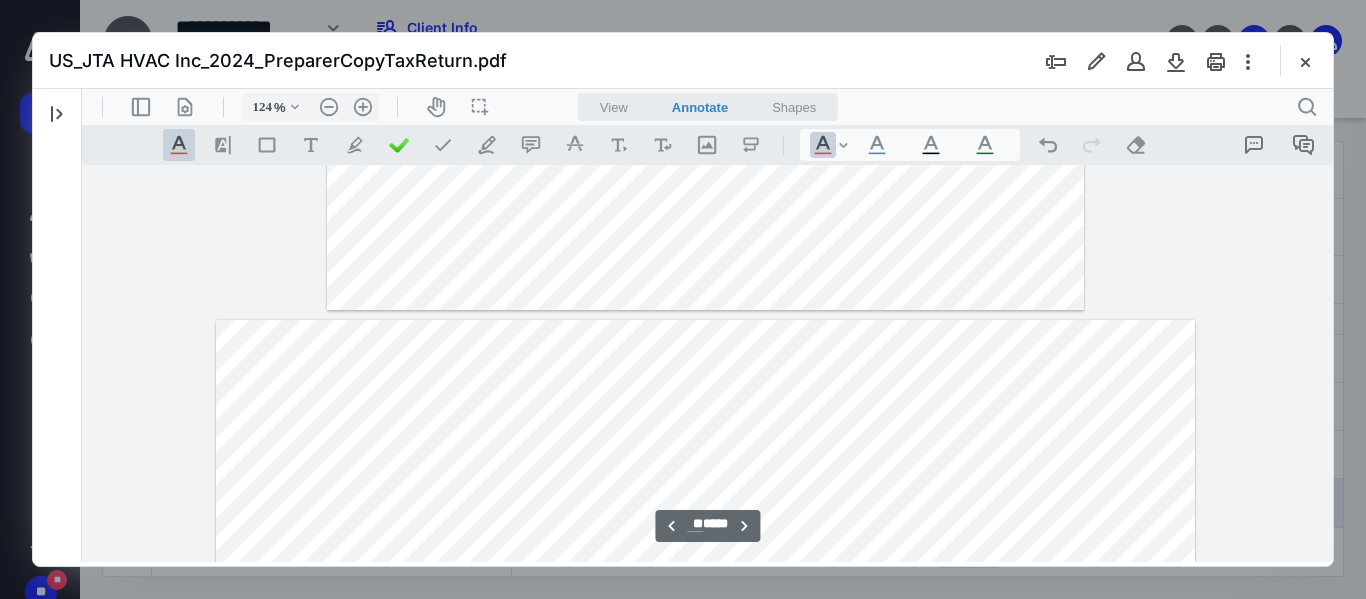 scroll, scrollTop: 40600, scrollLeft: 0, axis: vertical 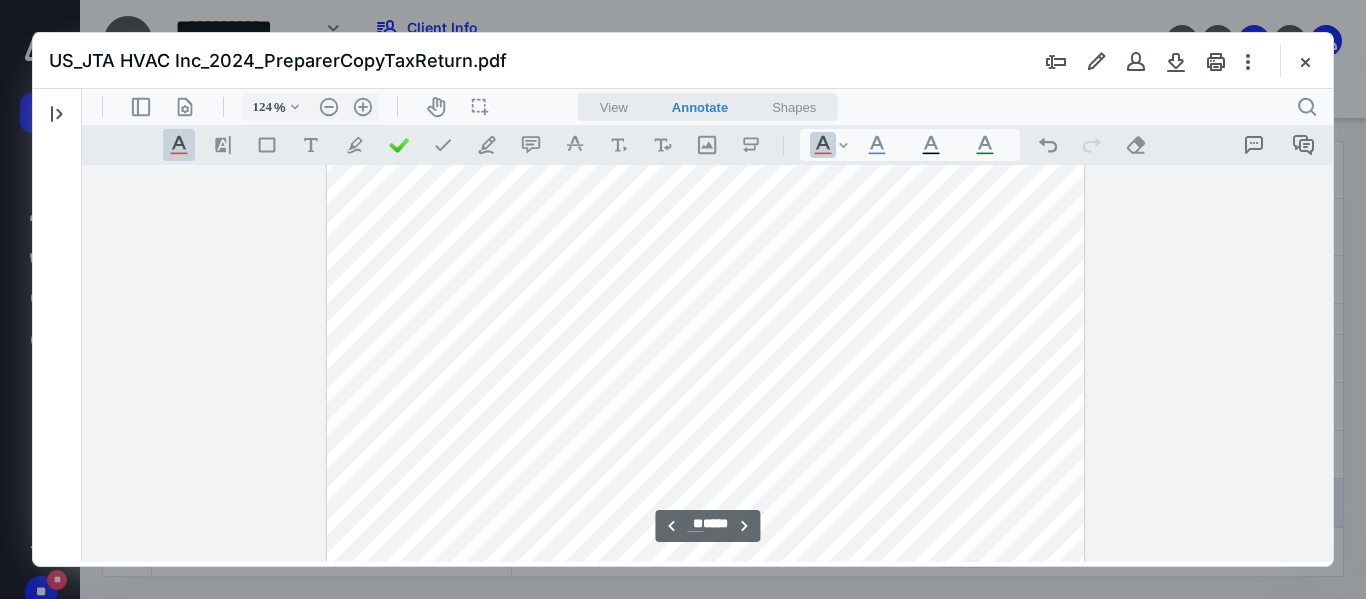 type on "**" 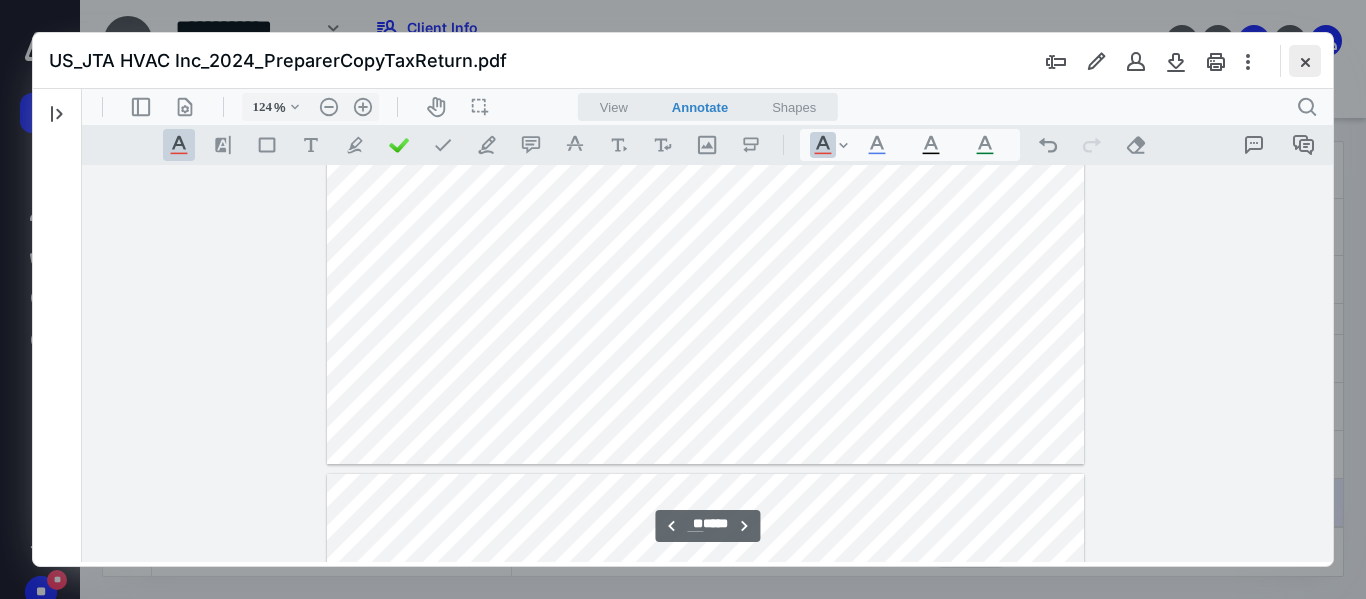 click at bounding box center [1305, 61] 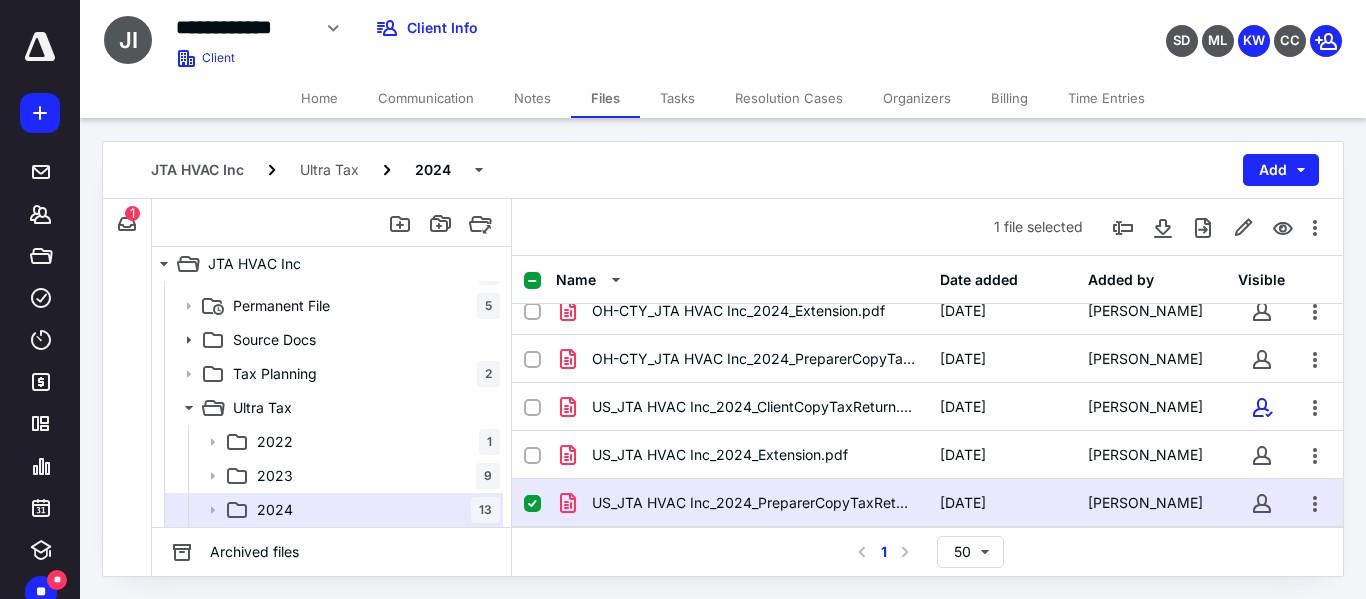 scroll, scrollTop: 0, scrollLeft: 0, axis: both 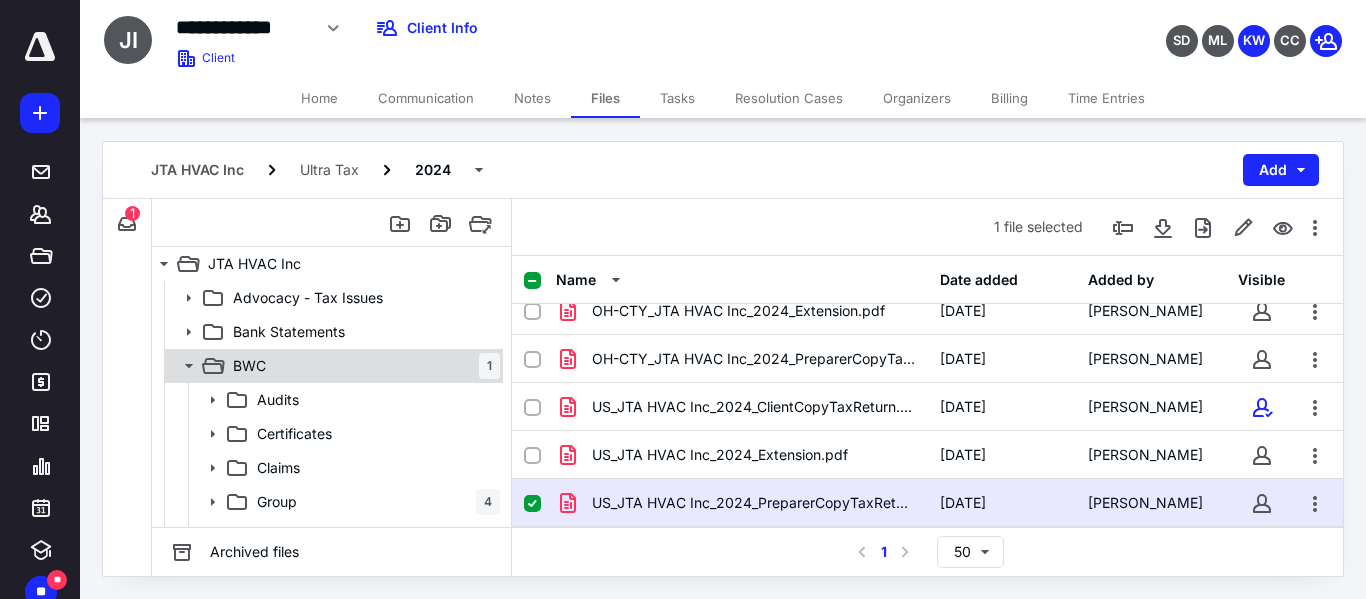 click on "BWC" at bounding box center [249, 366] 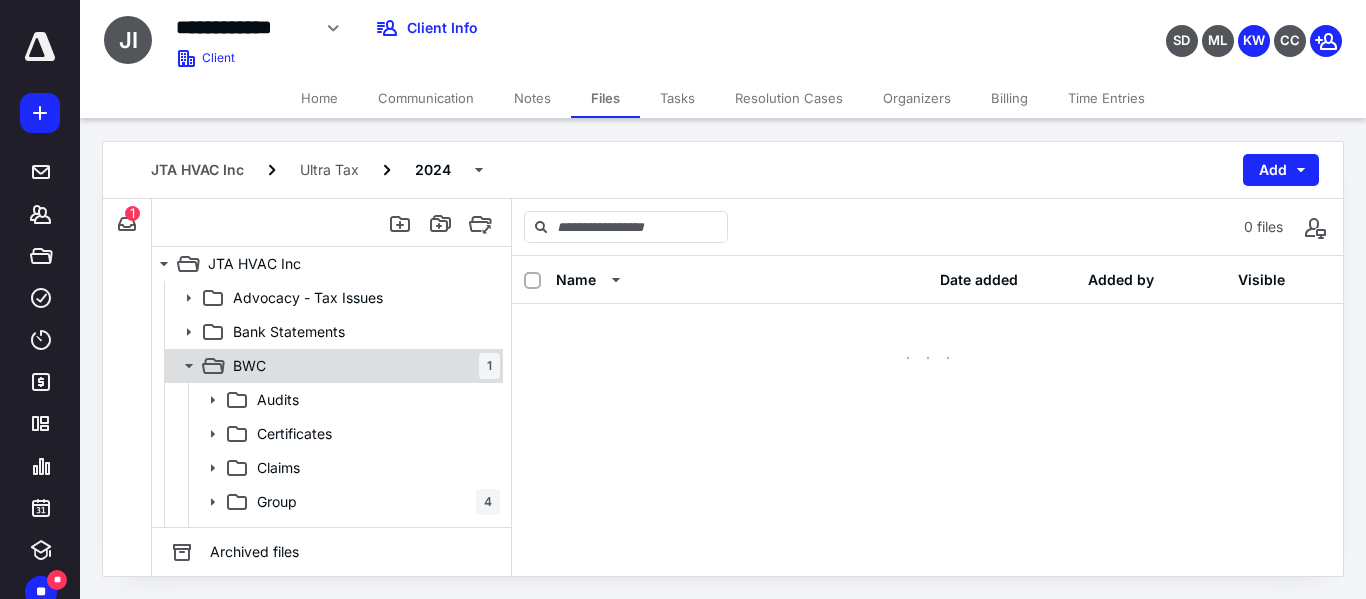 scroll, scrollTop: 0, scrollLeft: 0, axis: both 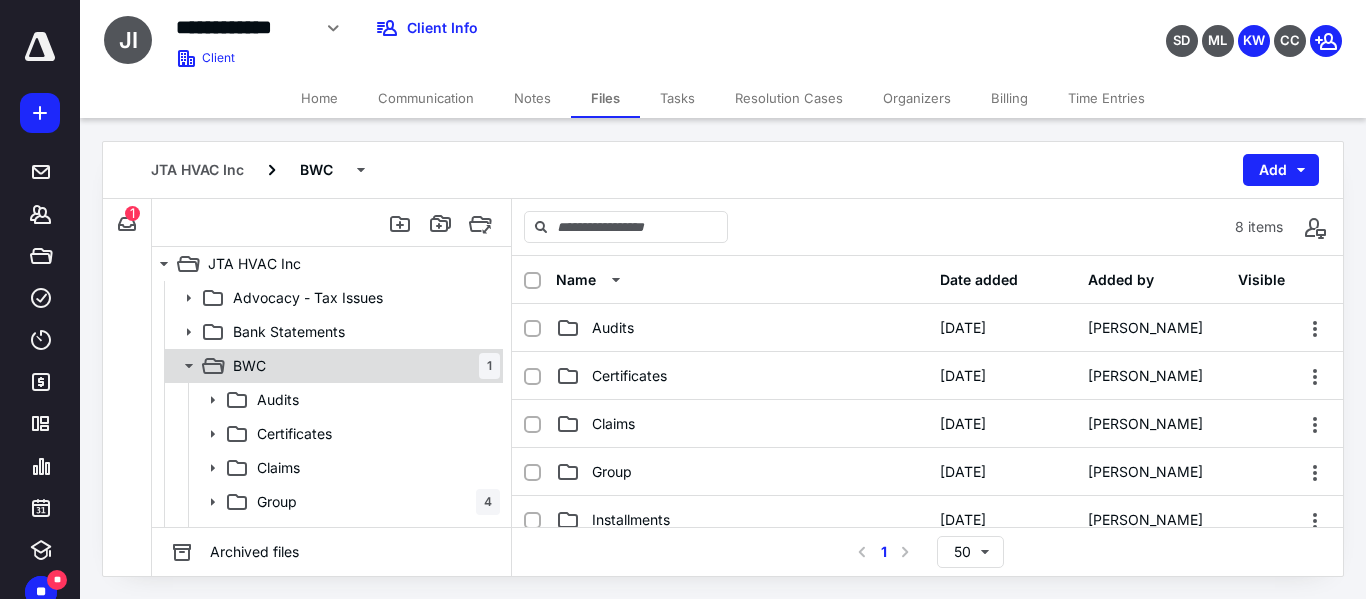 click 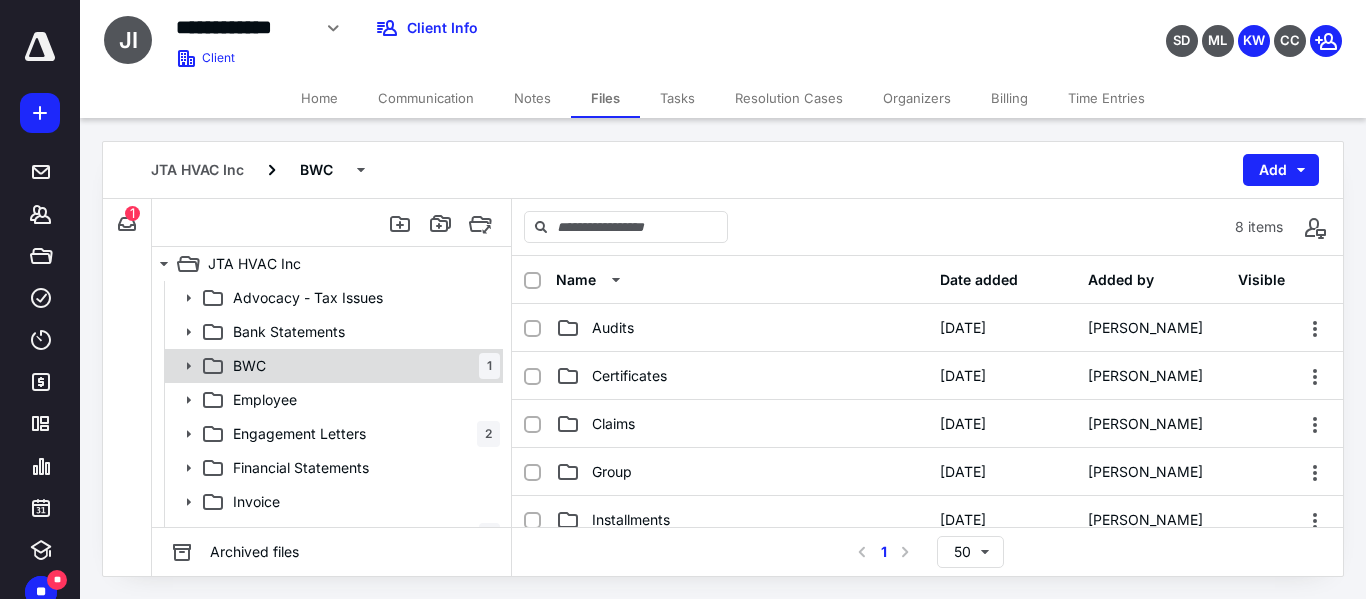 click 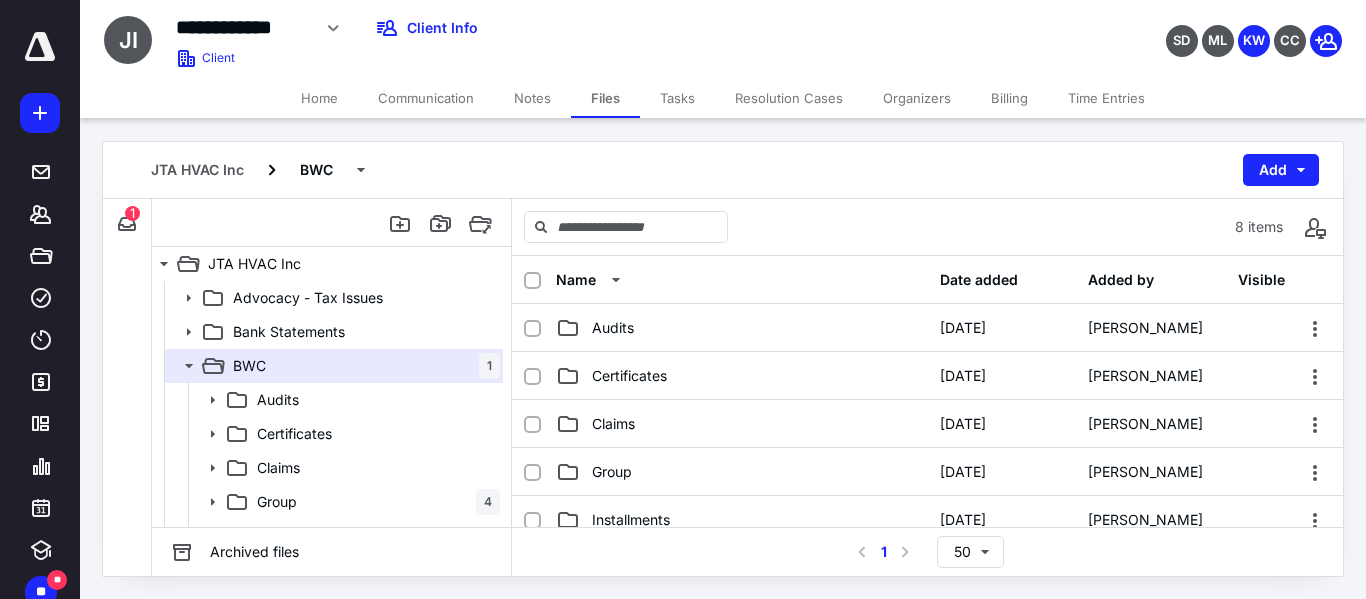 scroll, scrollTop: 200, scrollLeft: 0, axis: vertical 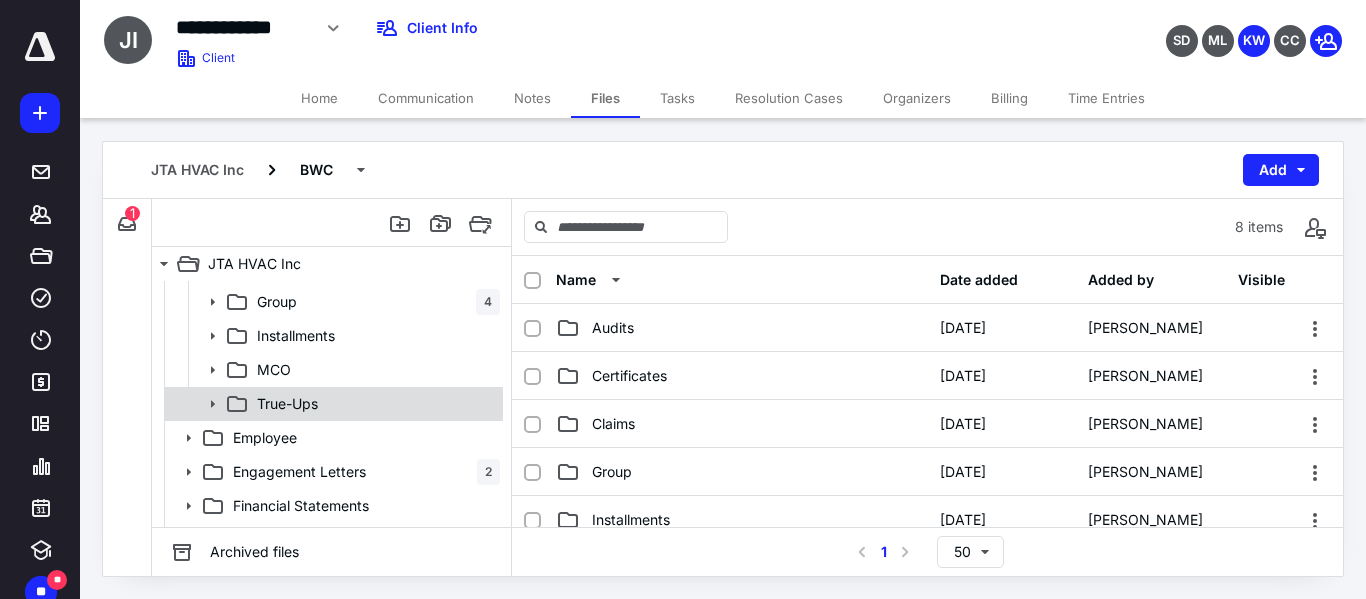 click 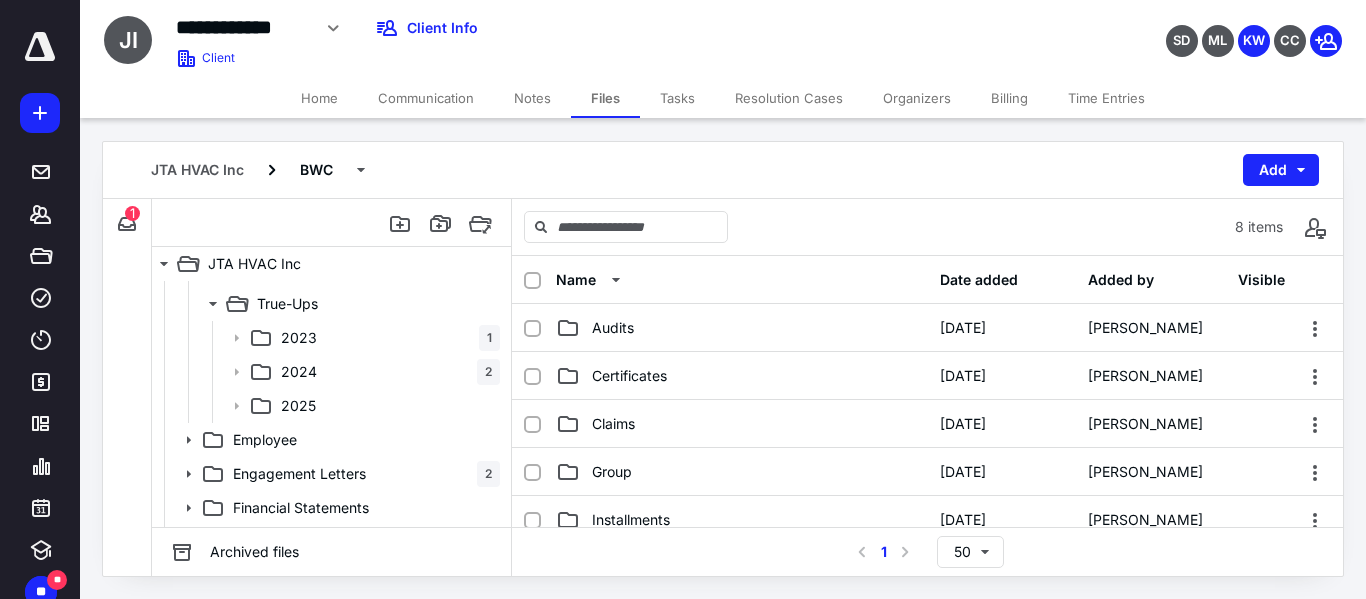 scroll, scrollTop: 200, scrollLeft: 0, axis: vertical 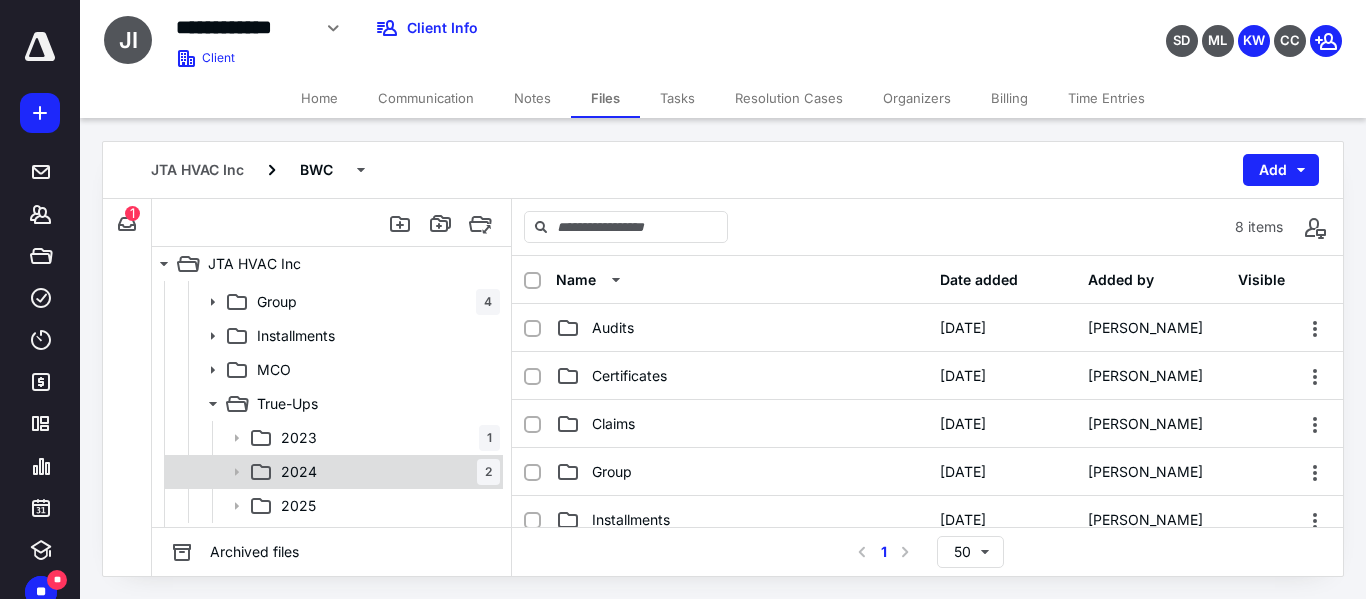 click on "2024" at bounding box center (299, 472) 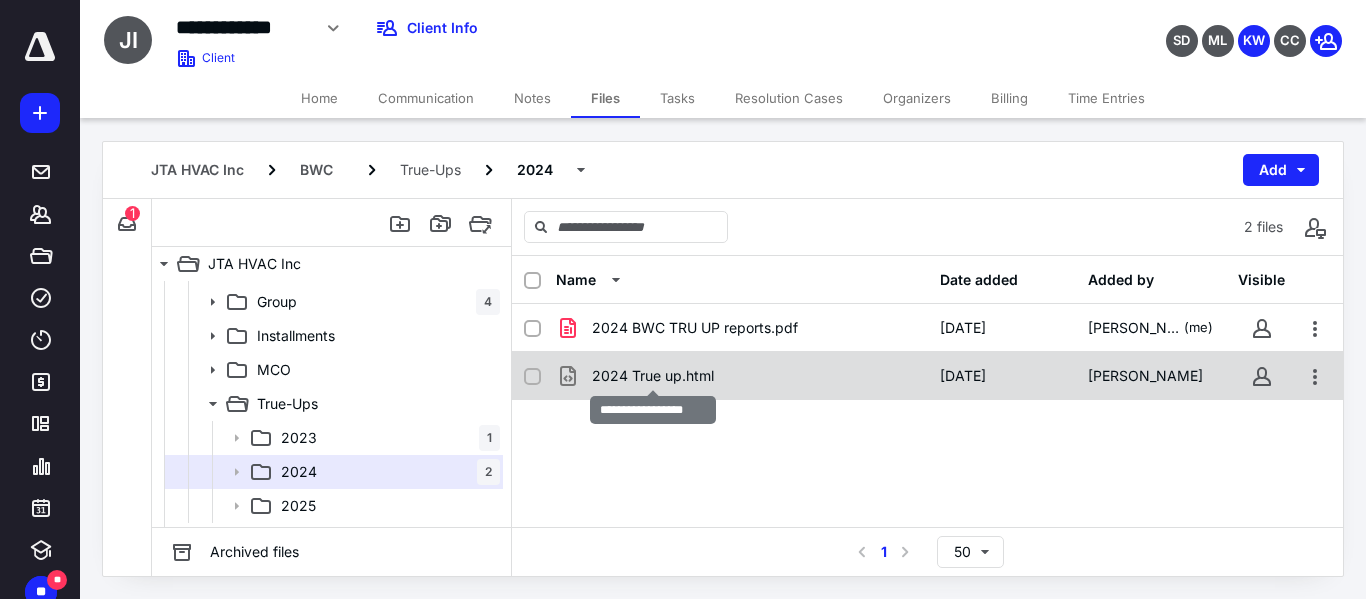 click on "2024 True up.html" at bounding box center [653, 376] 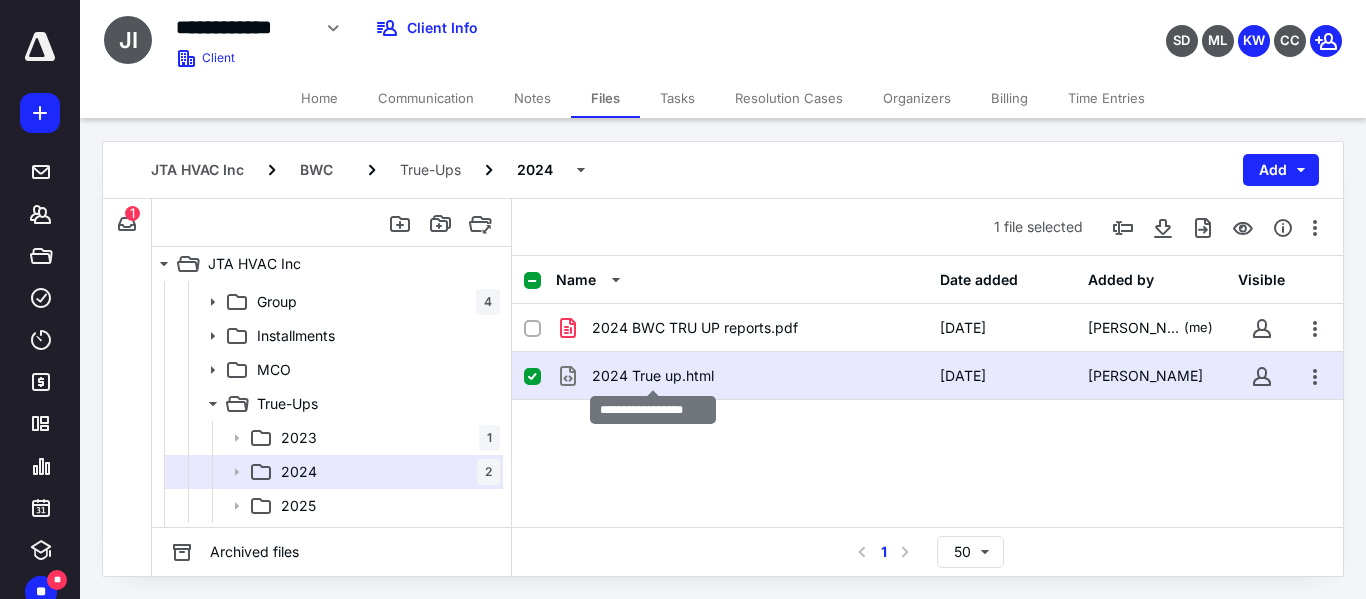 click on "2024 True up.html" at bounding box center (653, 376) 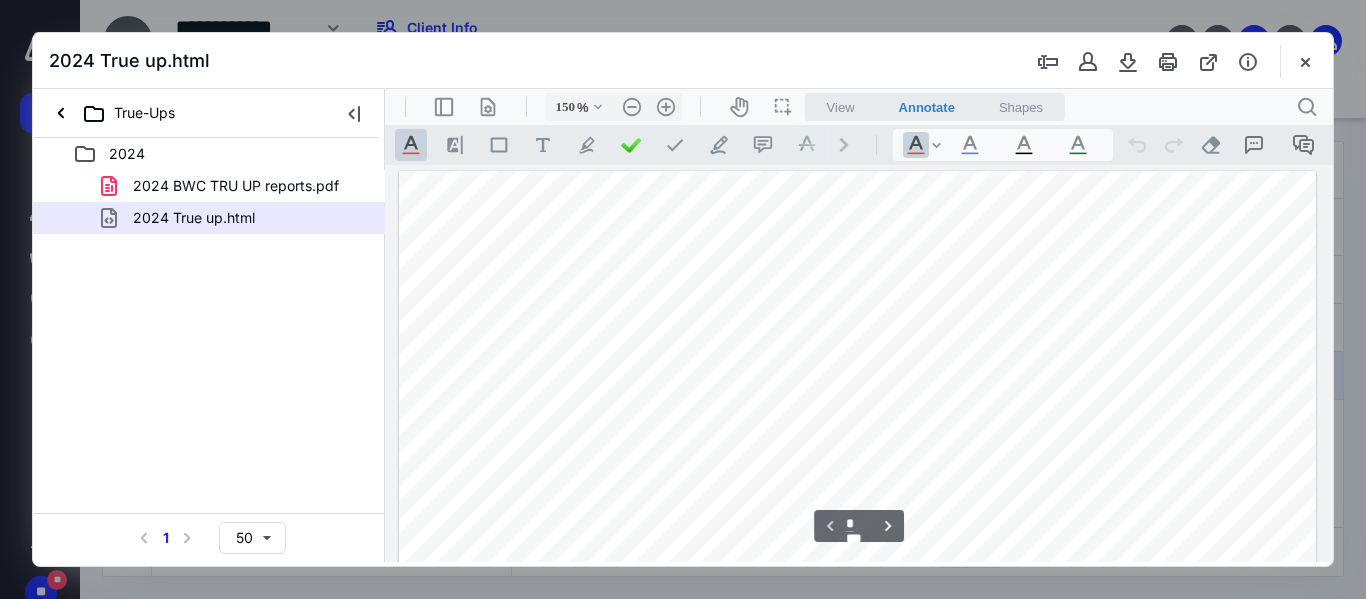 scroll, scrollTop: 0, scrollLeft: 0, axis: both 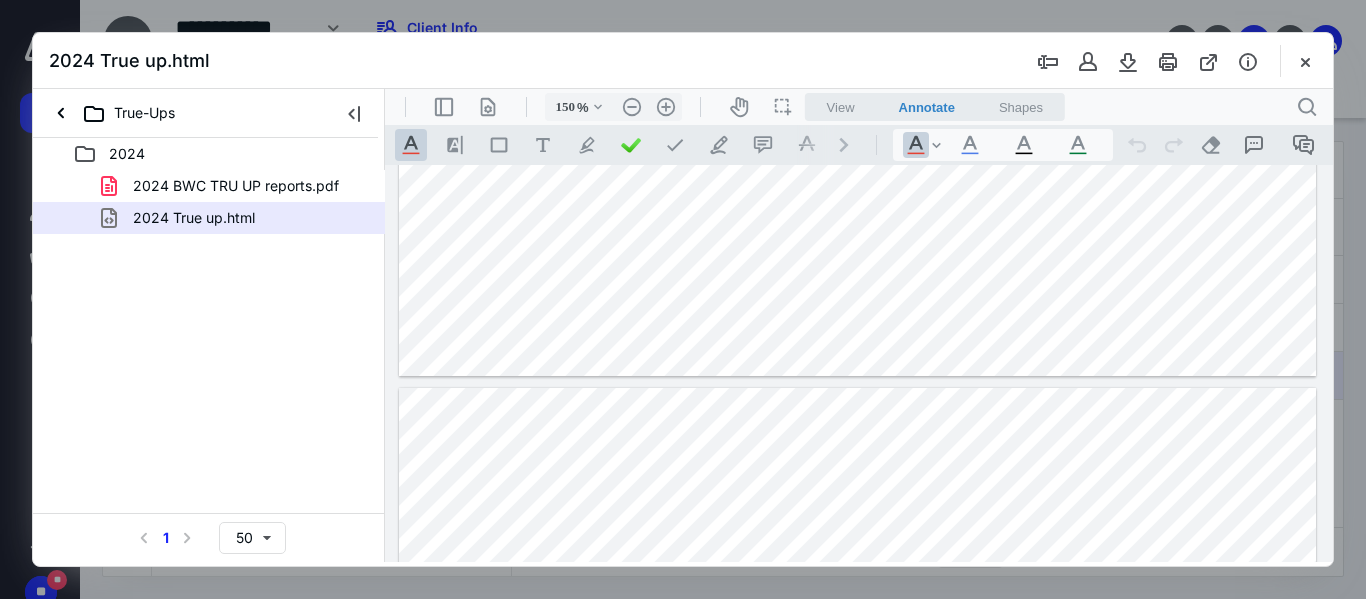 drag, startPoint x: 1084, startPoint y: 257, endPoint x: 1149, endPoint y: 256, distance: 65.00769 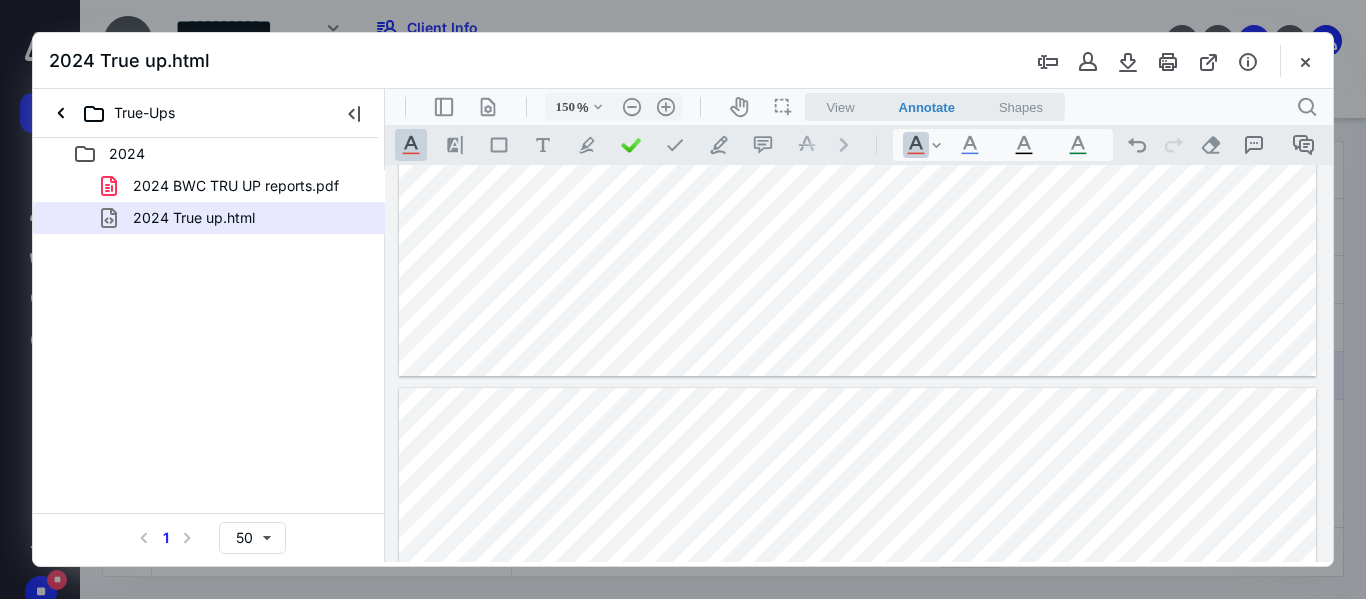 click at bounding box center [858, -218] 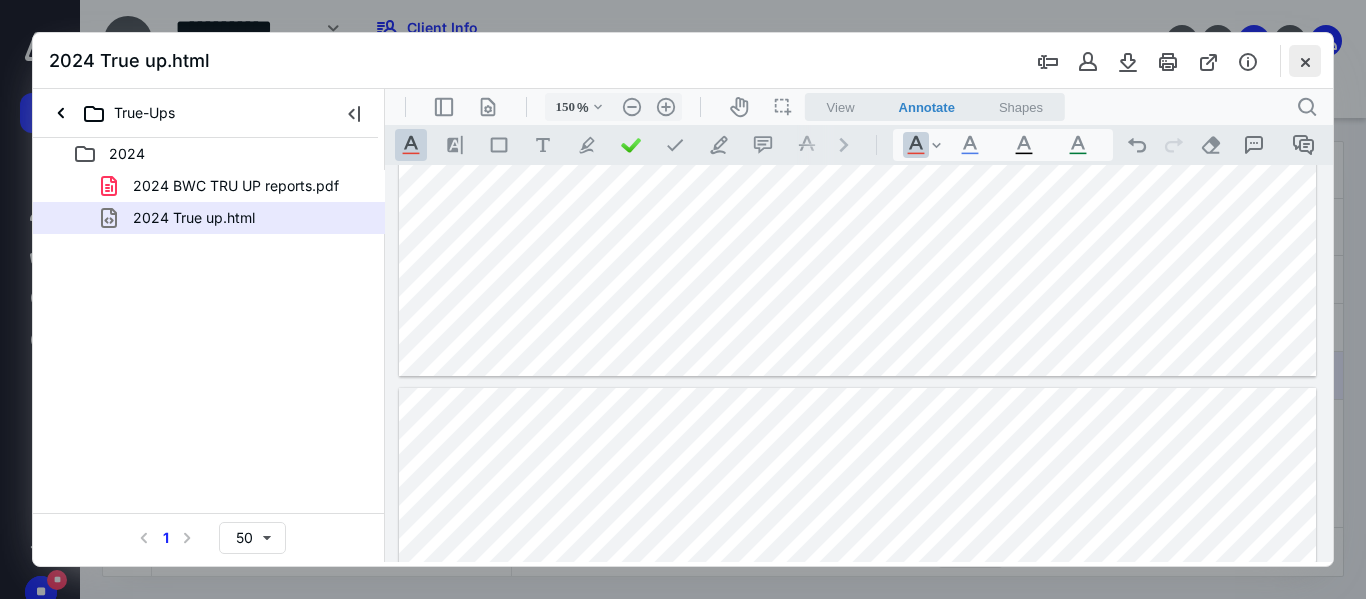 click at bounding box center (1305, 61) 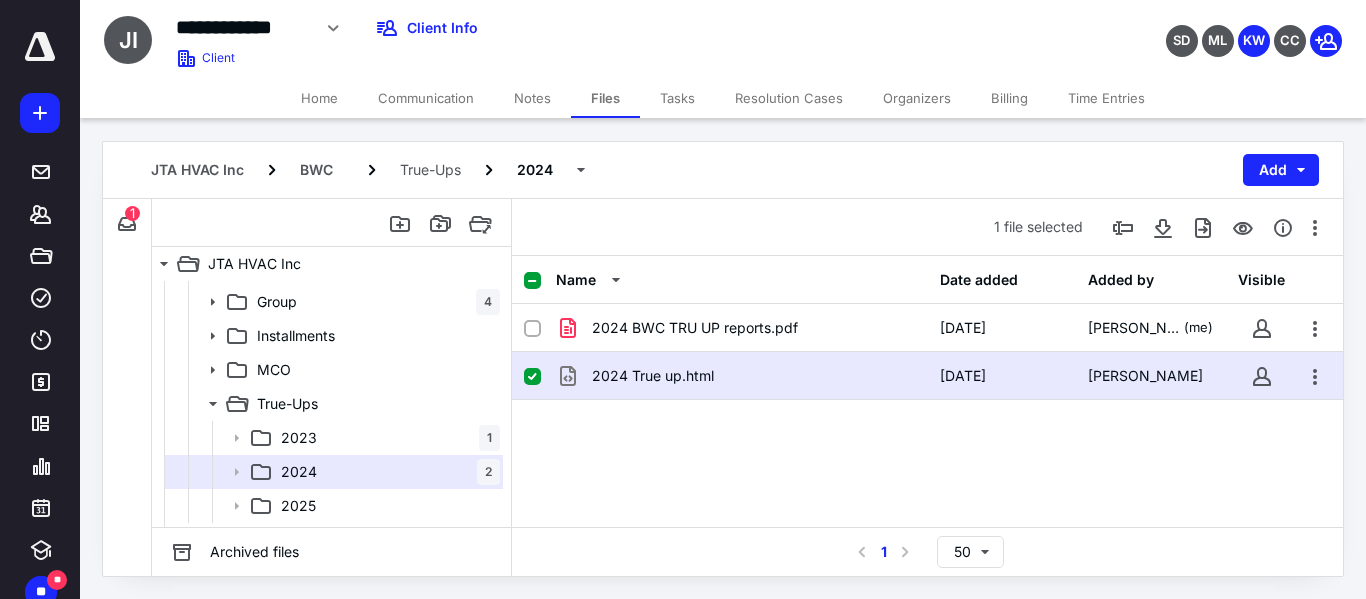 click on "Notes" at bounding box center (532, 98) 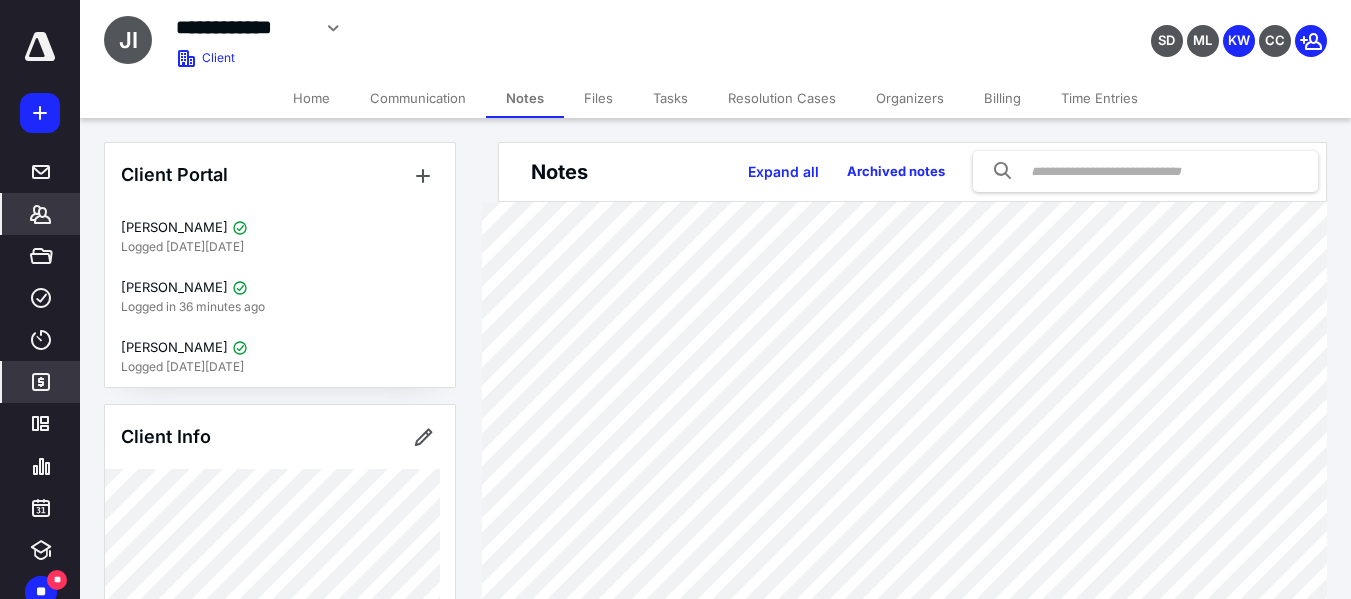 click on "Notes" at bounding box center (525, 98) 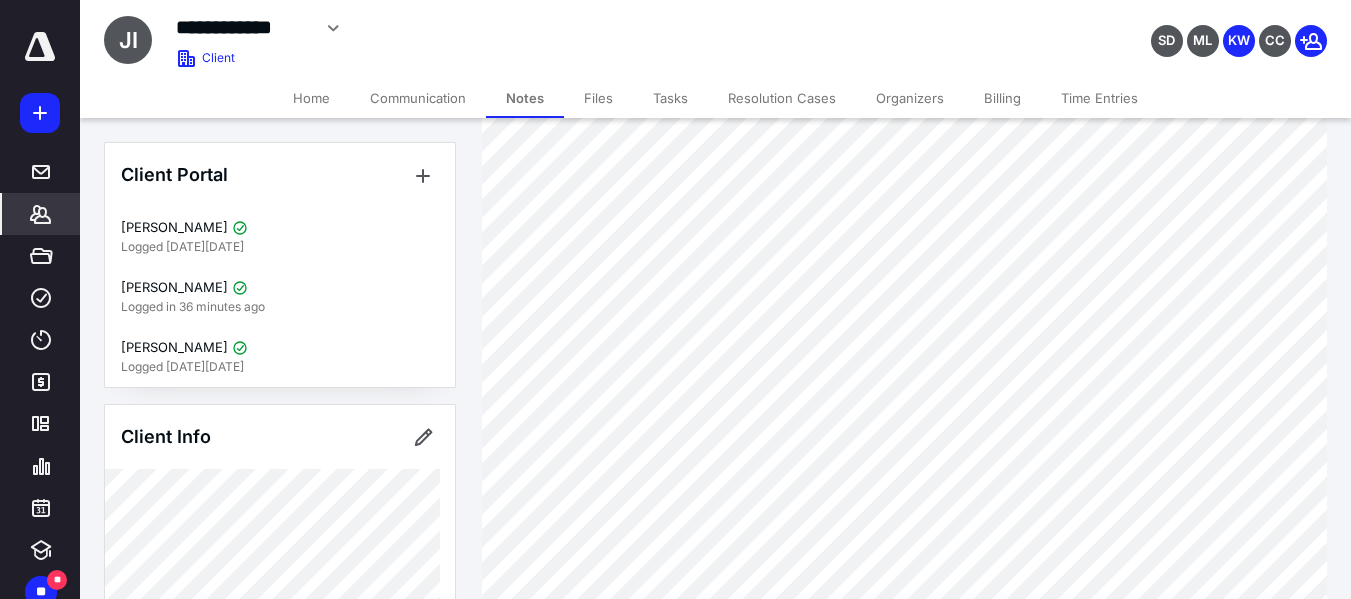 scroll, scrollTop: 400, scrollLeft: 0, axis: vertical 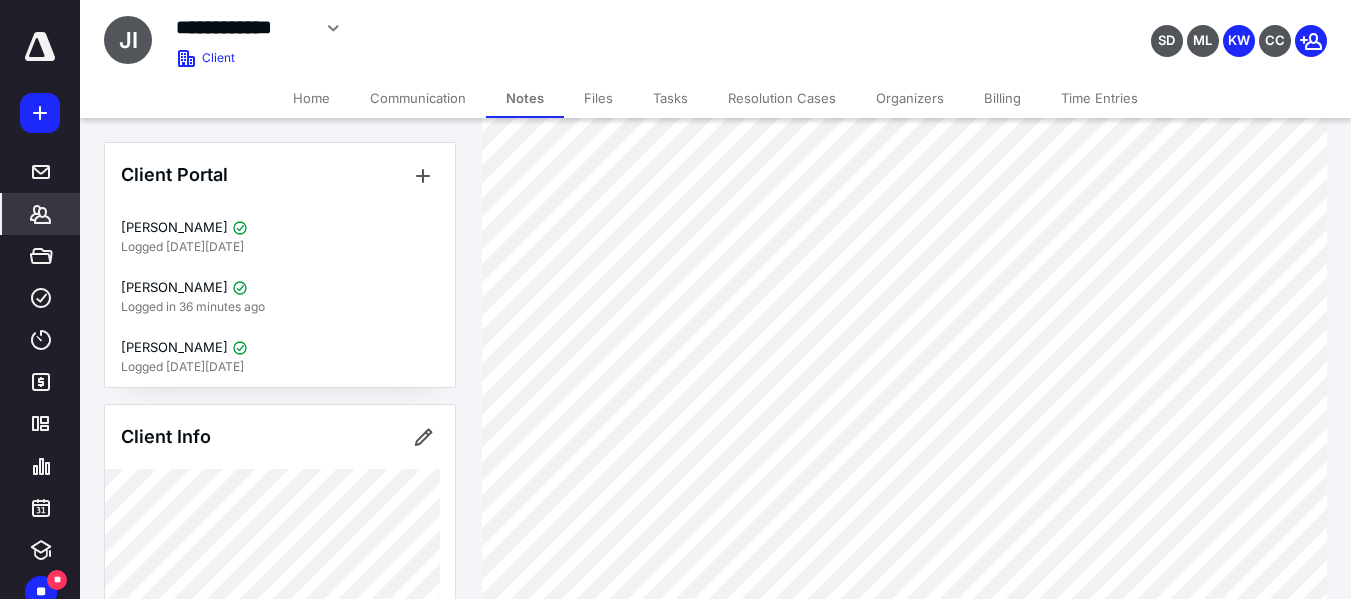 click on "*******" at bounding box center [41, 214] 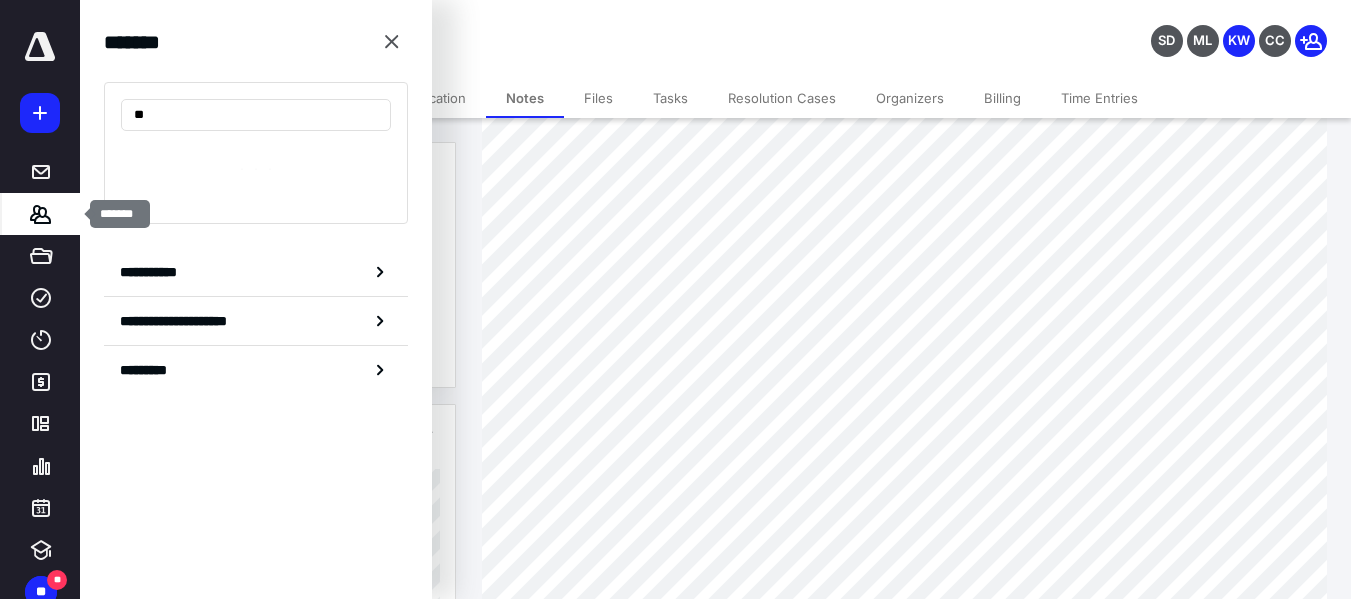 type on "***" 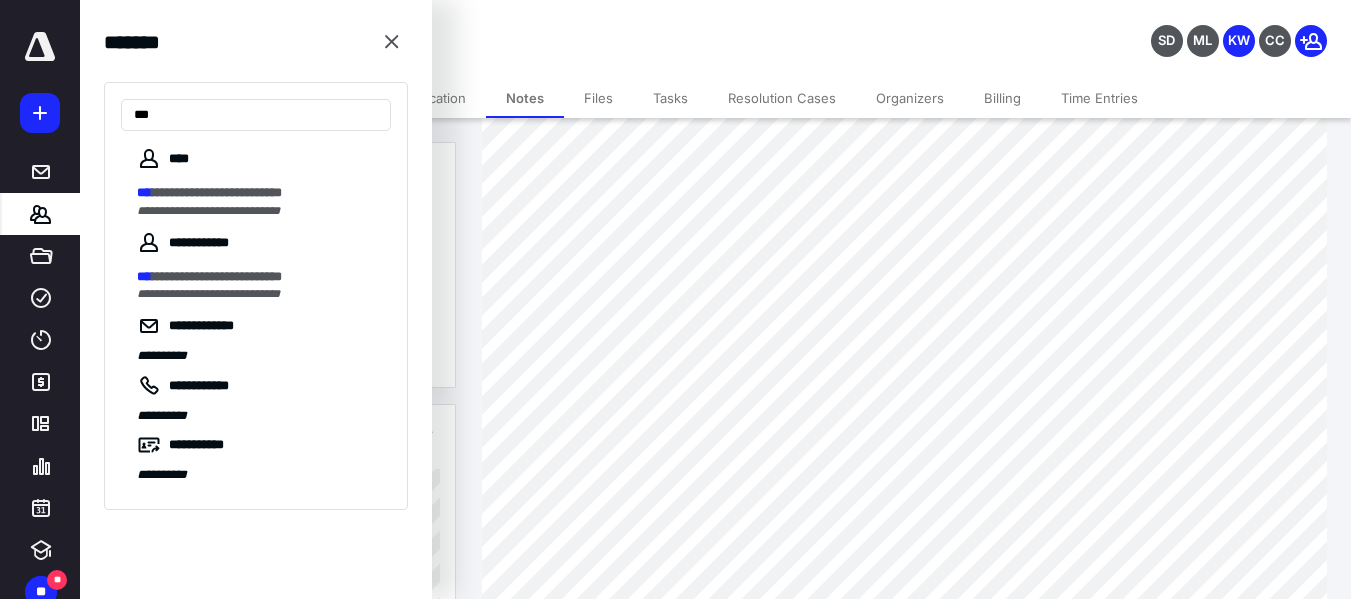 click on "**********" at bounding box center [208, 211] 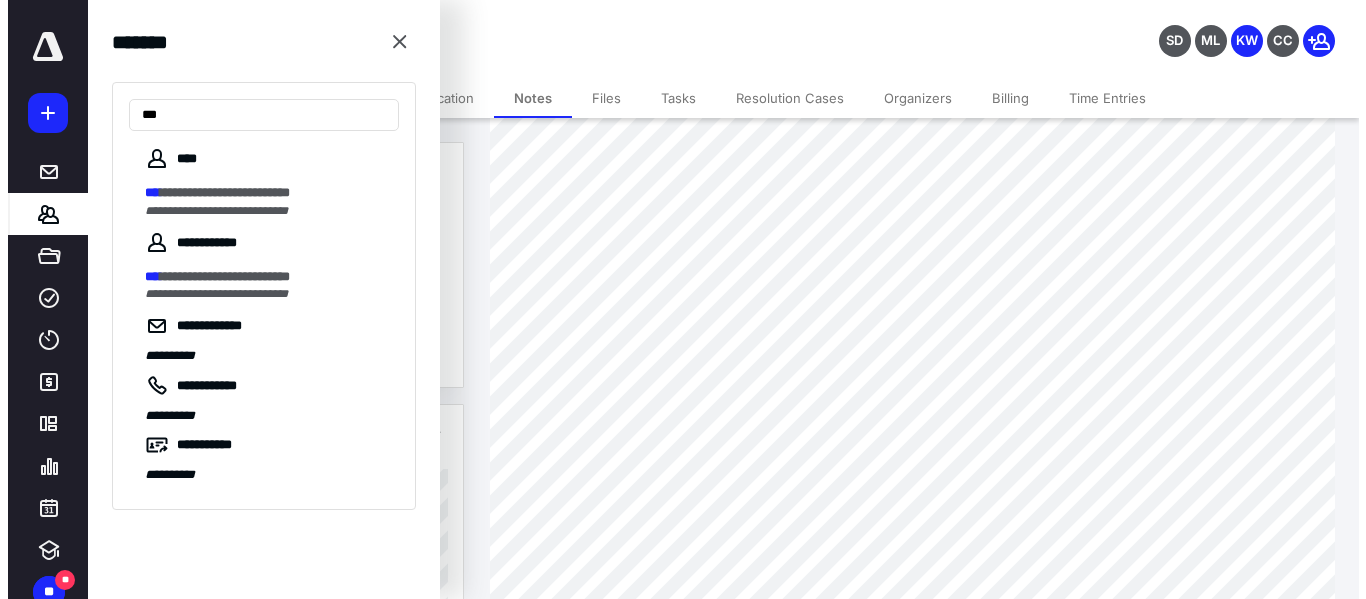 scroll, scrollTop: 0, scrollLeft: 0, axis: both 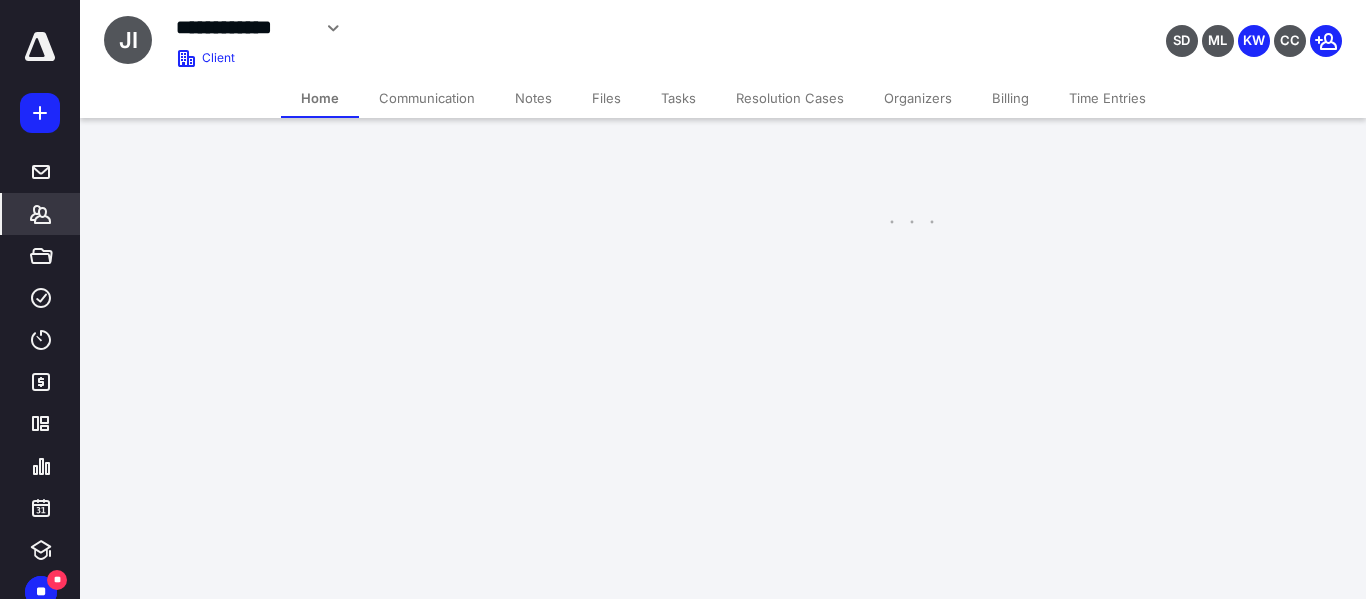 click on "Notes" at bounding box center (533, 98) 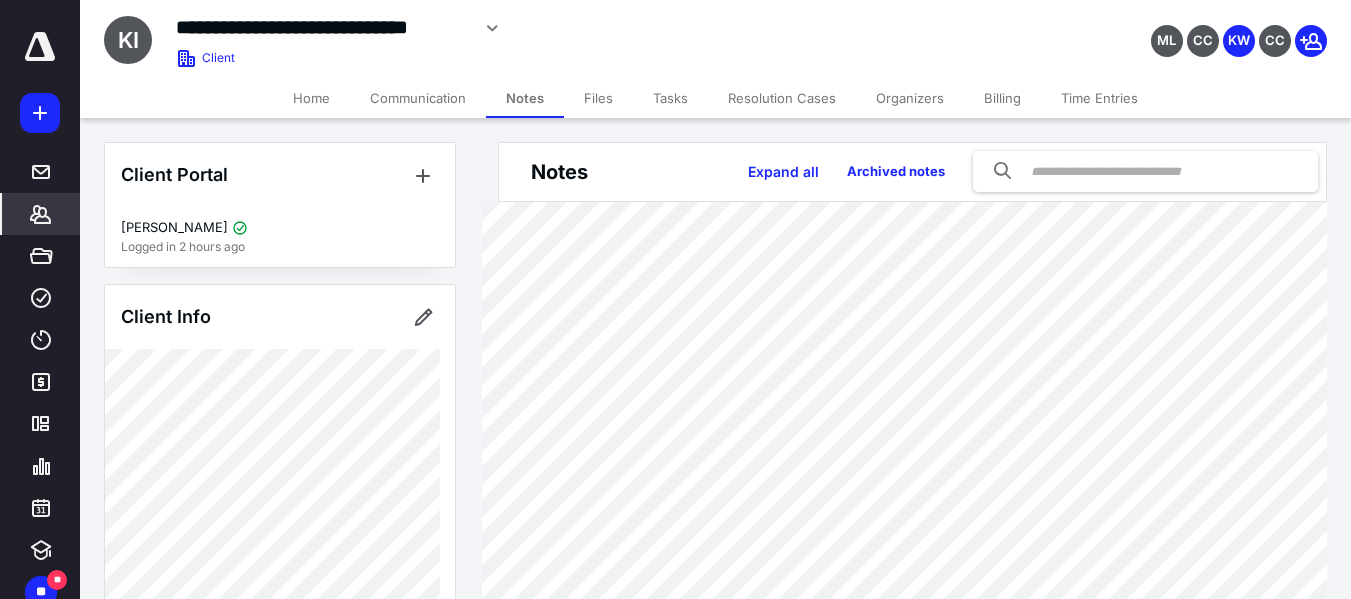 click on "Files" at bounding box center (598, 98) 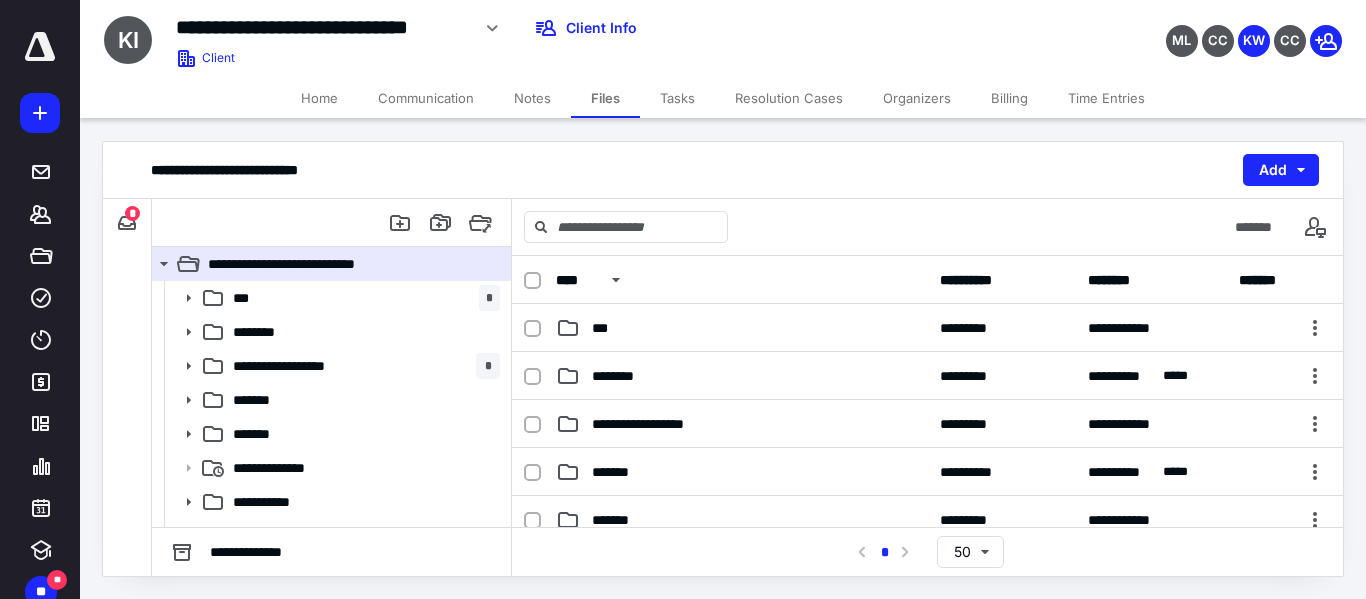click on "*" at bounding box center (132, 213) 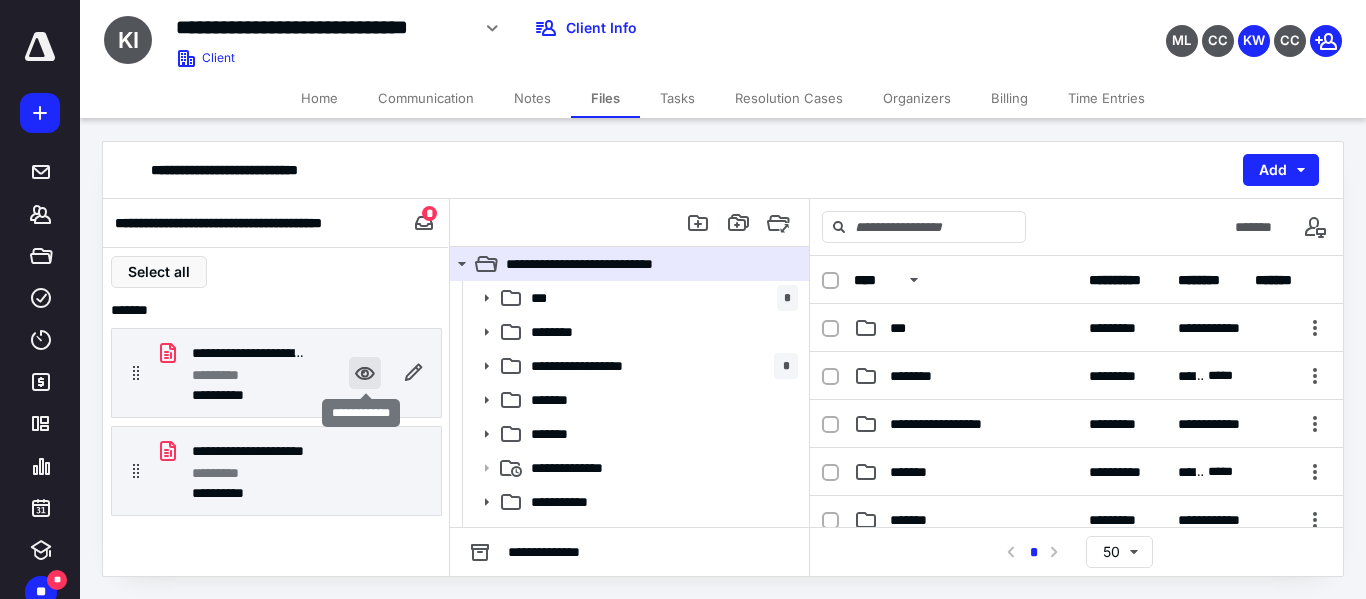 click at bounding box center (365, 373) 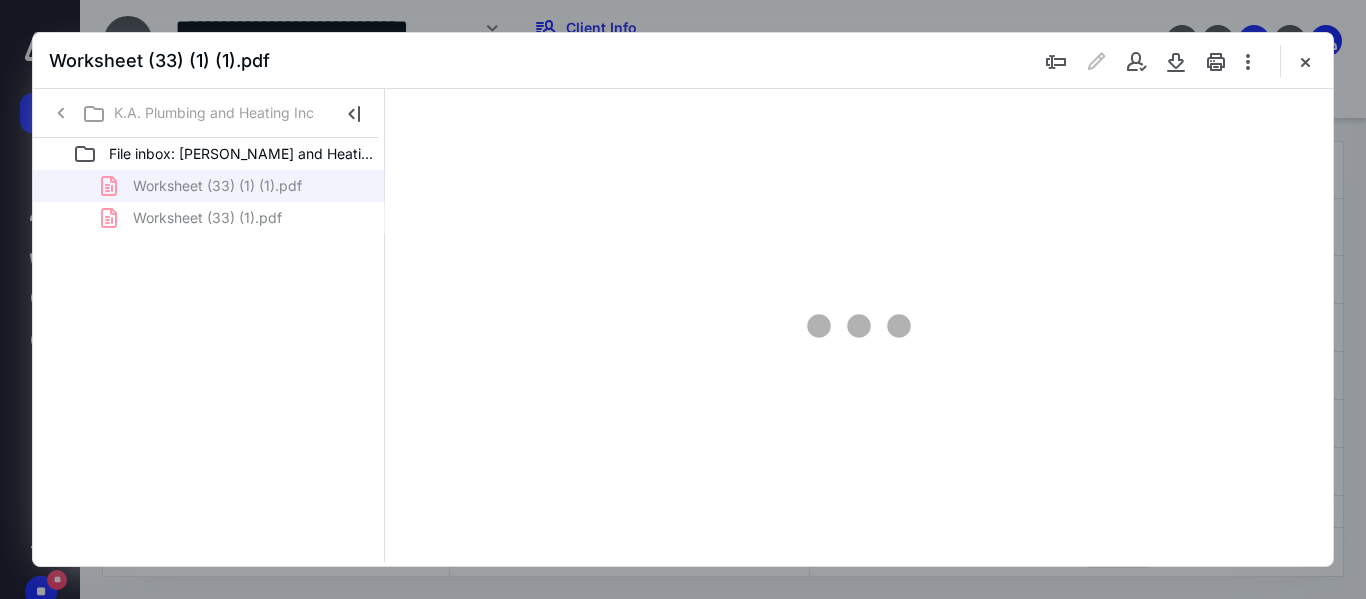 scroll, scrollTop: 0, scrollLeft: 0, axis: both 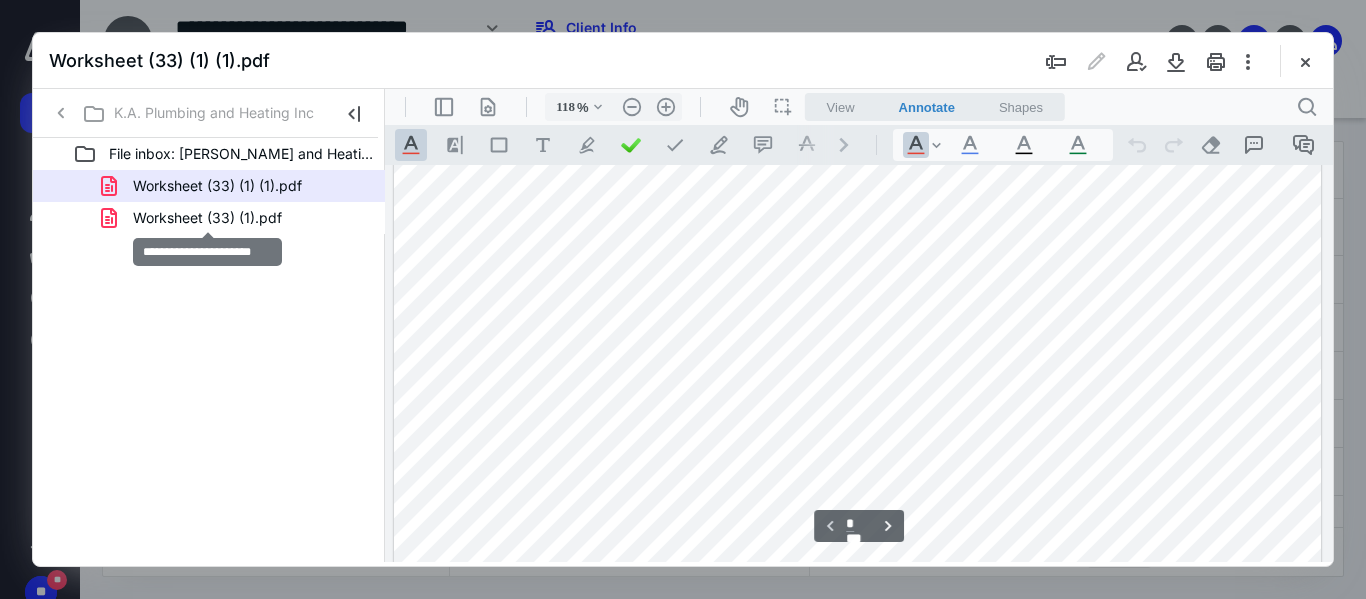 click on "Worksheet (33) (1).pdf" at bounding box center [207, 218] 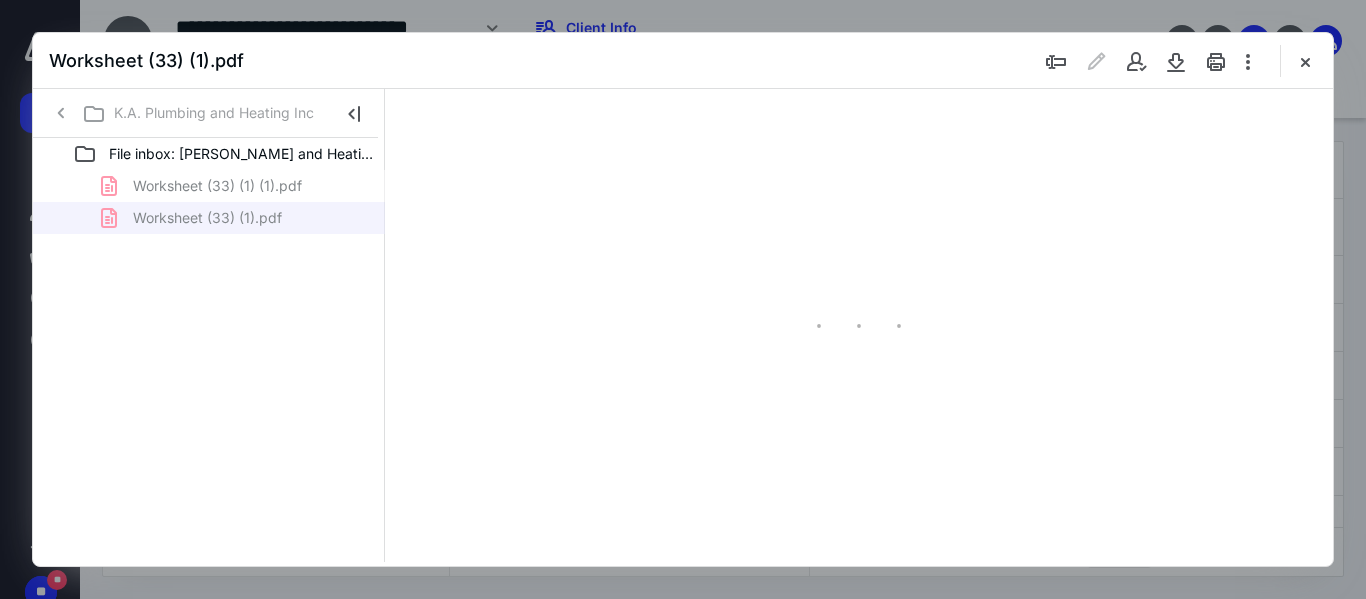 type on "118" 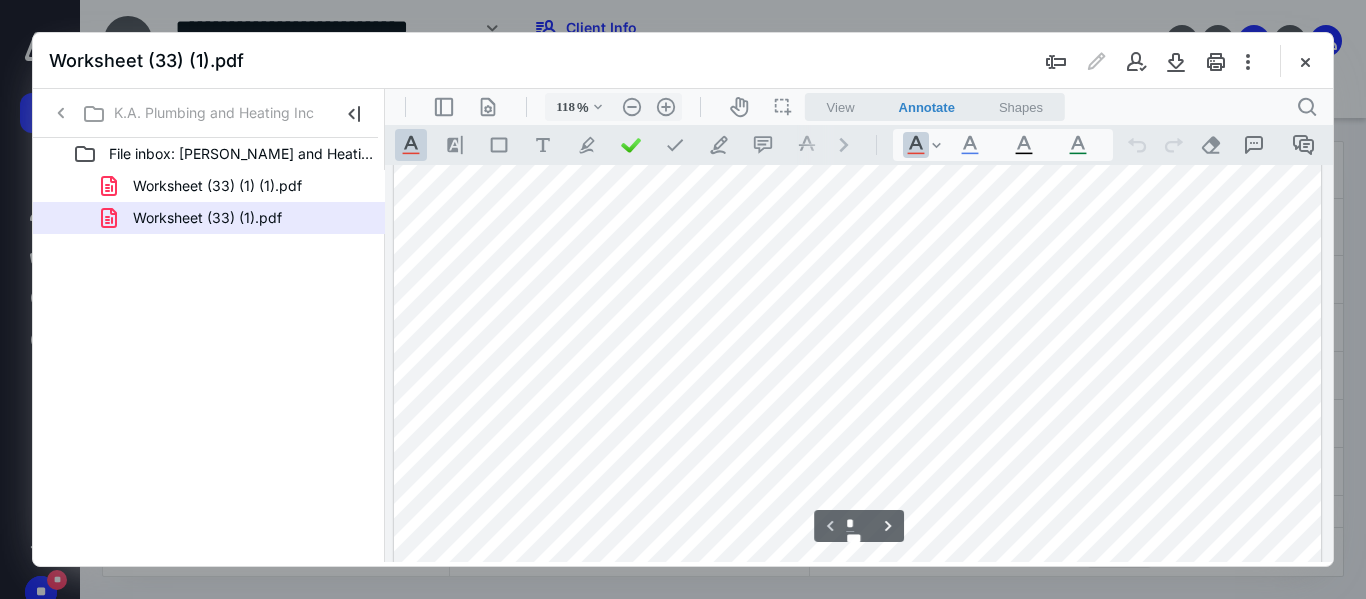 scroll, scrollTop: 0, scrollLeft: 0, axis: both 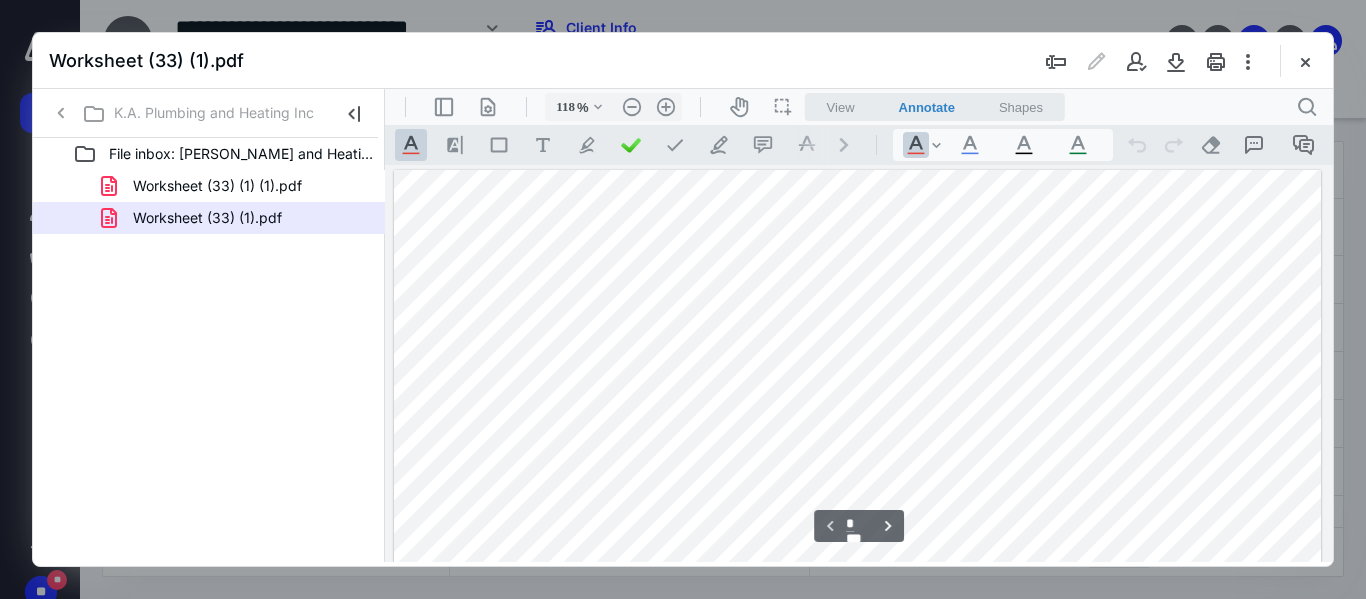 click at bounding box center [1305, 61] 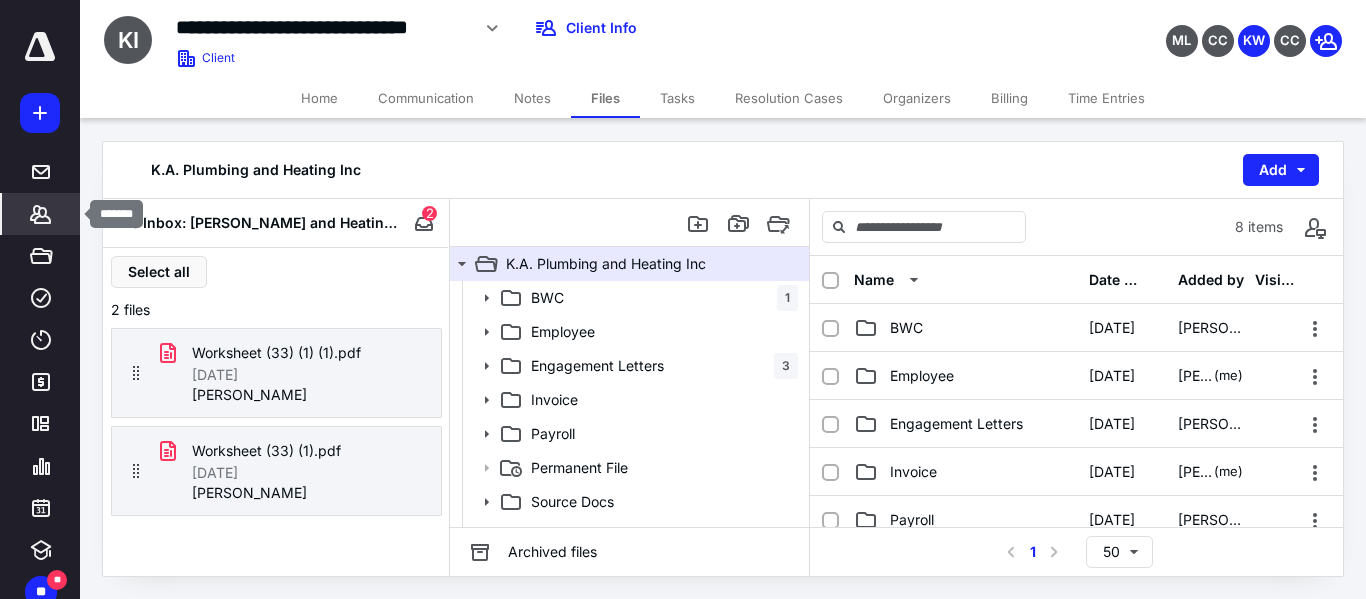 click on "*******" at bounding box center (41, 214) 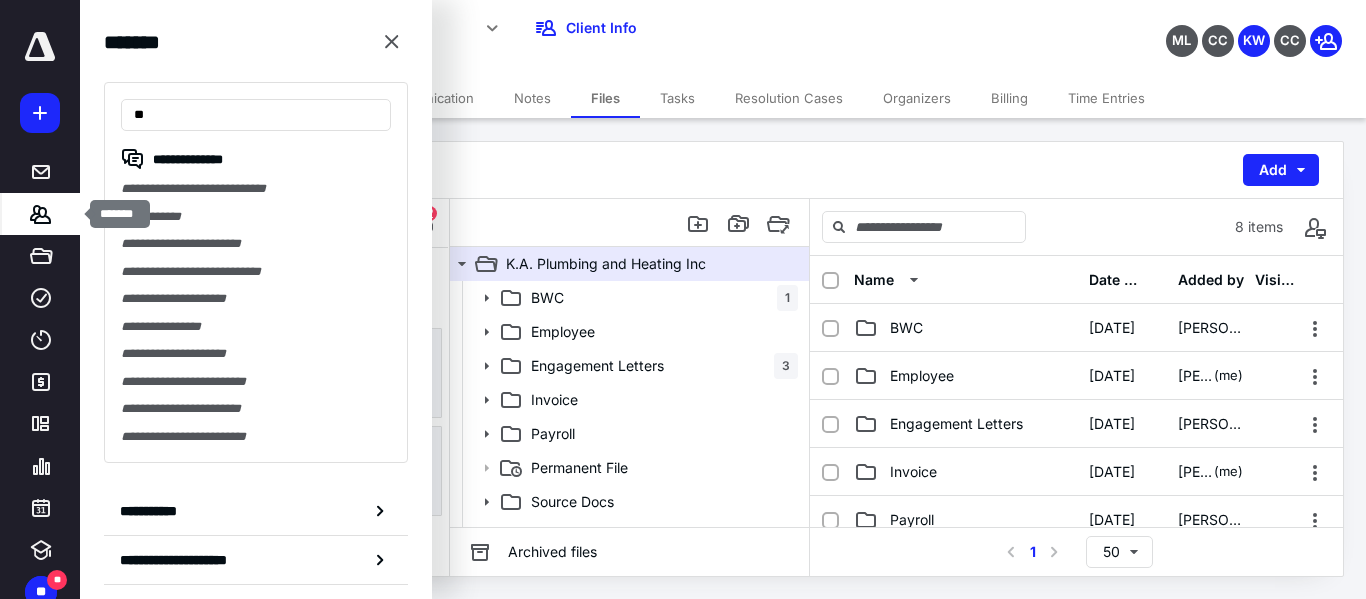 type on "***" 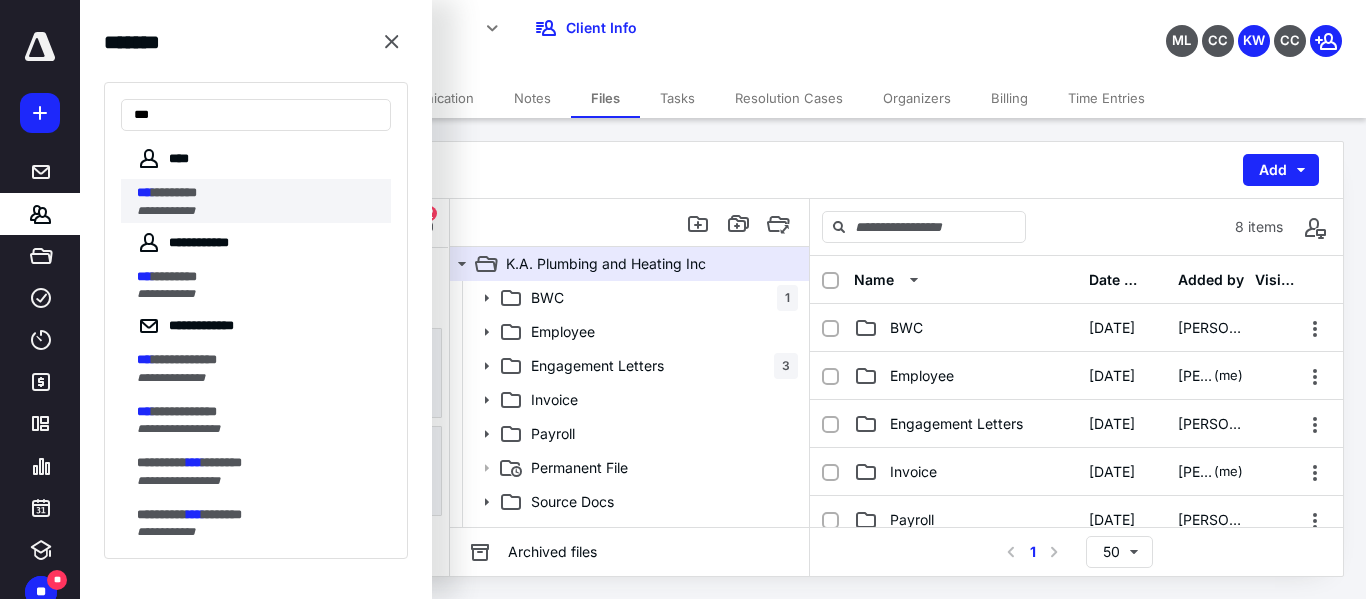 click on "********" at bounding box center [174, 192] 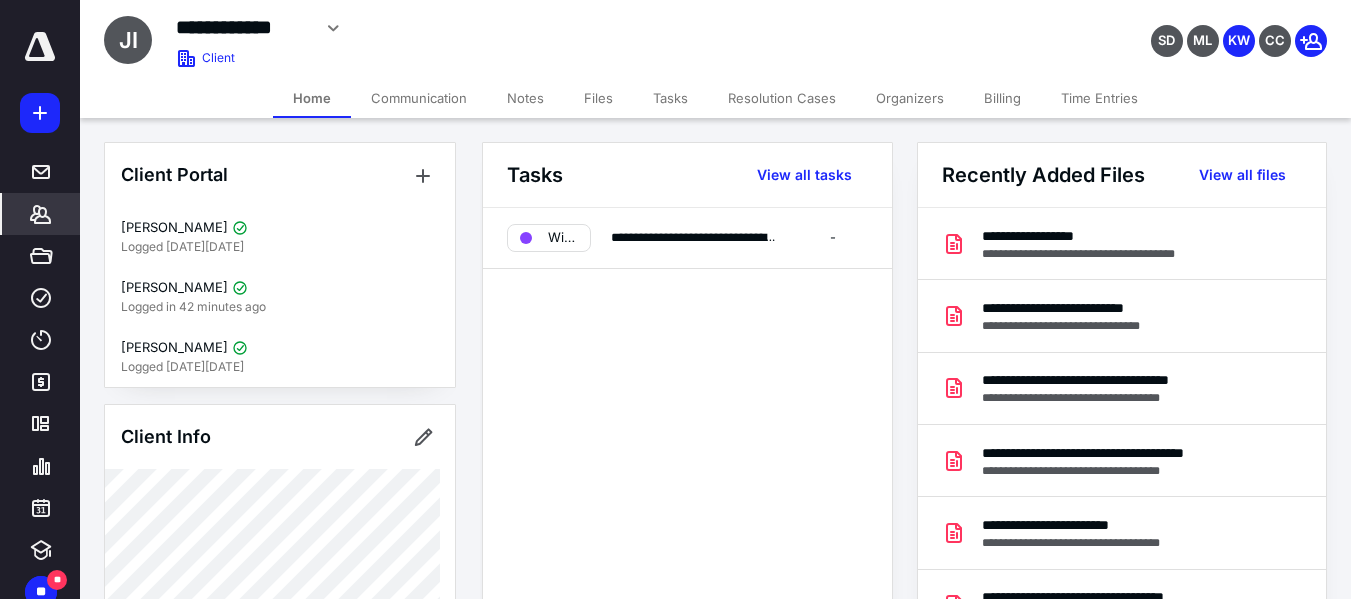 click on "Files" at bounding box center (598, 98) 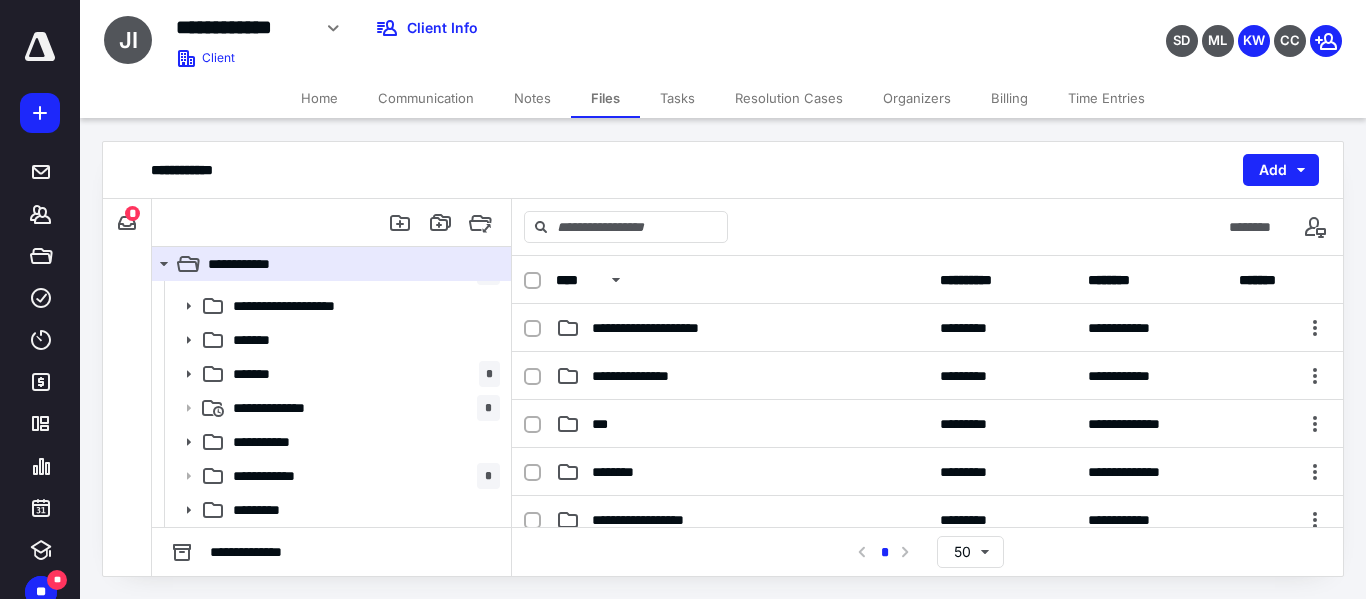 scroll, scrollTop: 0, scrollLeft: 0, axis: both 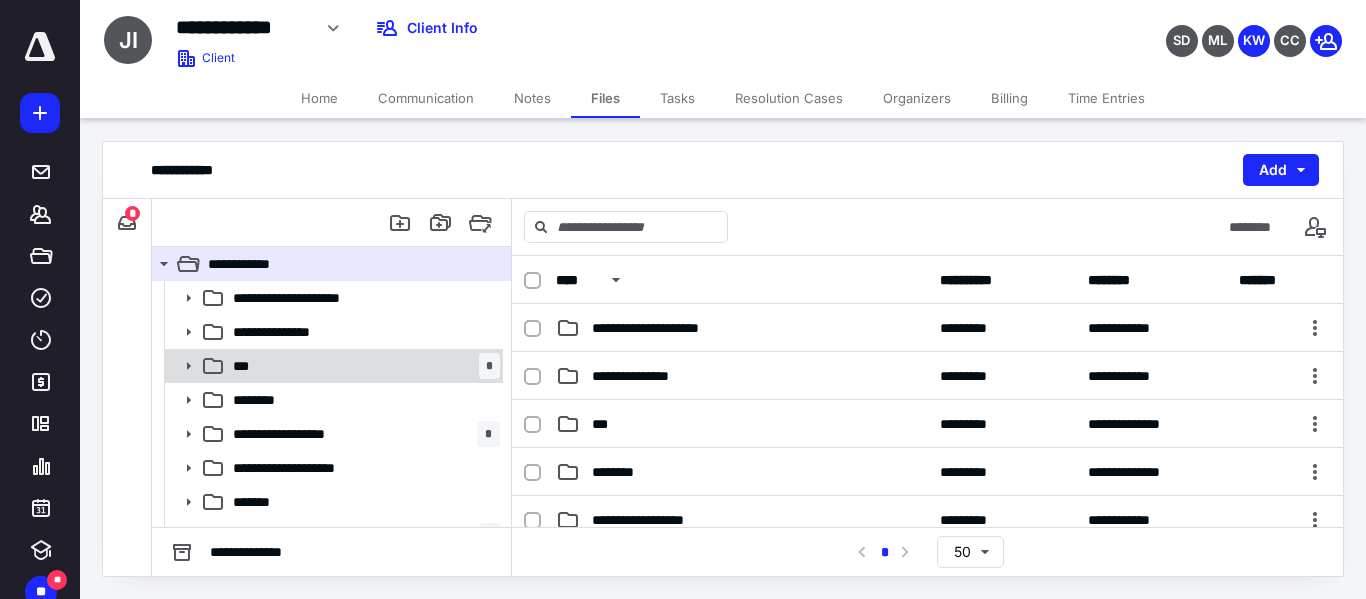 click 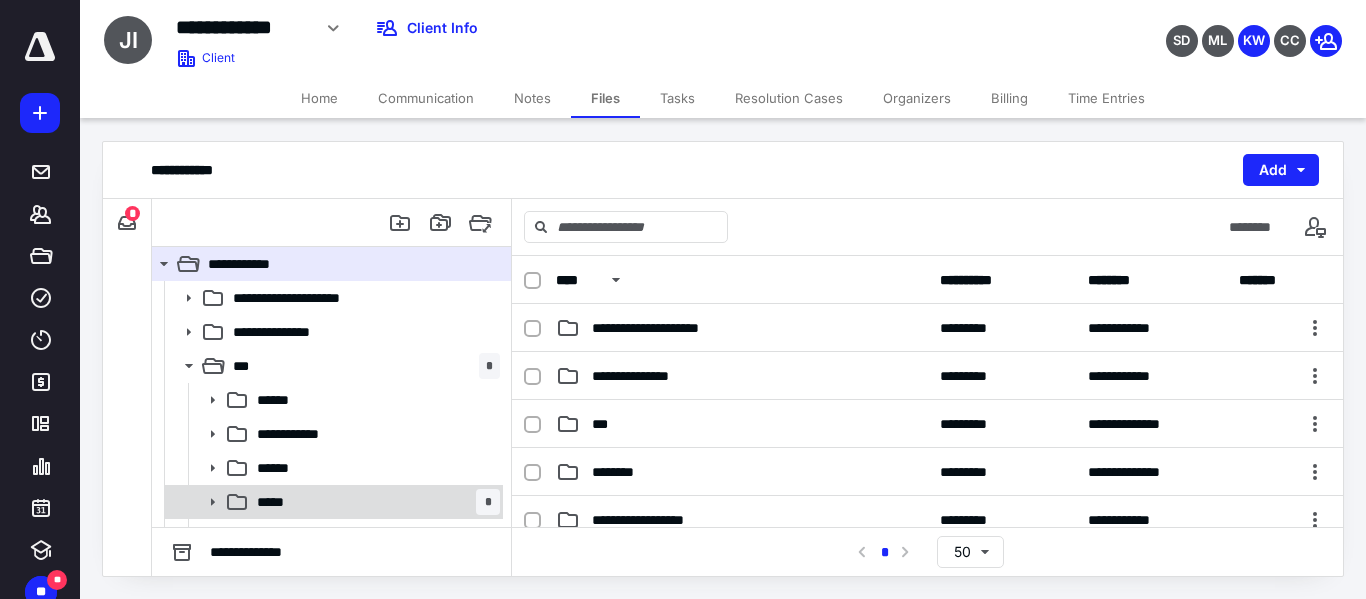 scroll, scrollTop: 200, scrollLeft: 0, axis: vertical 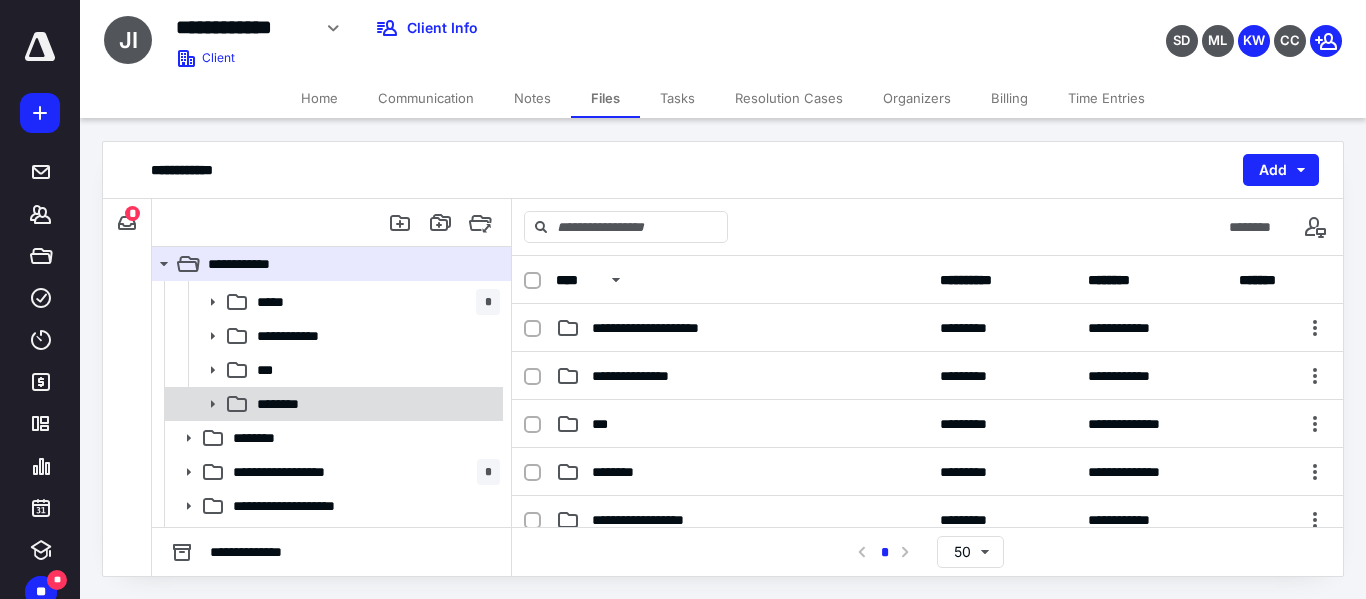 click 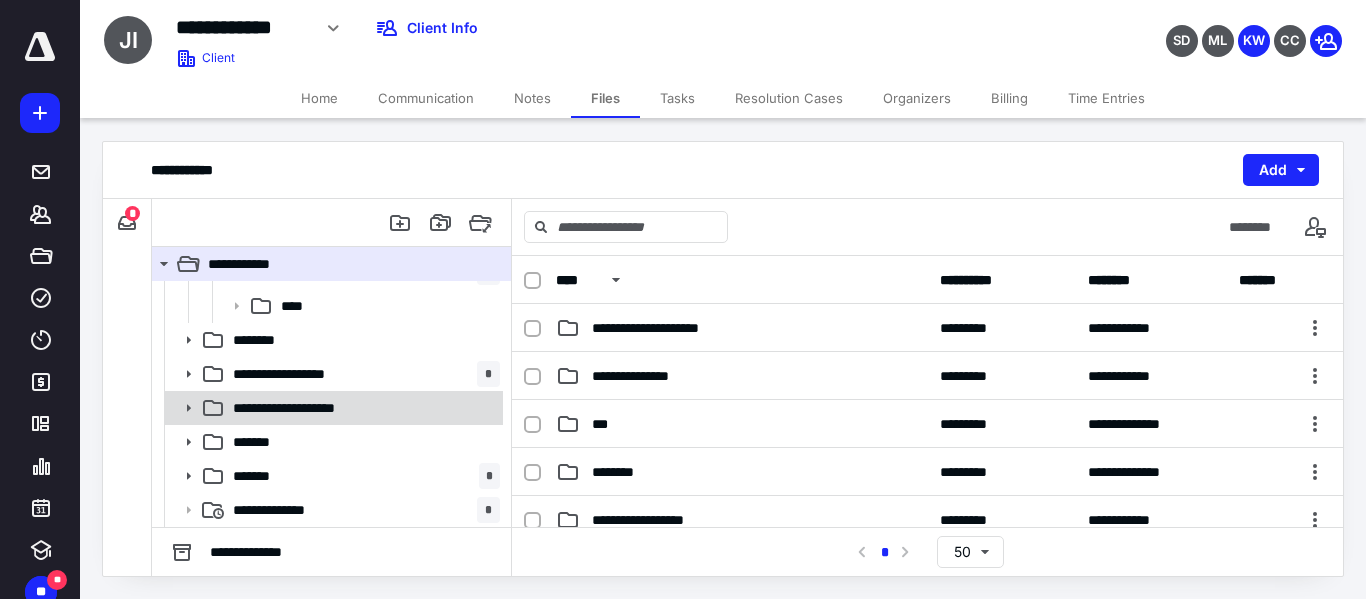 scroll, scrollTop: 300, scrollLeft: 0, axis: vertical 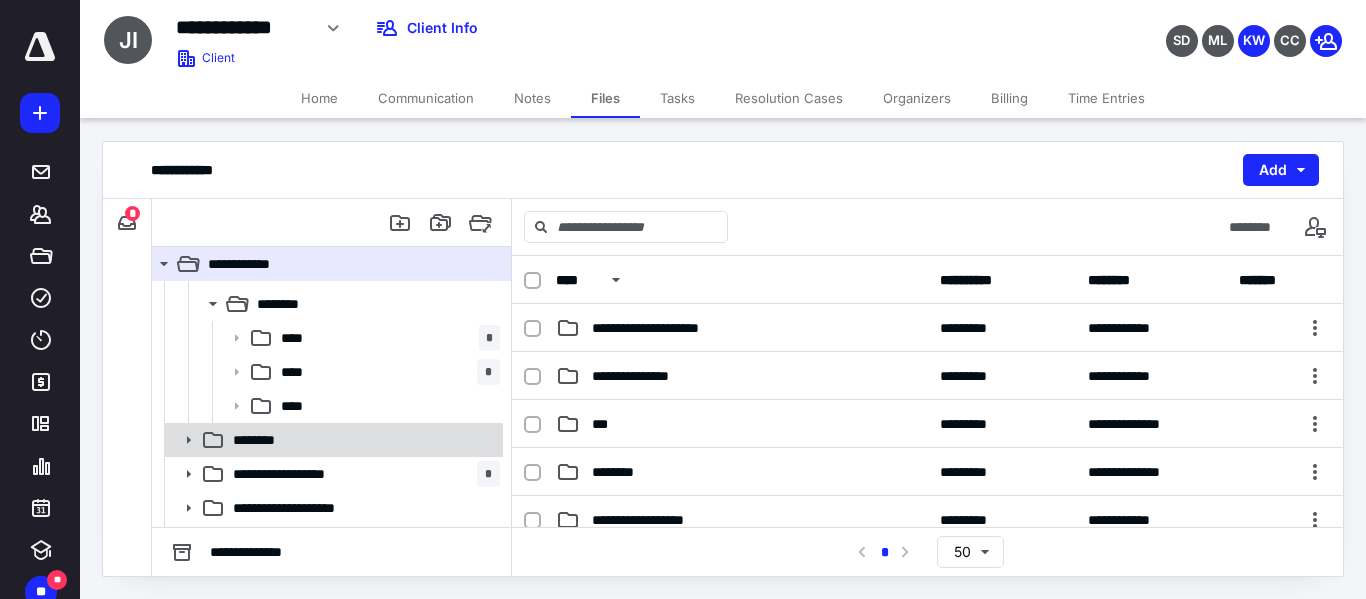 click on "********" at bounding box center [332, 440] 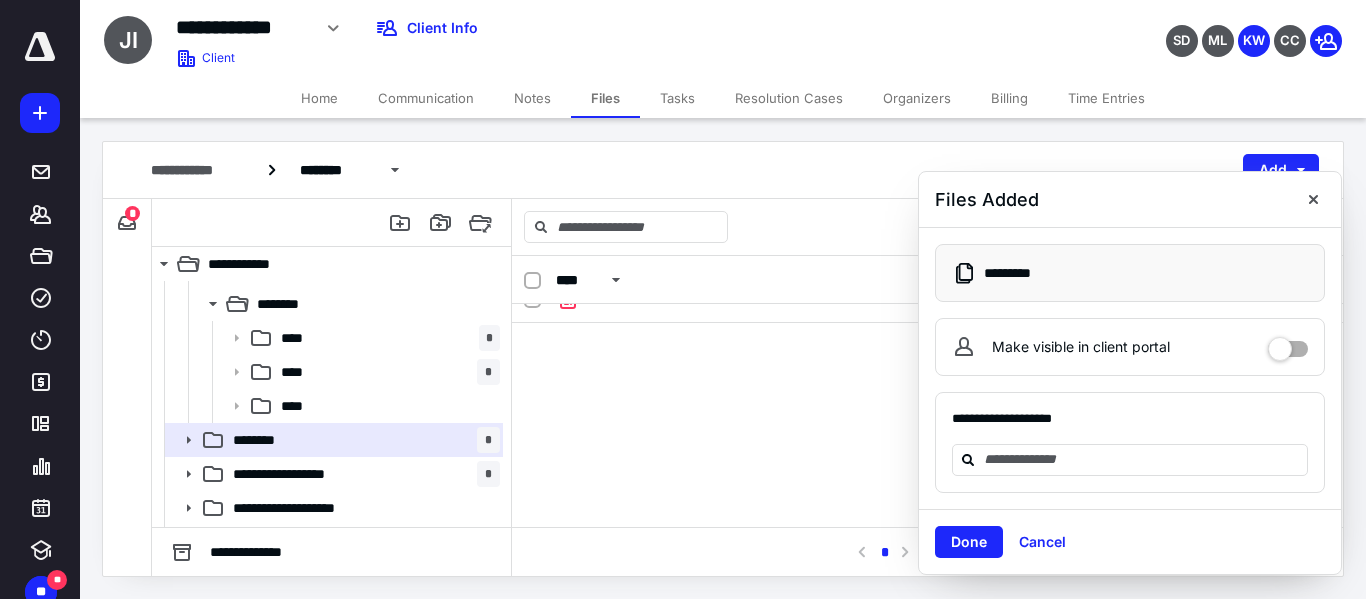 scroll, scrollTop: 597, scrollLeft: 0, axis: vertical 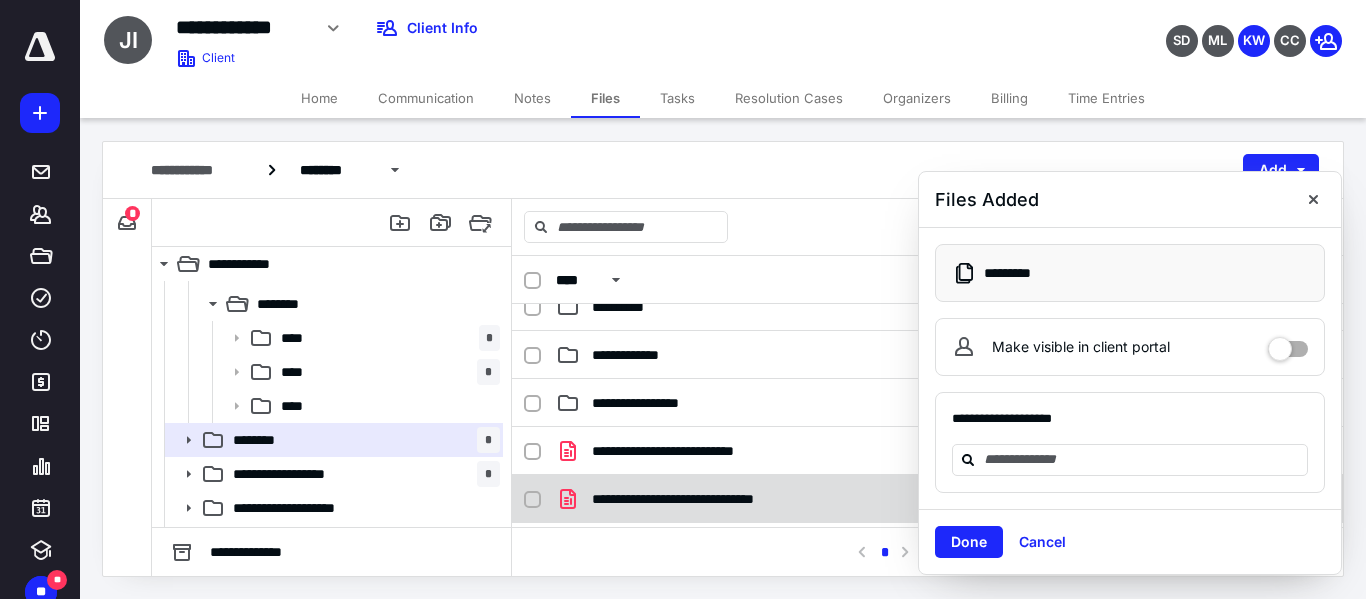 click at bounding box center (532, 500) 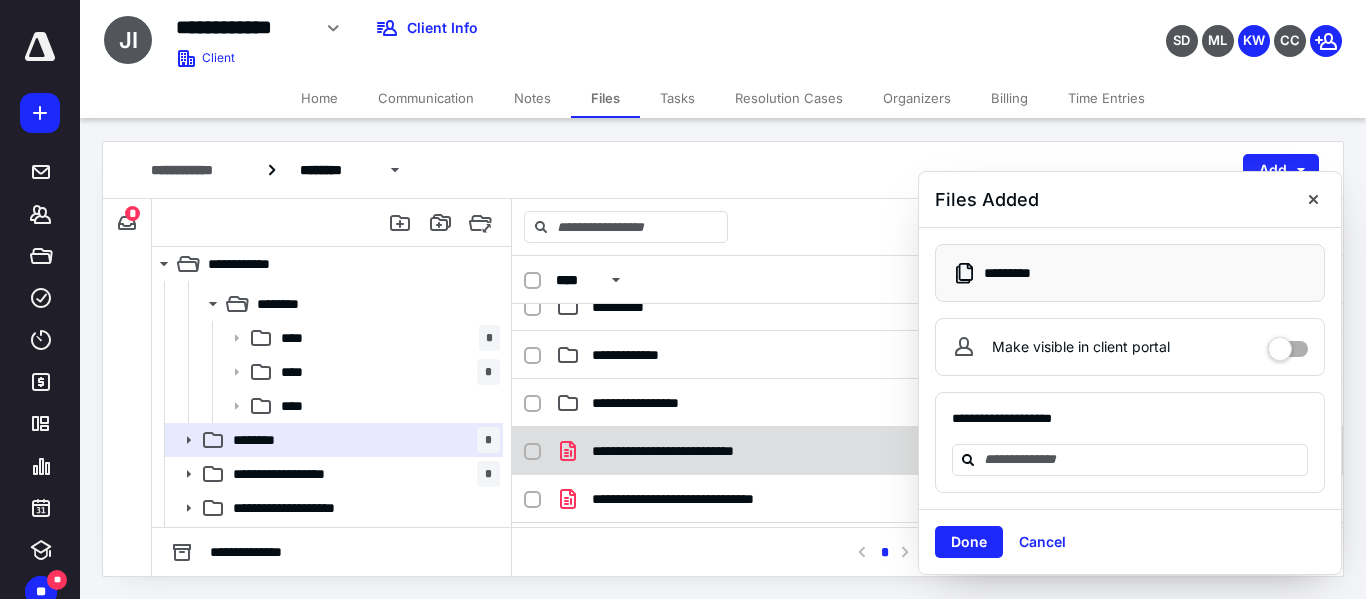 checkbox on "false" 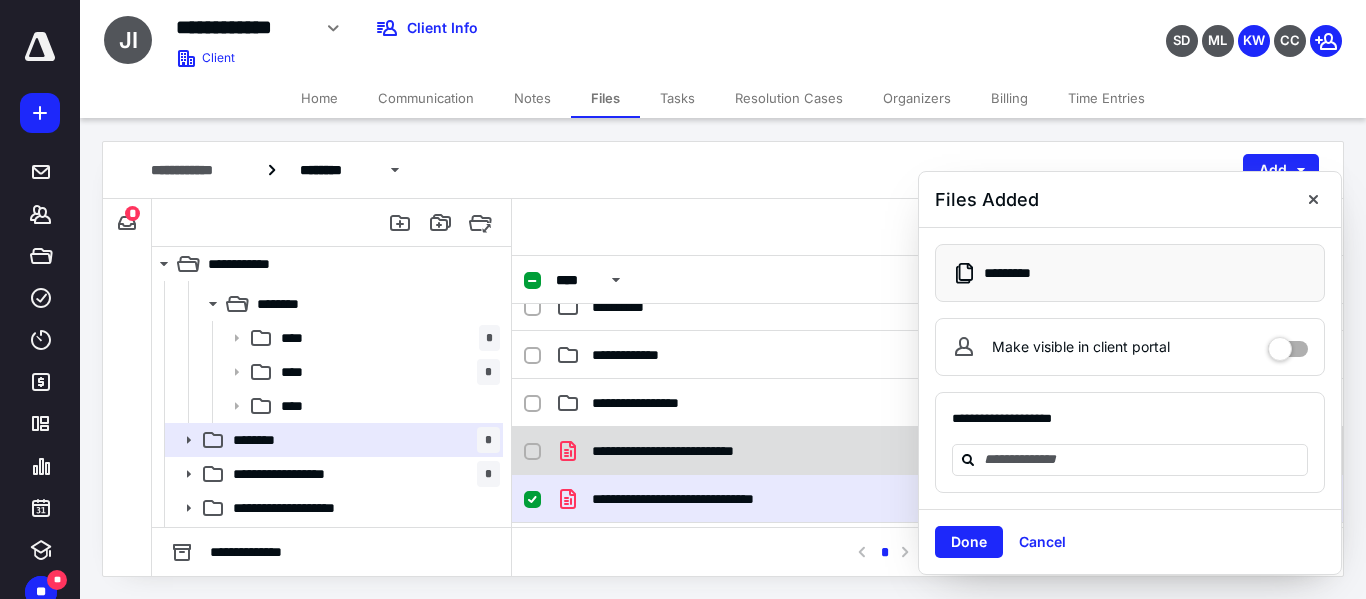 click 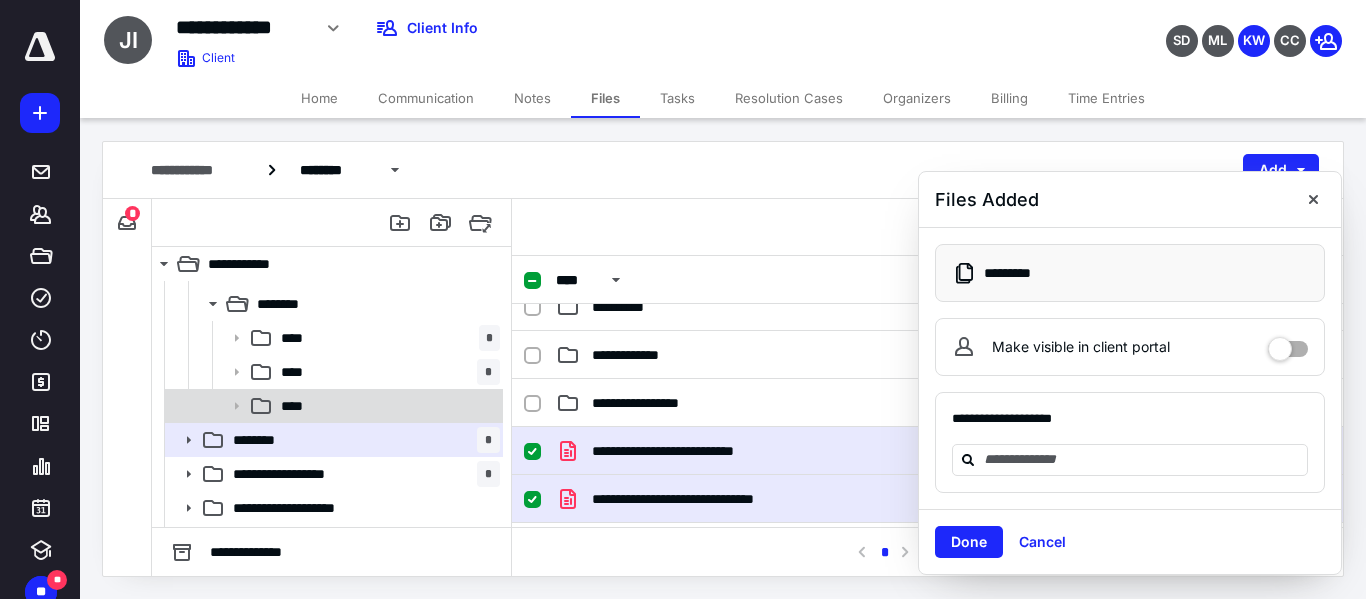 click on "****" at bounding box center [386, 406] 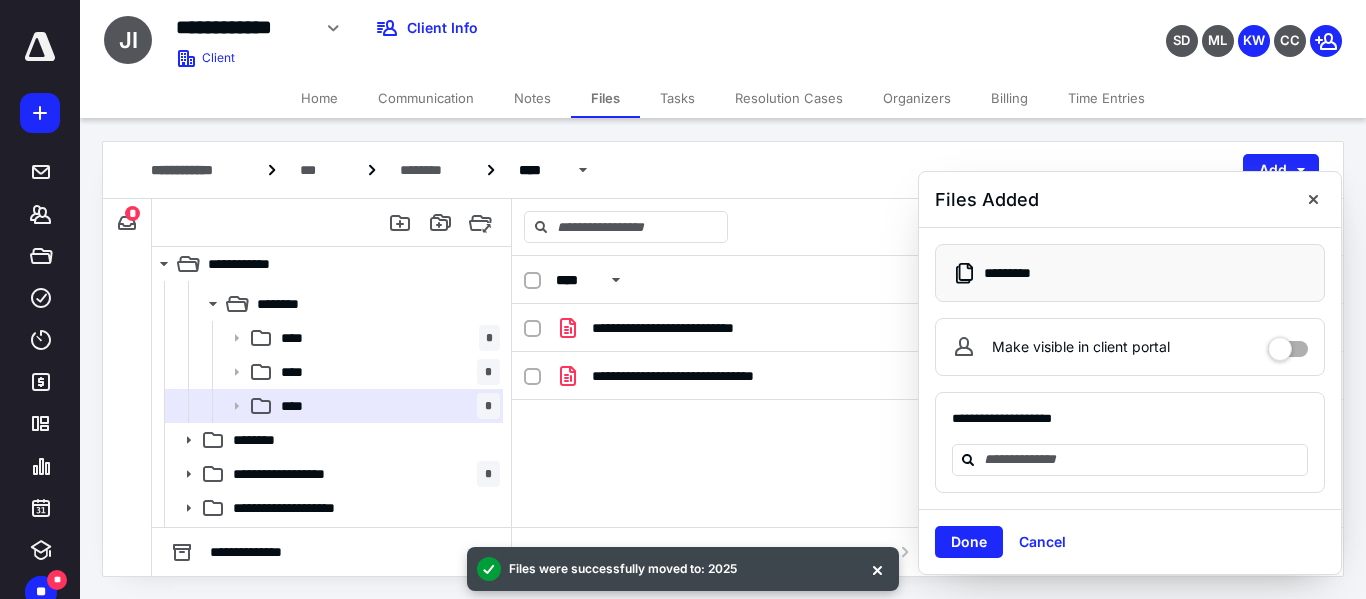 click on "Files Added" at bounding box center (1130, 200) 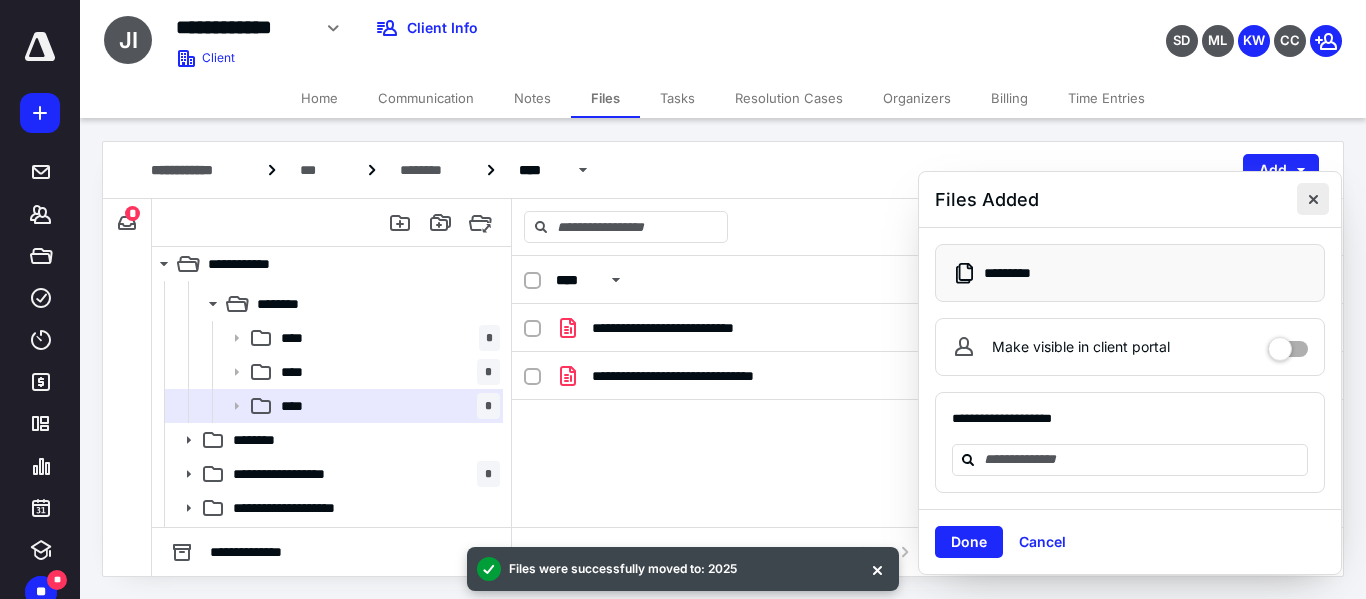 click at bounding box center [1313, 199] 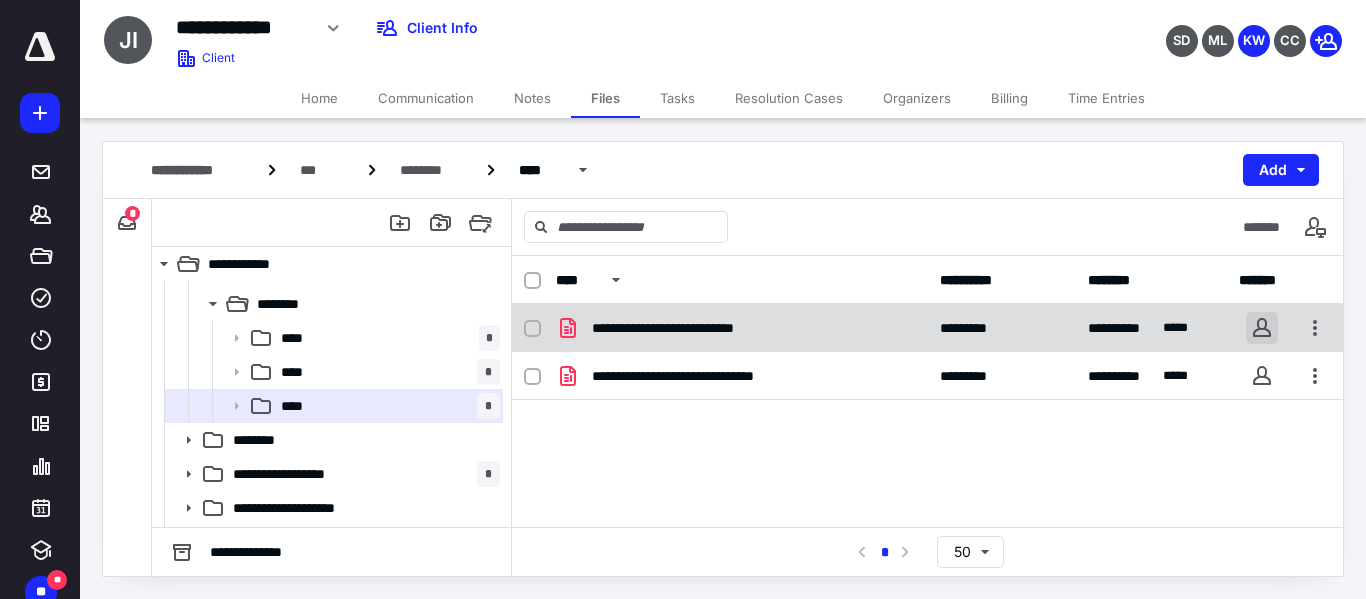 click at bounding box center [1262, 328] 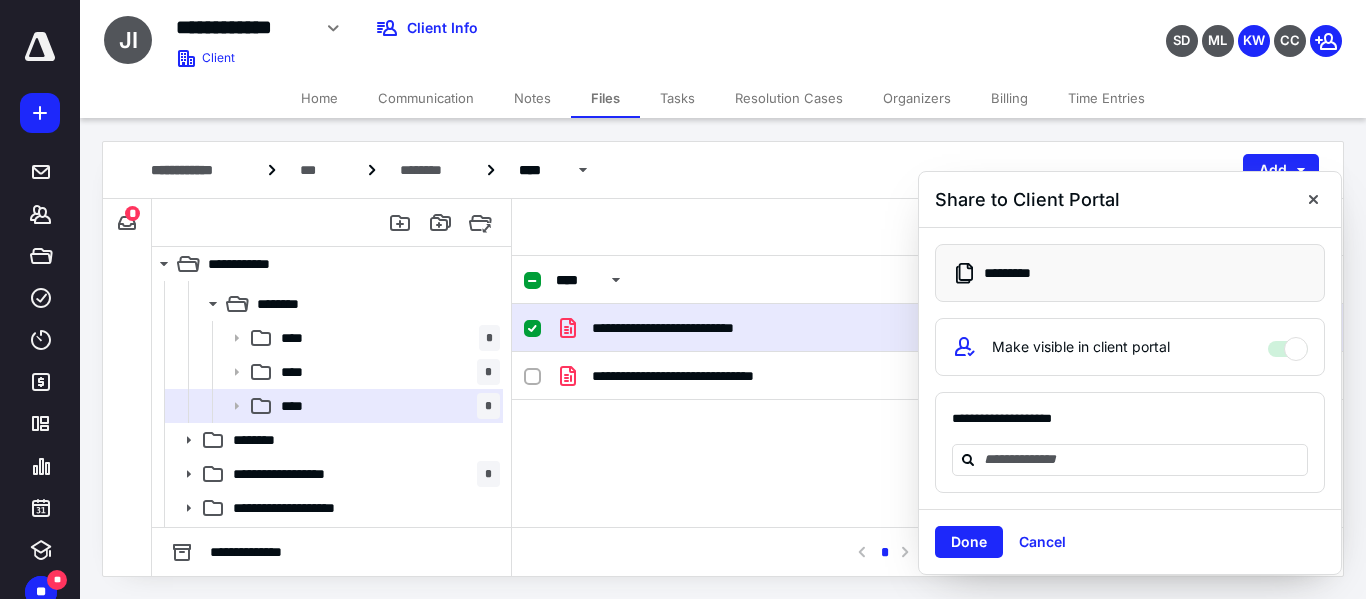 click on "**********" at bounding box center (742, 328) 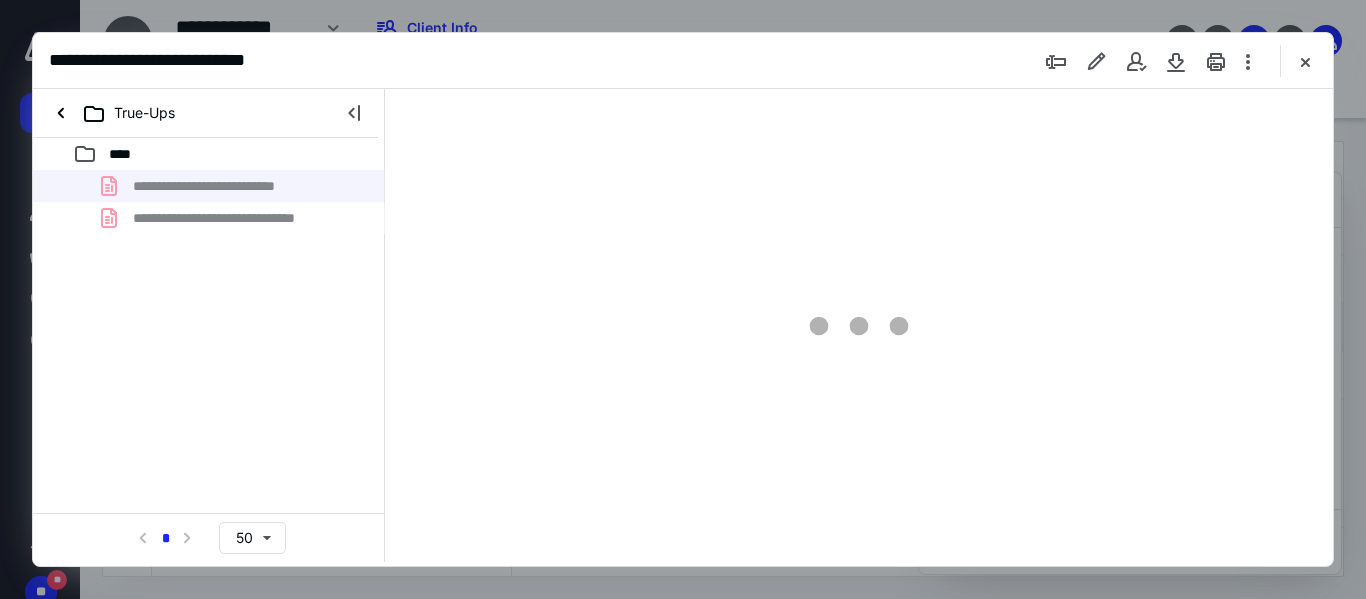 scroll, scrollTop: 0, scrollLeft: 0, axis: both 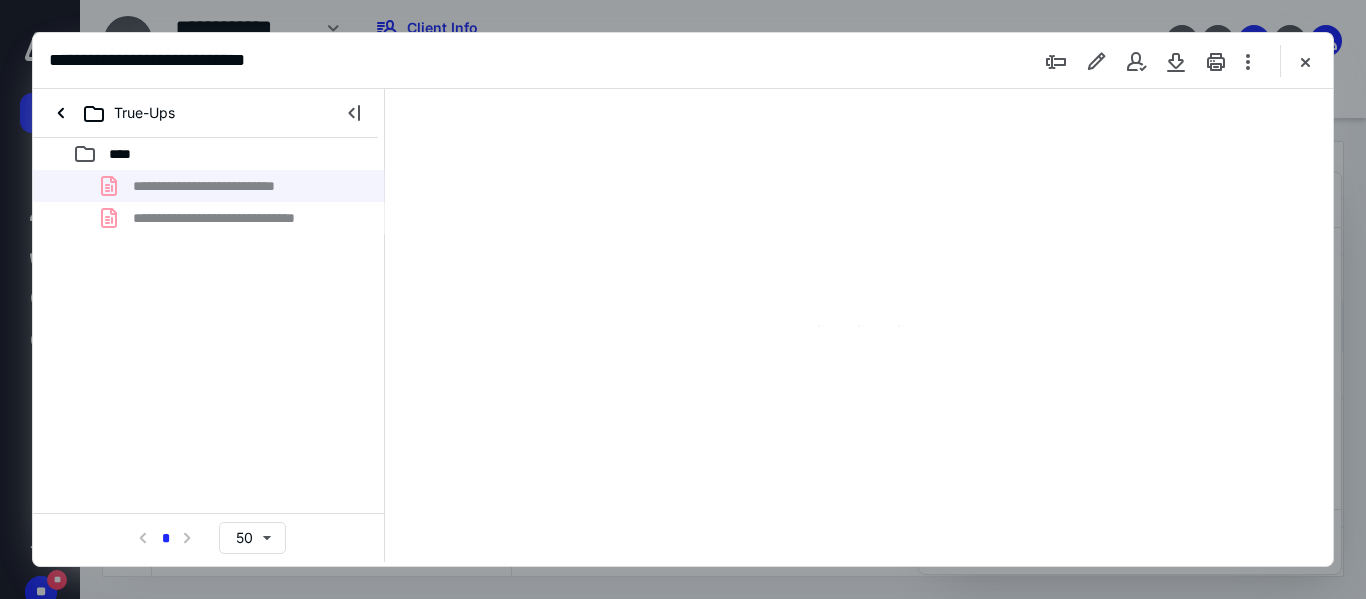type on "152" 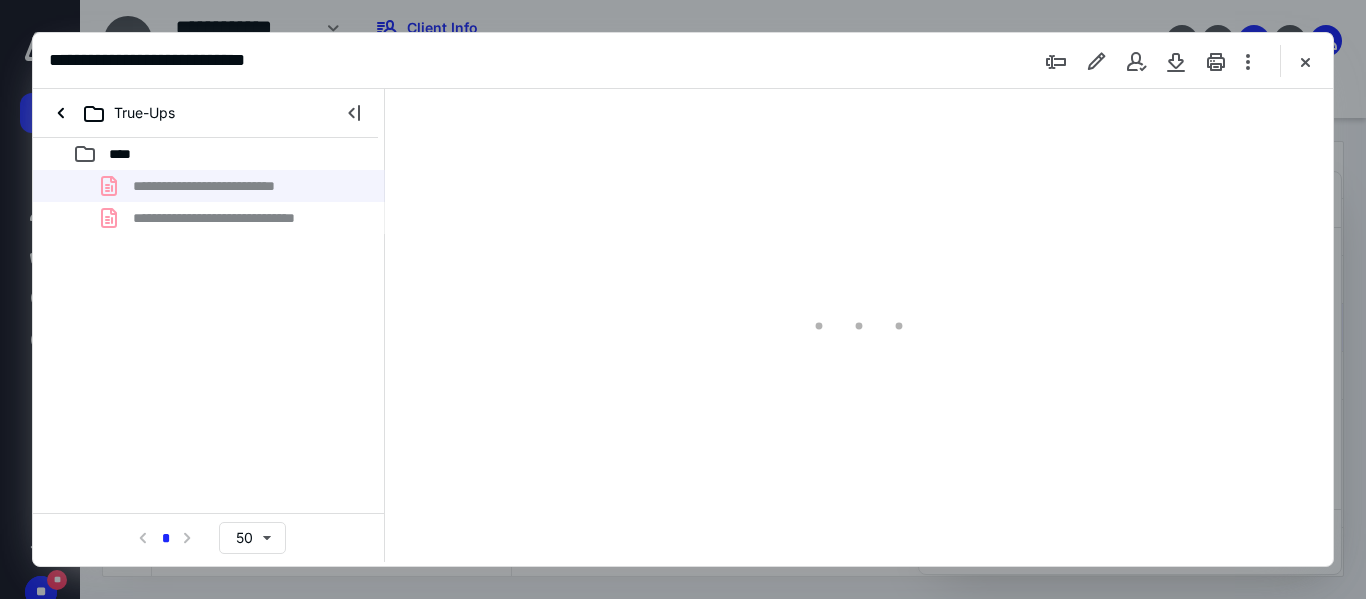 scroll, scrollTop: 82, scrollLeft: 0, axis: vertical 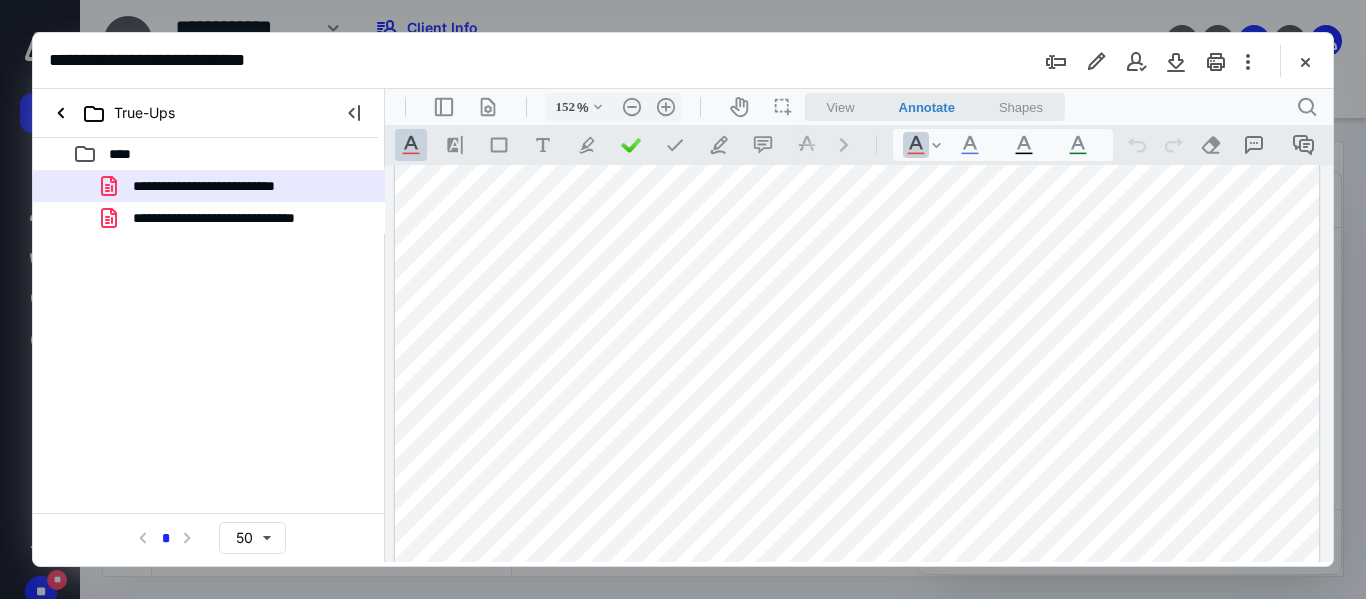 type on "*" 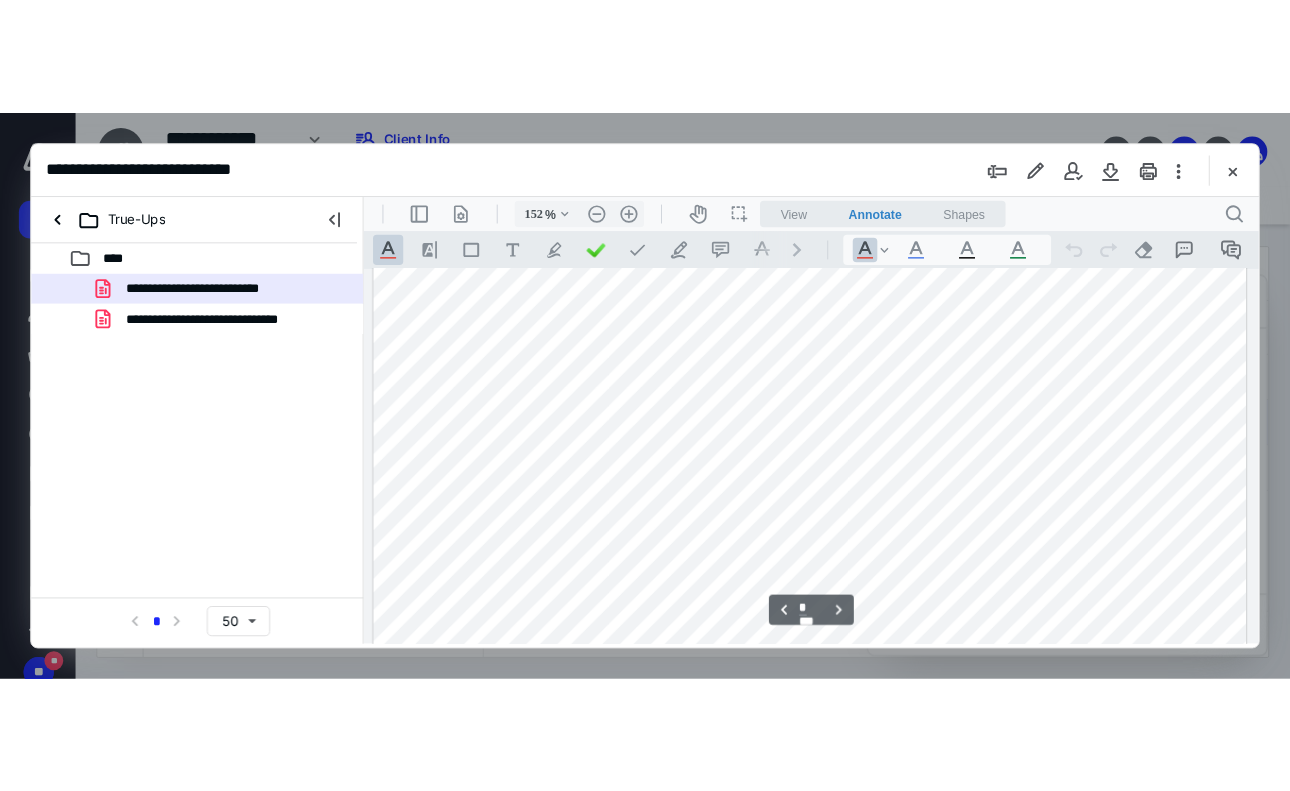 scroll, scrollTop: 1500, scrollLeft: 0, axis: vertical 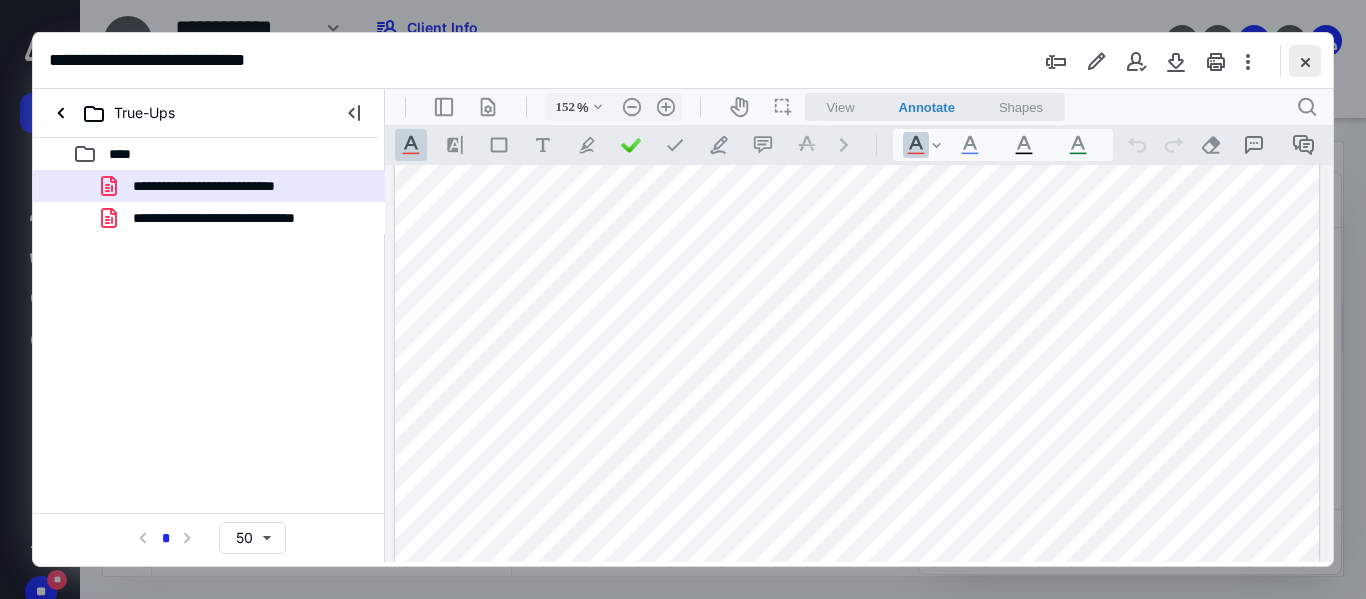 click at bounding box center (1305, 61) 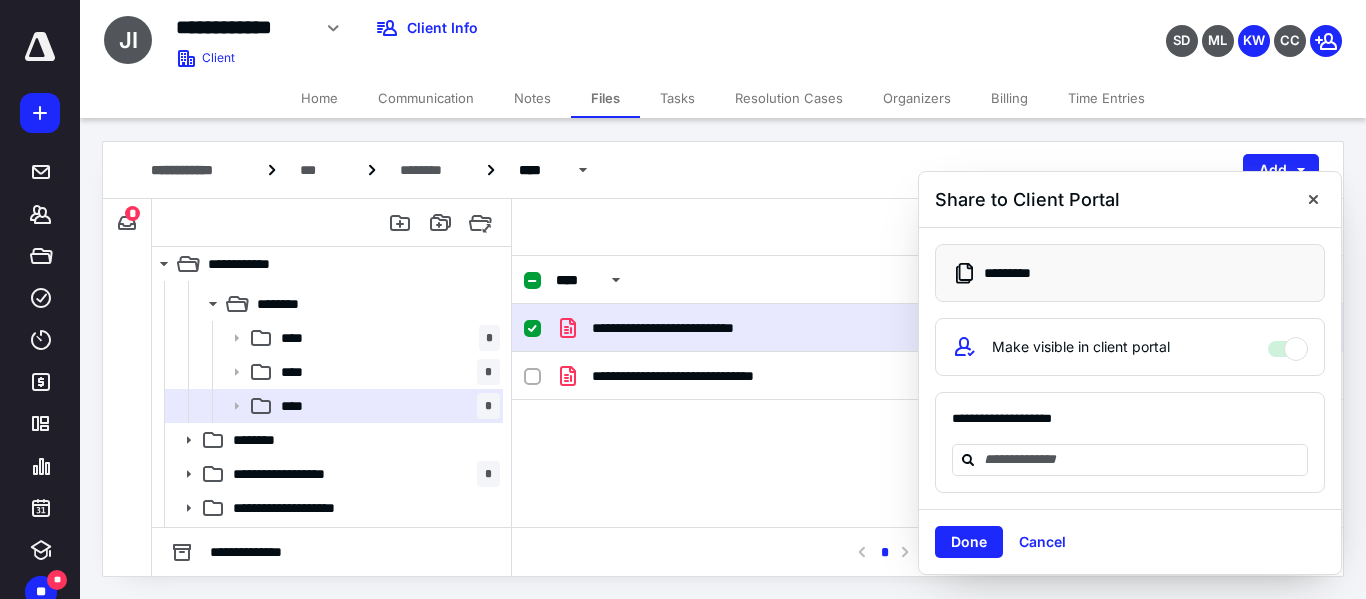 click on "Share to Client Portal" at bounding box center [1130, 200] 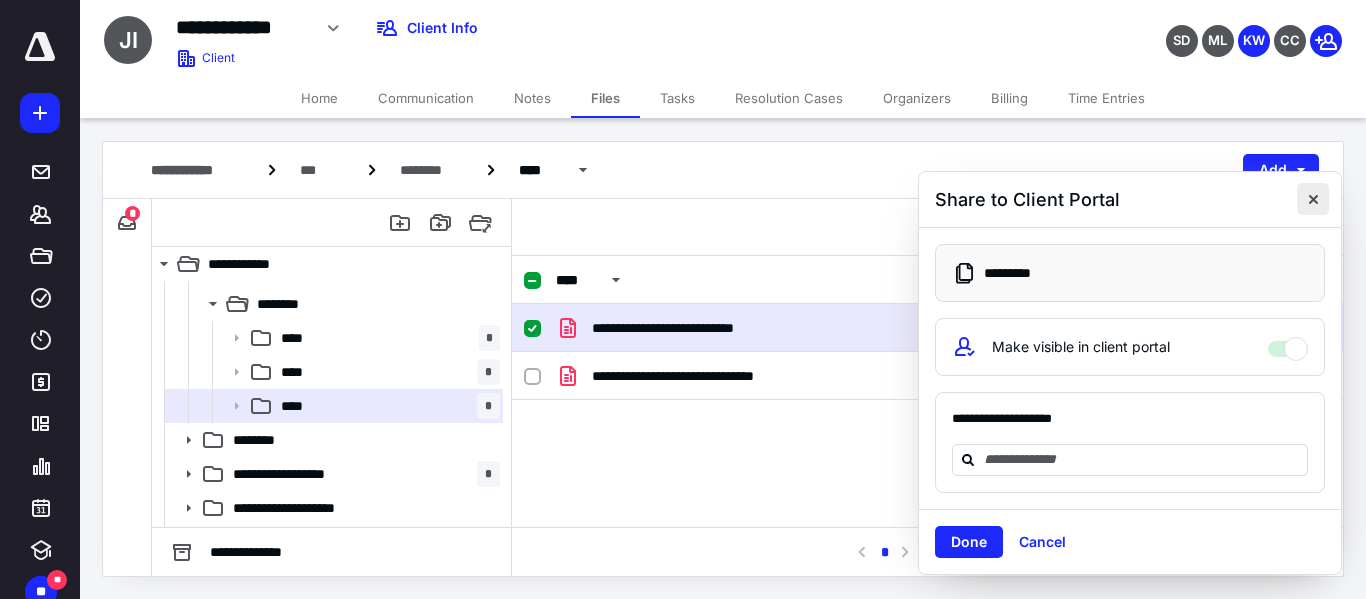 click at bounding box center [1313, 199] 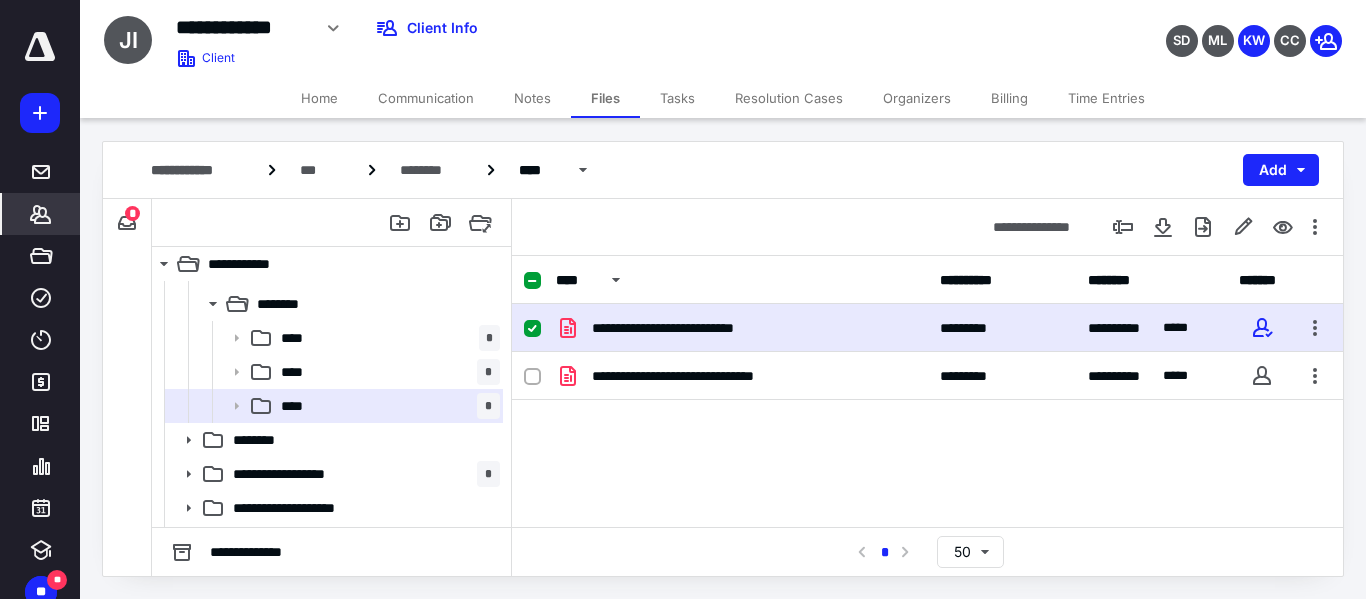 click on "*******" at bounding box center [41, 214] 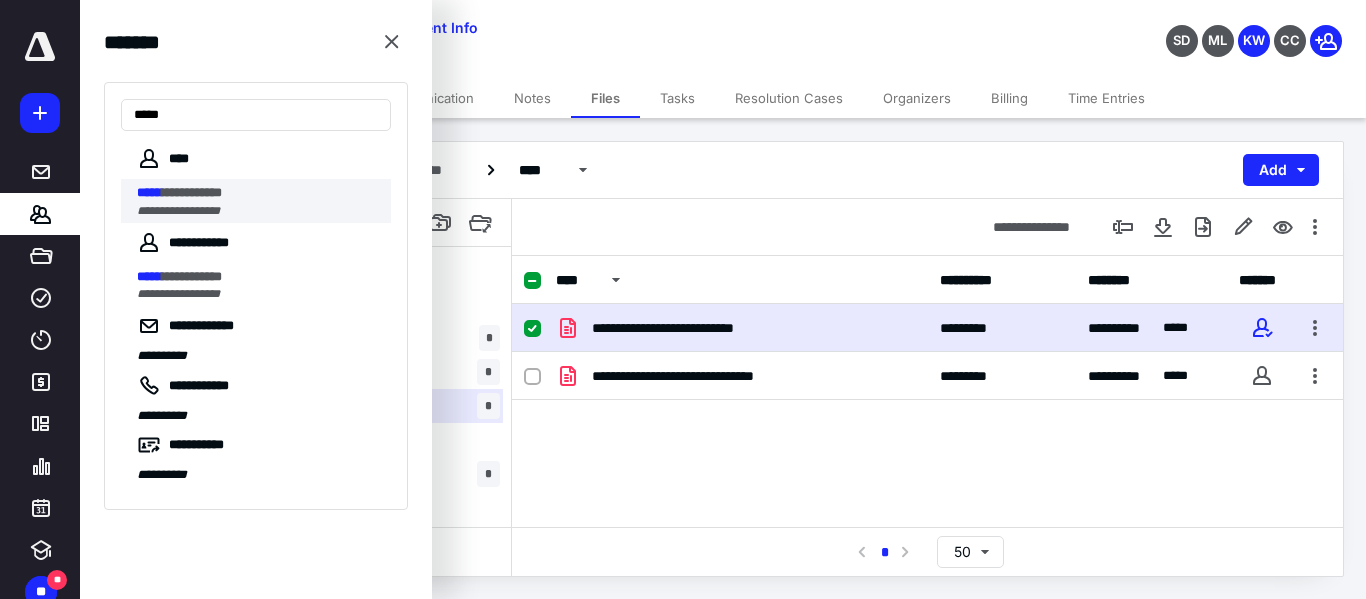 type on "*****" 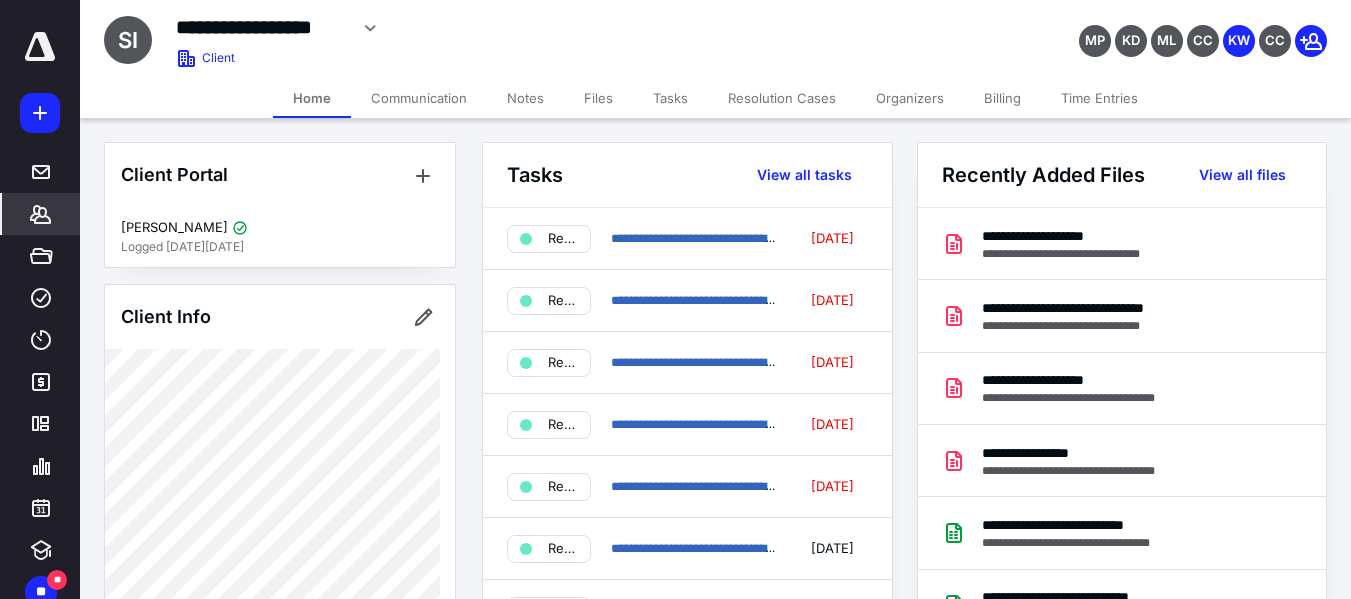 click on "Files" at bounding box center [598, 98] 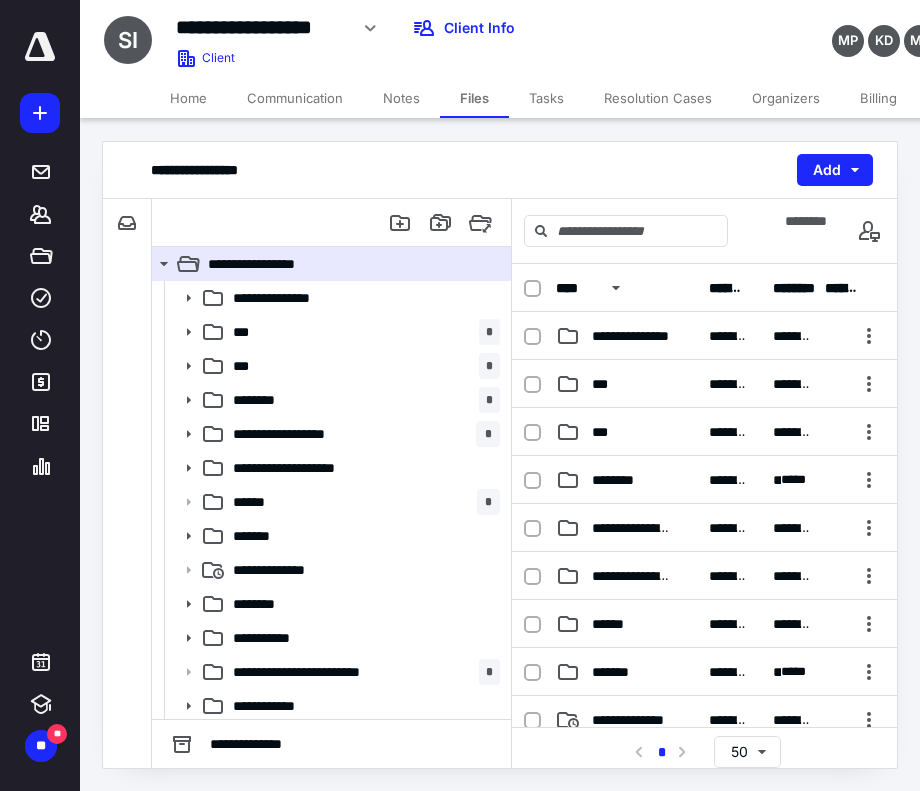 click on "**********" at bounding box center [500, 170] 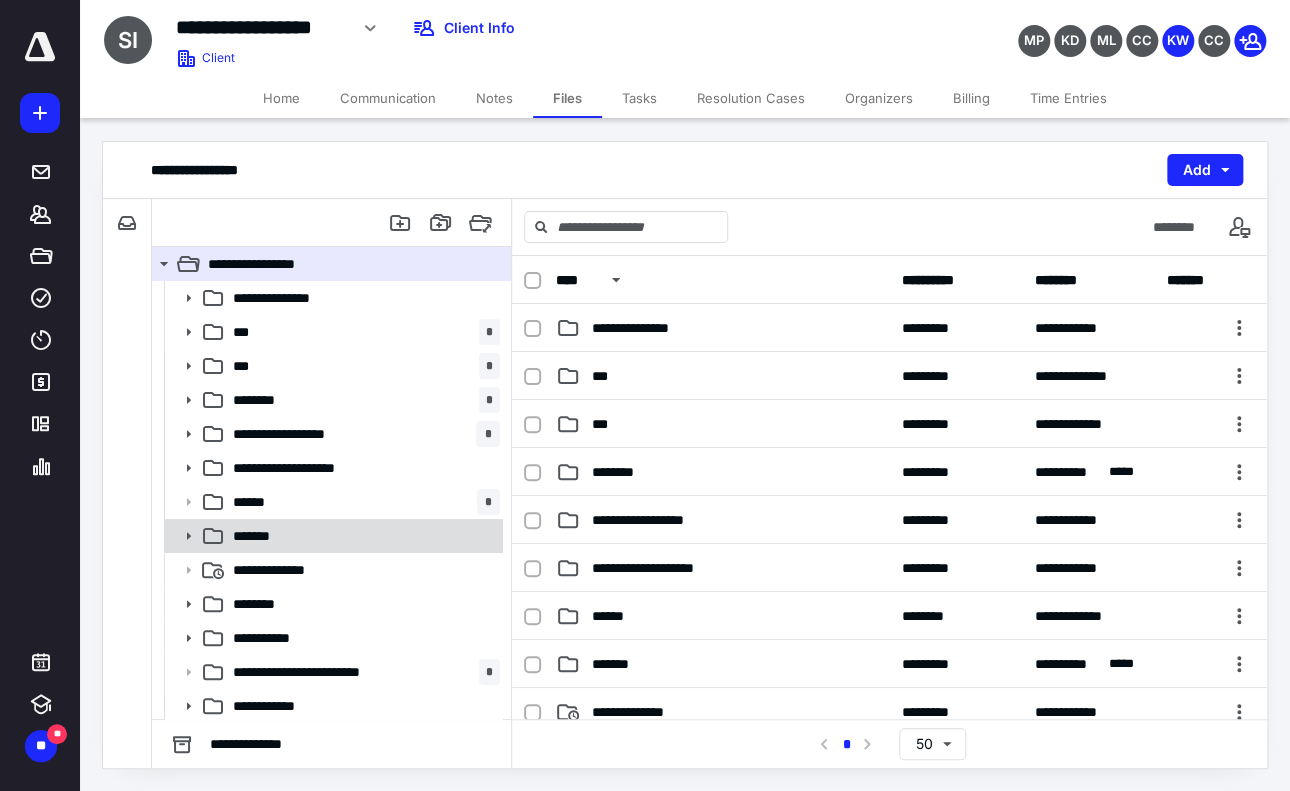 click 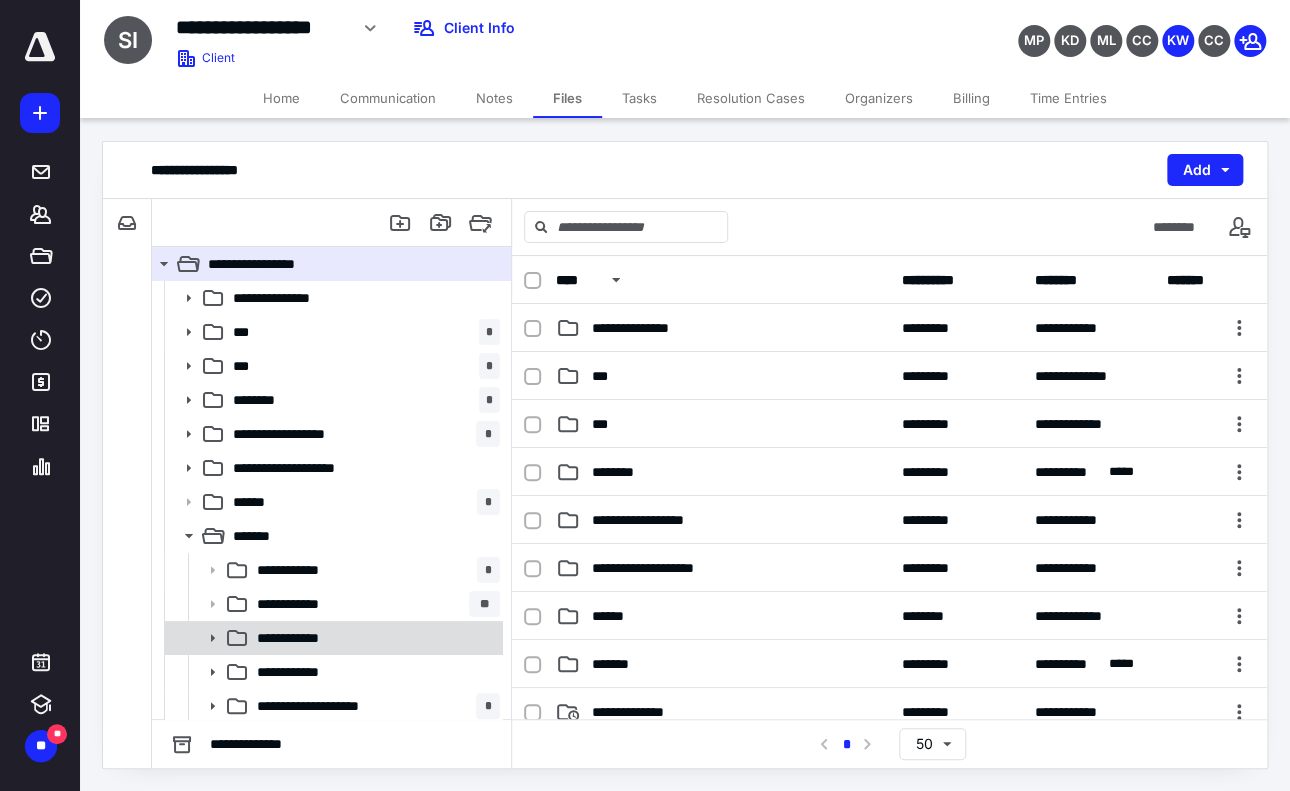 scroll, scrollTop: 200, scrollLeft: 0, axis: vertical 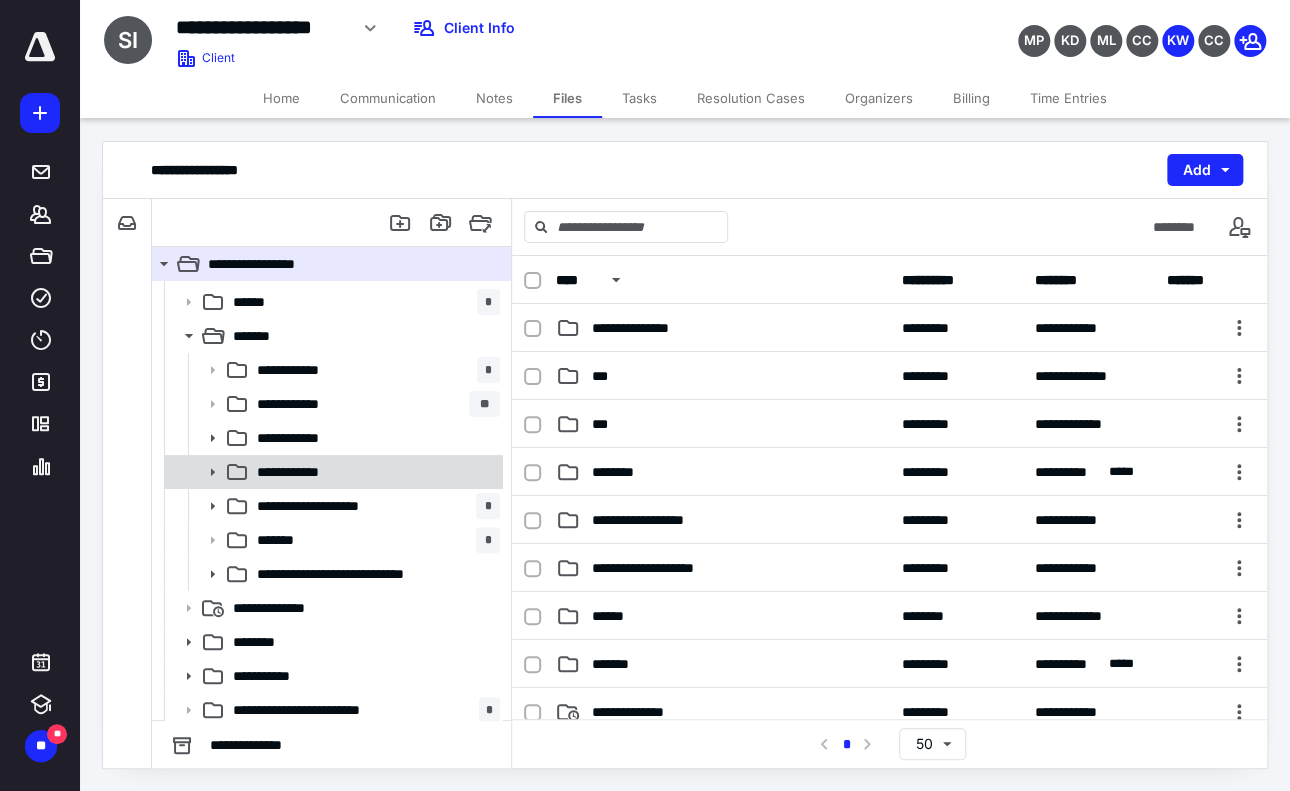 click 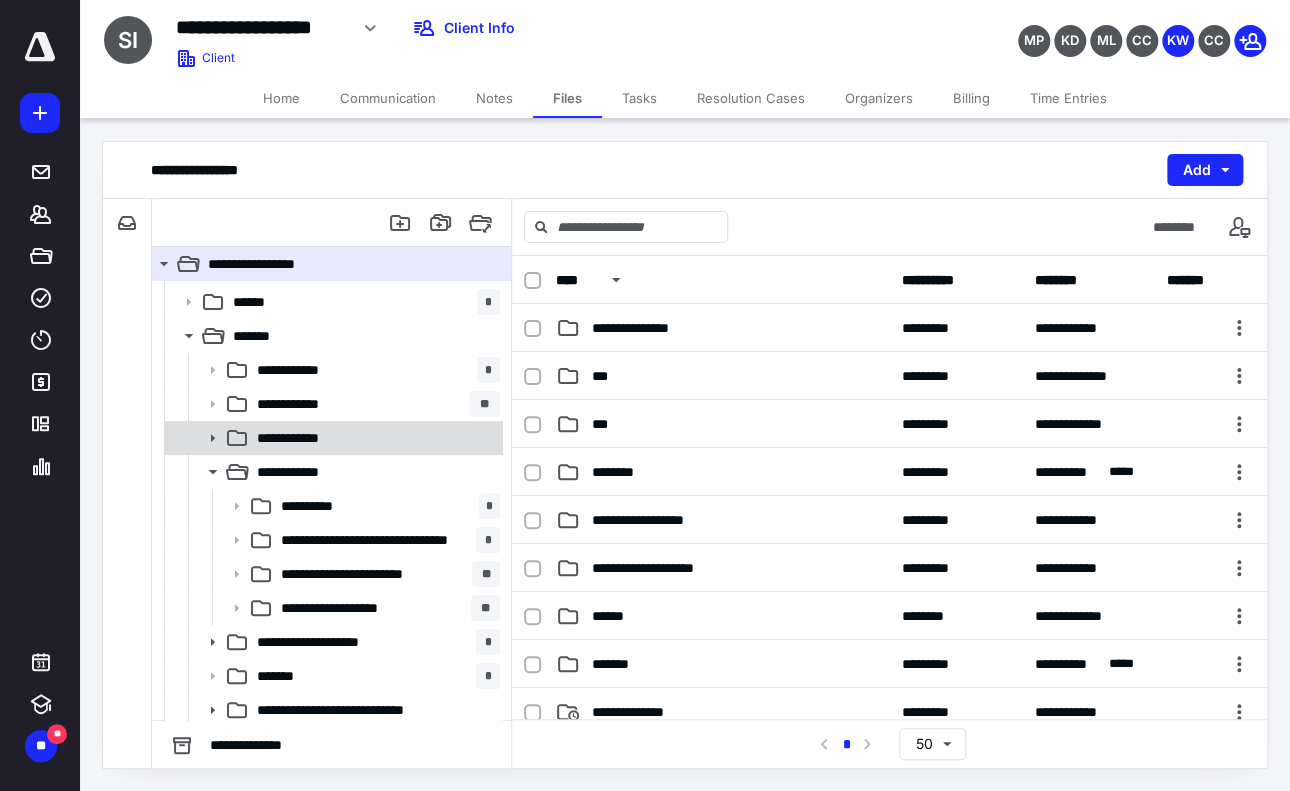 scroll, scrollTop: 300, scrollLeft: 0, axis: vertical 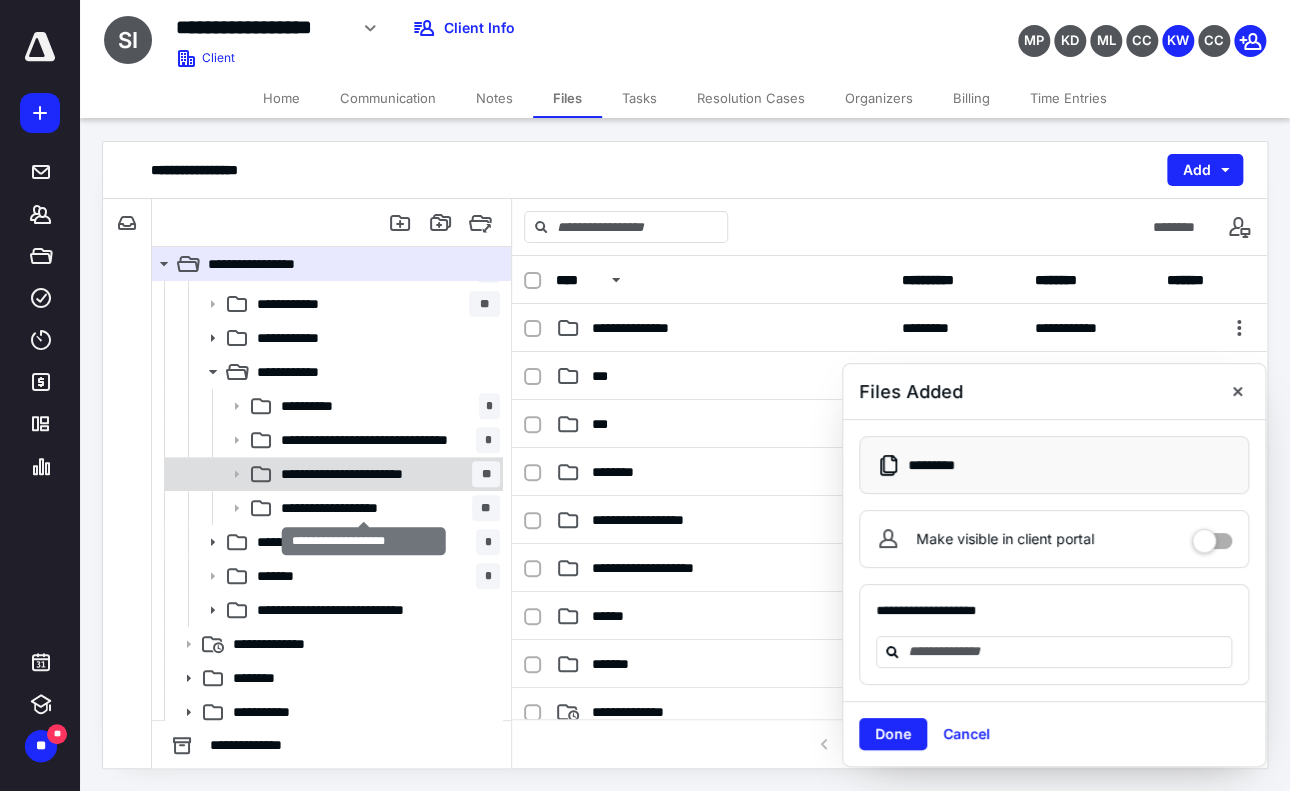 click on "**********" at bounding box center (364, 508) 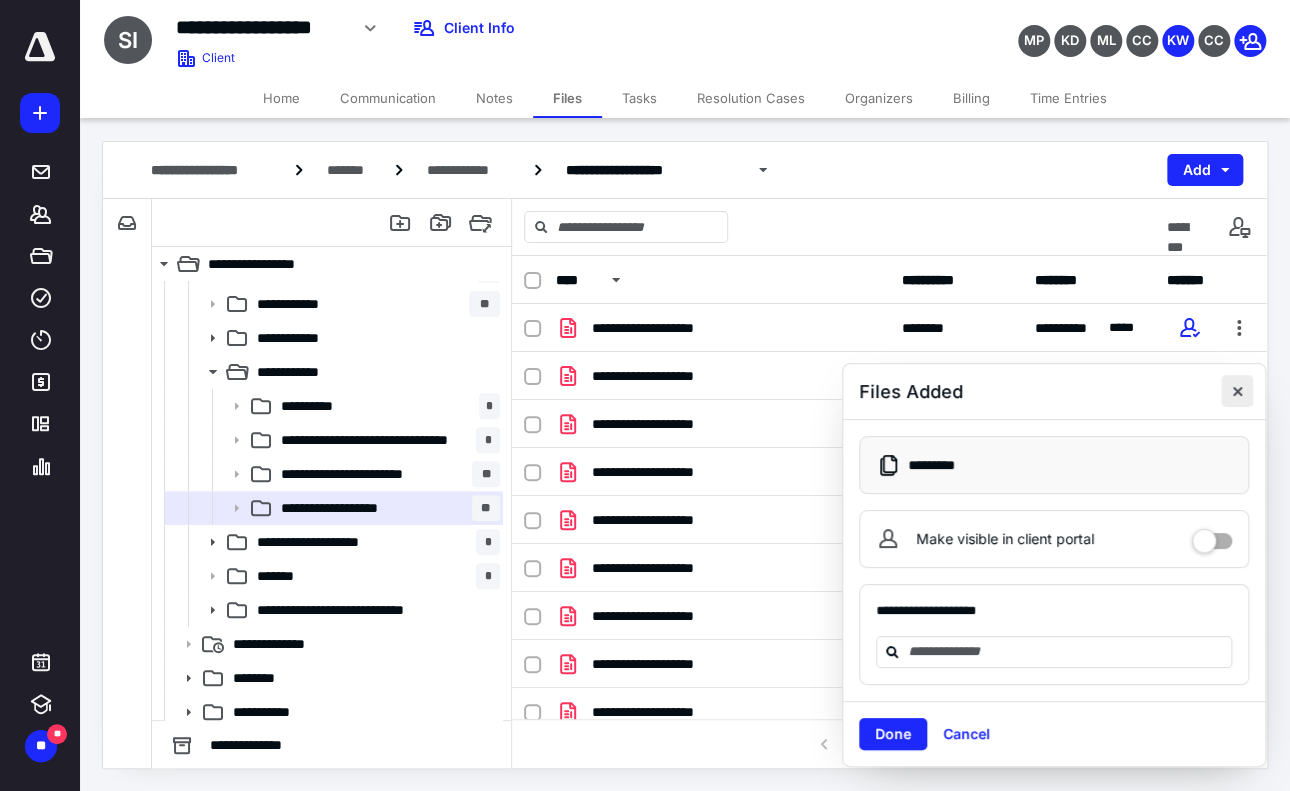 click at bounding box center [1237, 391] 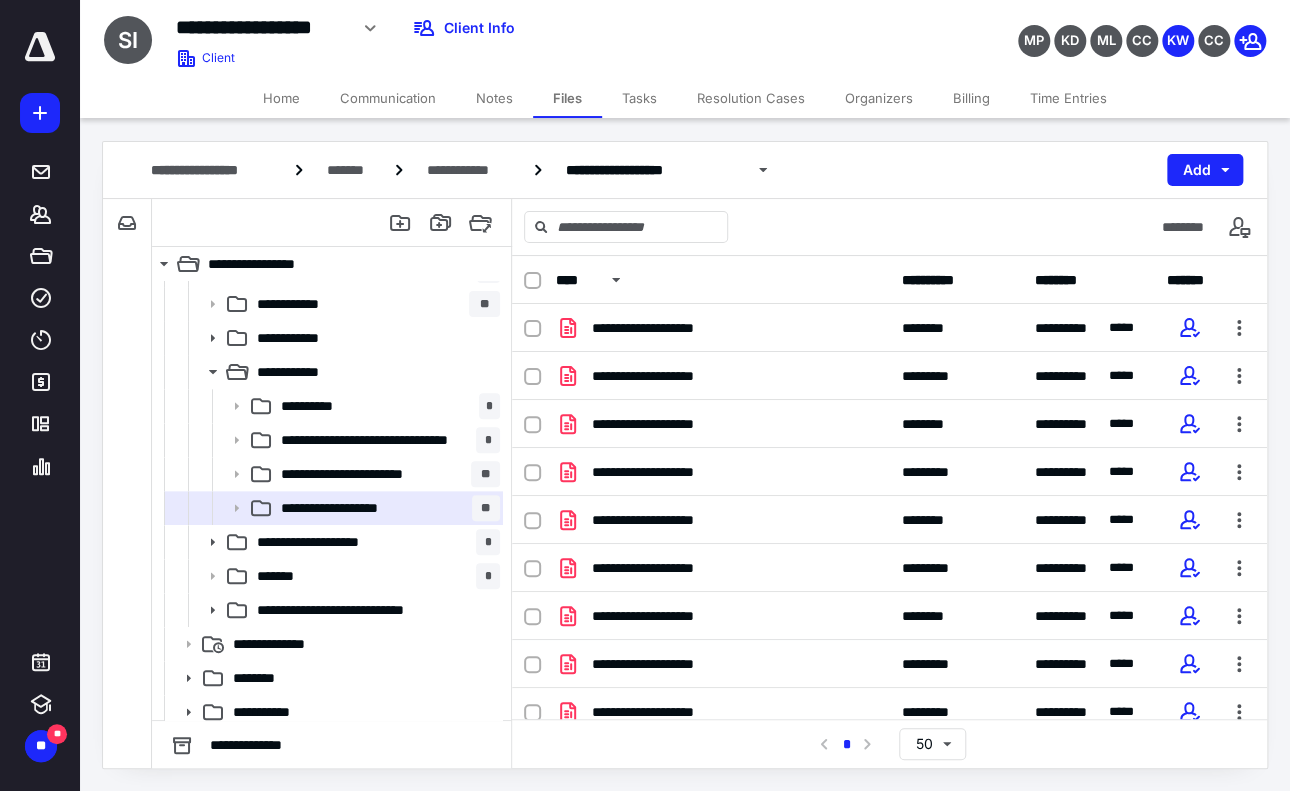scroll, scrollTop: 300, scrollLeft: 0, axis: vertical 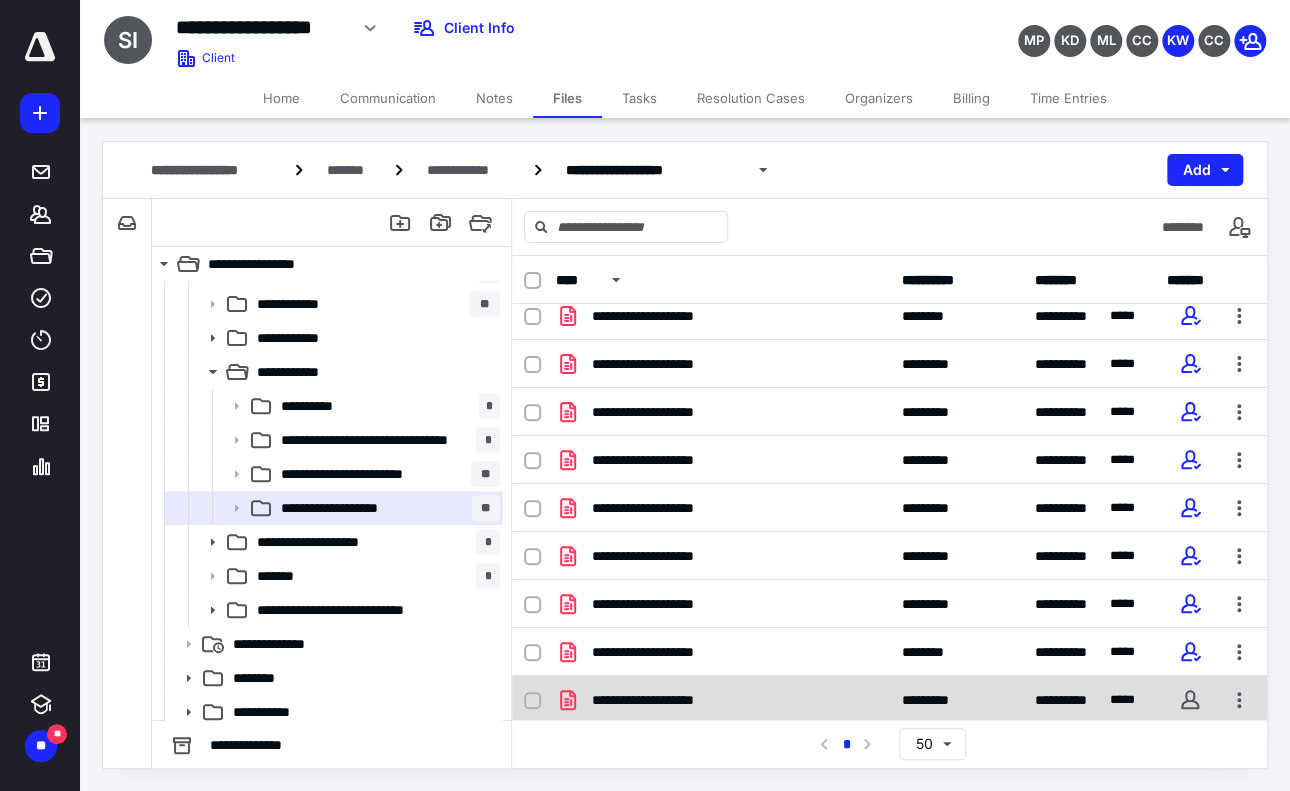 checkbox on "true" 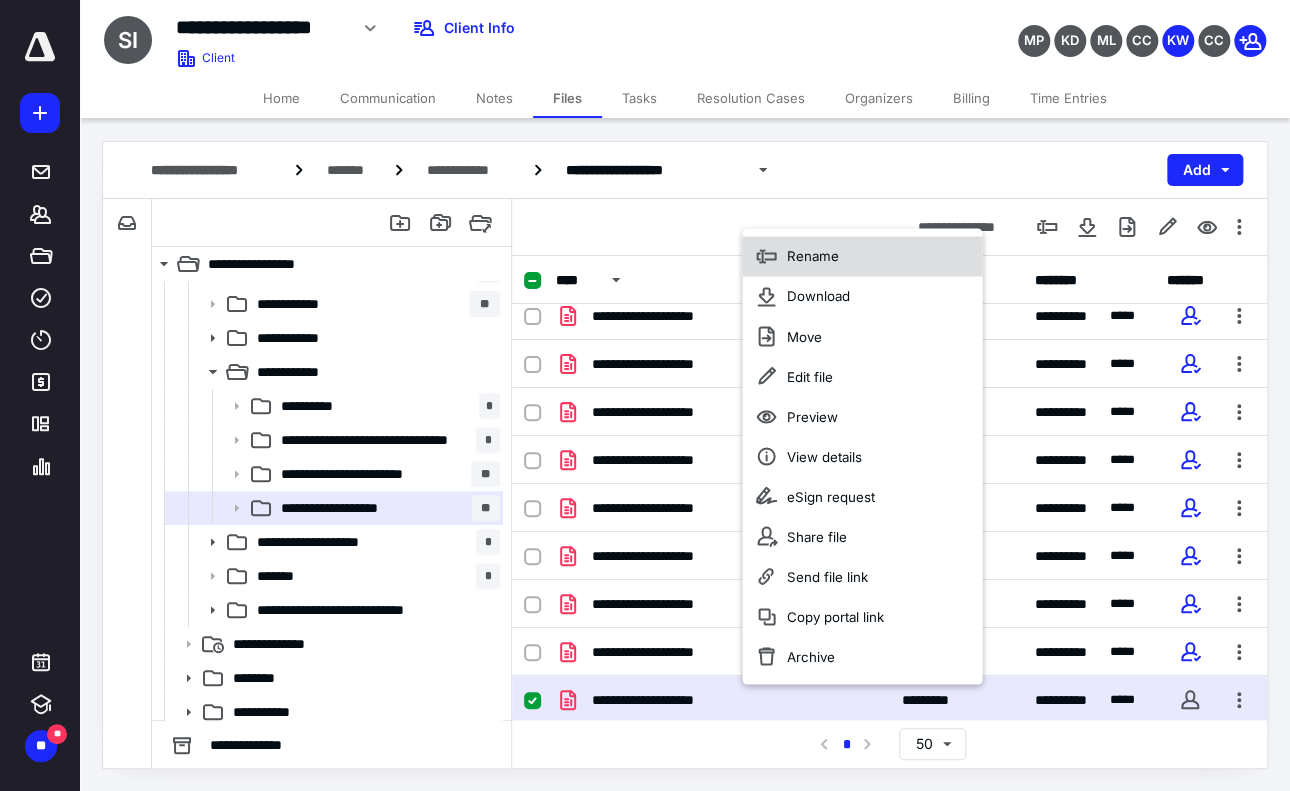 click on "Rename" at bounding box center [812, 257] 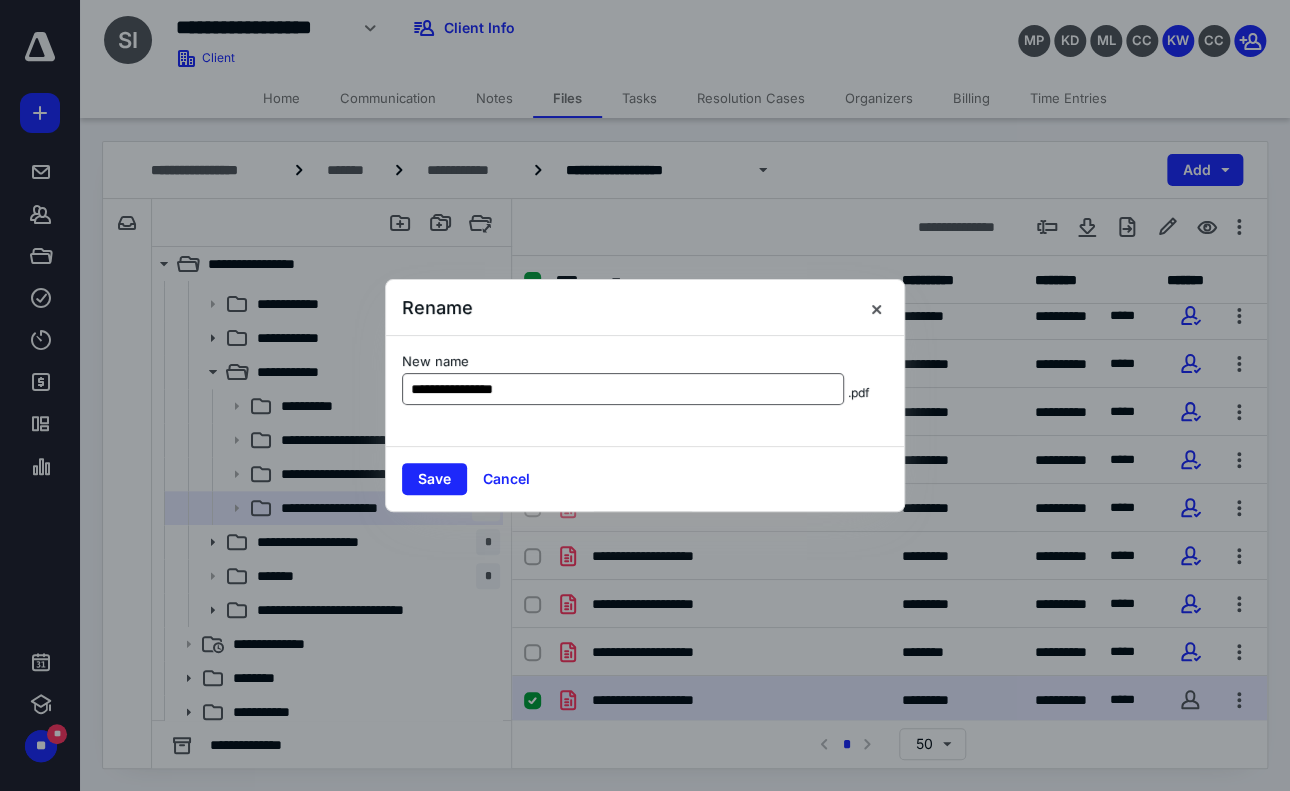 click on "**********" at bounding box center (623, 389) 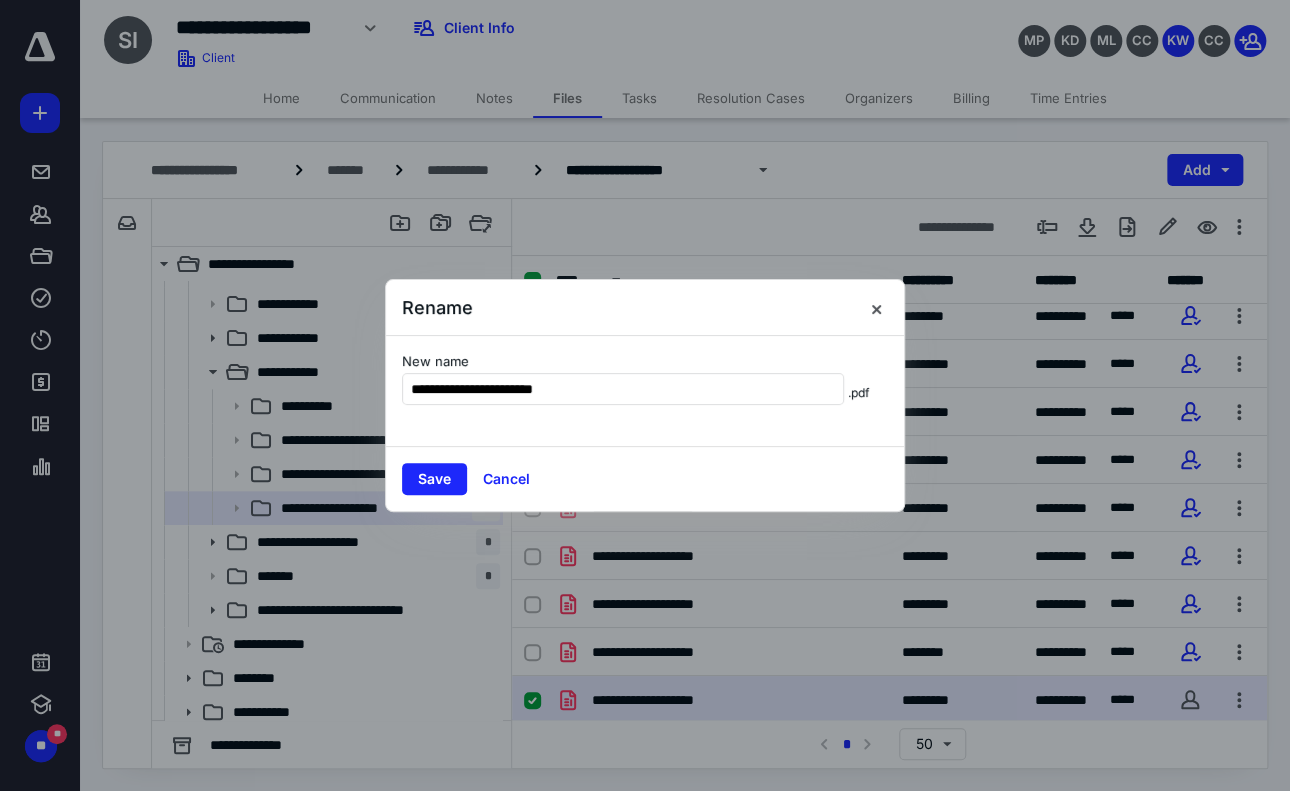 type on "**********" 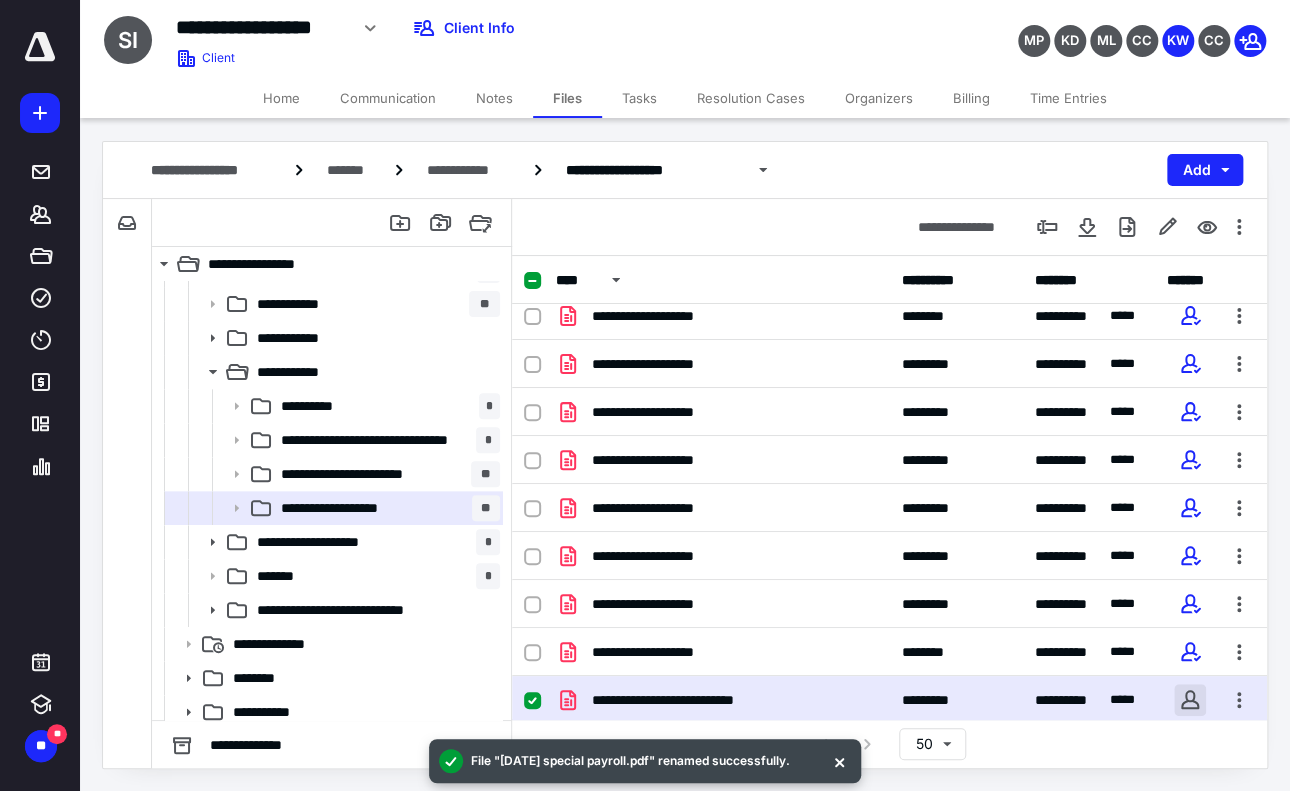 click at bounding box center (1190, 700) 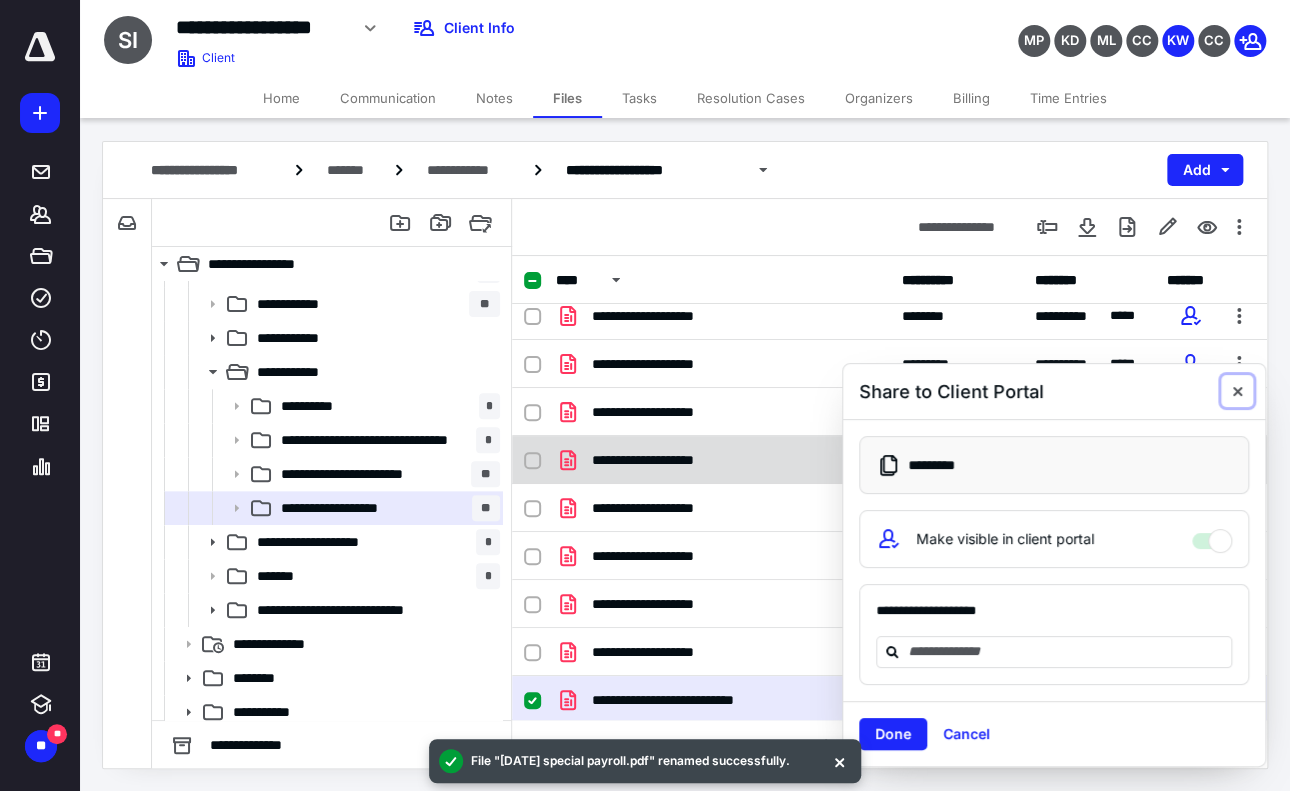 drag, startPoint x: 1237, startPoint y: 401, endPoint x: 1124, endPoint y: 435, distance: 118.004234 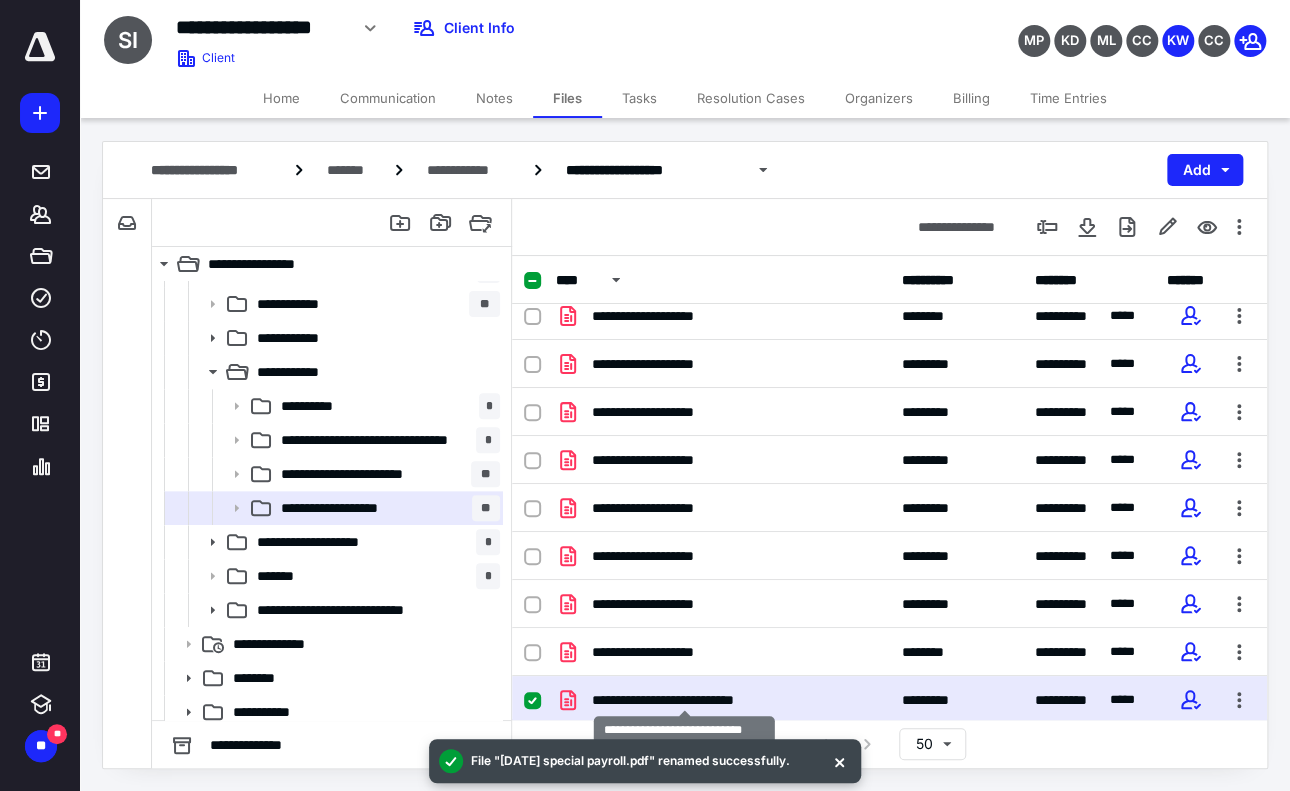 click on "**********" at bounding box center (685, 700) 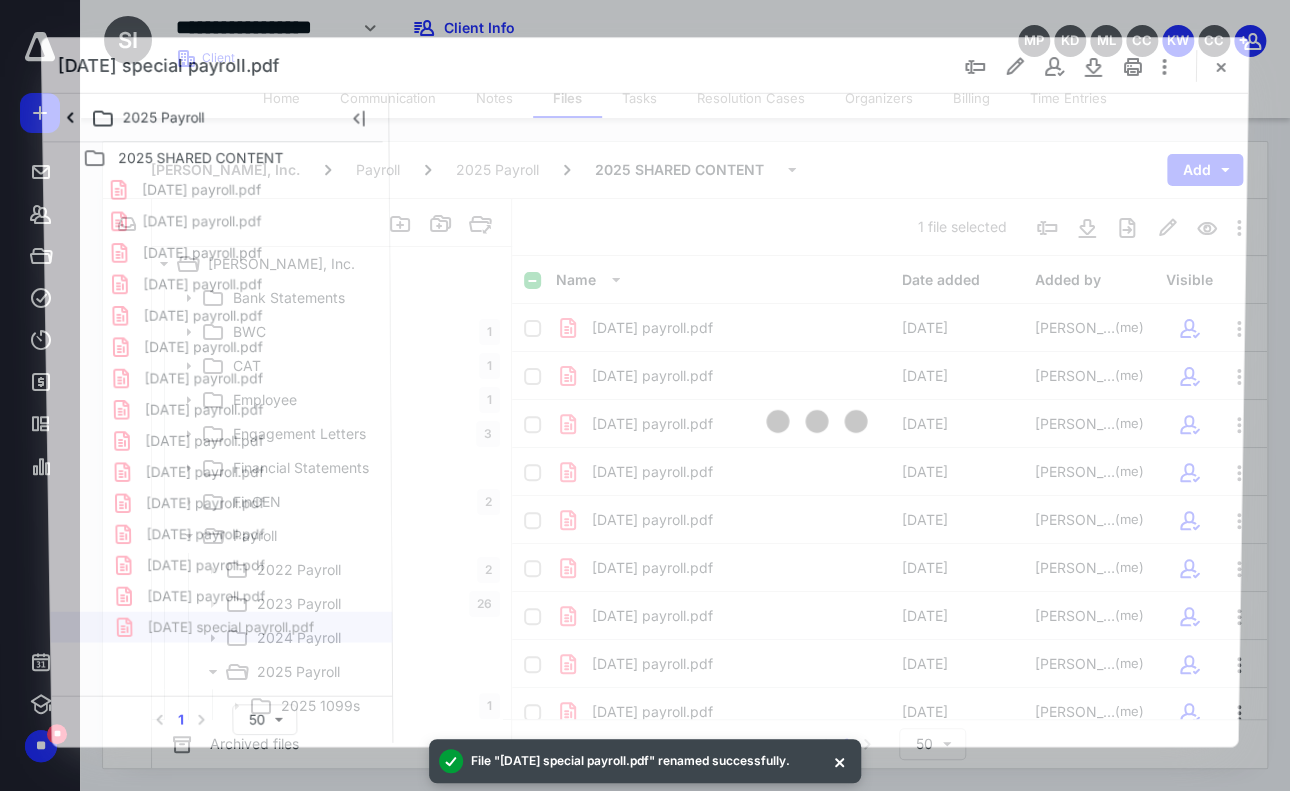 scroll, scrollTop: 300, scrollLeft: 0, axis: vertical 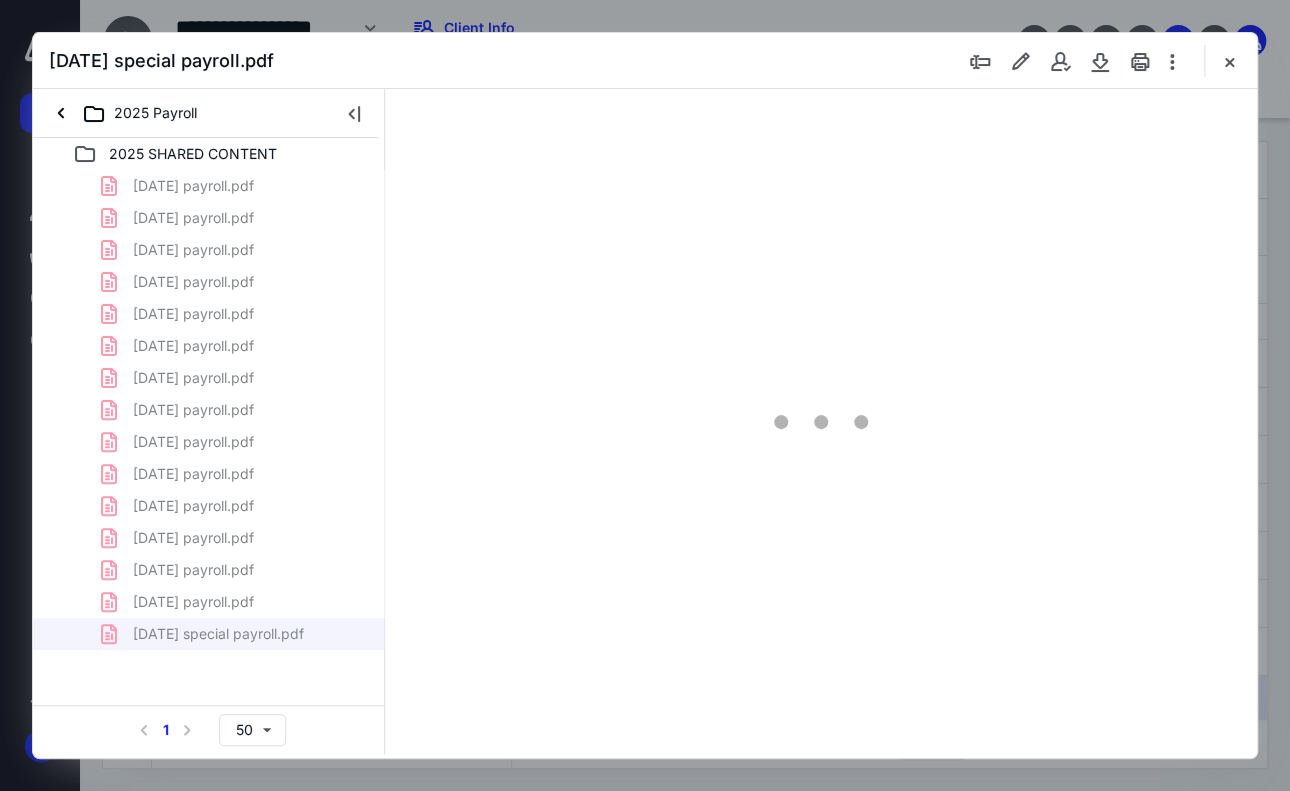 type on "108" 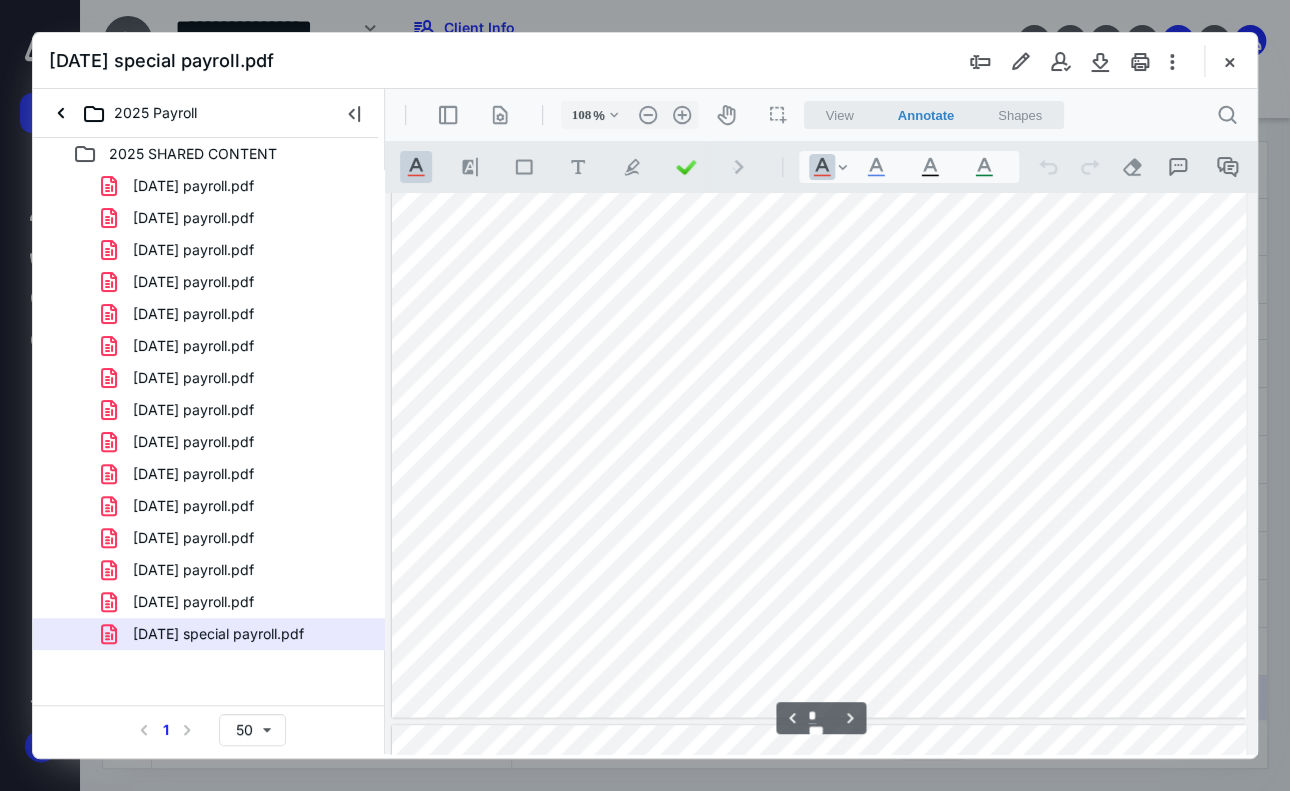 scroll, scrollTop: 1108, scrollLeft: 0, axis: vertical 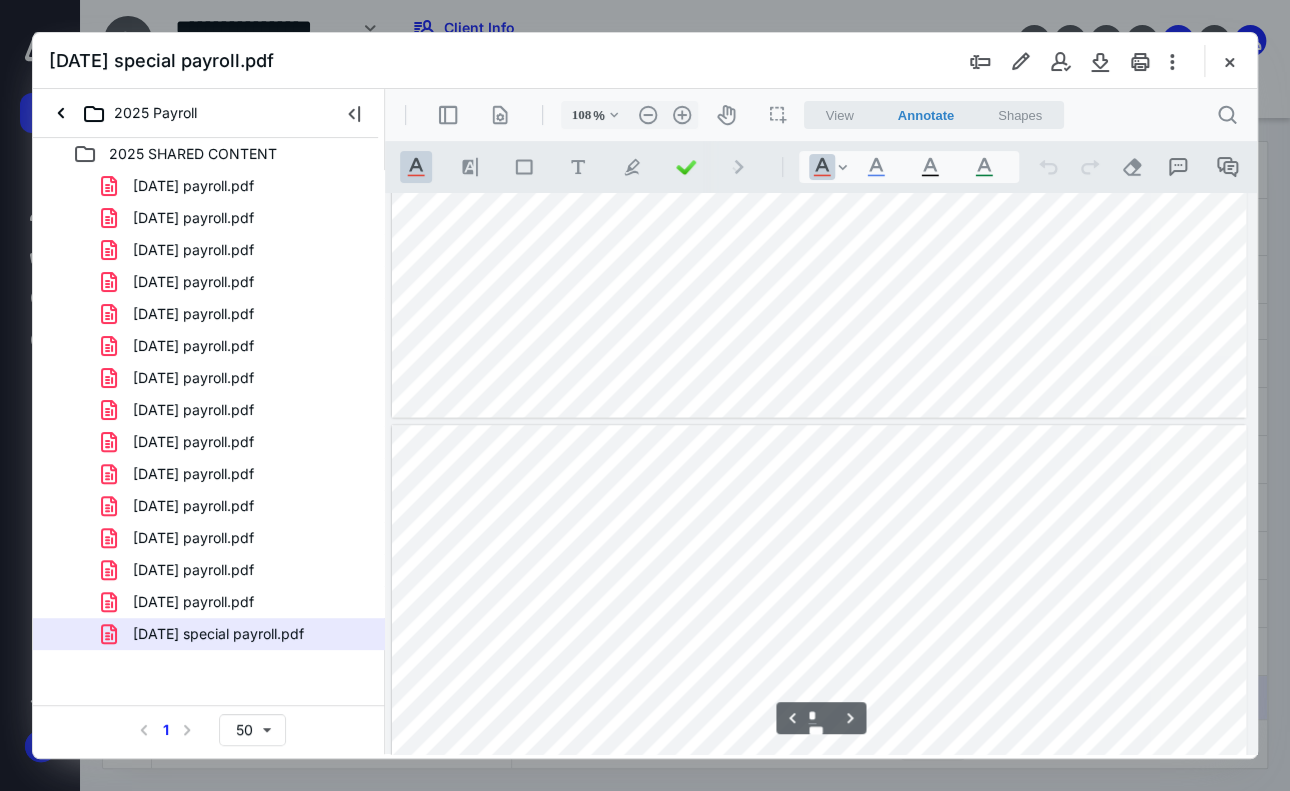 type on "*" 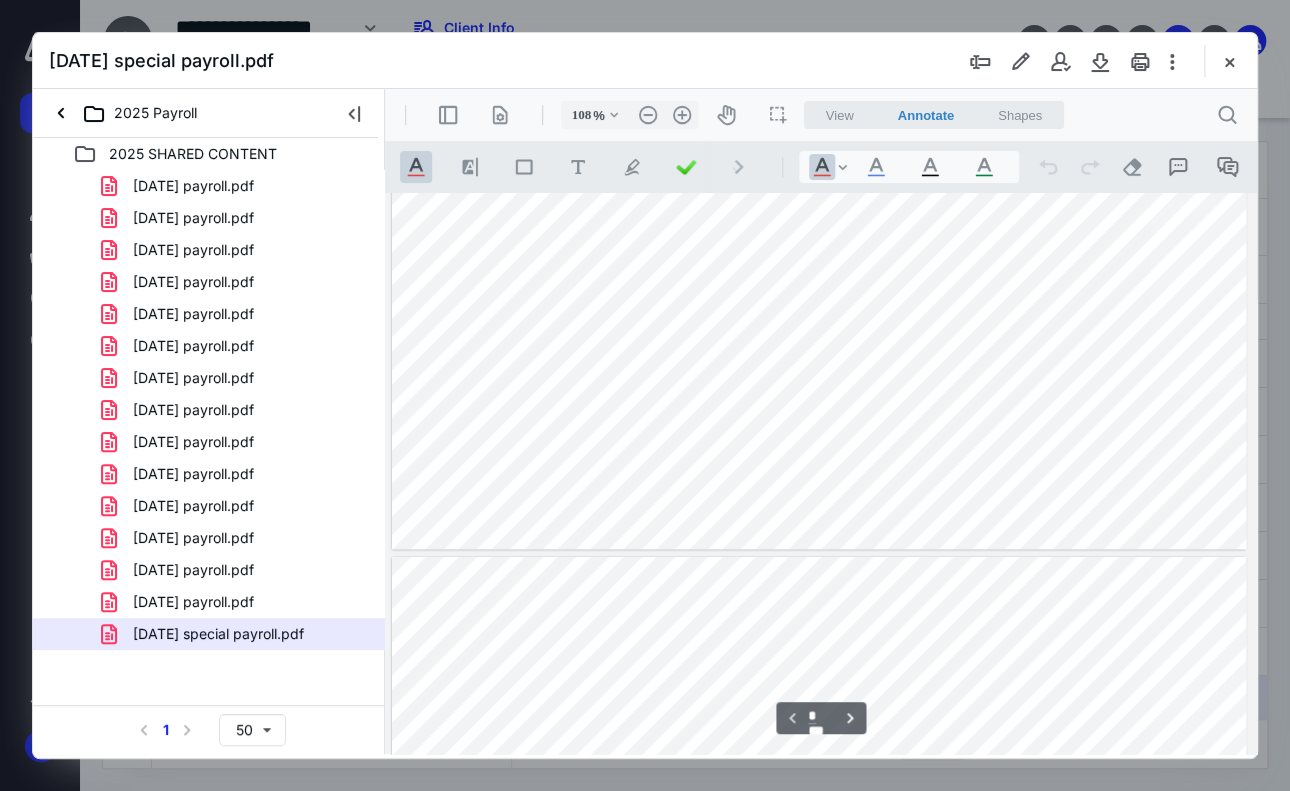 scroll, scrollTop: 0, scrollLeft: 0, axis: both 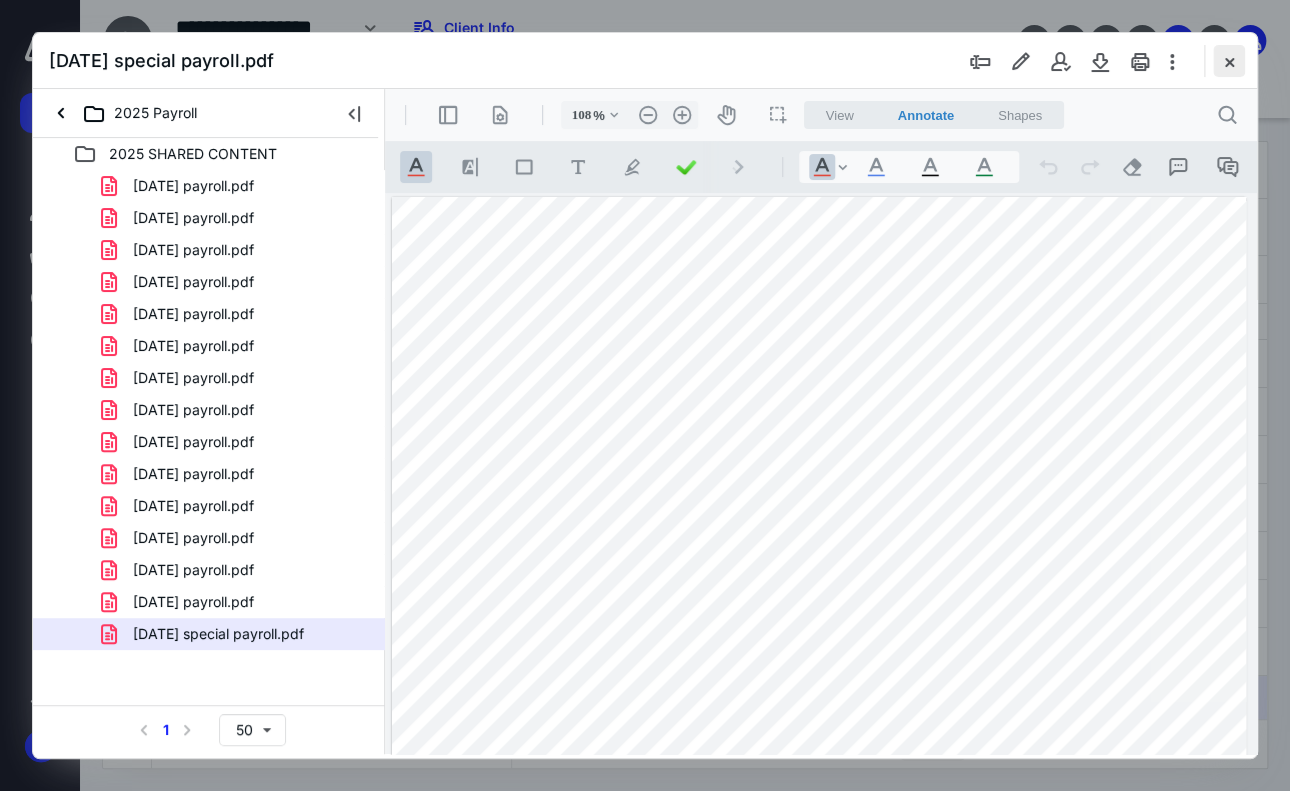 click at bounding box center [1229, 61] 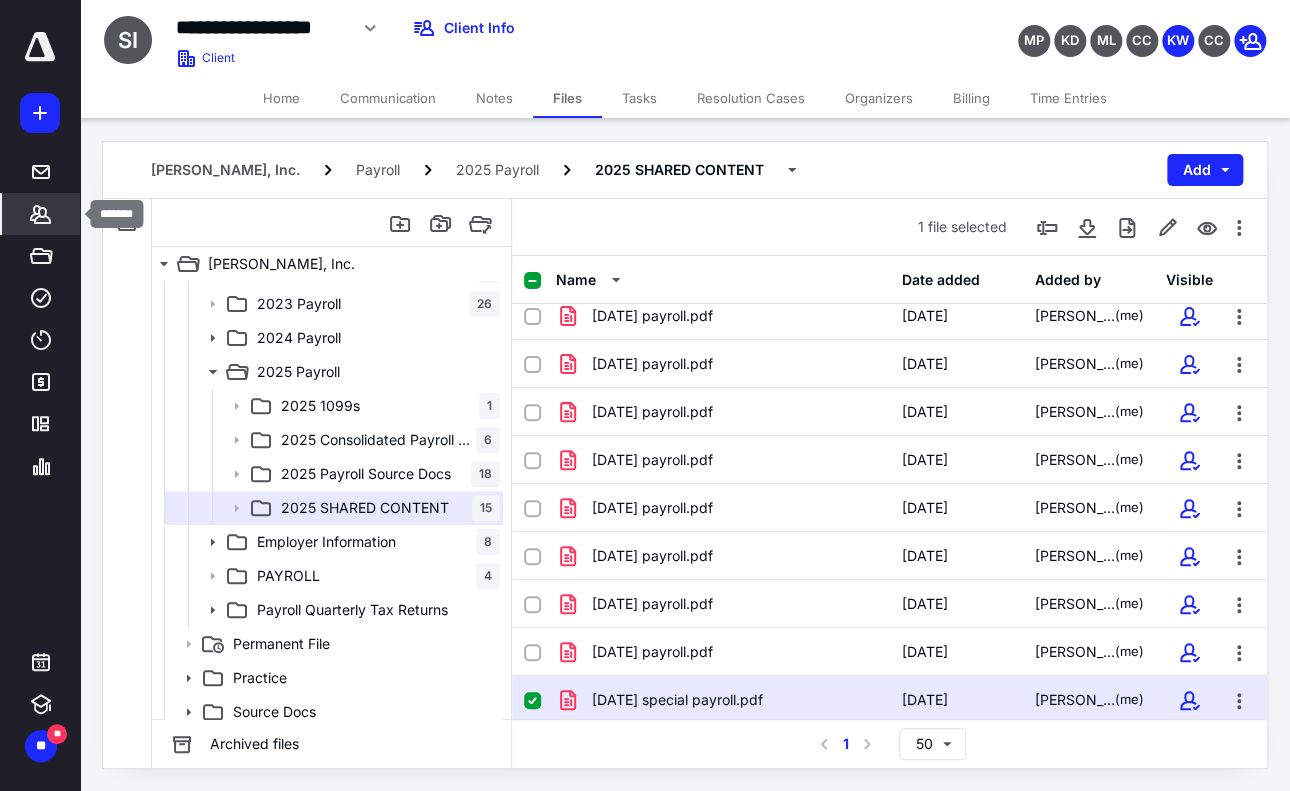 click 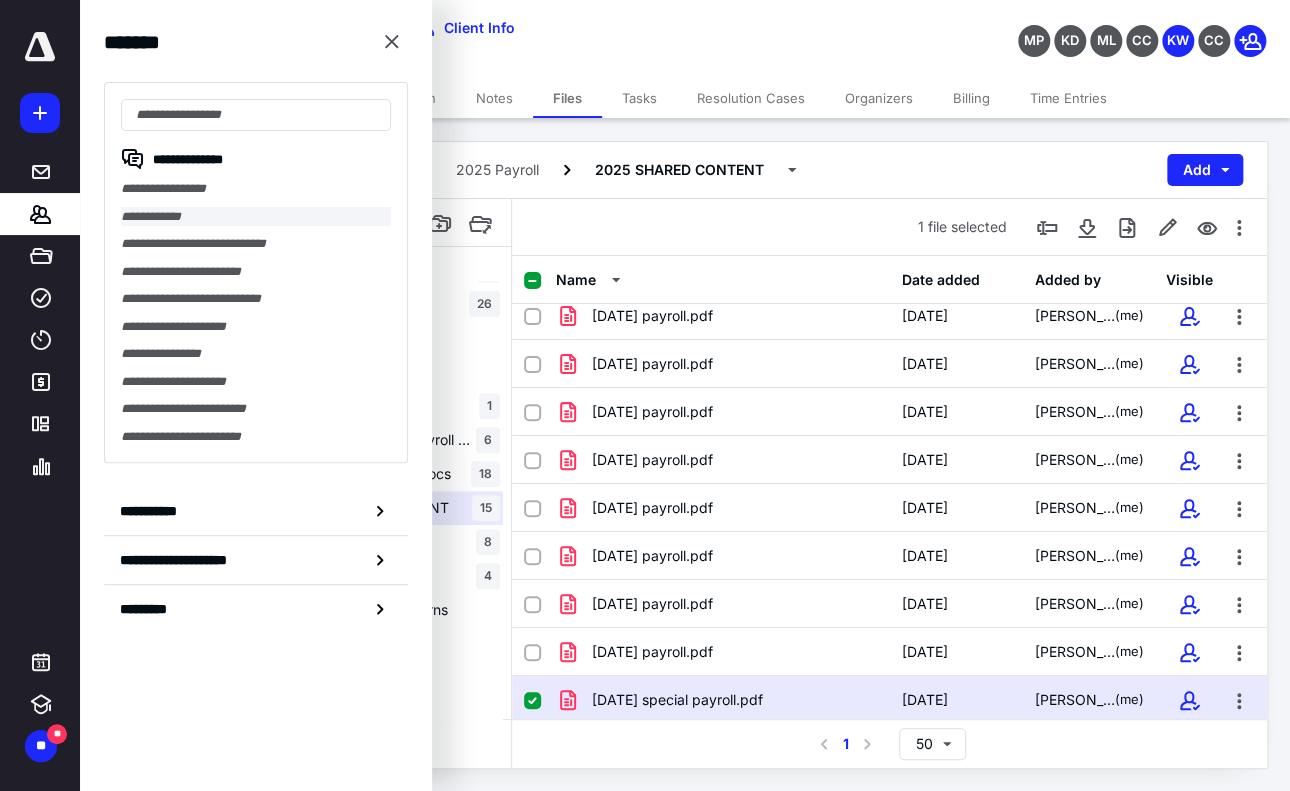 click on "**********" at bounding box center (256, 217) 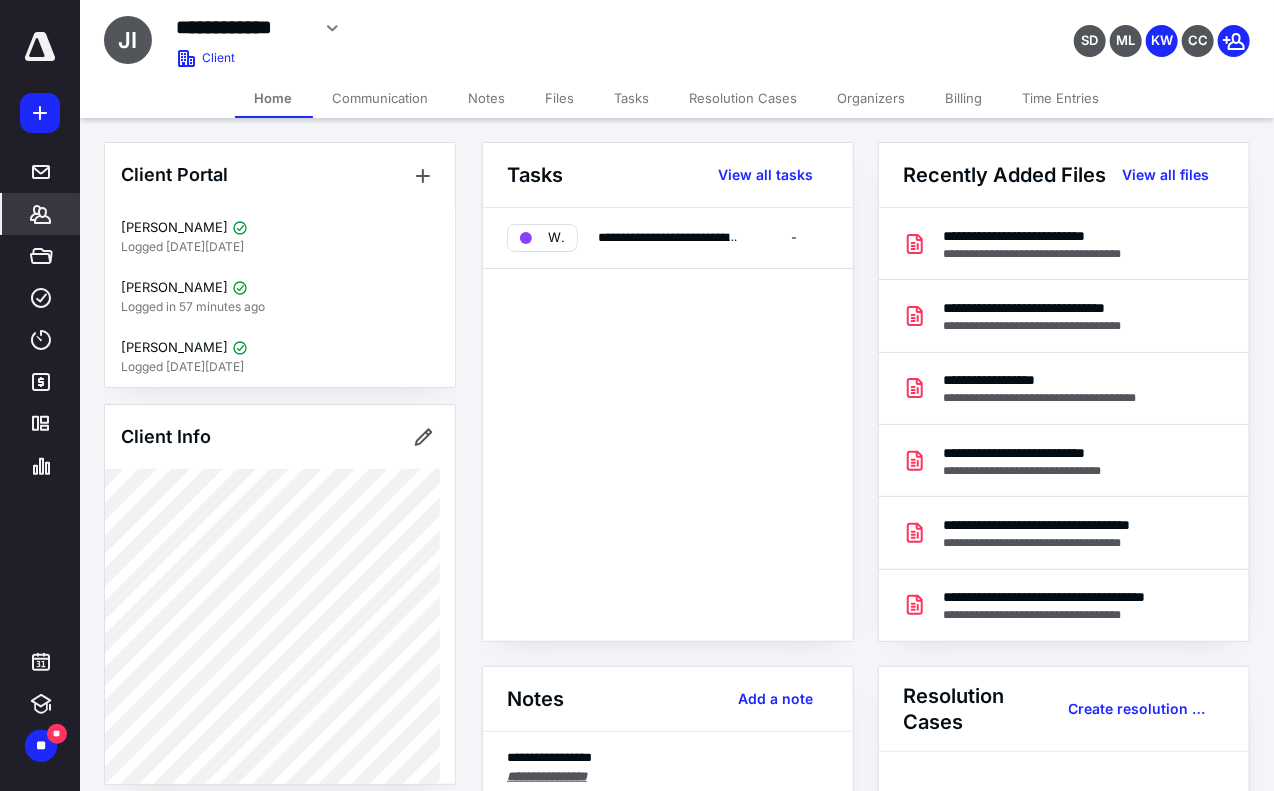 click on "Files" at bounding box center [560, 98] 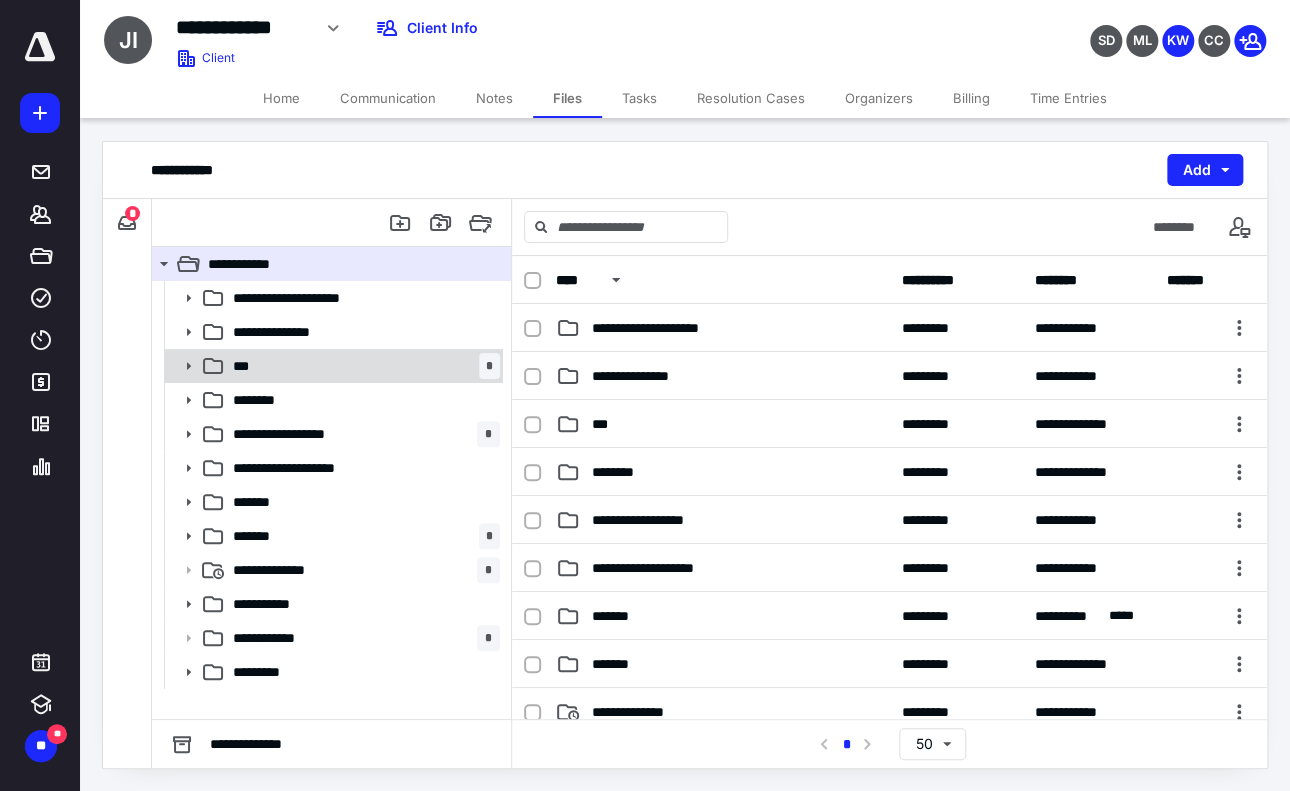 click 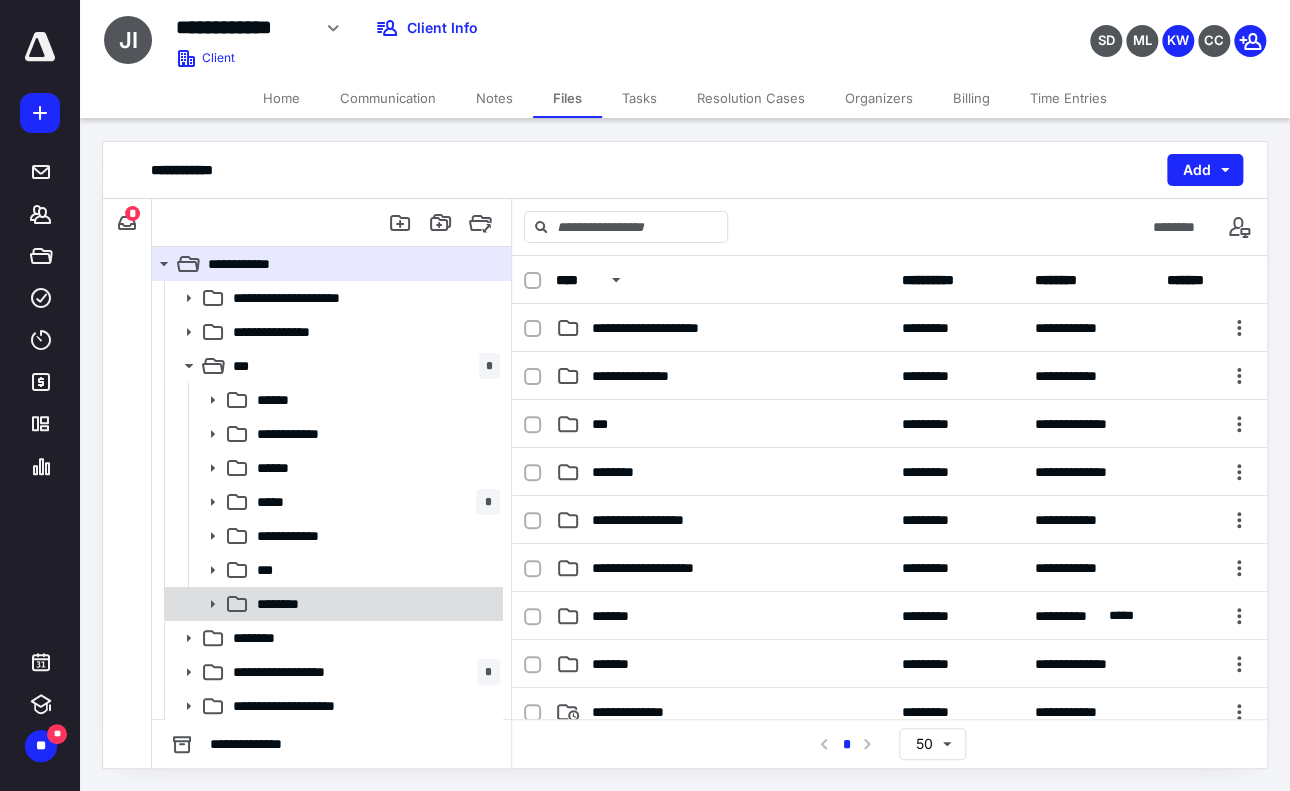 click 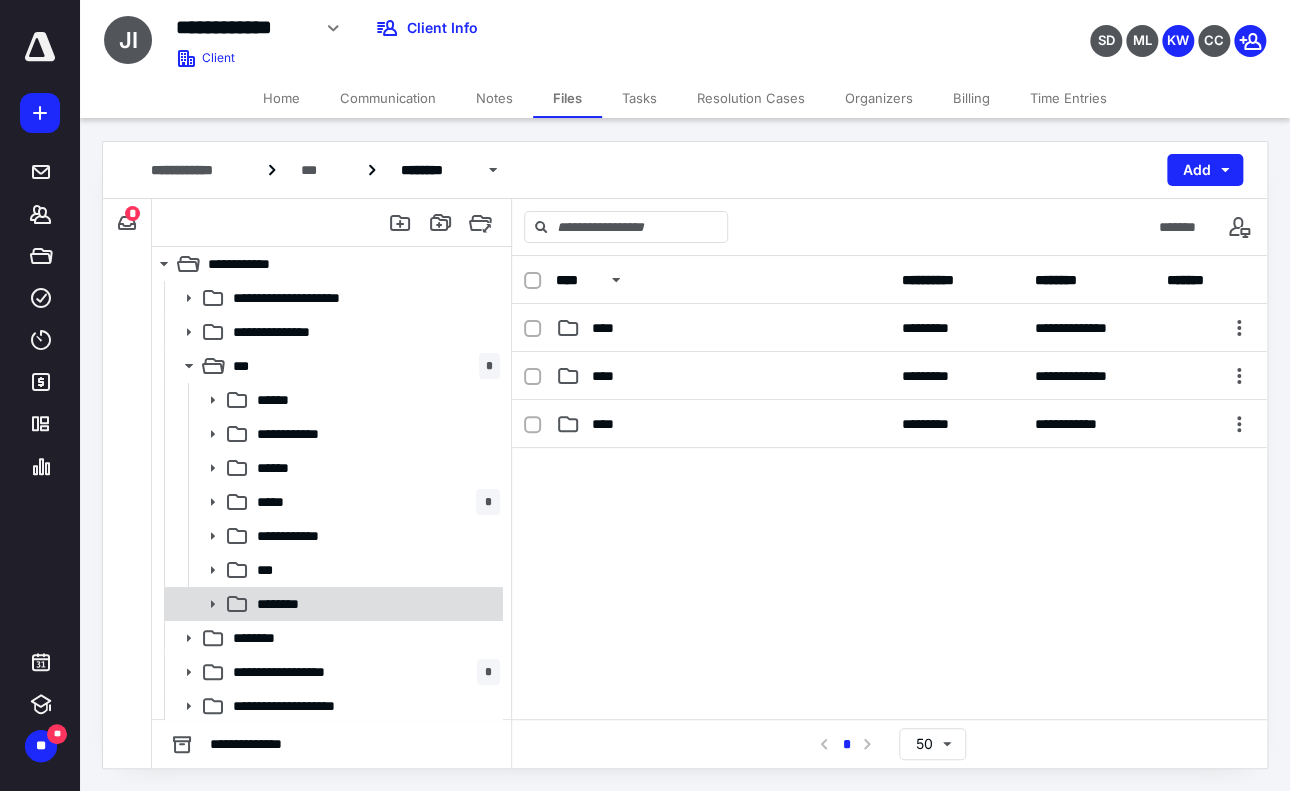 click 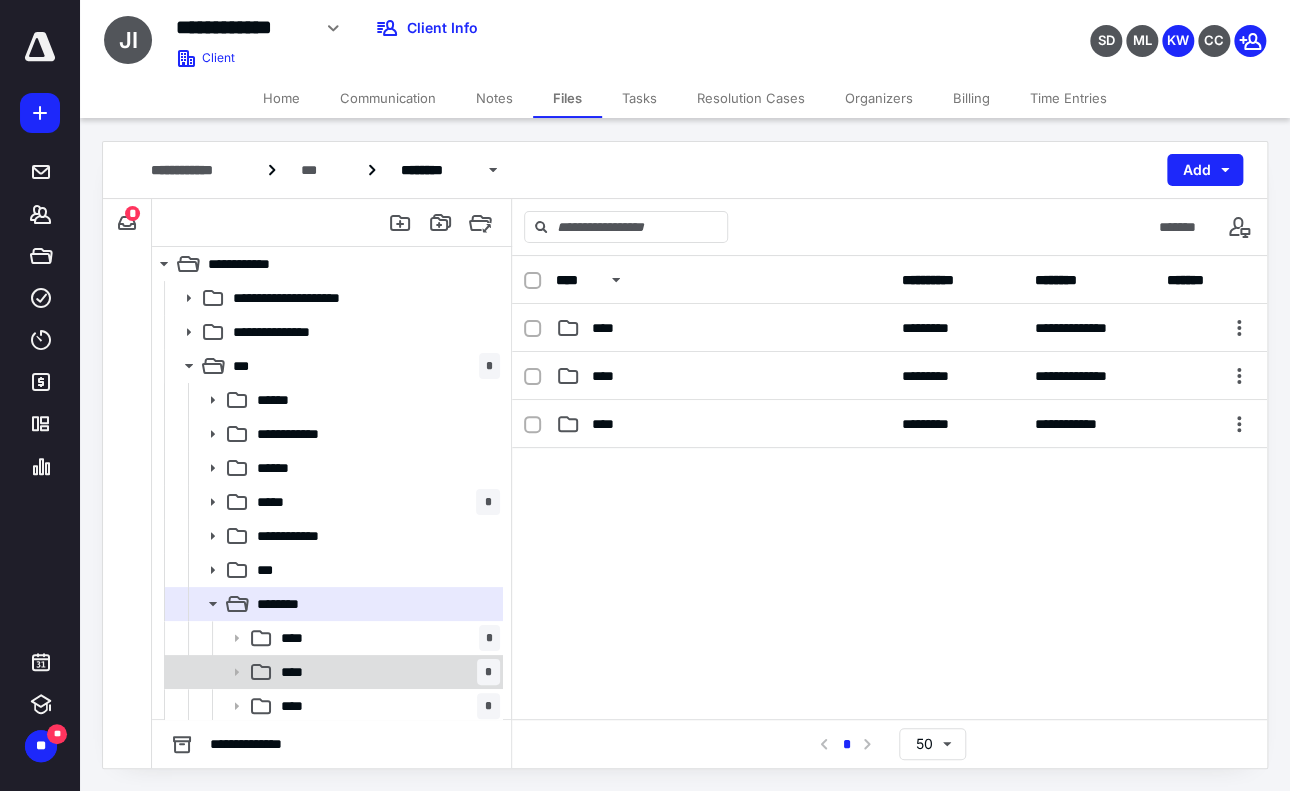 scroll, scrollTop: 200, scrollLeft: 0, axis: vertical 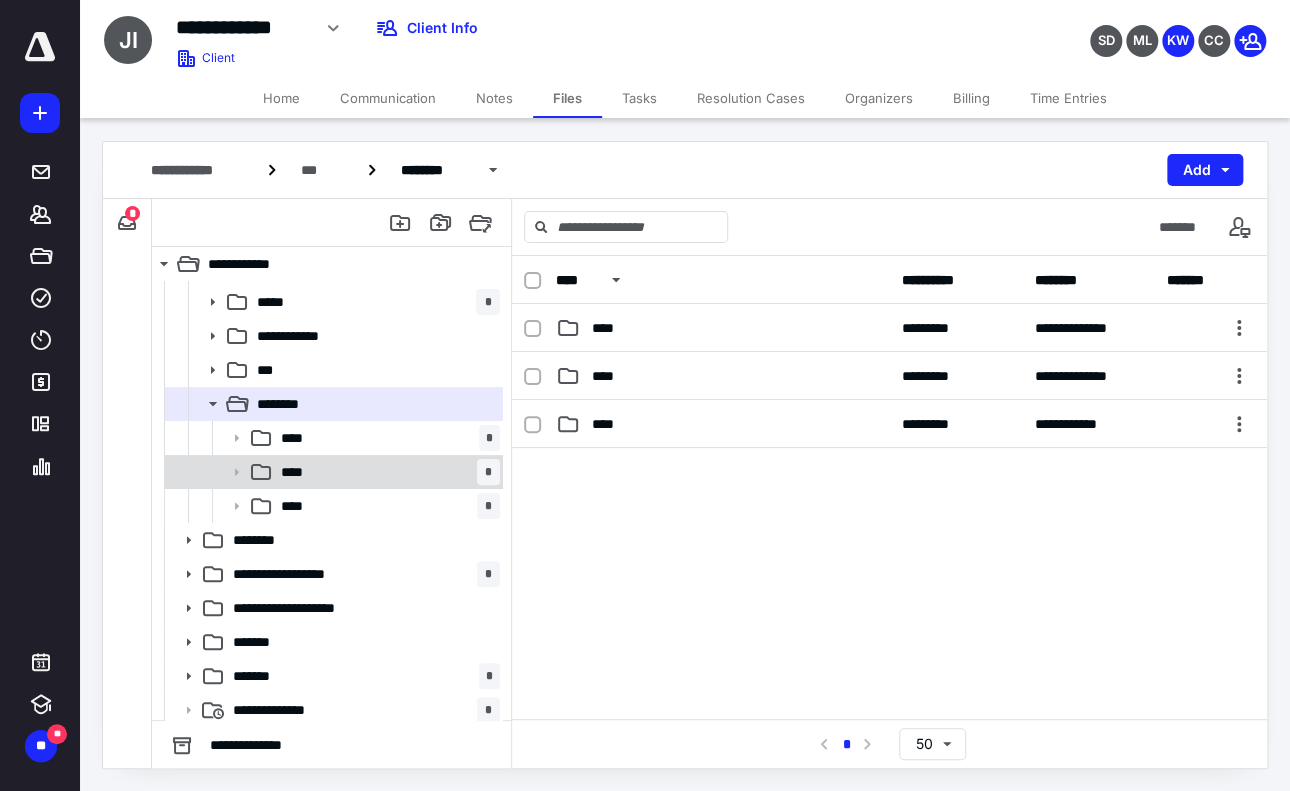 click 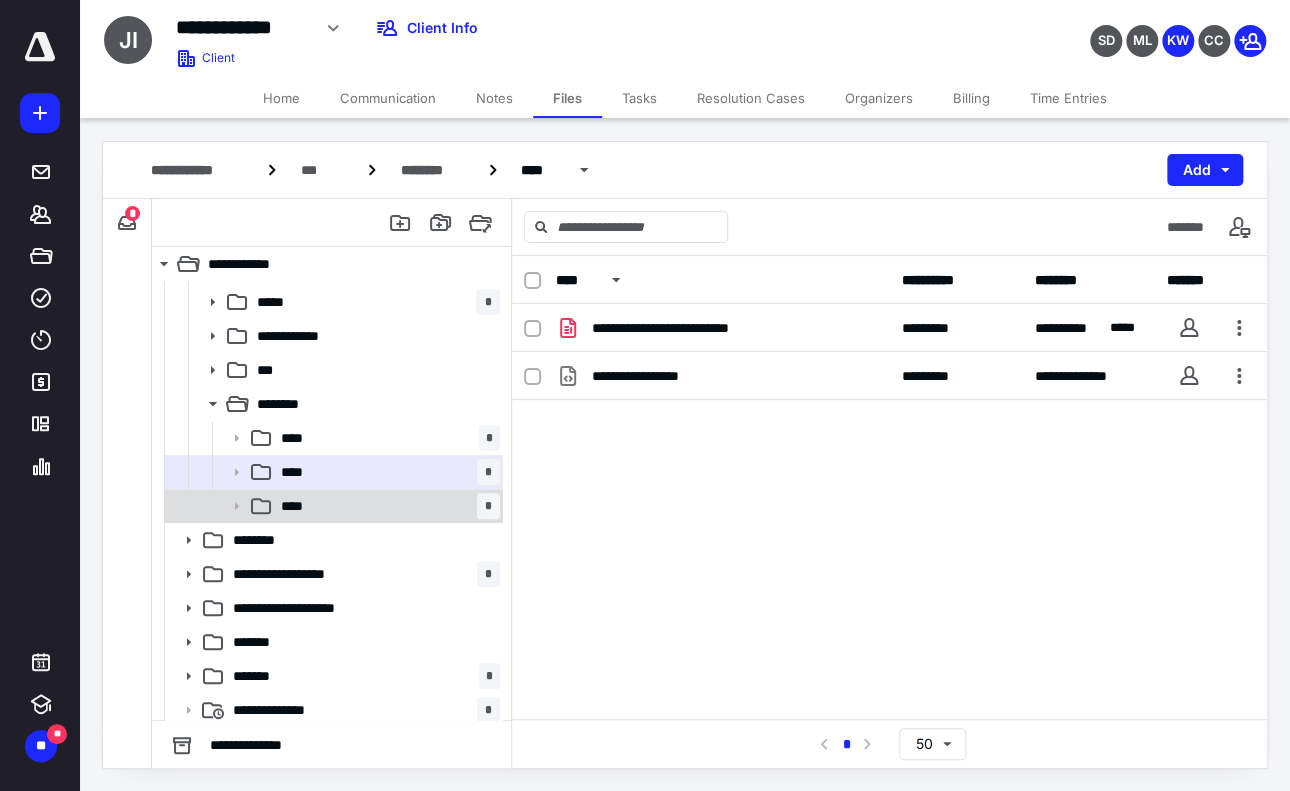 click on "****" at bounding box center [298, 506] 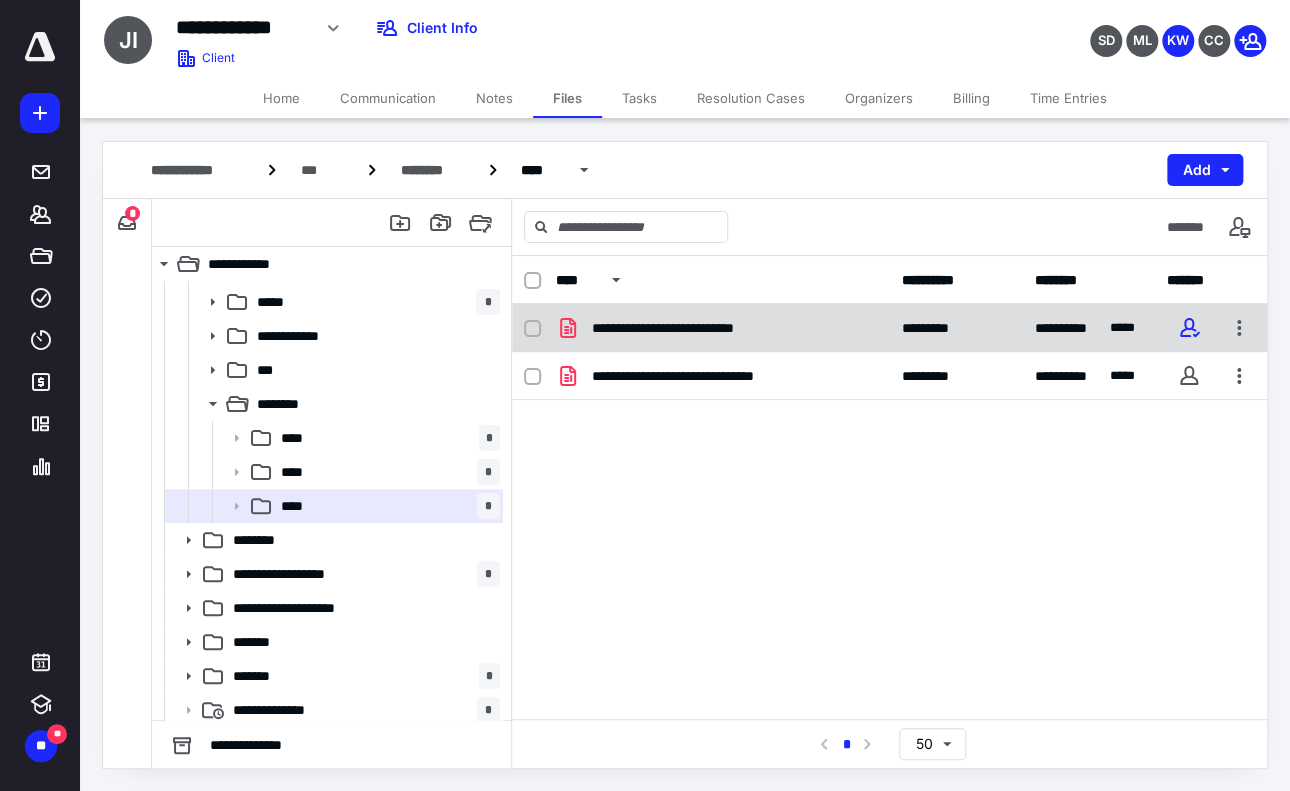 click on "**********" at bounding box center (696, 328) 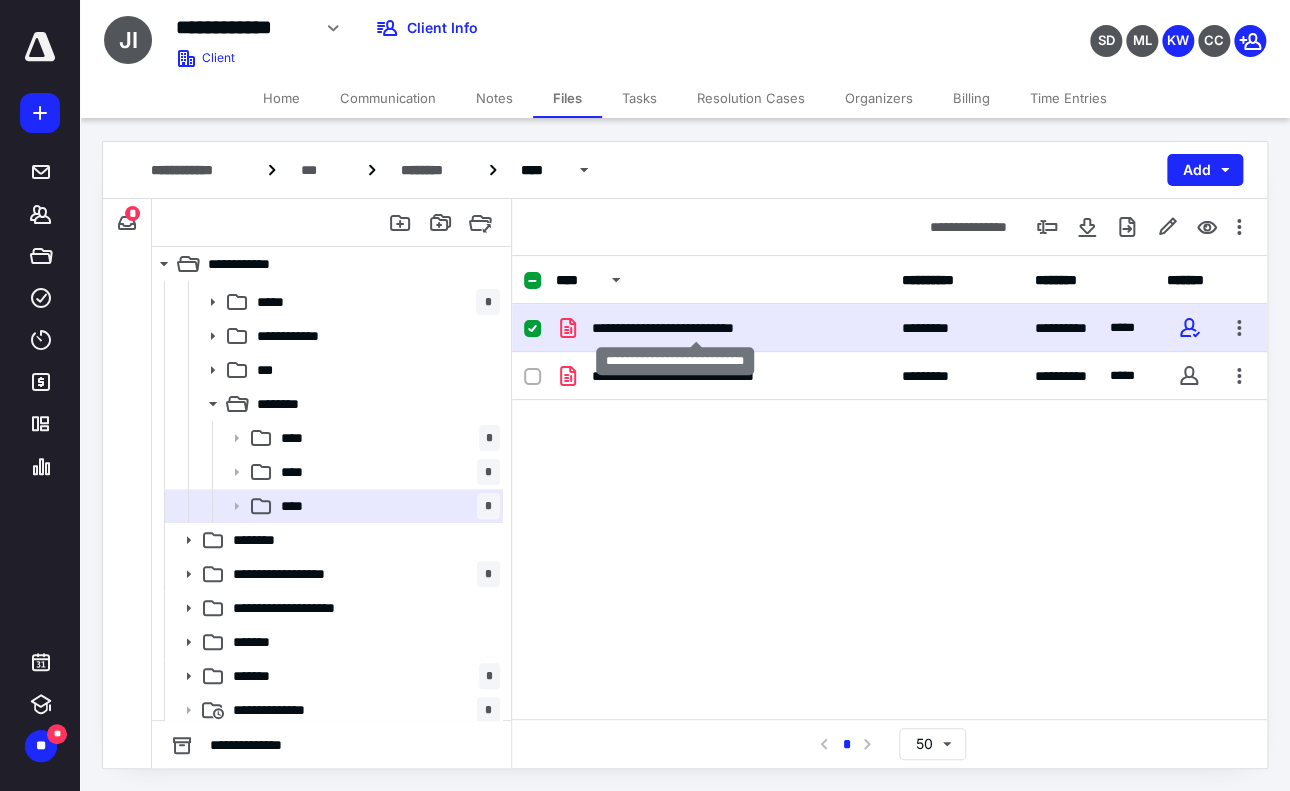 click on "**********" at bounding box center (696, 328) 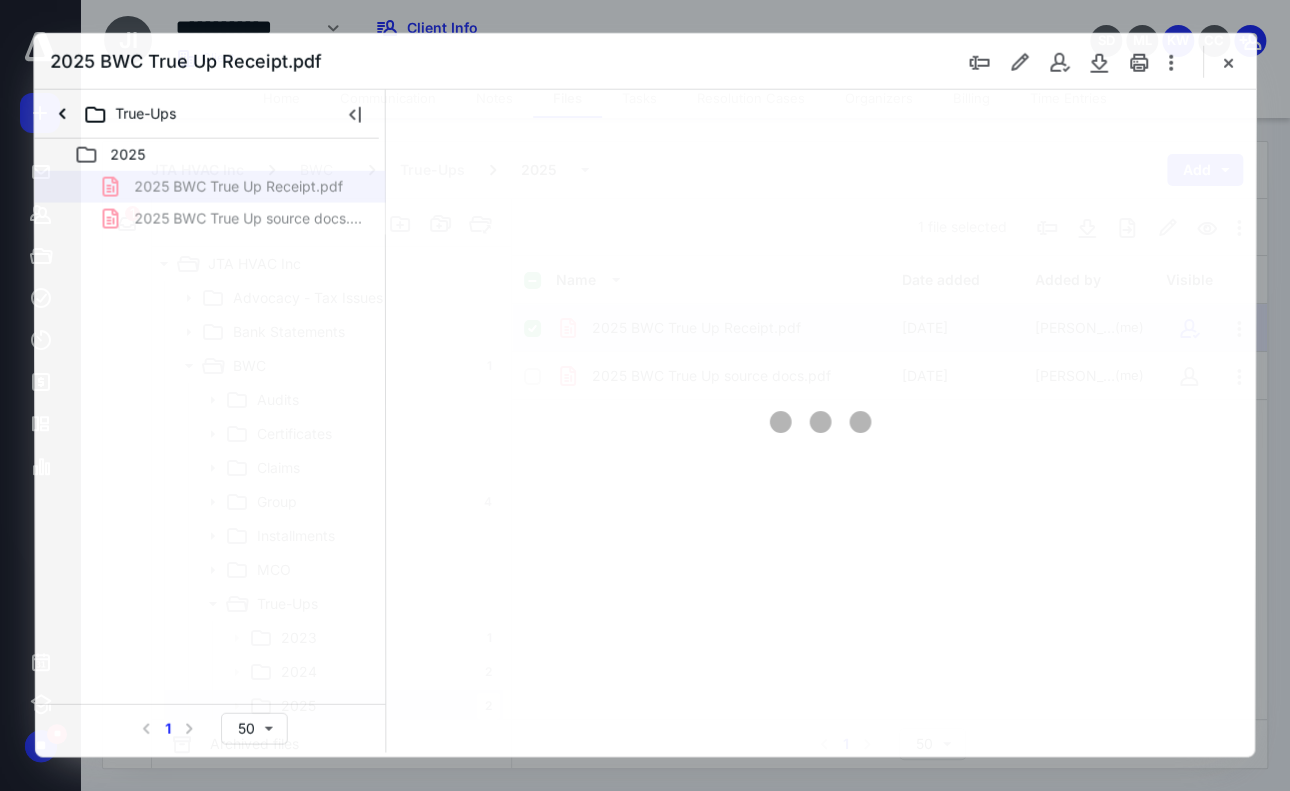 scroll, scrollTop: 200, scrollLeft: 0, axis: vertical 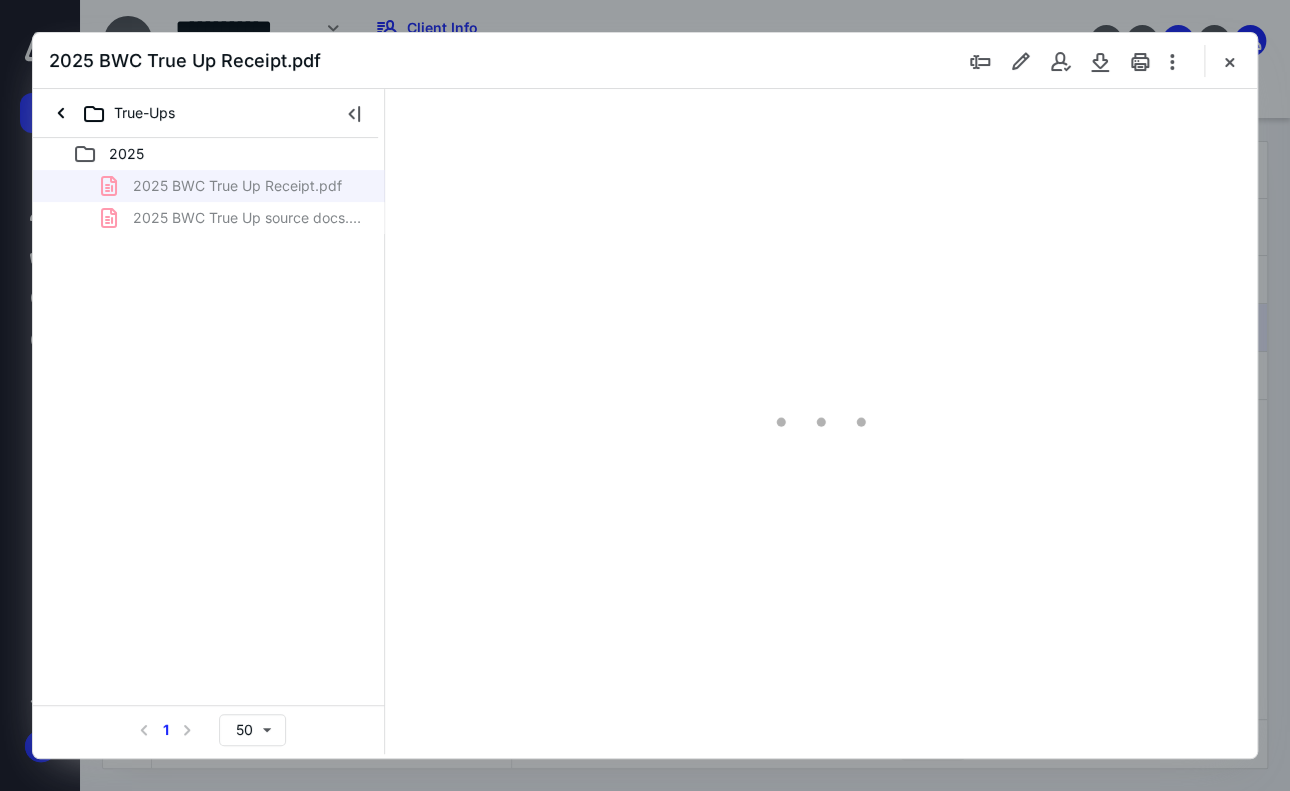 type on "140" 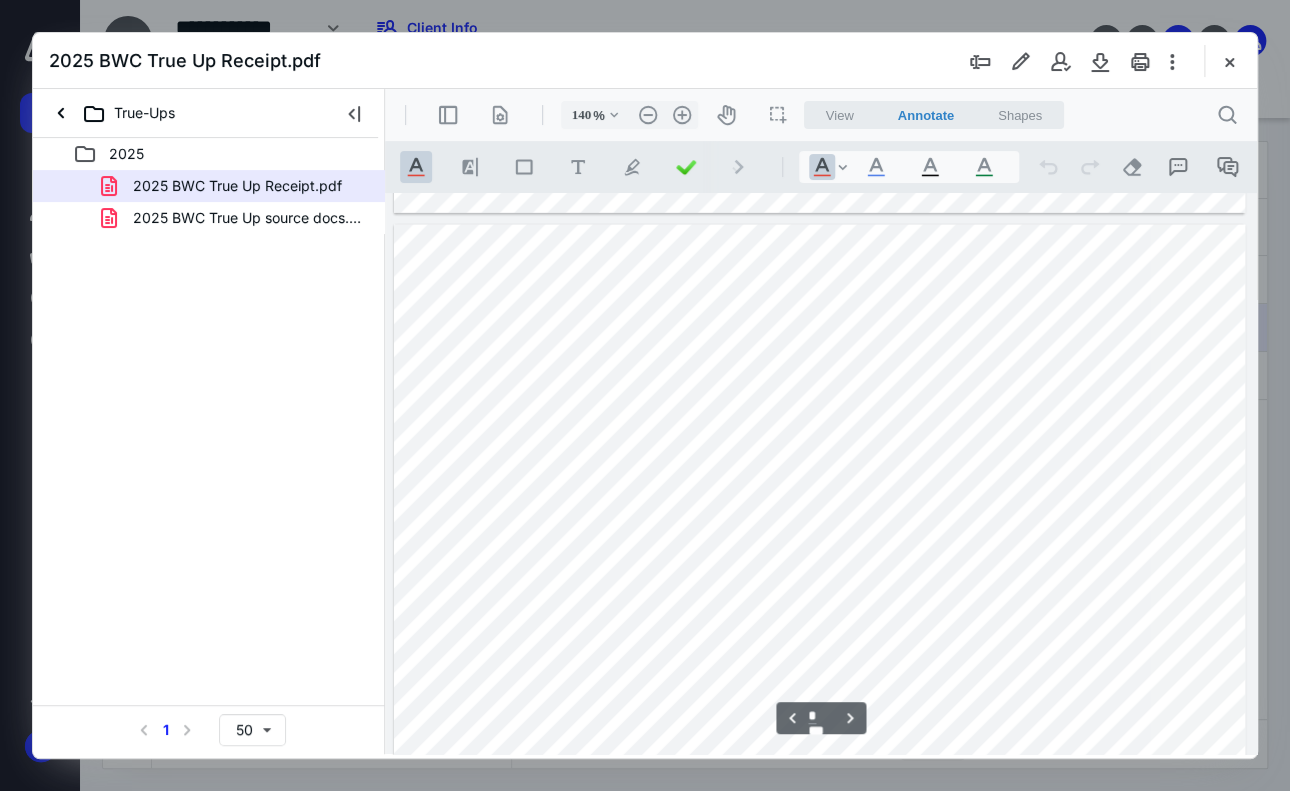 scroll, scrollTop: 2400, scrollLeft: 0, axis: vertical 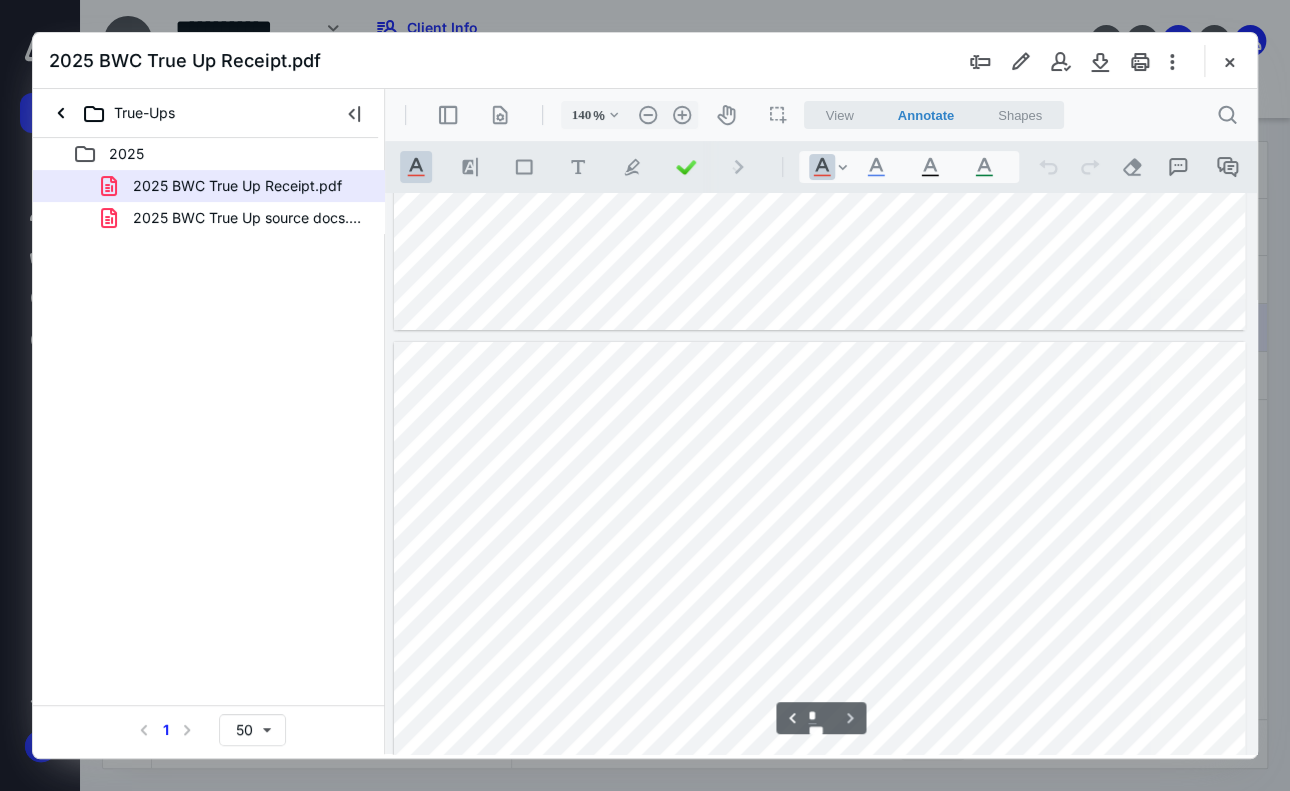 type on "*" 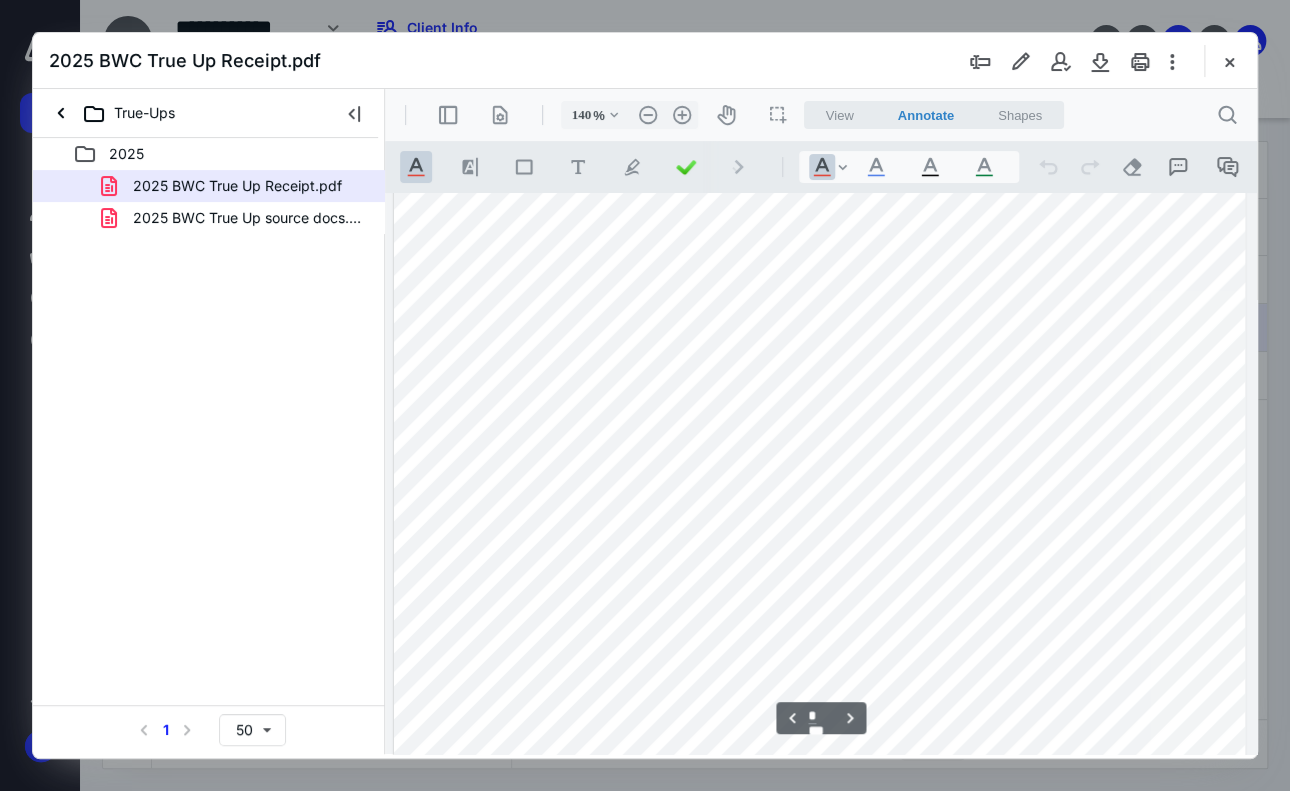 scroll, scrollTop: 2596, scrollLeft: 0, axis: vertical 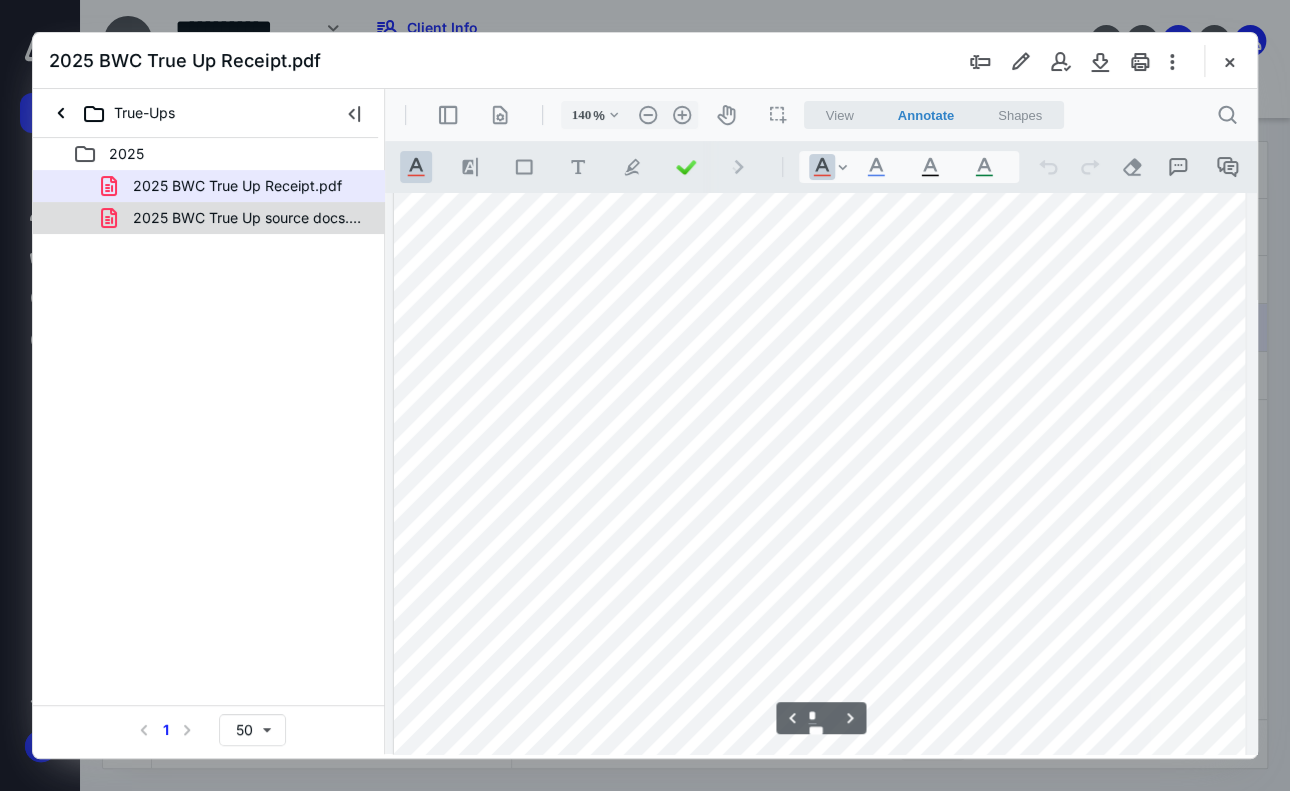 click on "2025 BWC True Up source docs.pdf" at bounding box center (249, 218) 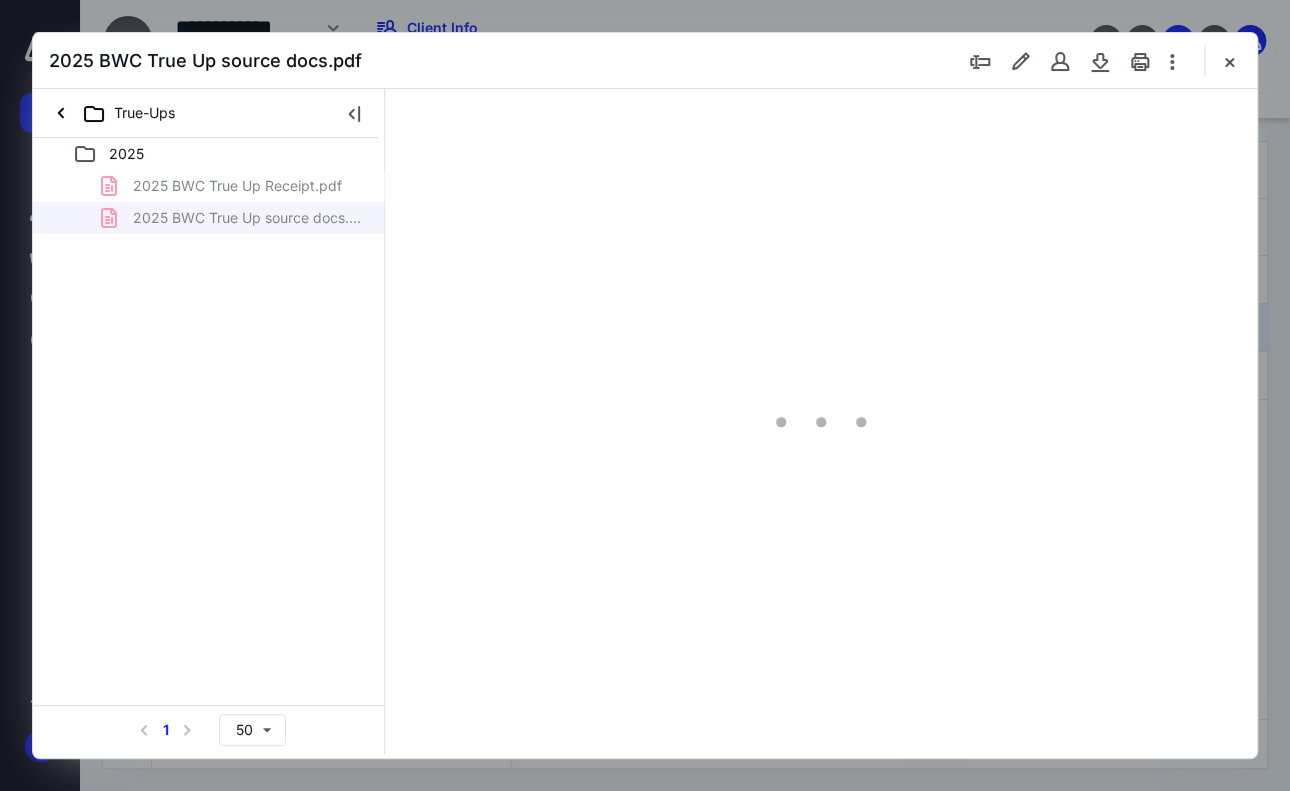 type on "140" 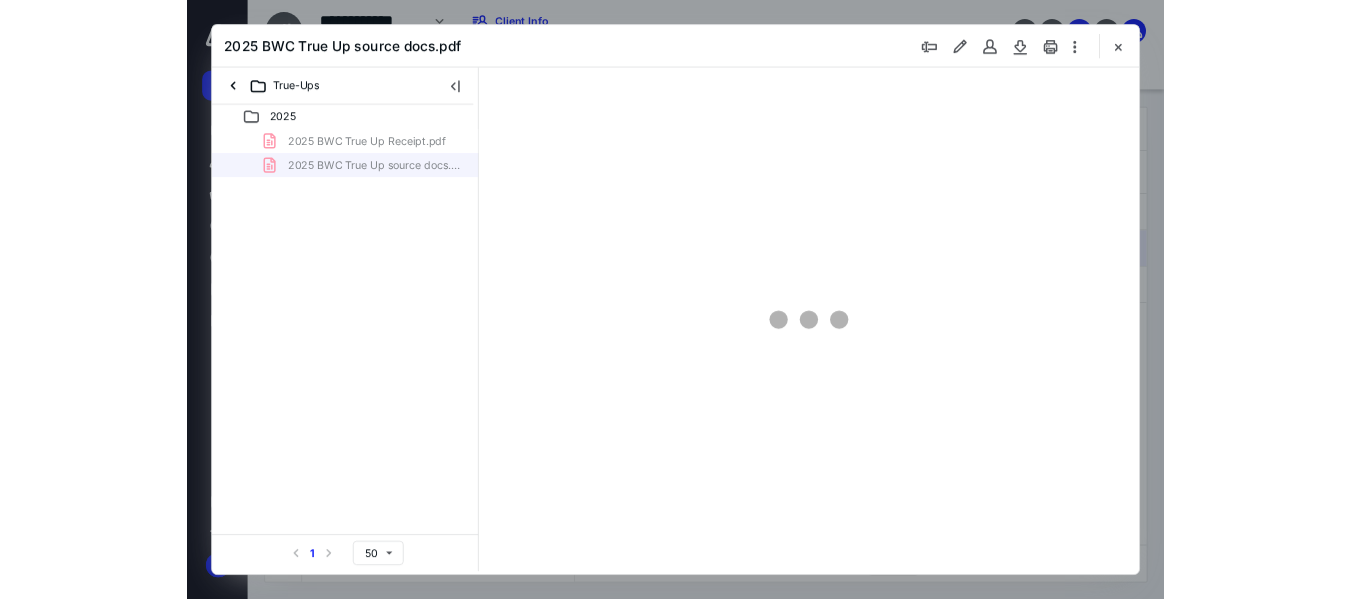 scroll, scrollTop: 110, scrollLeft: 123, axis: both 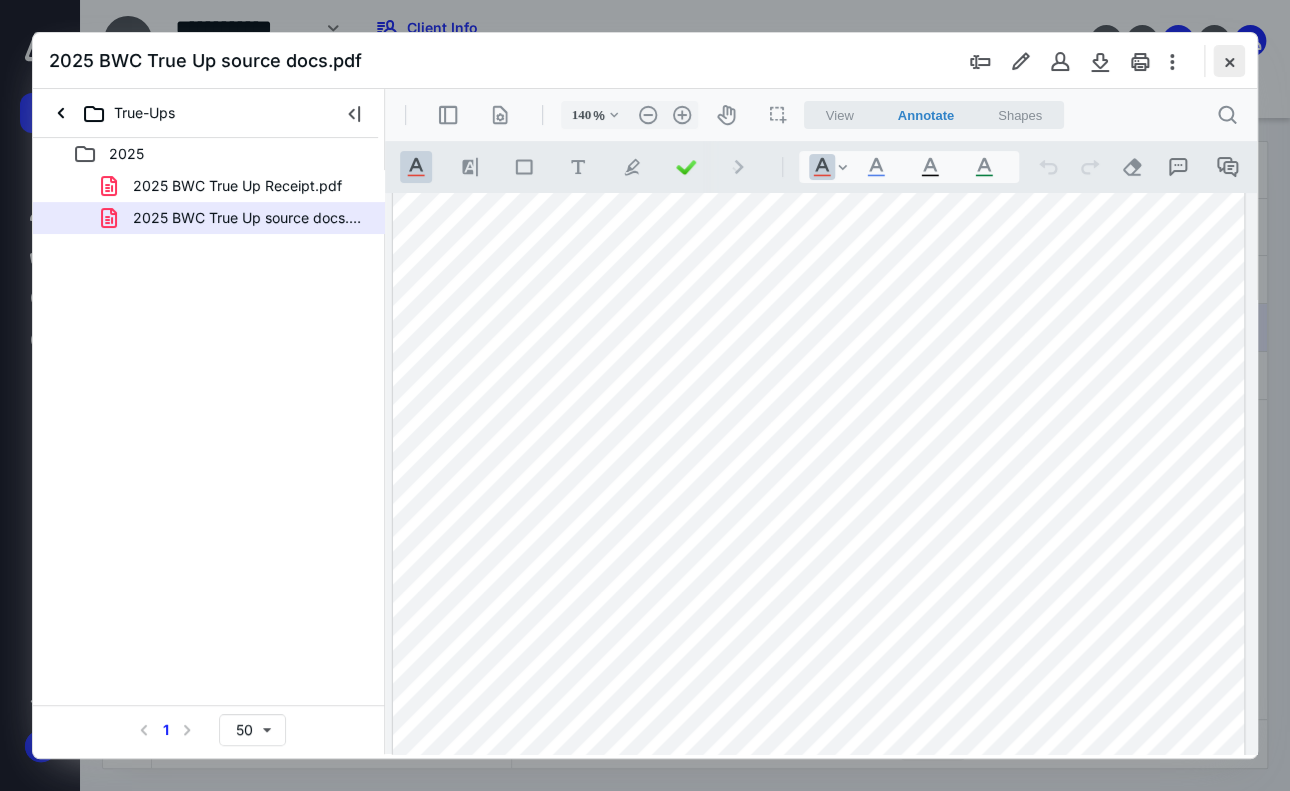 click at bounding box center (1229, 61) 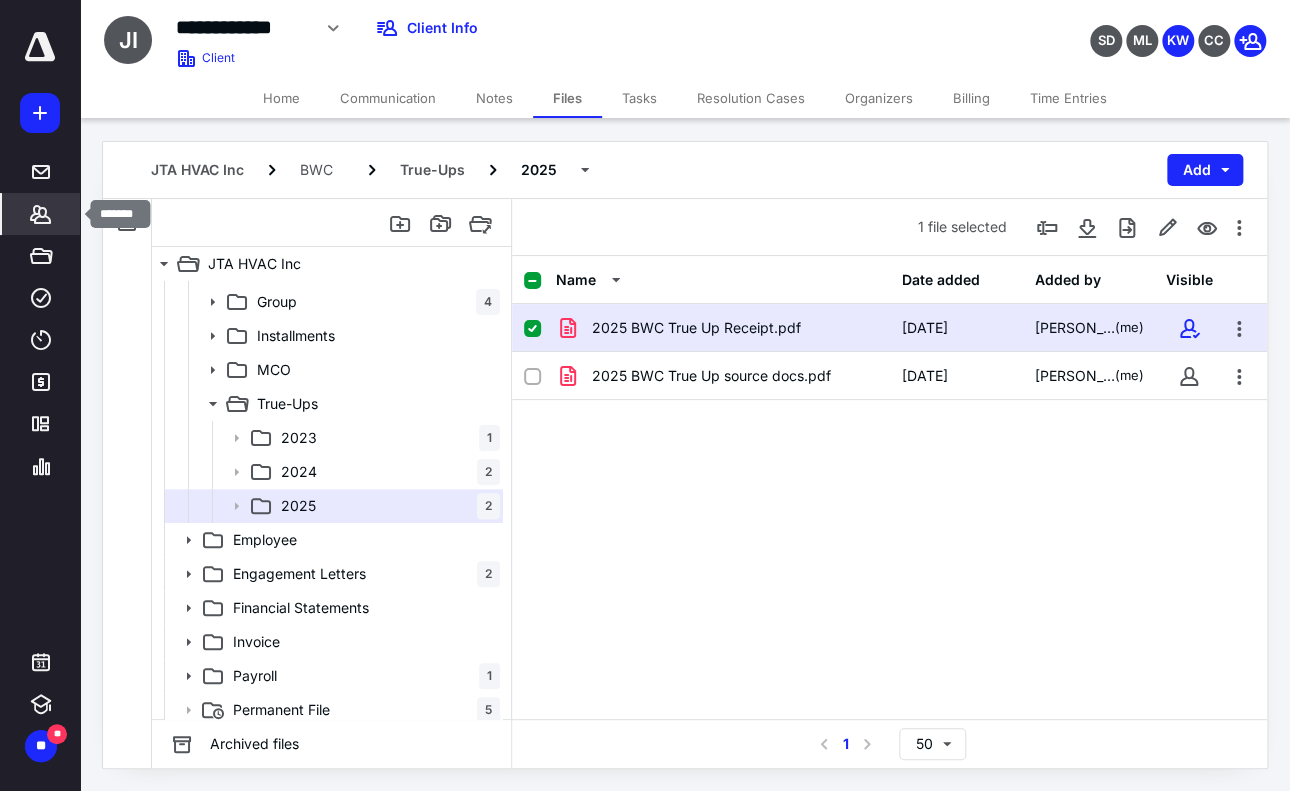 click 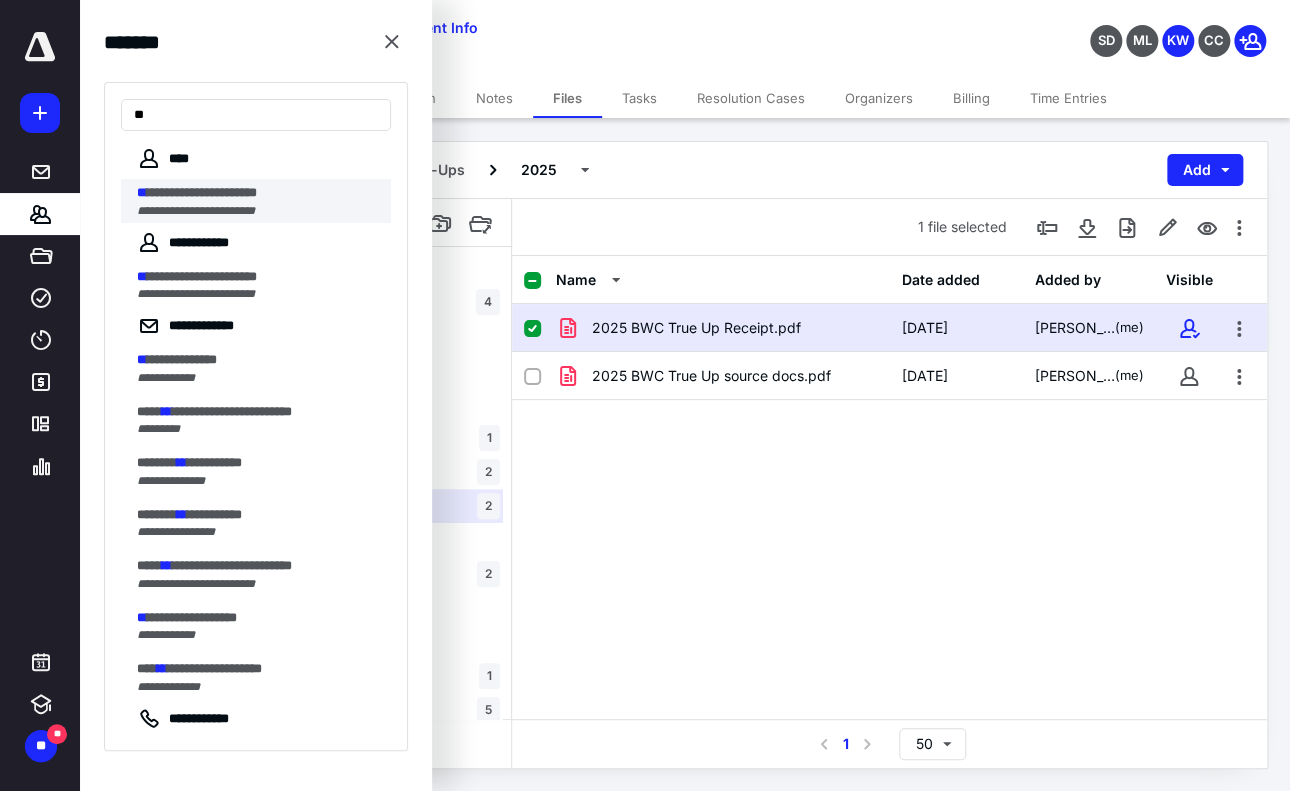type on "**" 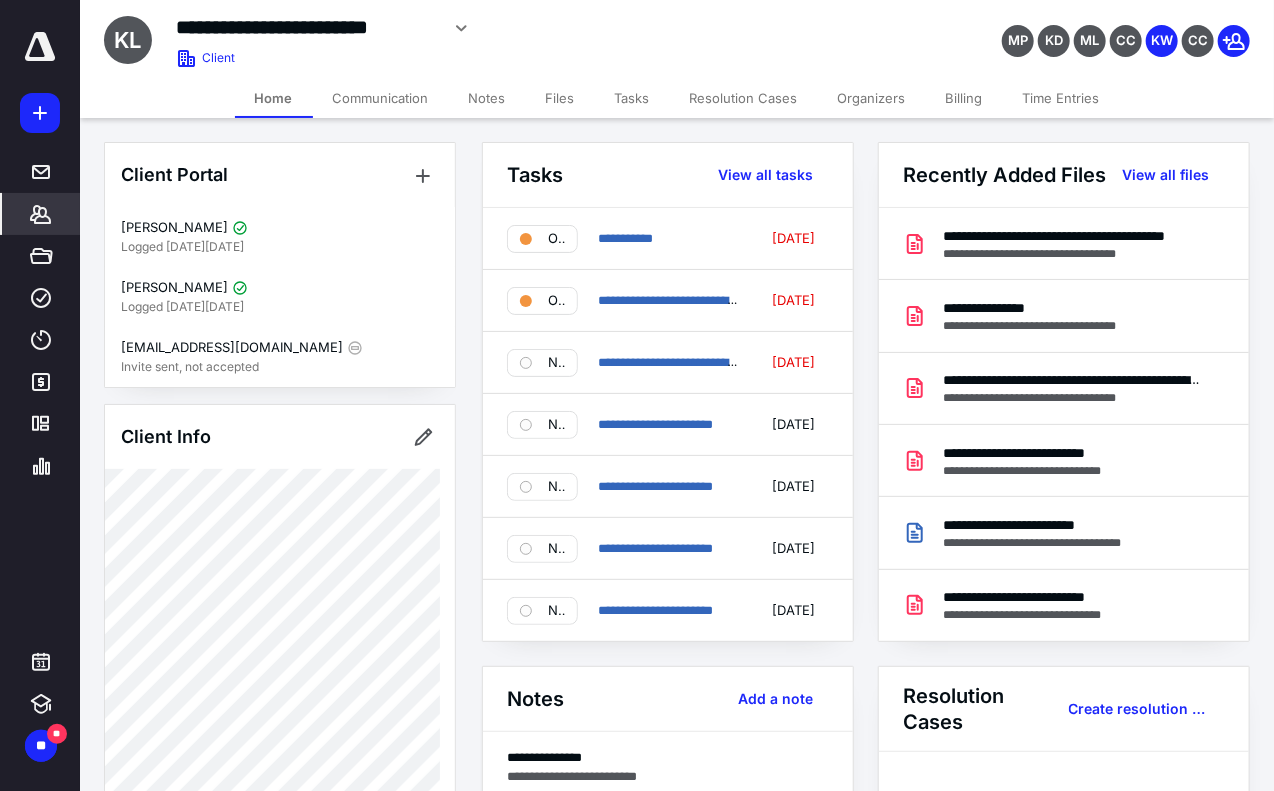 click on "**********" at bounding box center [877, 884] 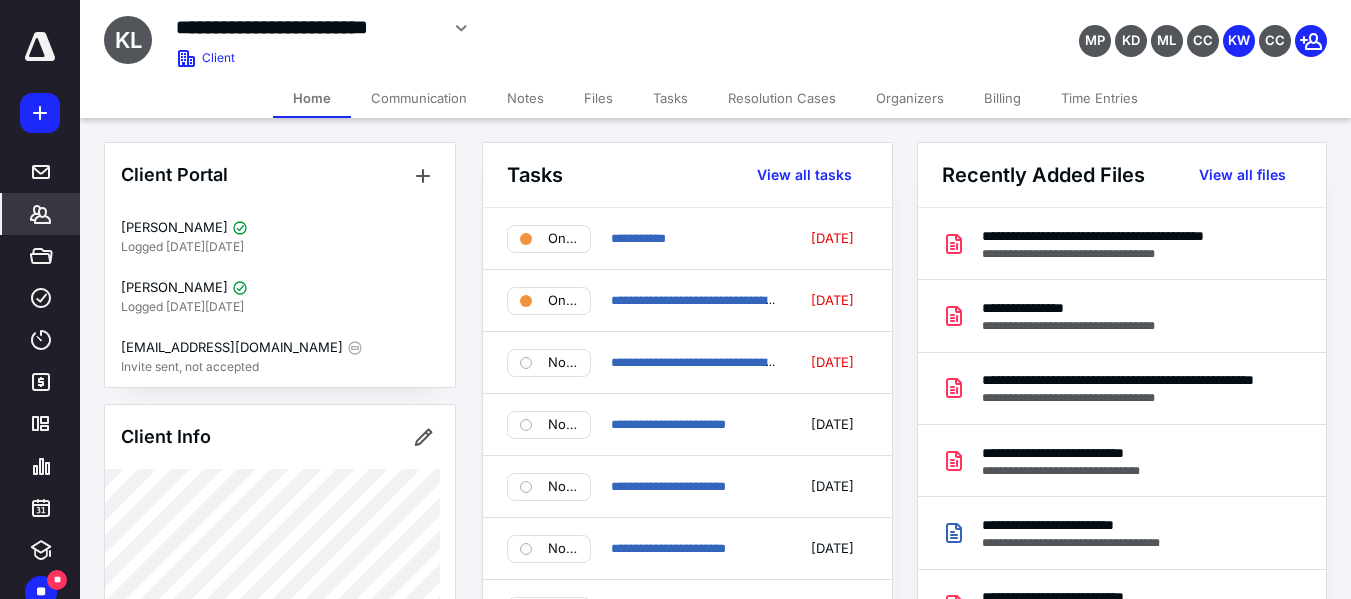 click on "Notes" at bounding box center [525, 98] 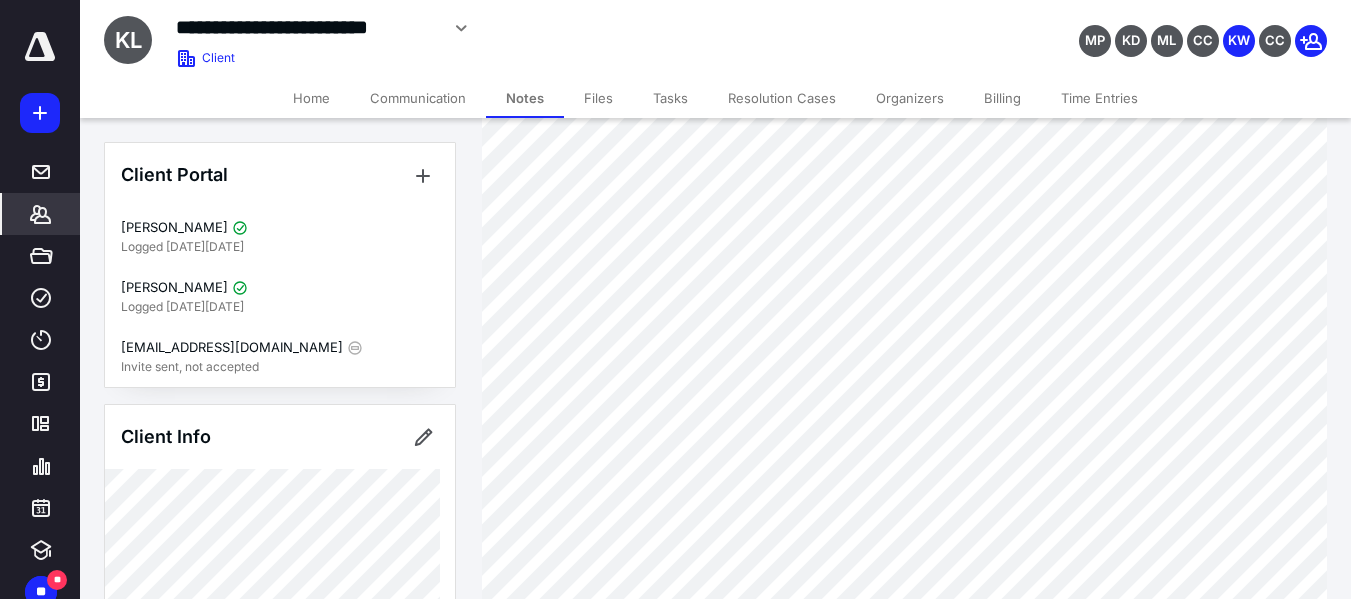 scroll, scrollTop: 1000, scrollLeft: 0, axis: vertical 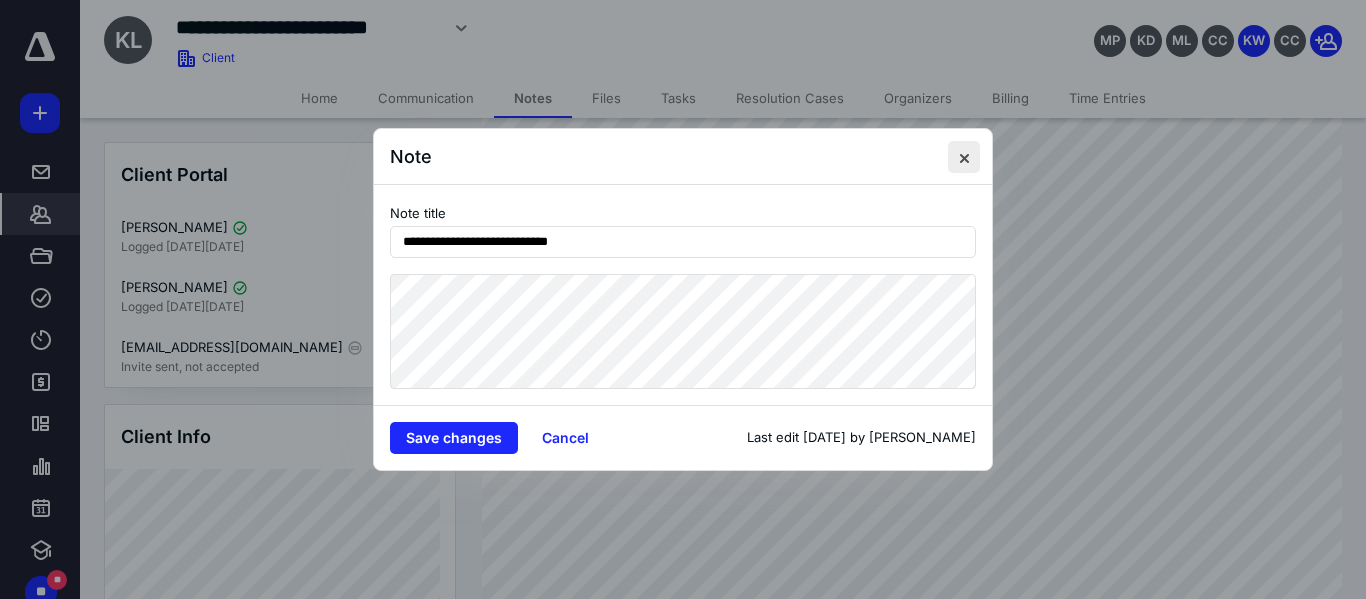click at bounding box center [964, 157] 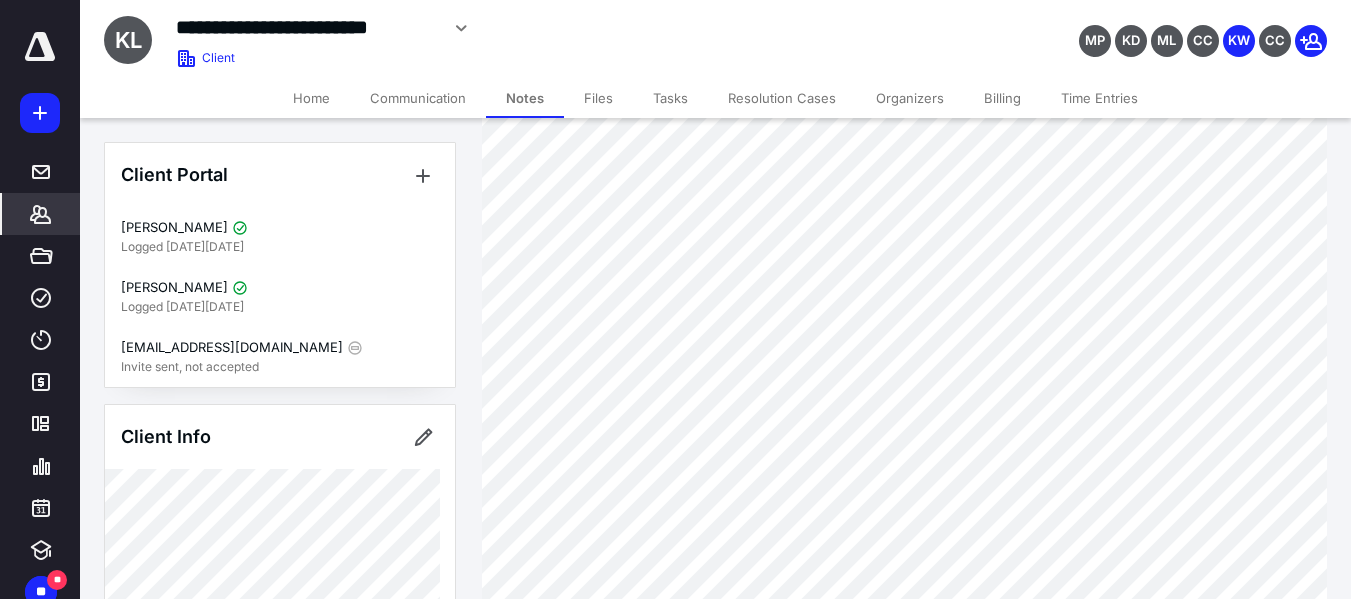 click on "Files" at bounding box center (598, 98) 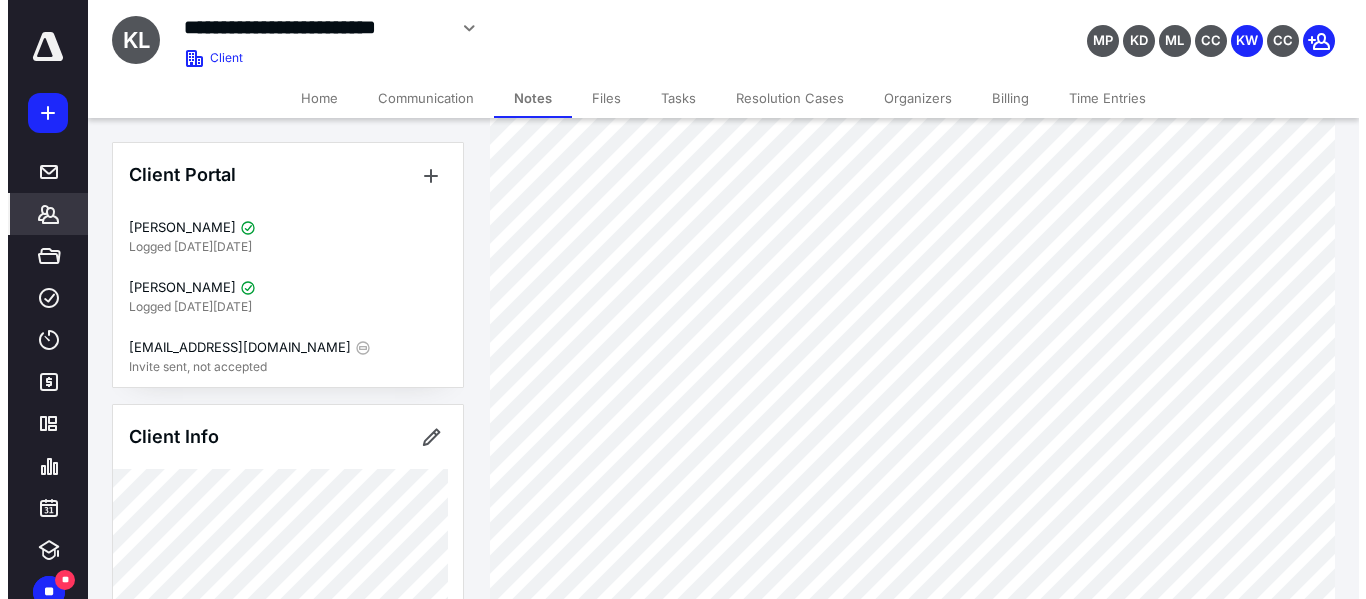 scroll, scrollTop: 0, scrollLeft: 0, axis: both 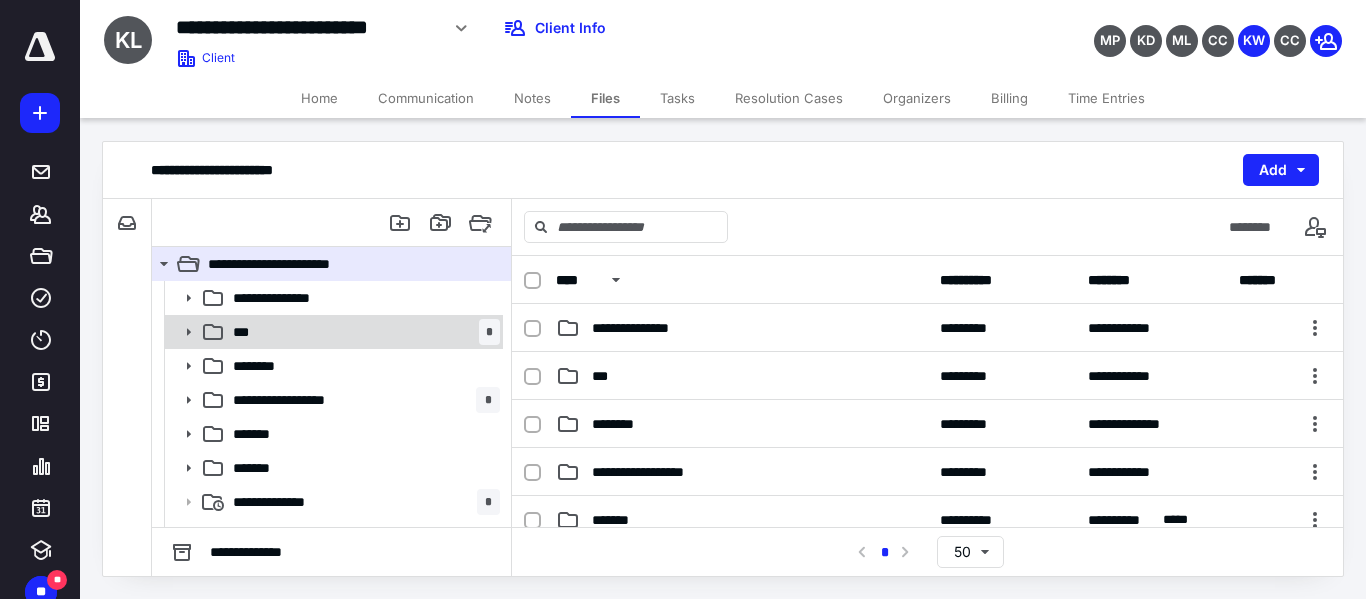 click 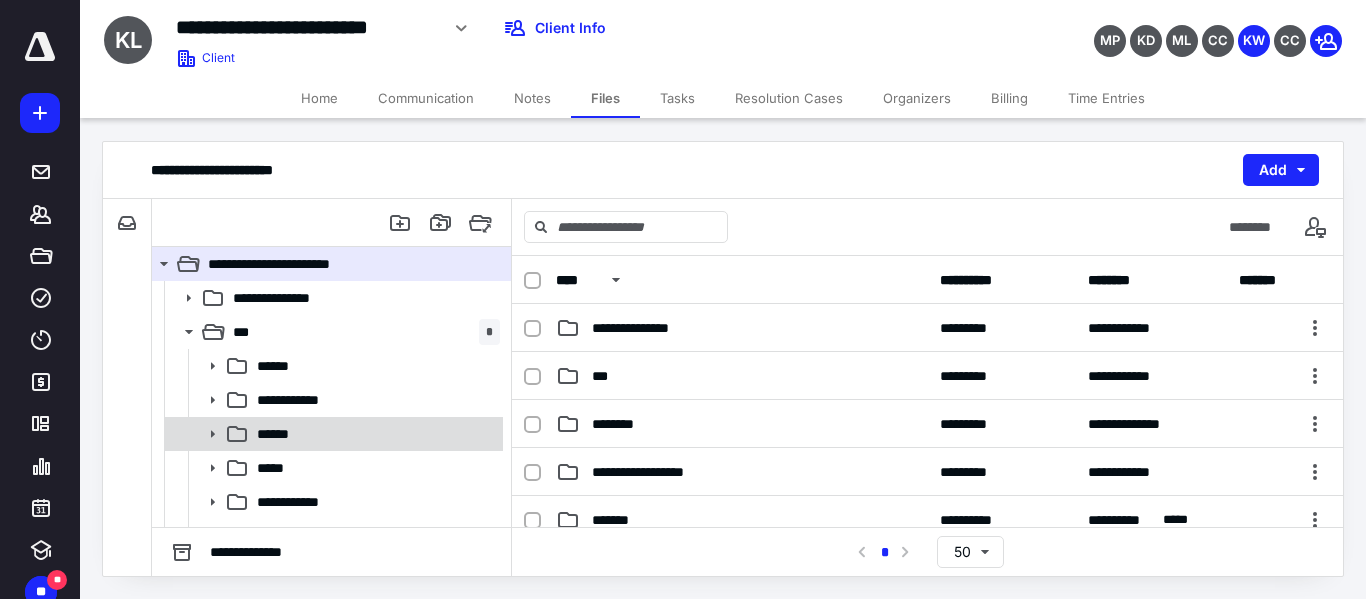 scroll, scrollTop: 100, scrollLeft: 0, axis: vertical 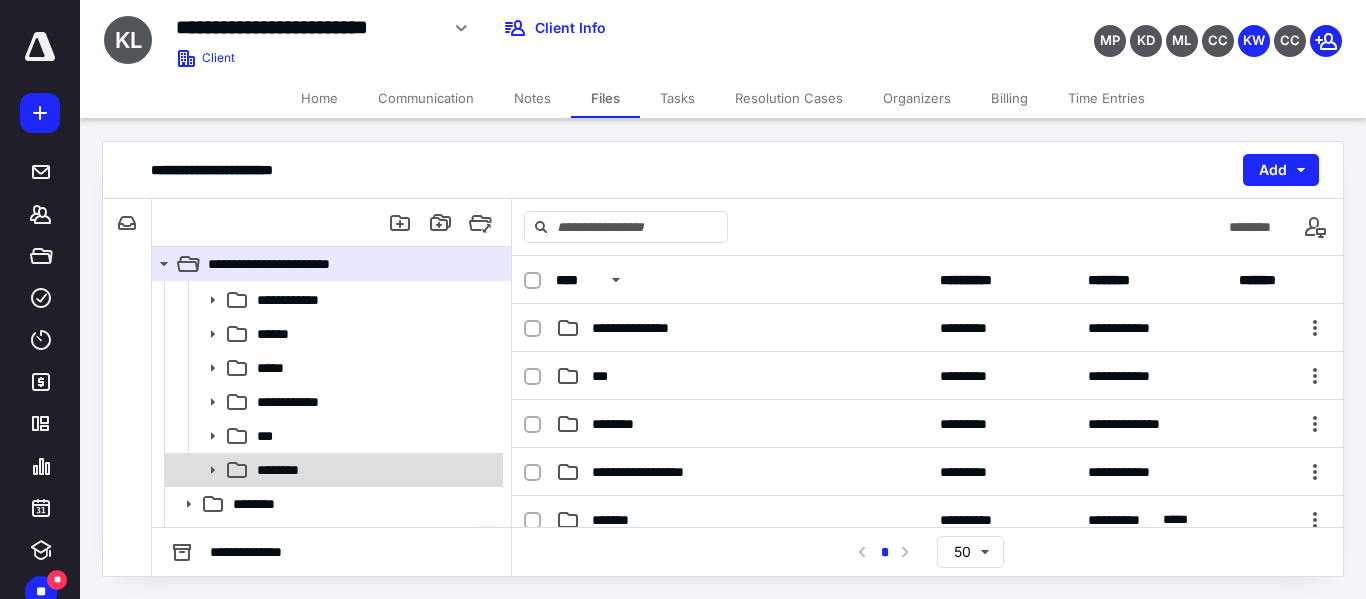 click 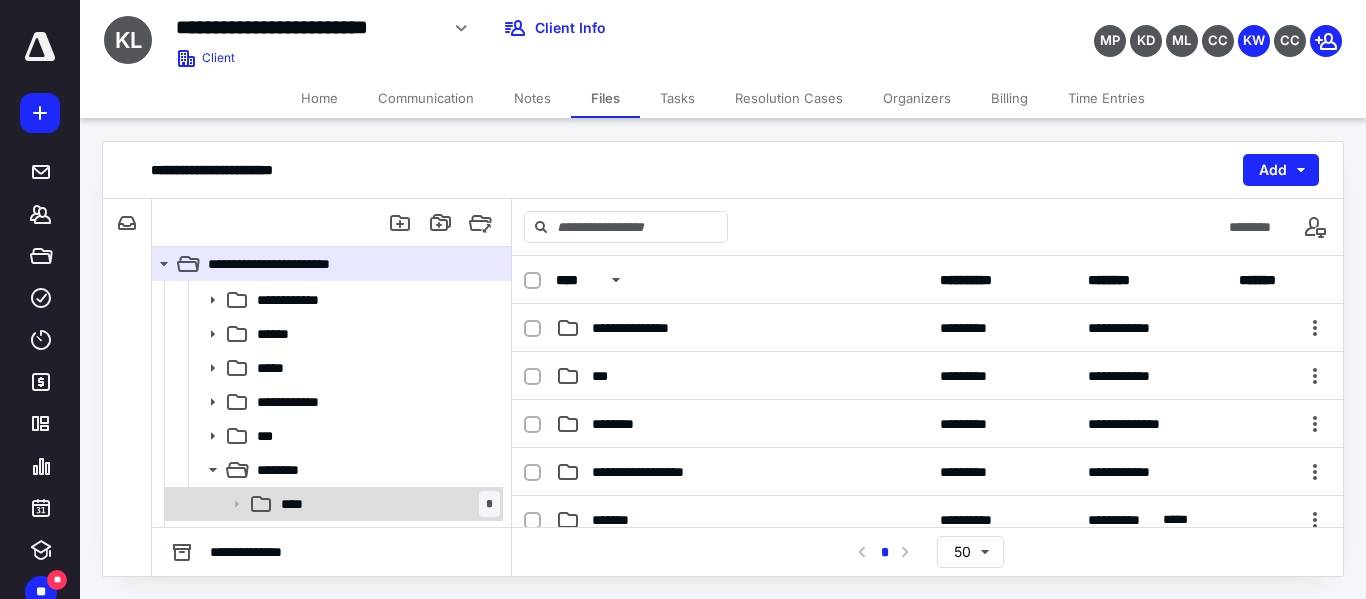 scroll, scrollTop: 200, scrollLeft: 0, axis: vertical 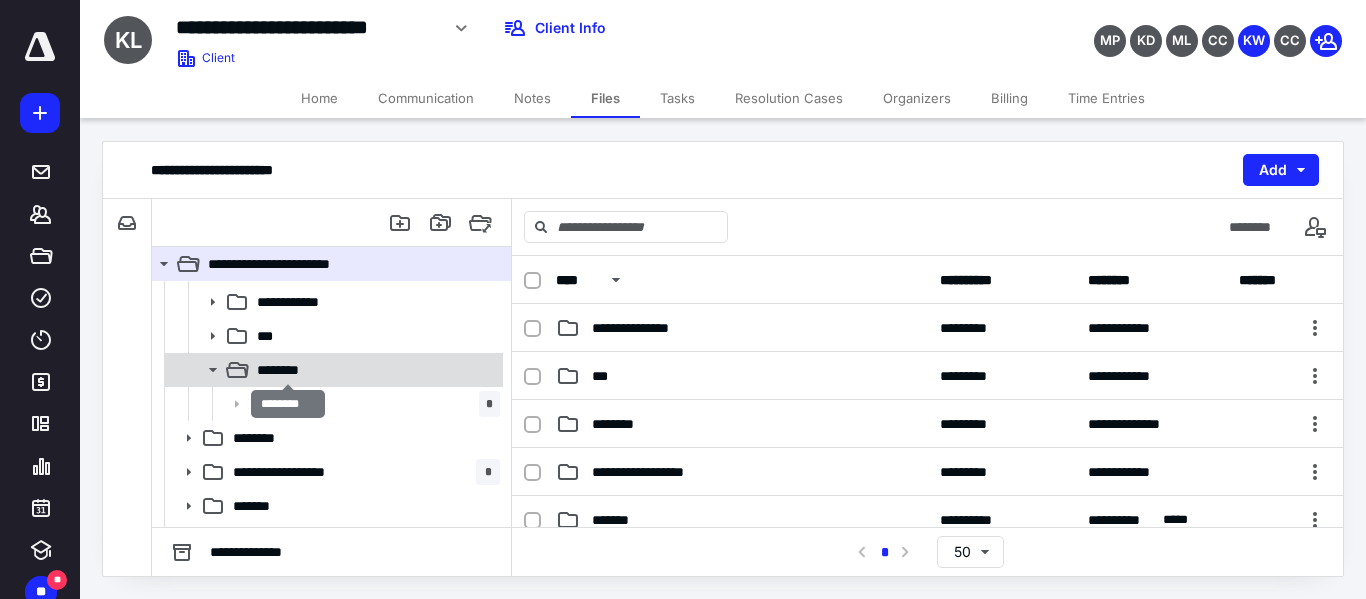 click on "********" at bounding box center [288, 370] 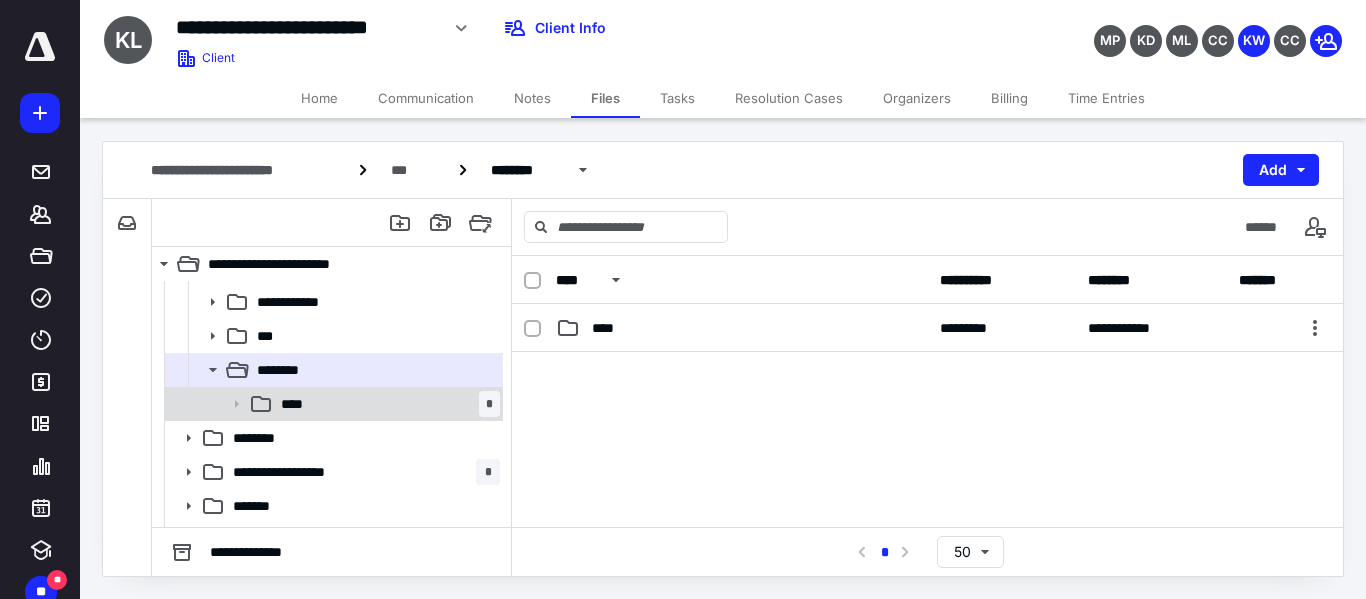 click on "****" at bounding box center [298, 404] 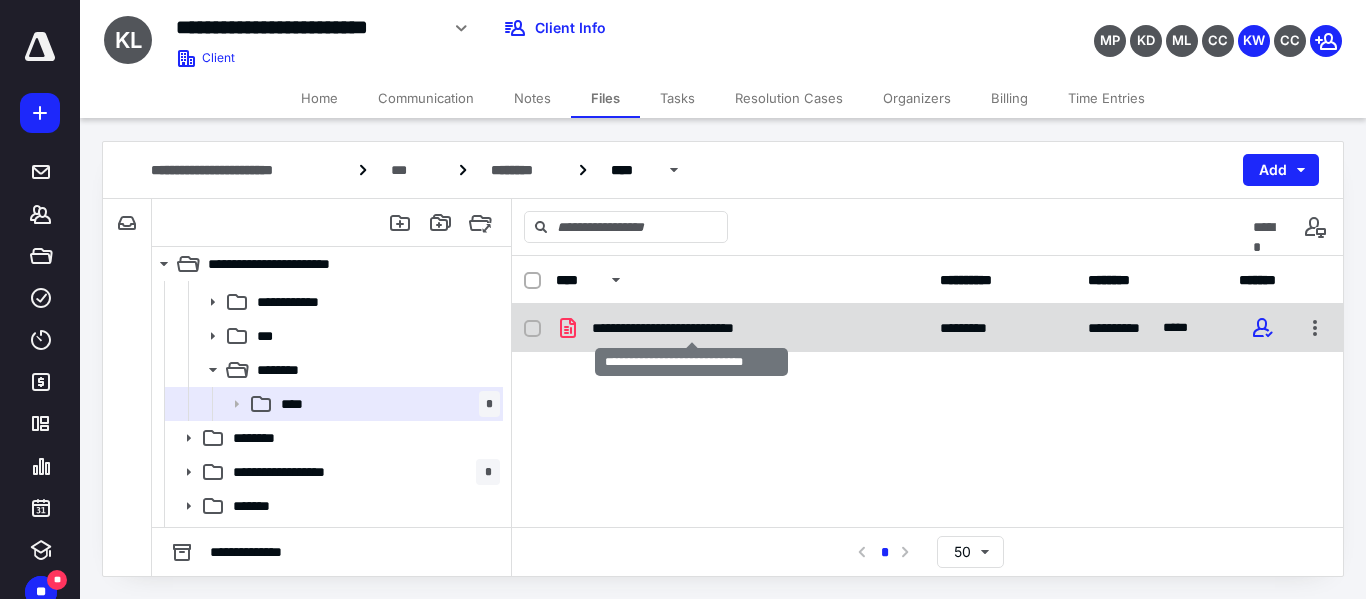 click on "**********" at bounding box center [691, 328] 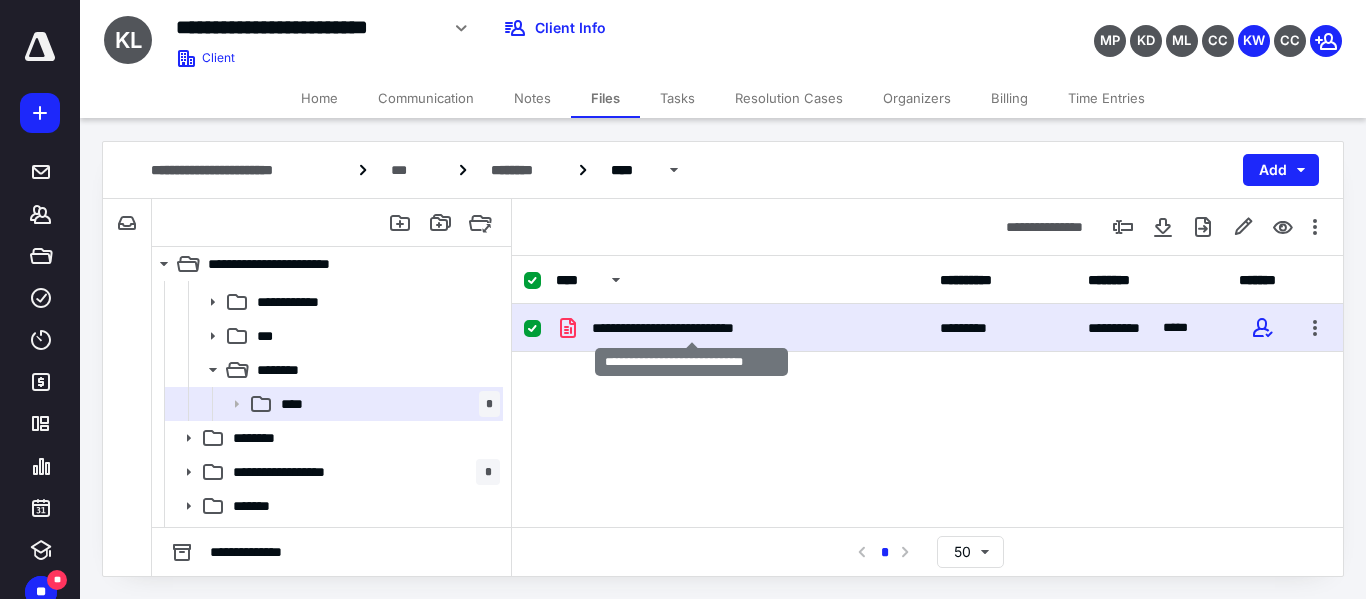 click on "**********" at bounding box center [691, 328] 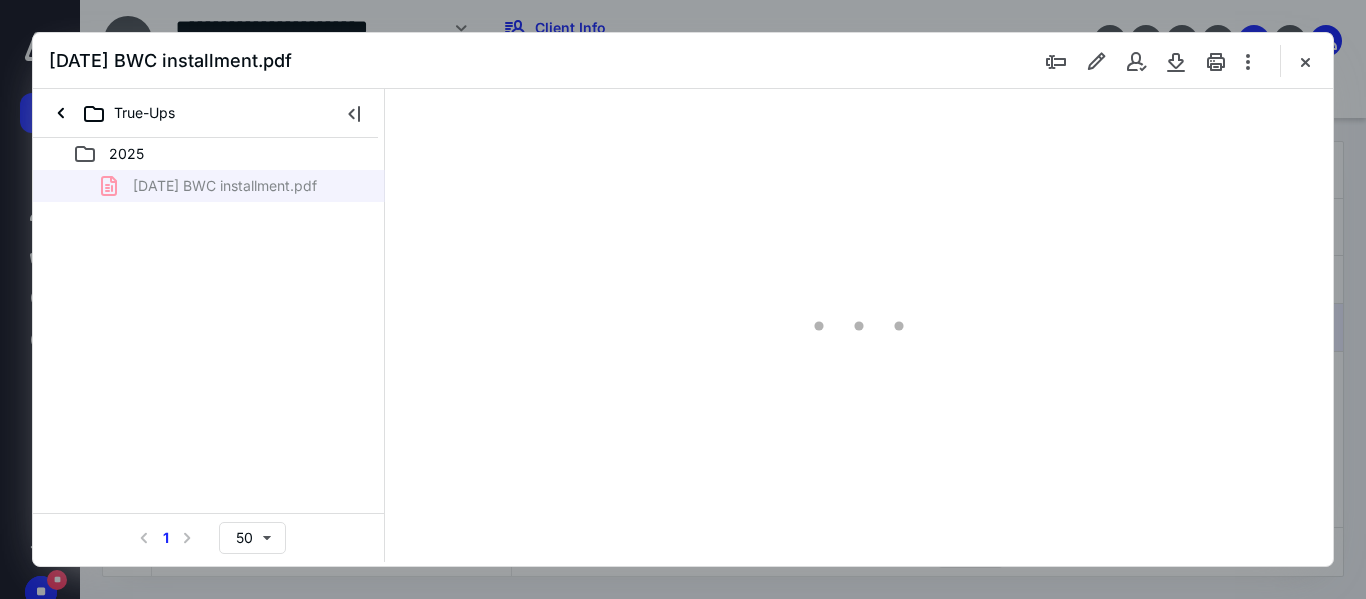 scroll, scrollTop: 200, scrollLeft: 0, axis: vertical 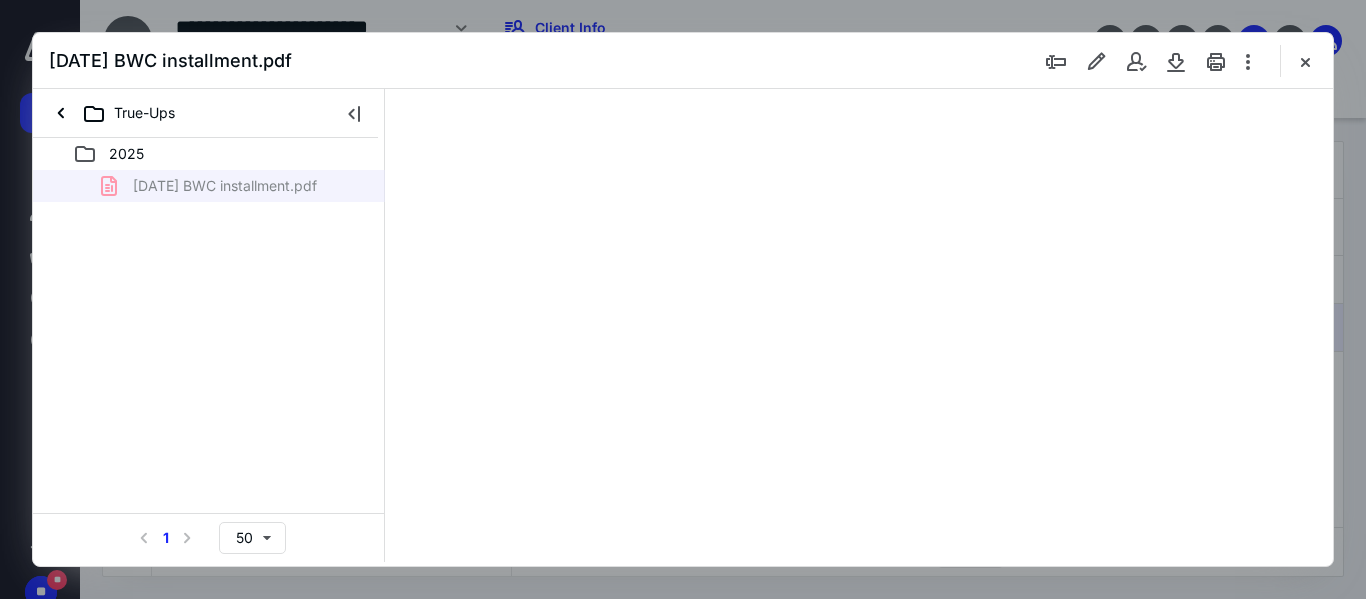 type on "152" 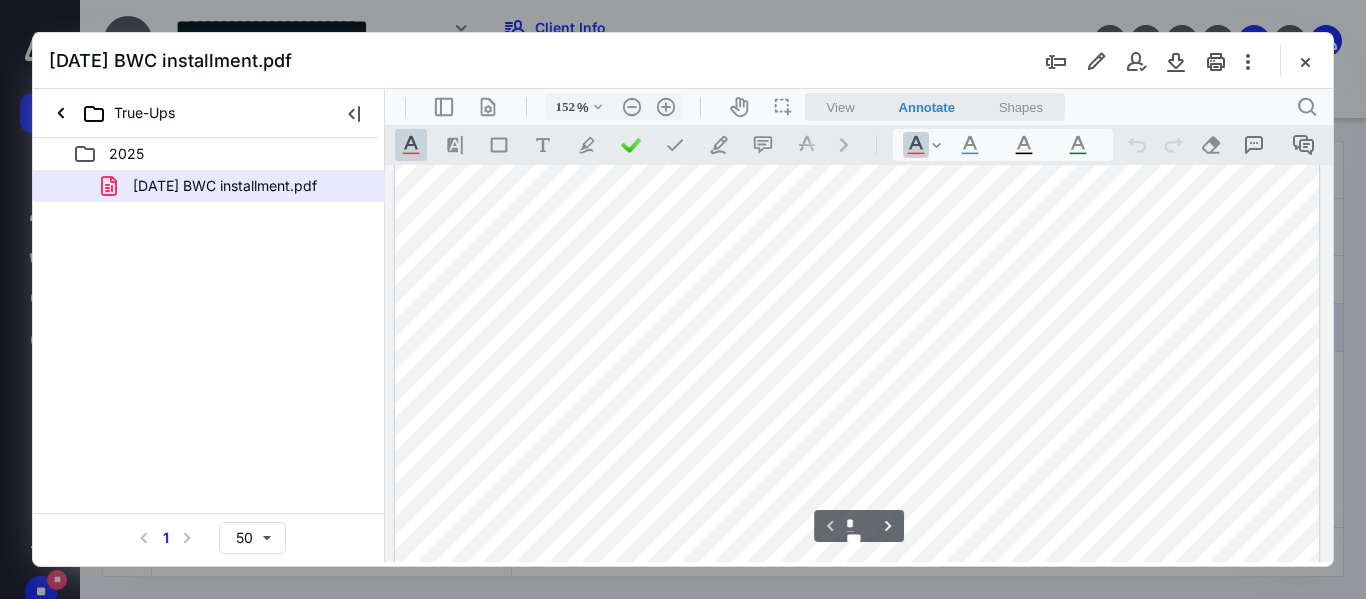 scroll, scrollTop: 282, scrollLeft: 0, axis: vertical 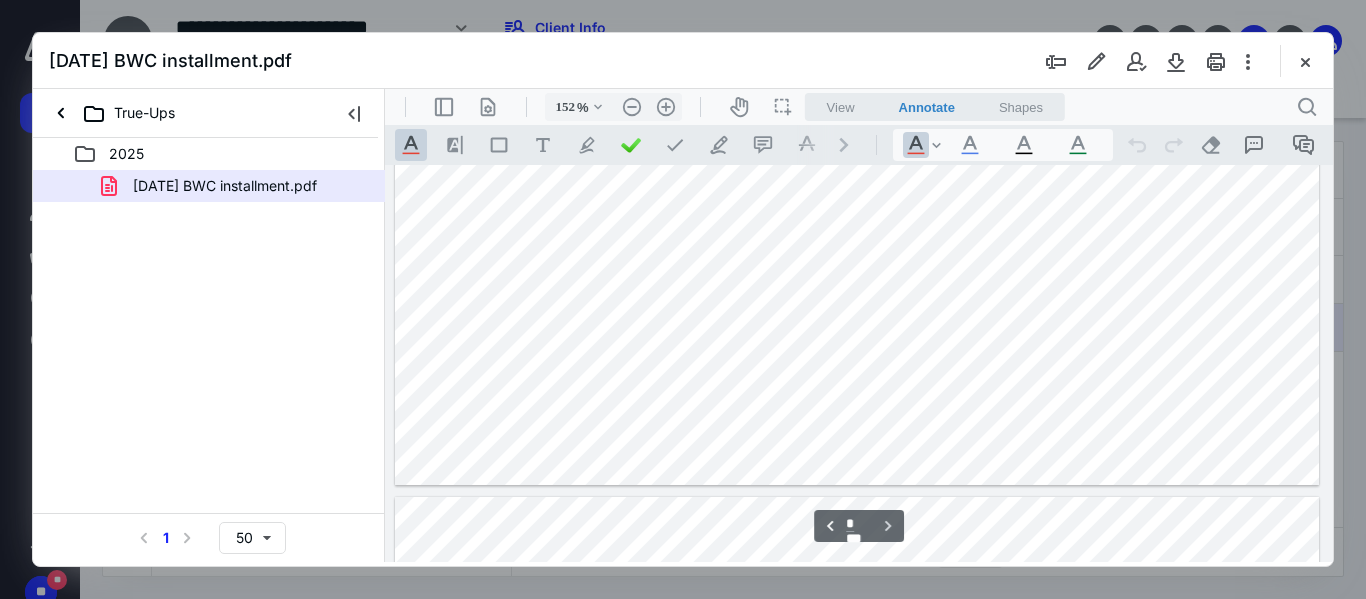 type on "*" 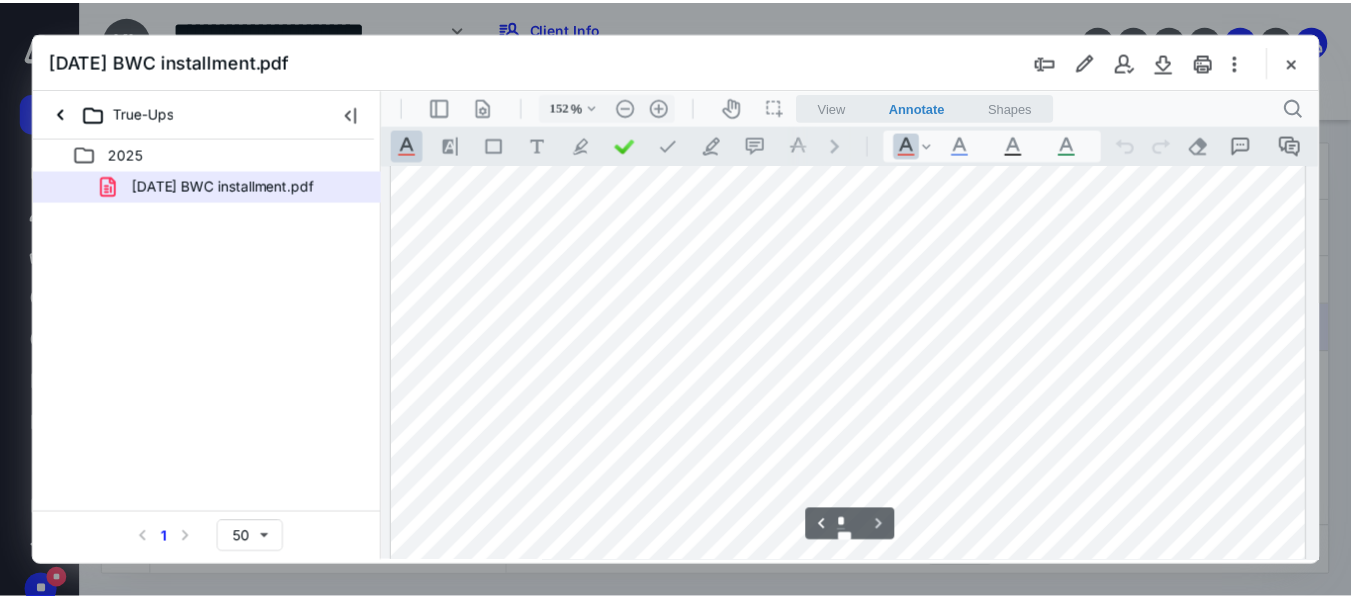 scroll, scrollTop: 1382, scrollLeft: 0, axis: vertical 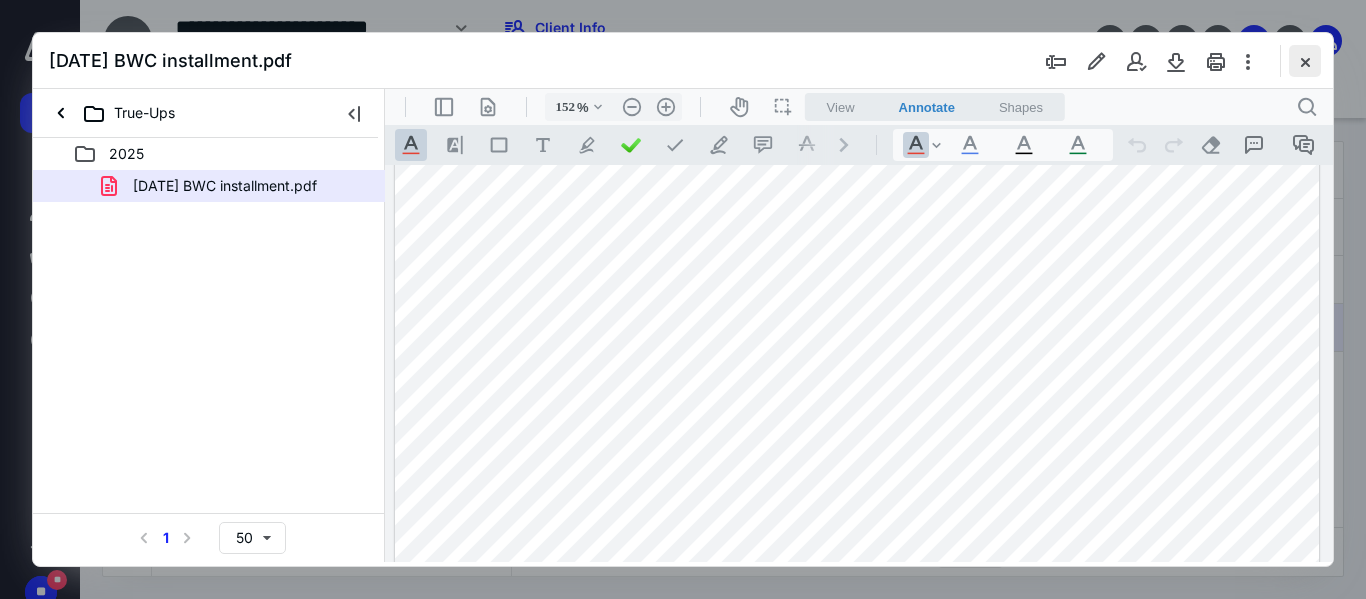 click at bounding box center (1305, 61) 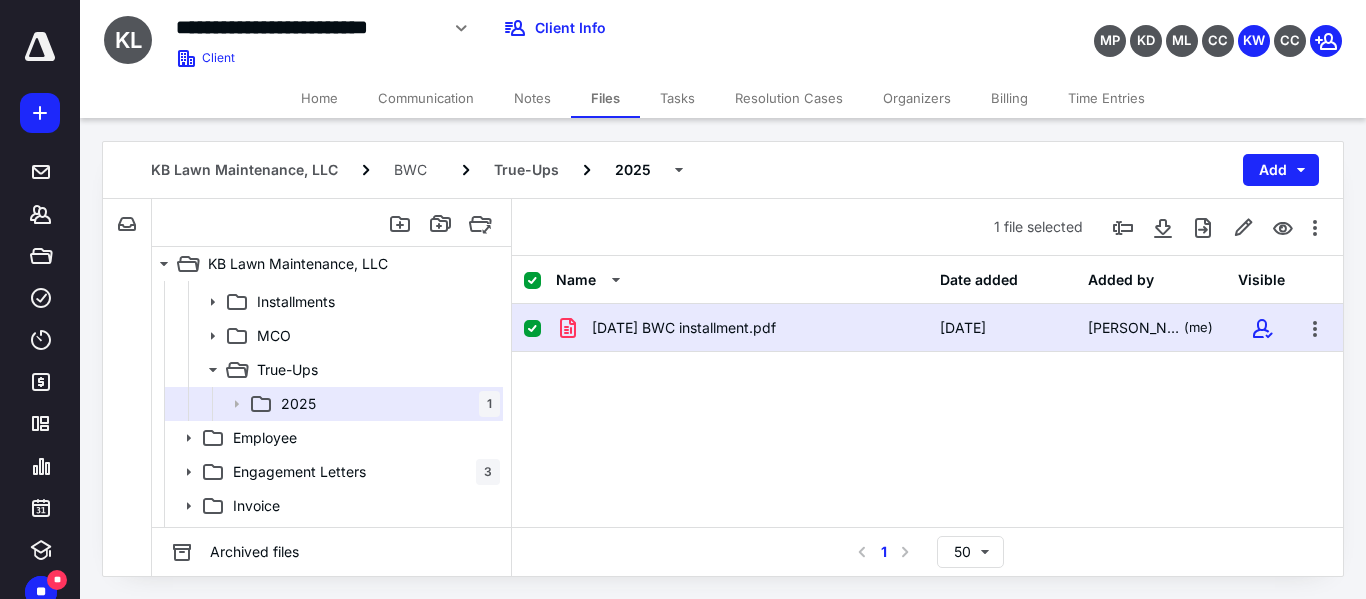click on "Home" at bounding box center (319, 98) 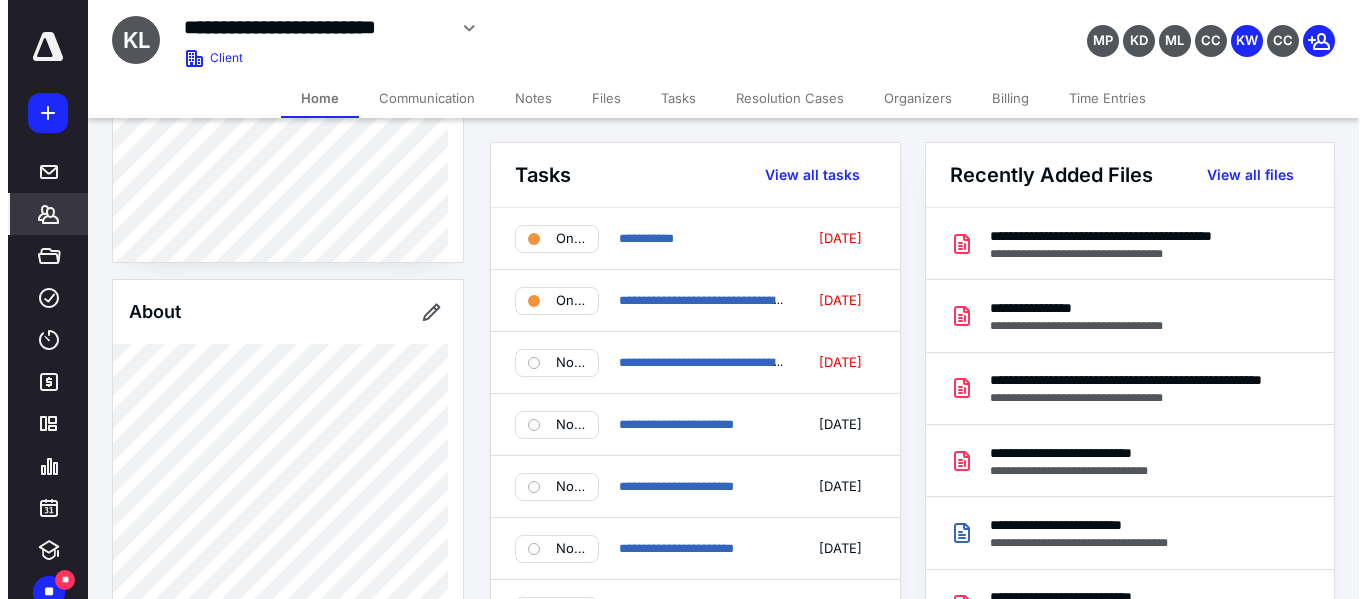 scroll, scrollTop: 0, scrollLeft: 0, axis: both 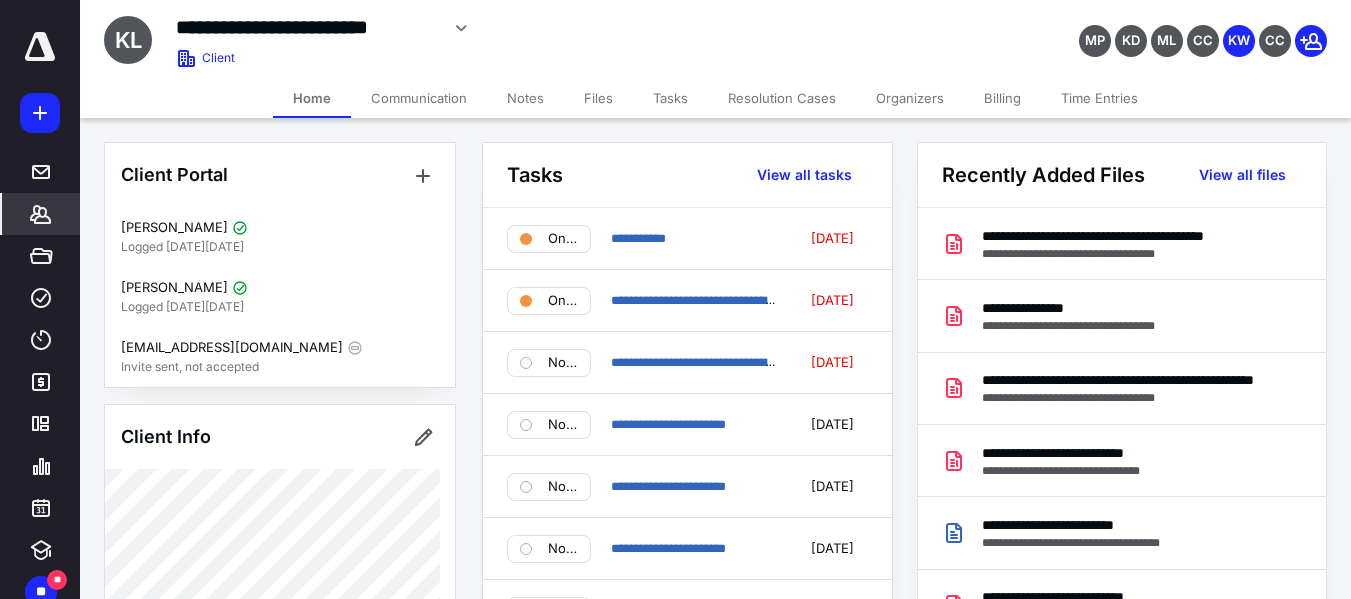 click on "Notes" at bounding box center [525, 98] 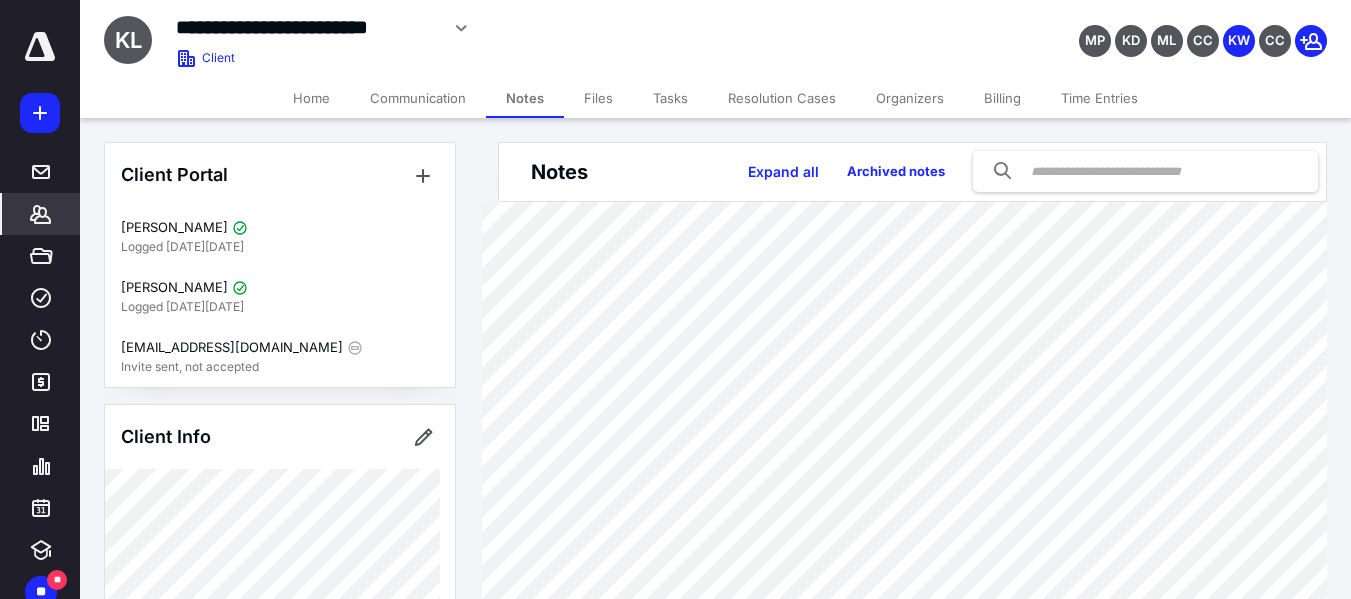 click on "Files" at bounding box center (598, 98) 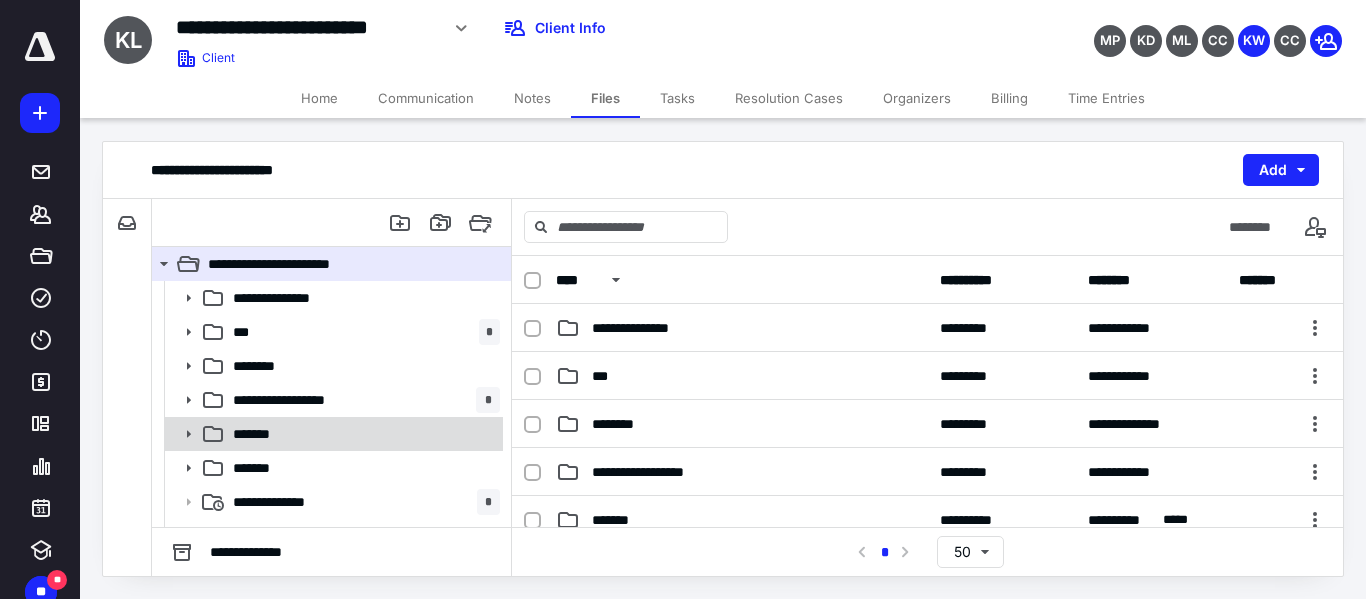 scroll, scrollTop: 94, scrollLeft: 0, axis: vertical 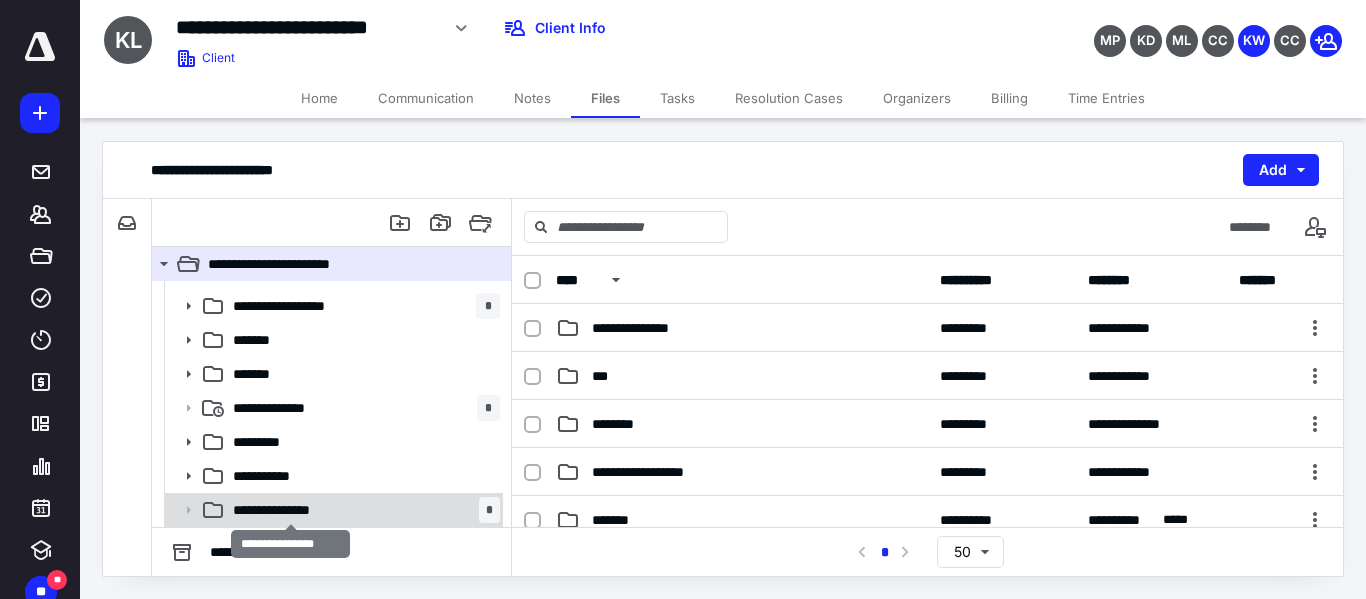 click on "**********" at bounding box center (290, 510) 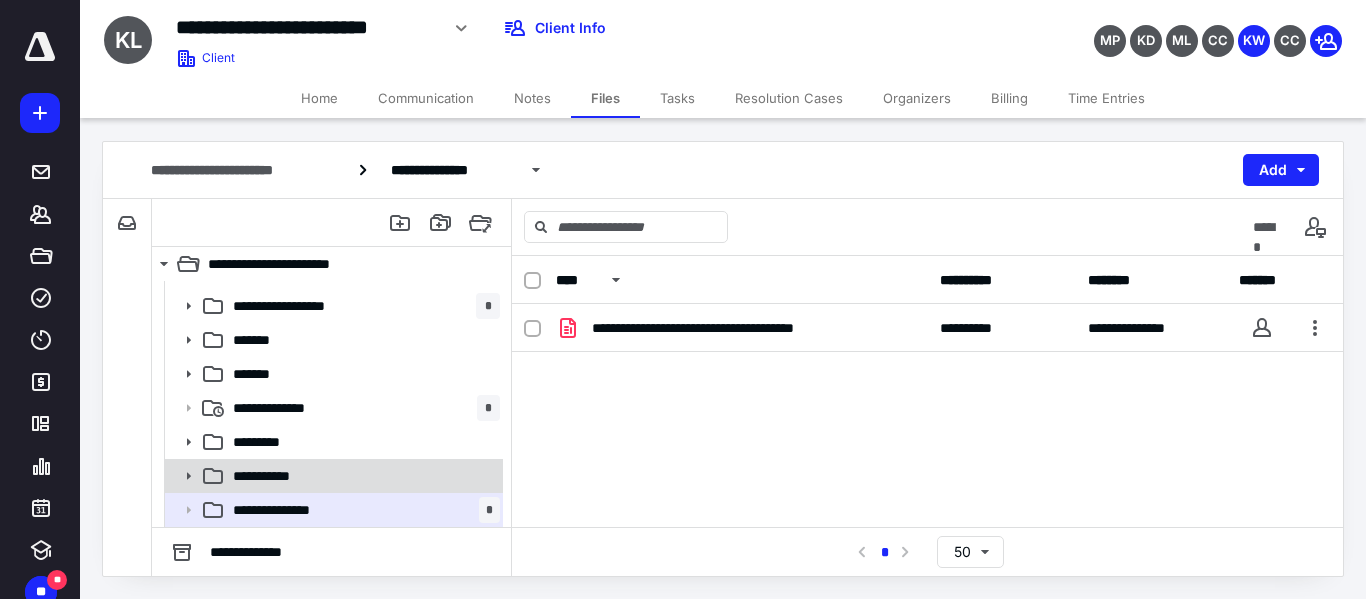 click 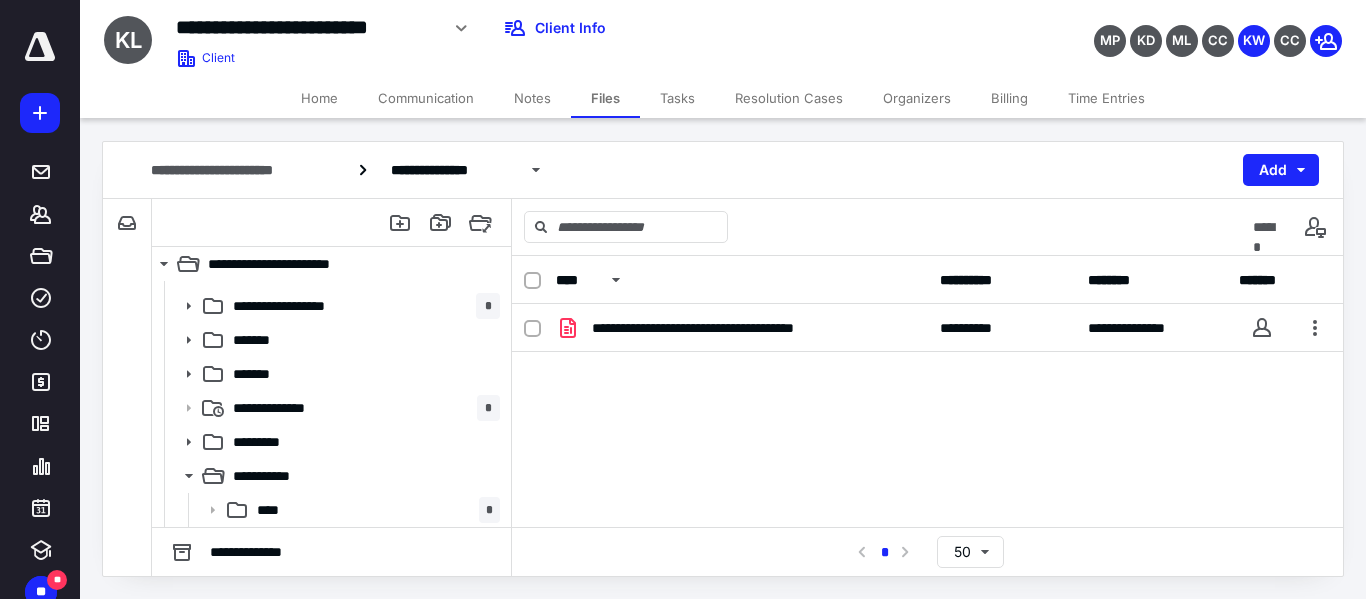 scroll, scrollTop: 196, scrollLeft: 0, axis: vertical 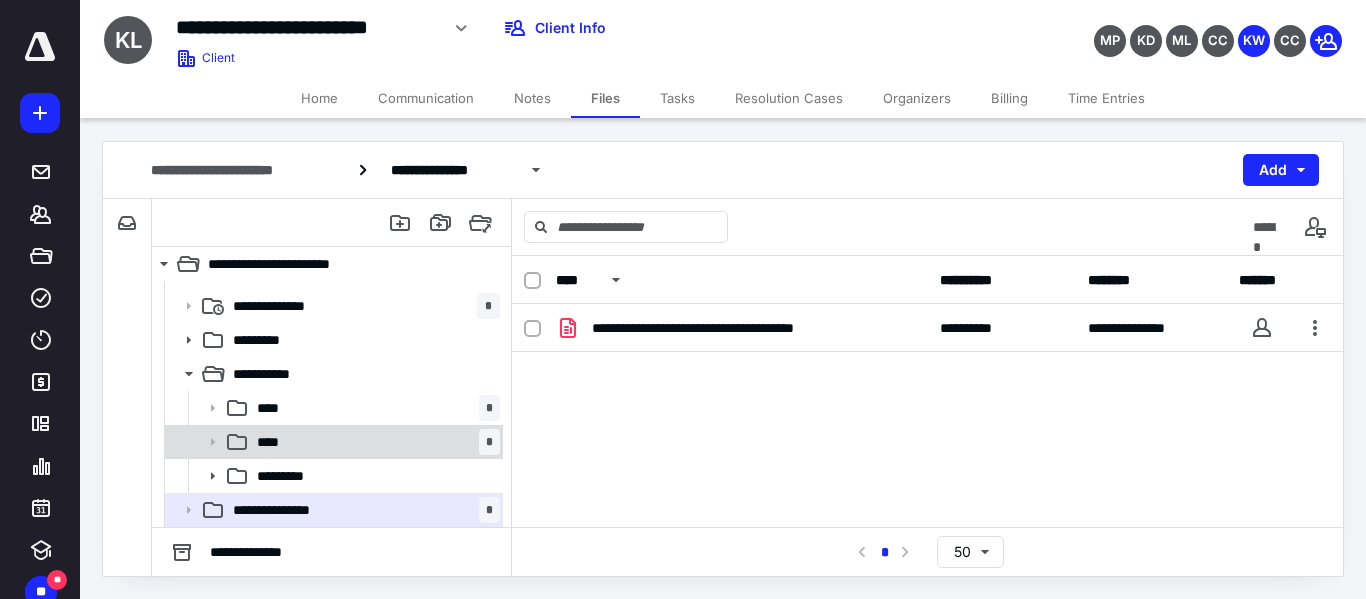 click on "****" at bounding box center [274, 442] 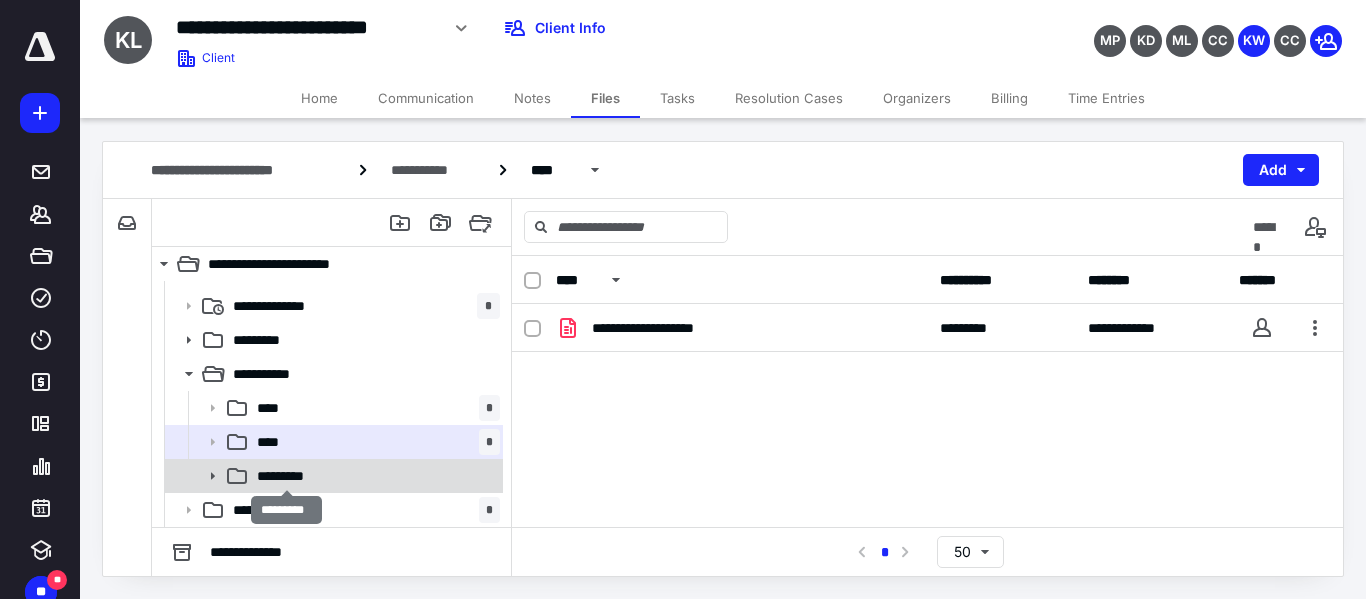 click on "*********" at bounding box center (286, 476) 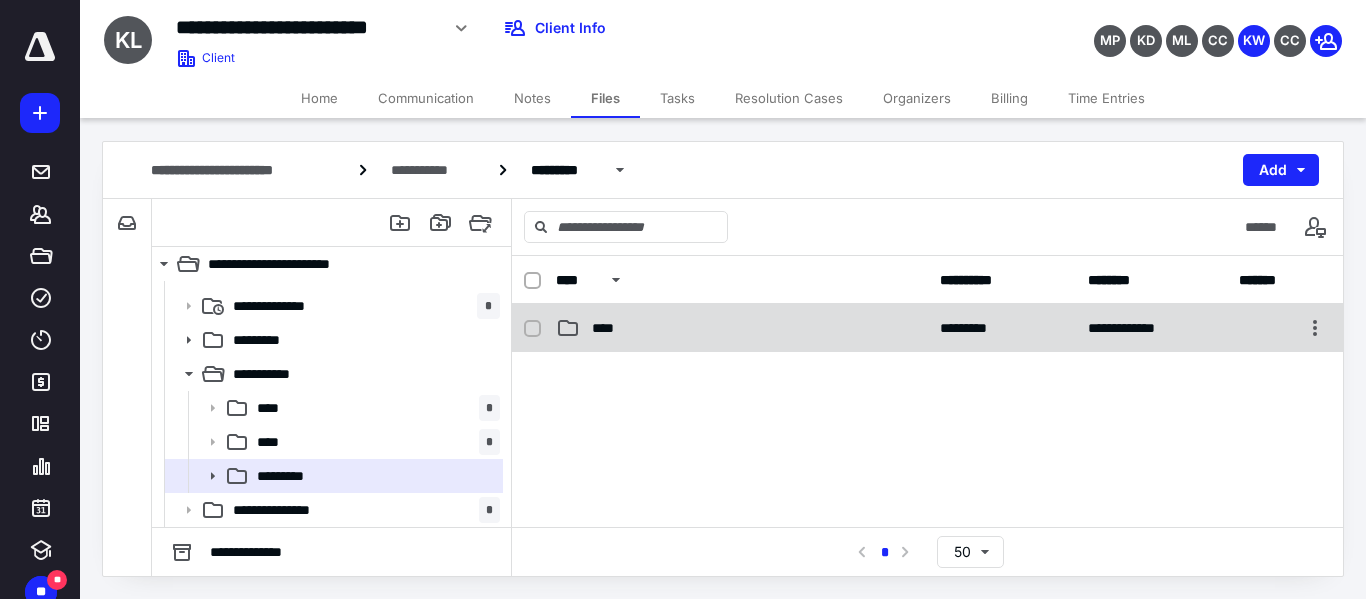 click on "****" at bounding box center [742, 328] 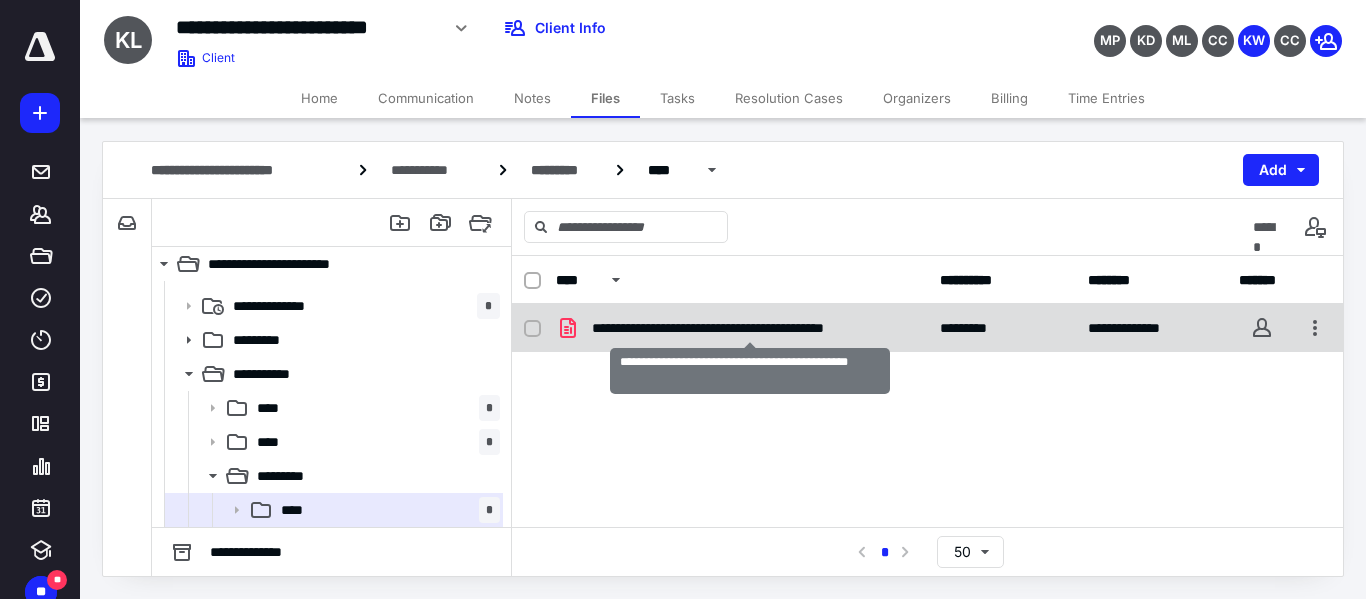 click on "**********" at bounding box center [750, 328] 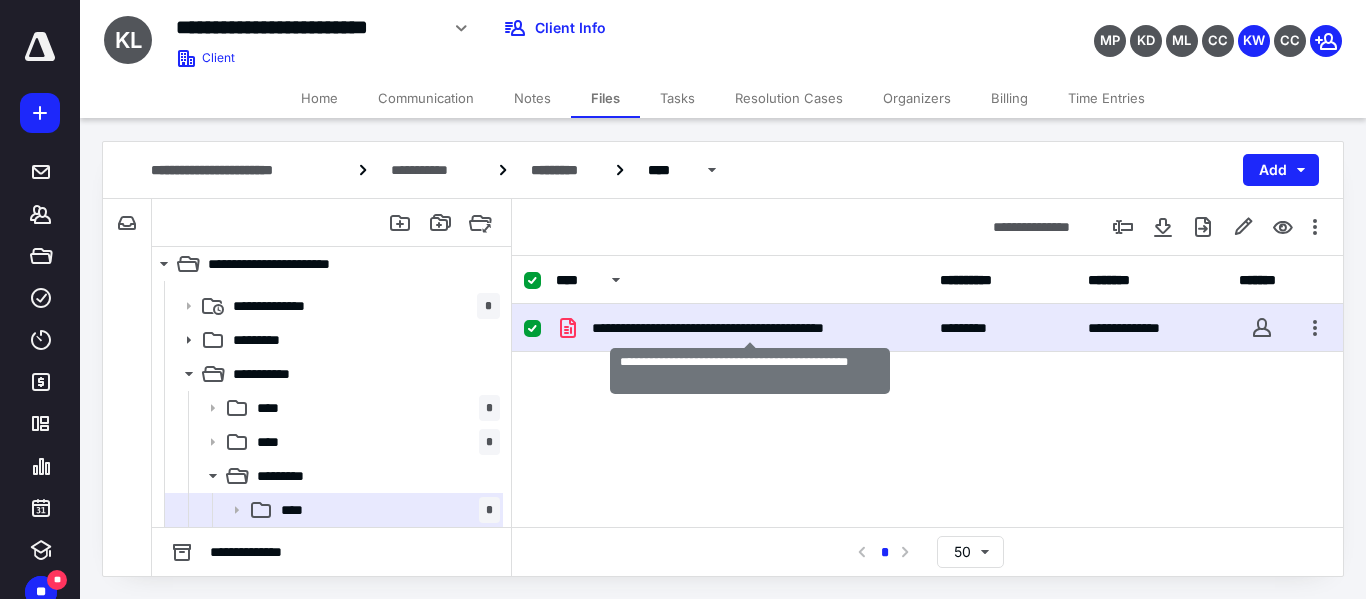 click on "**********" at bounding box center (750, 328) 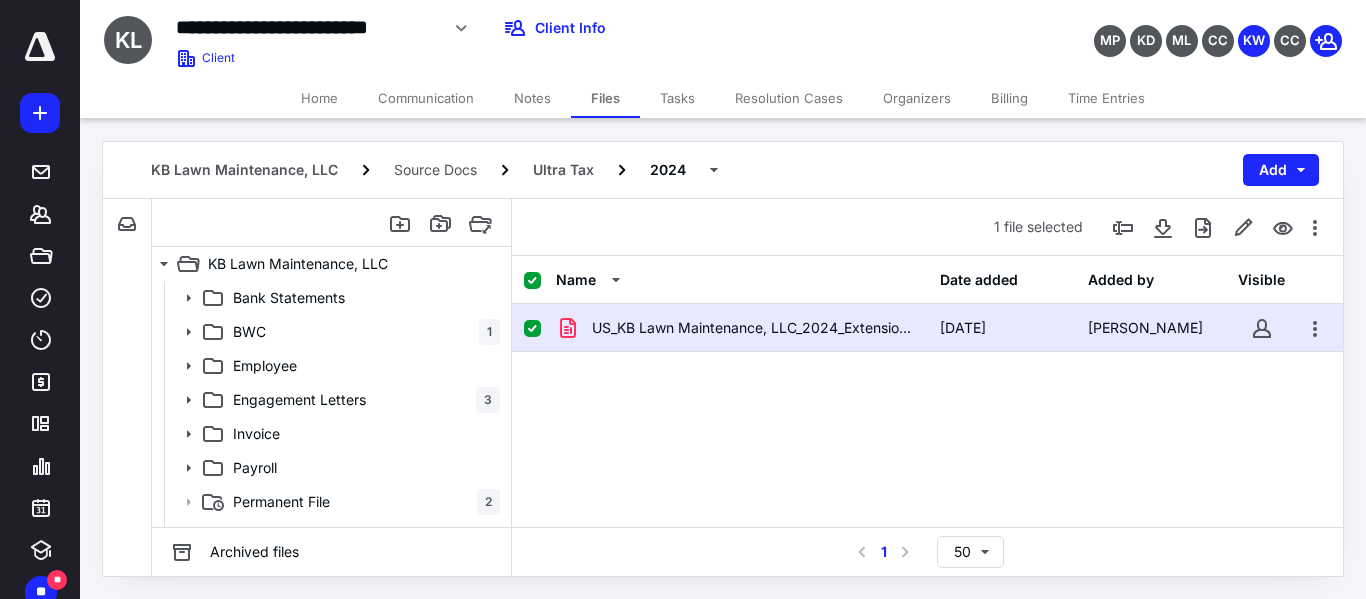 scroll, scrollTop: 196, scrollLeft: 0, axis: vertical 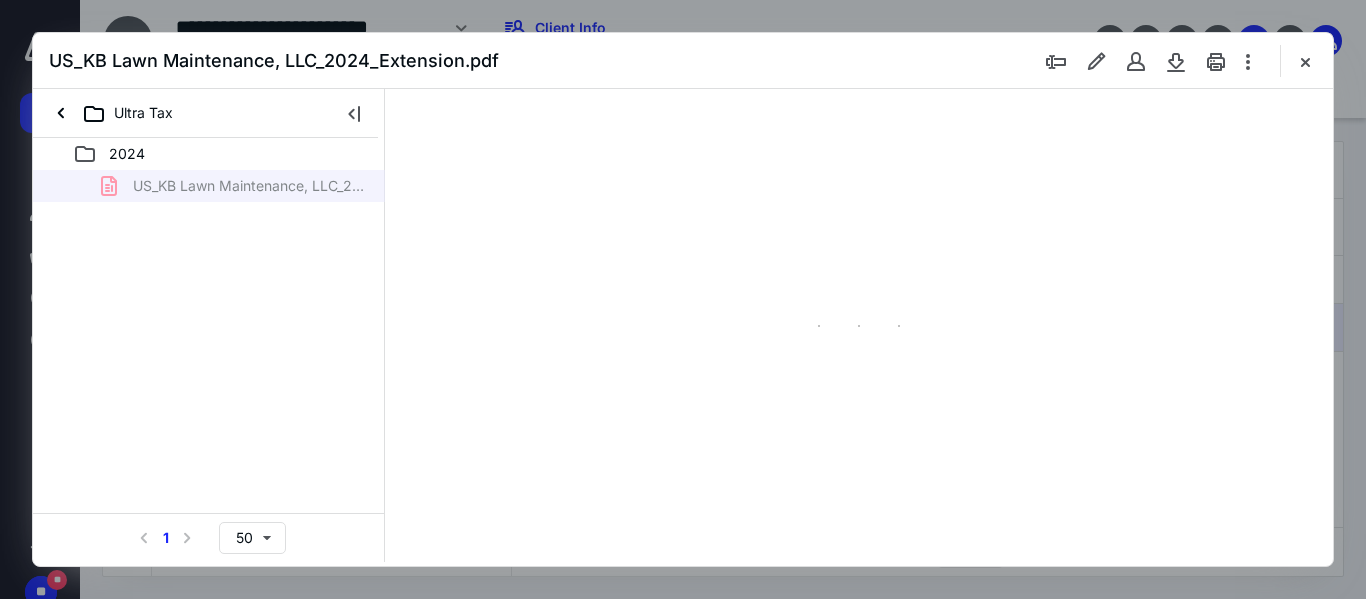 type on "152" 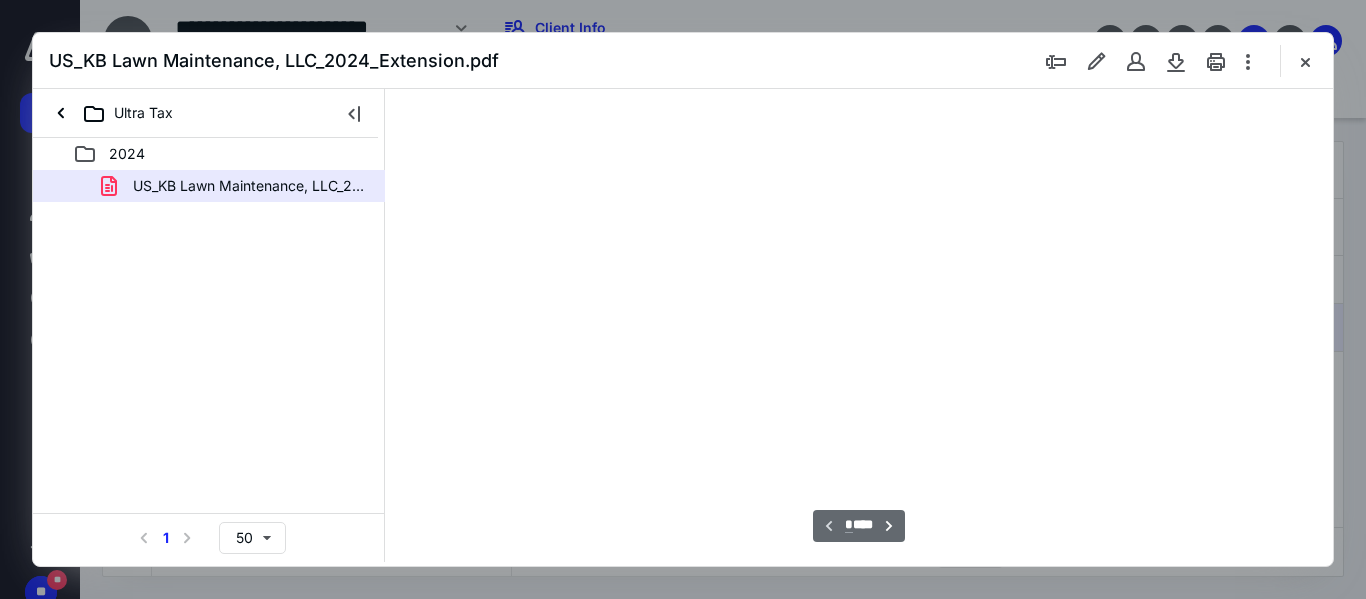 scroll, scrollTop: 82, scrollLeft: 0, axis: vertical 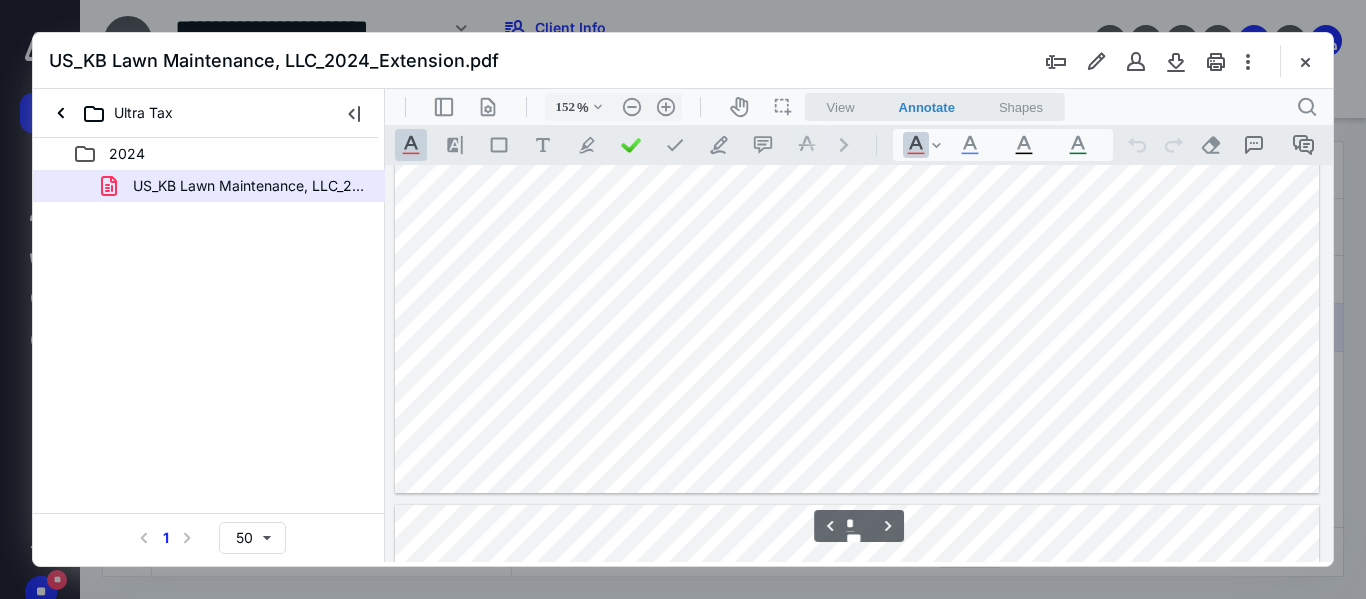 type on "*" 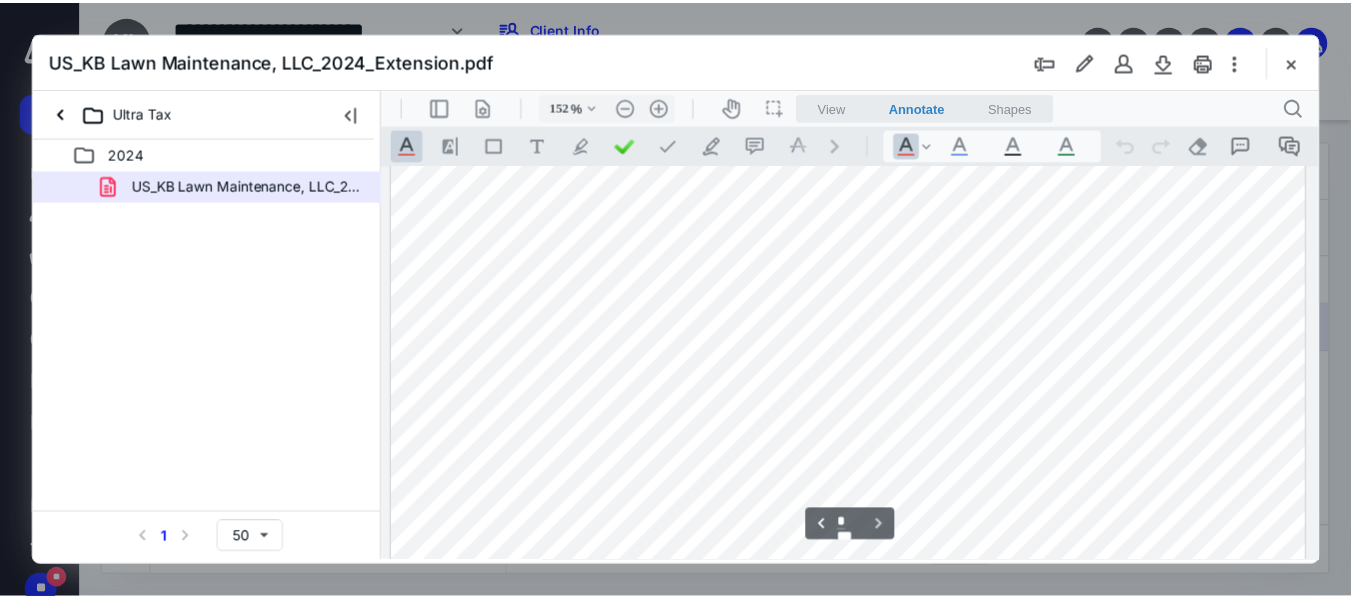 scroll, scrollTop: 3227, scrollLeft: 0, axis: vertical 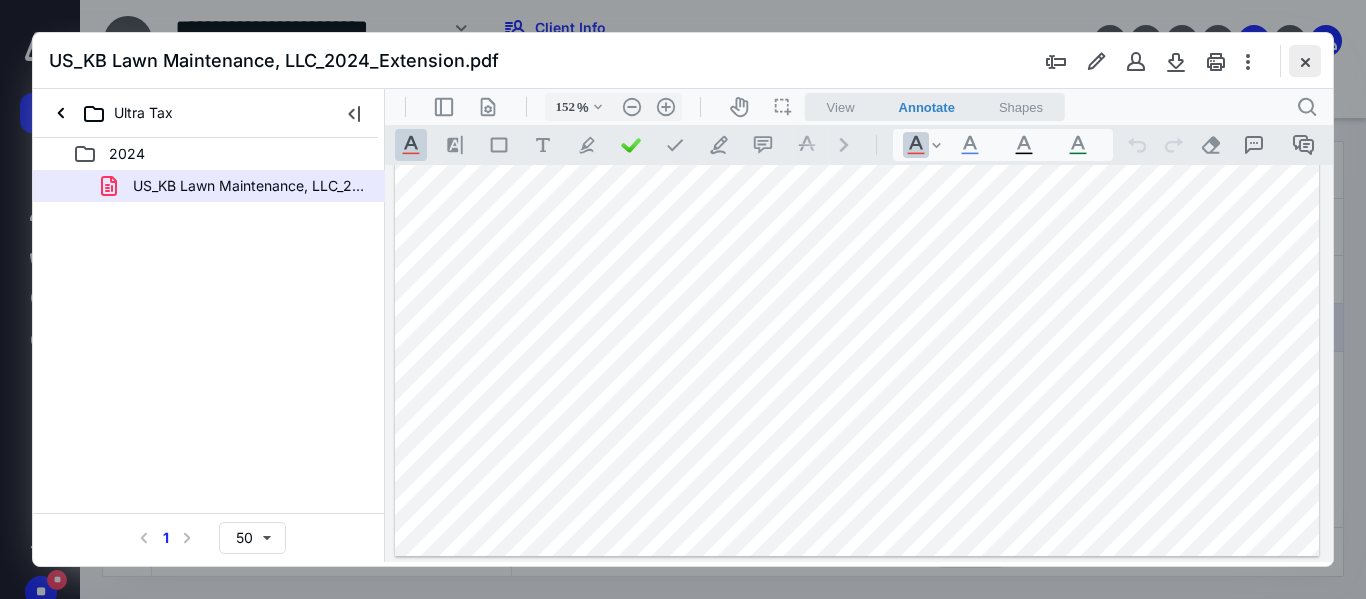 click at bounding box center (1305, 61) 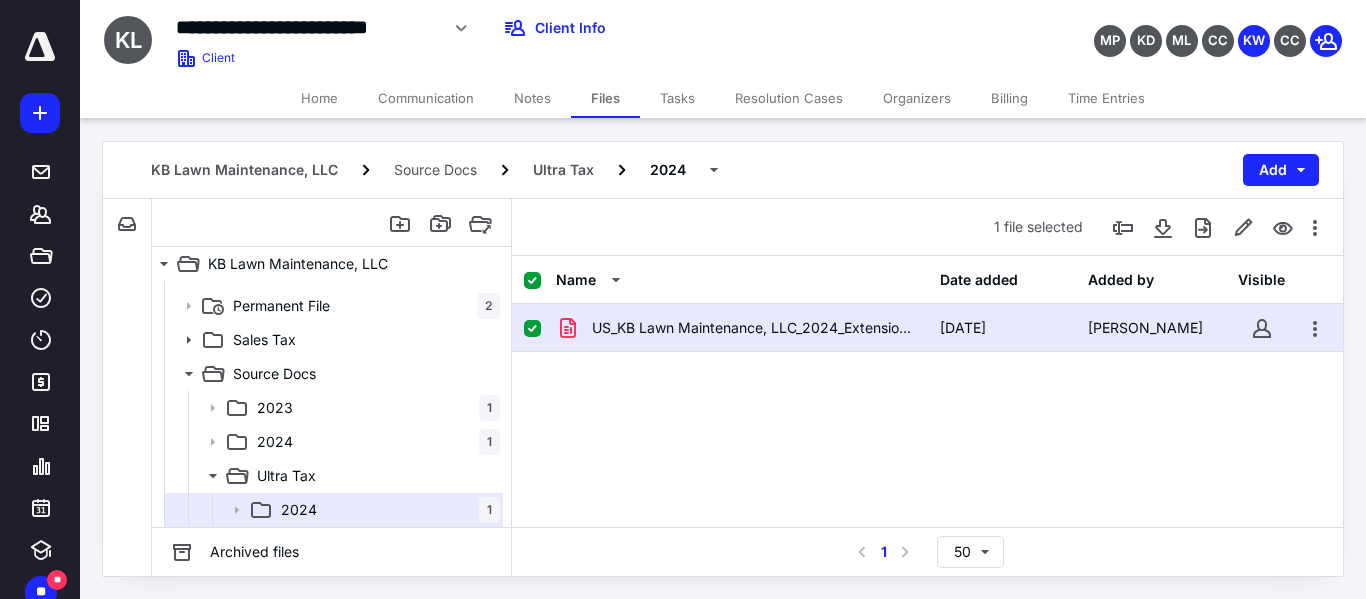click on "Notes" at bounding box center (532, 98) 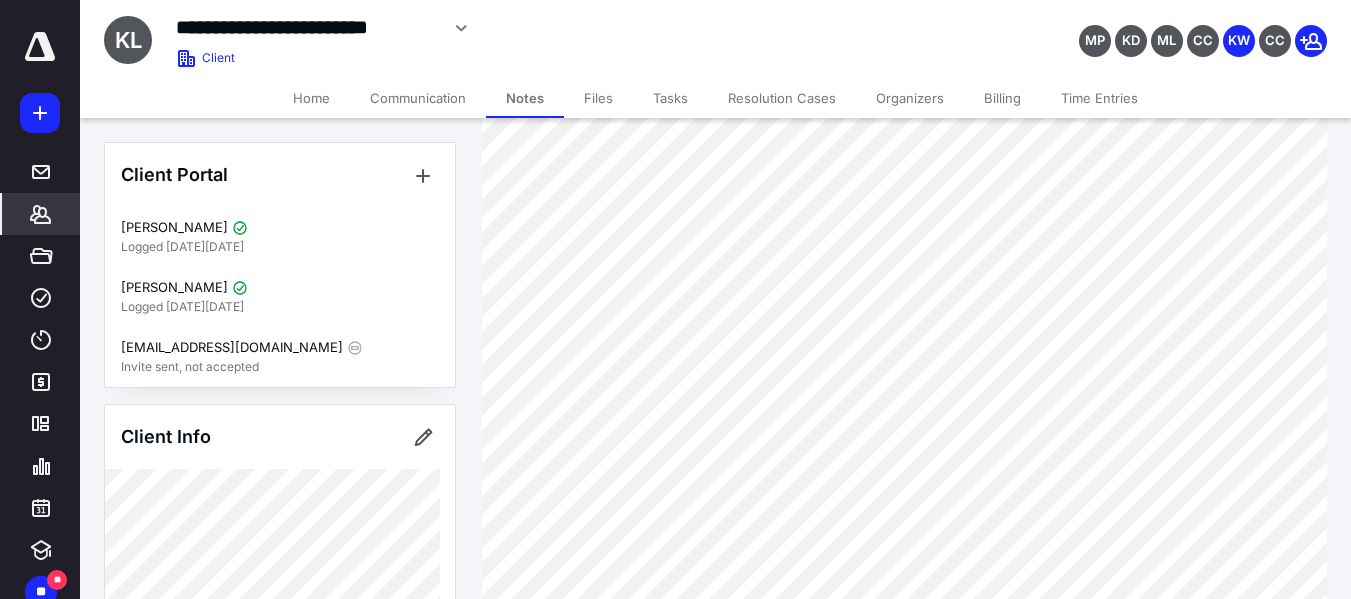 scroll, scrollTop: 400, scrollLeft: 0, axis: vertical 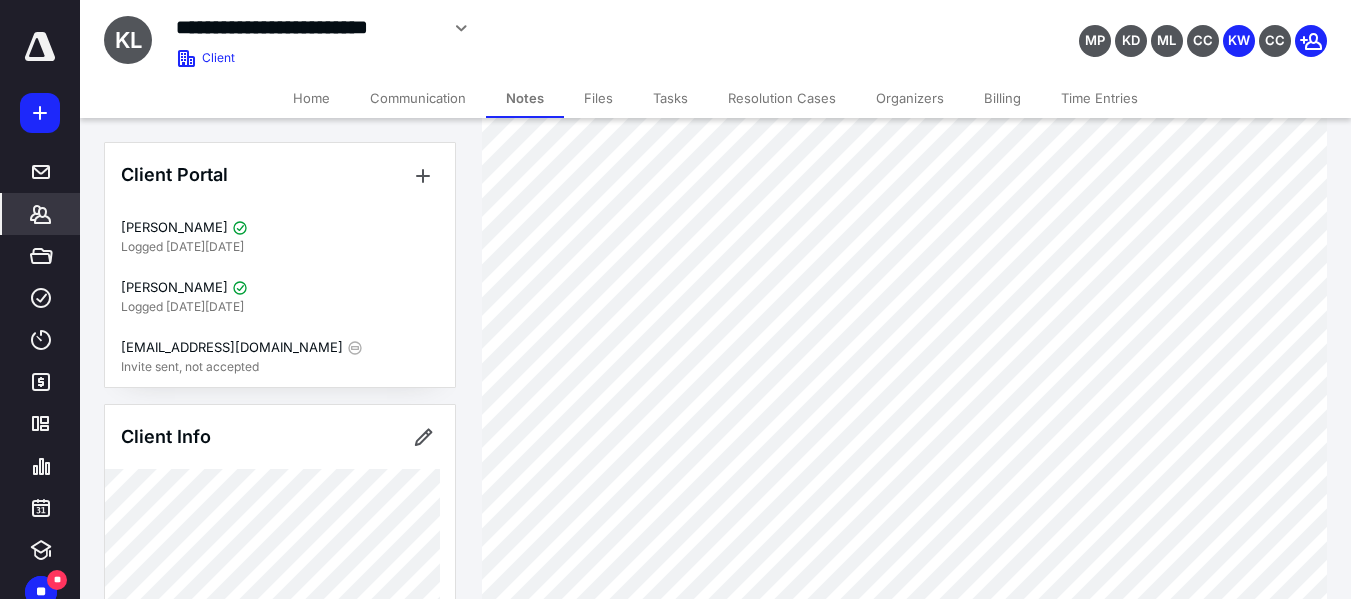 click on "Files" at bounding box center [598, 98] 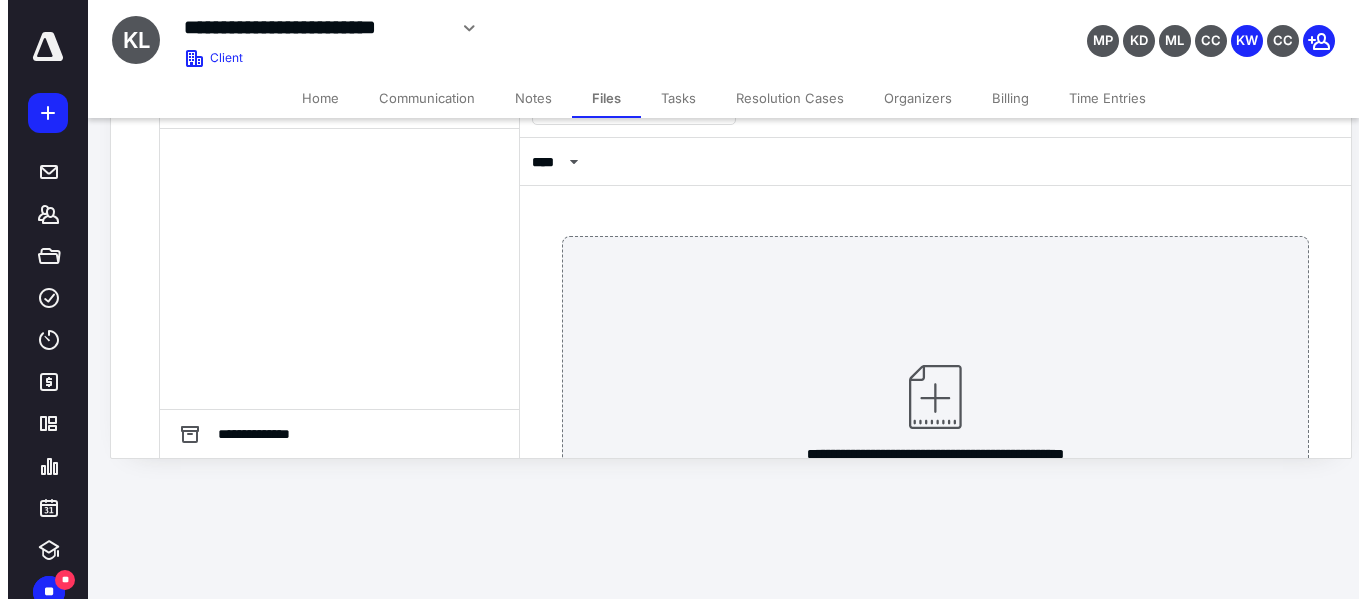 scroll, scrollTop: 0, scrollLeft: 0, axis: both 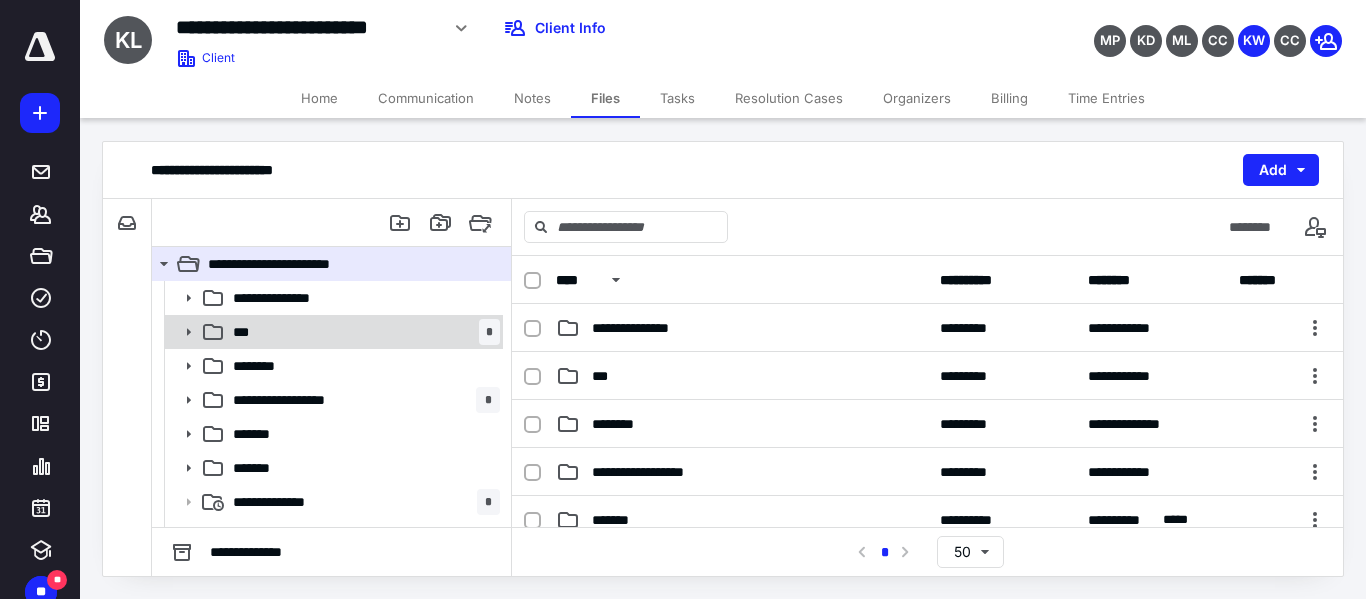 click 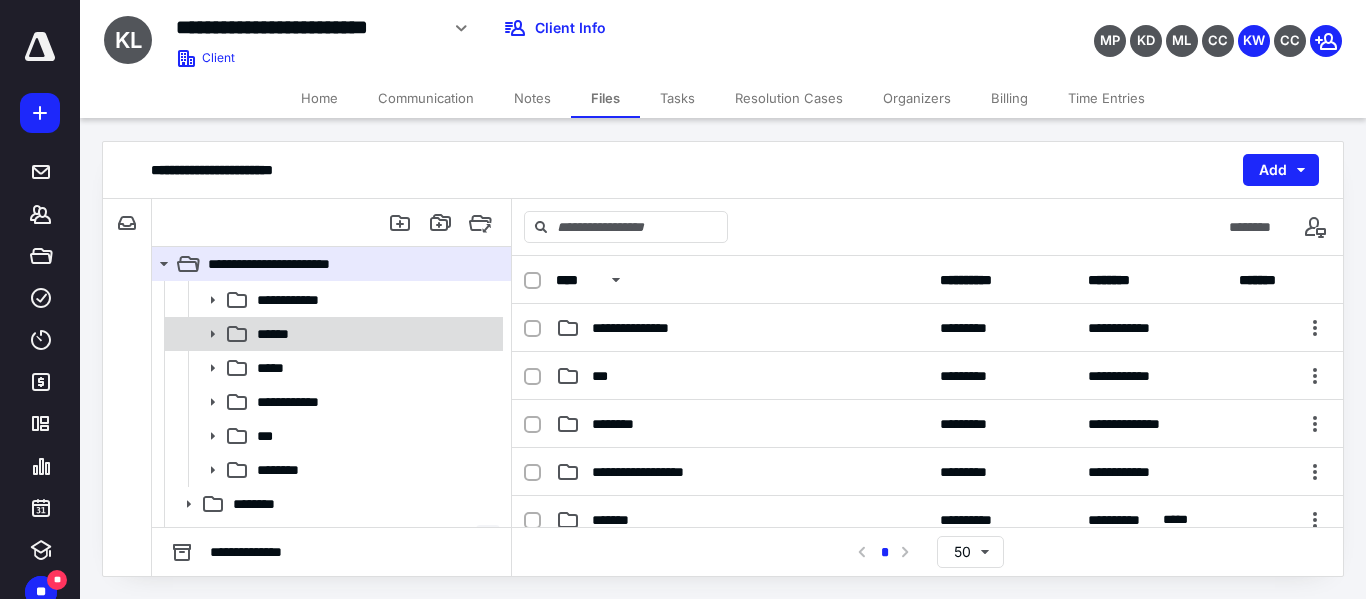 scroll, scrollTop: 200, scrollLeft: 0, axis: vertical 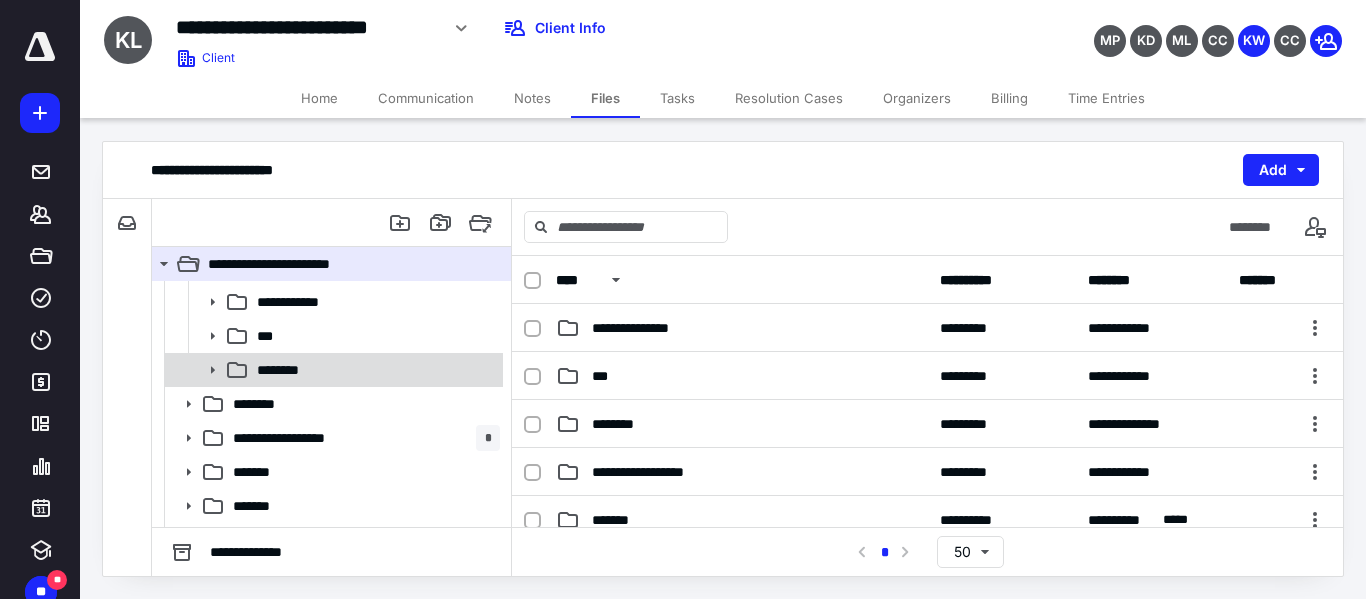 click 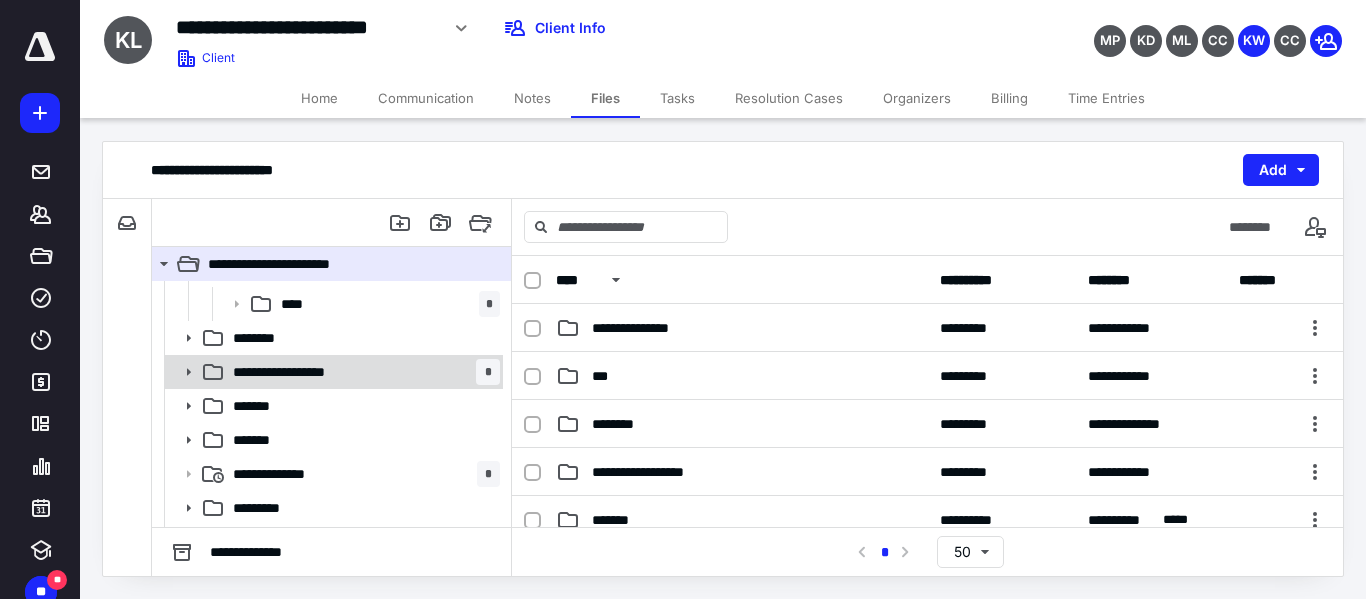 scroll, scrollTop: 200, scrollLeft: 0, axis: vertical 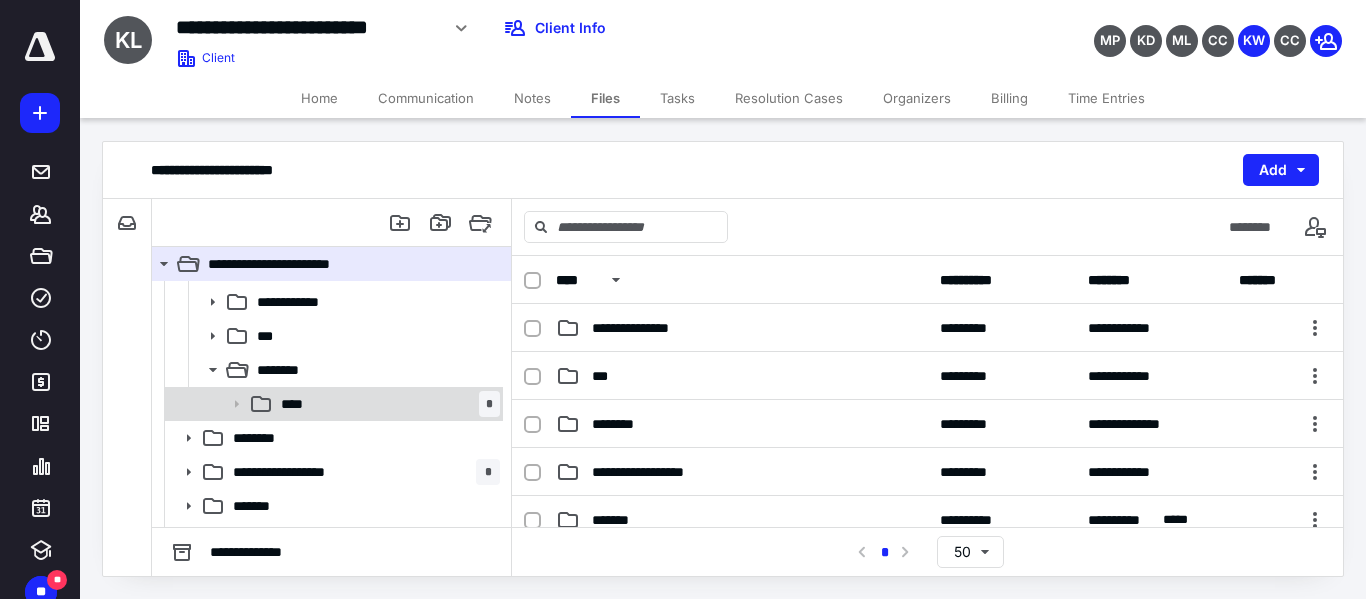 click on "**** *" at bounding box center (386, 404) 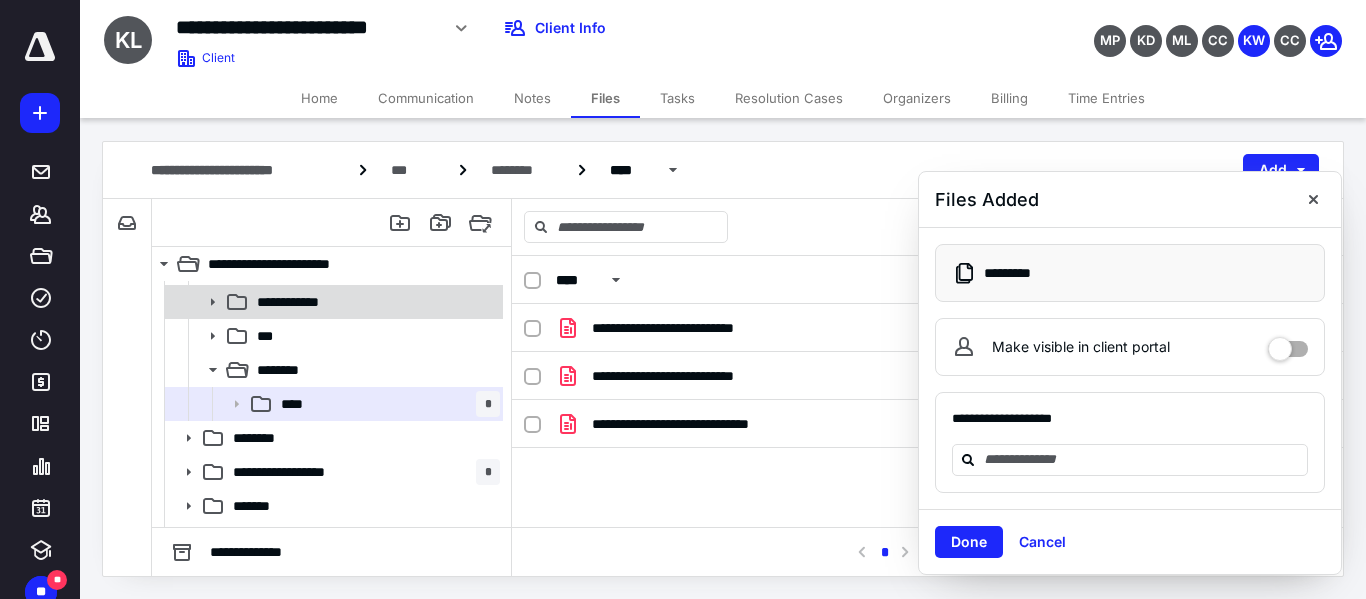 click 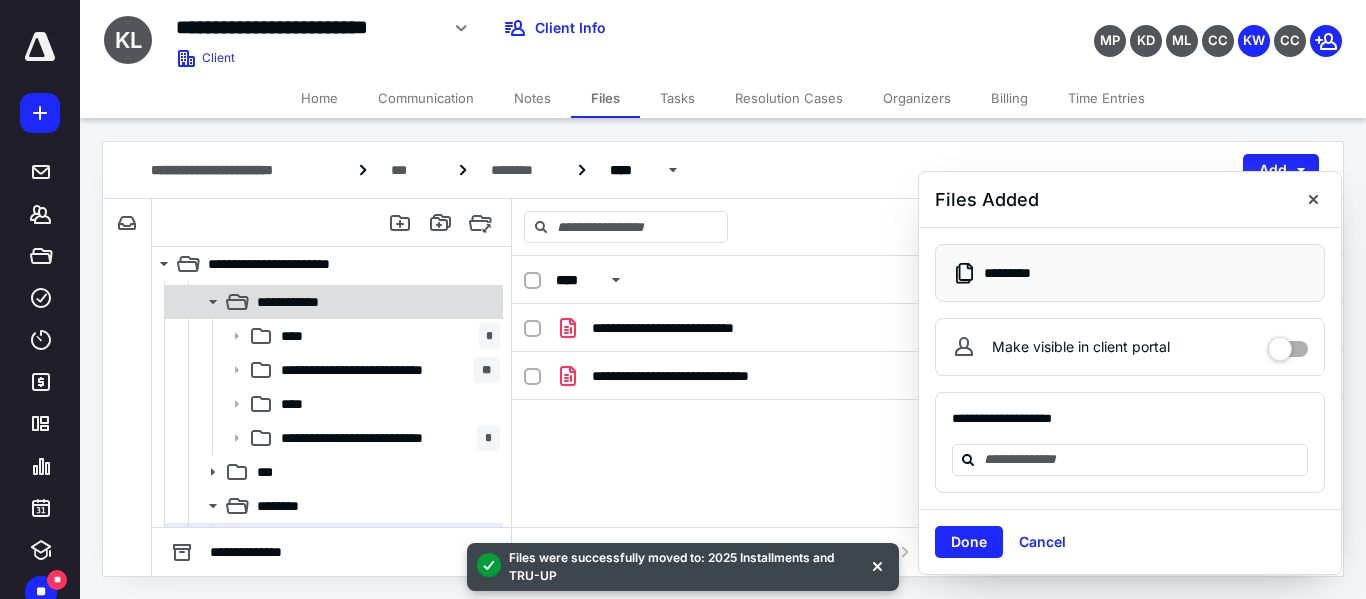 click 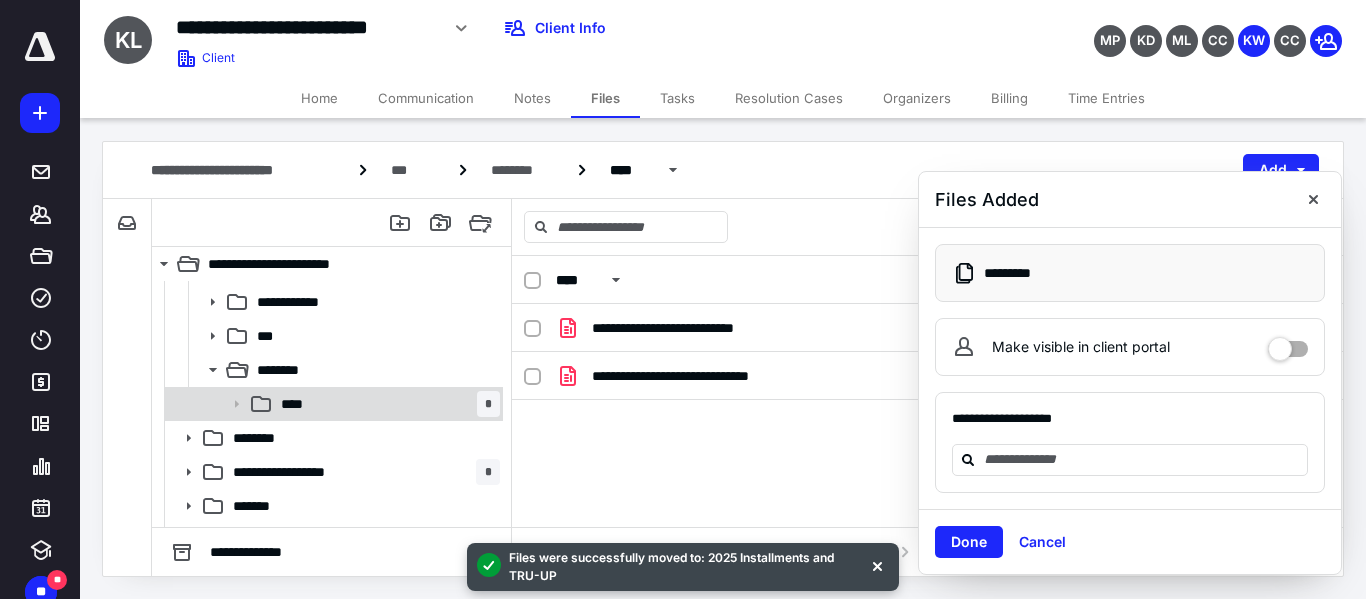 click on "****" at bounding box center [298, 404] 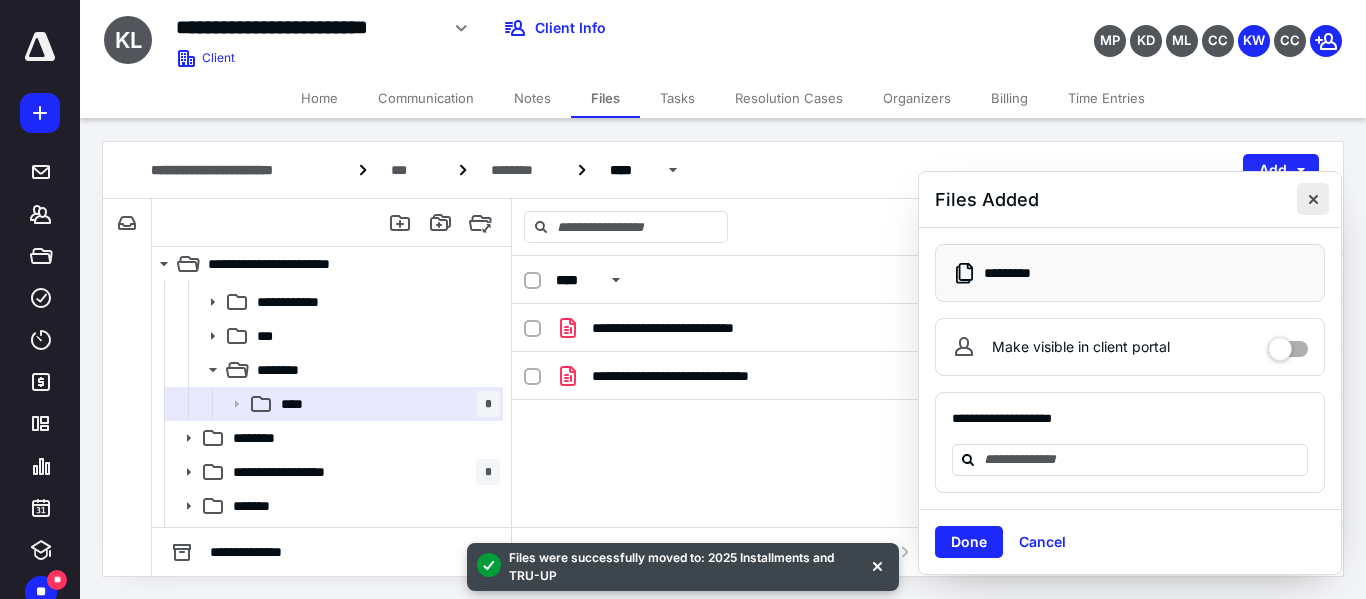 click at bounding box center [1313, 199] 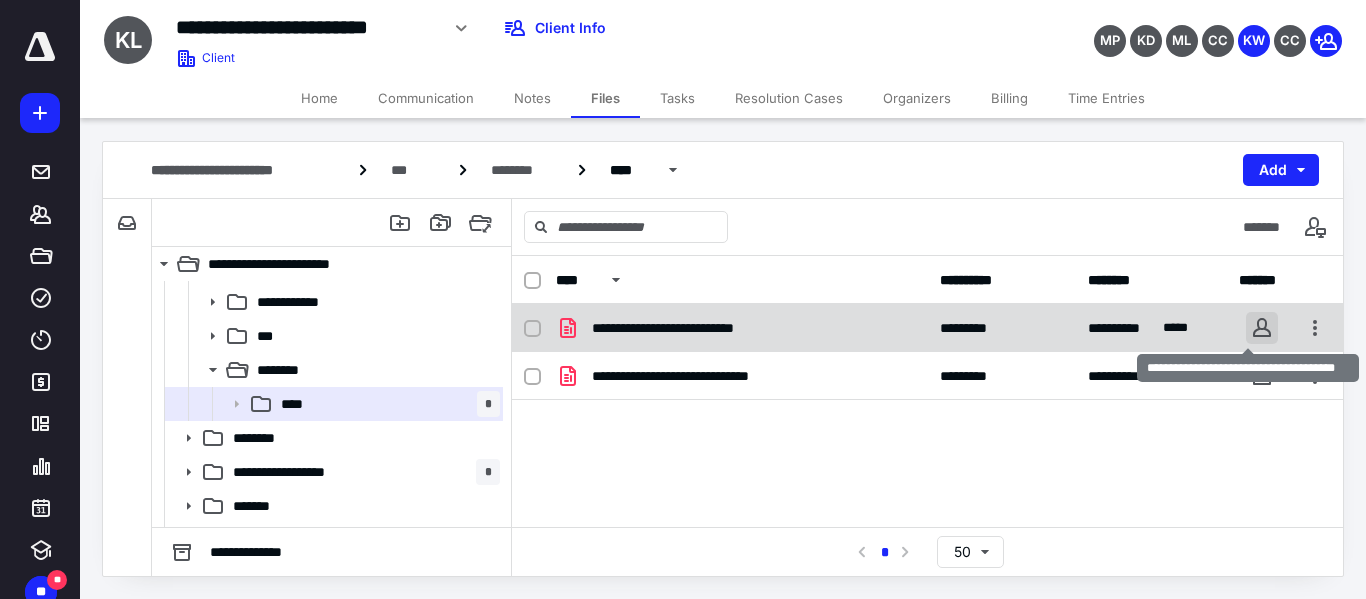 click at bounding box center [1262, 328] 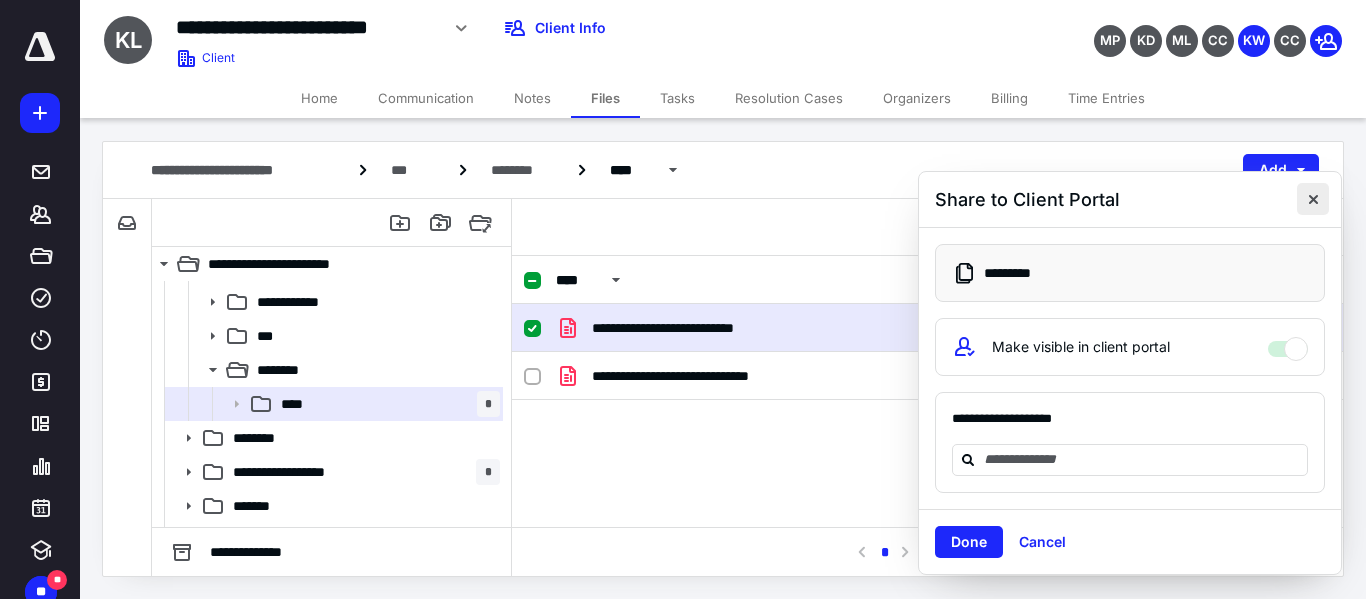 click at bounding box center [1313, 199] 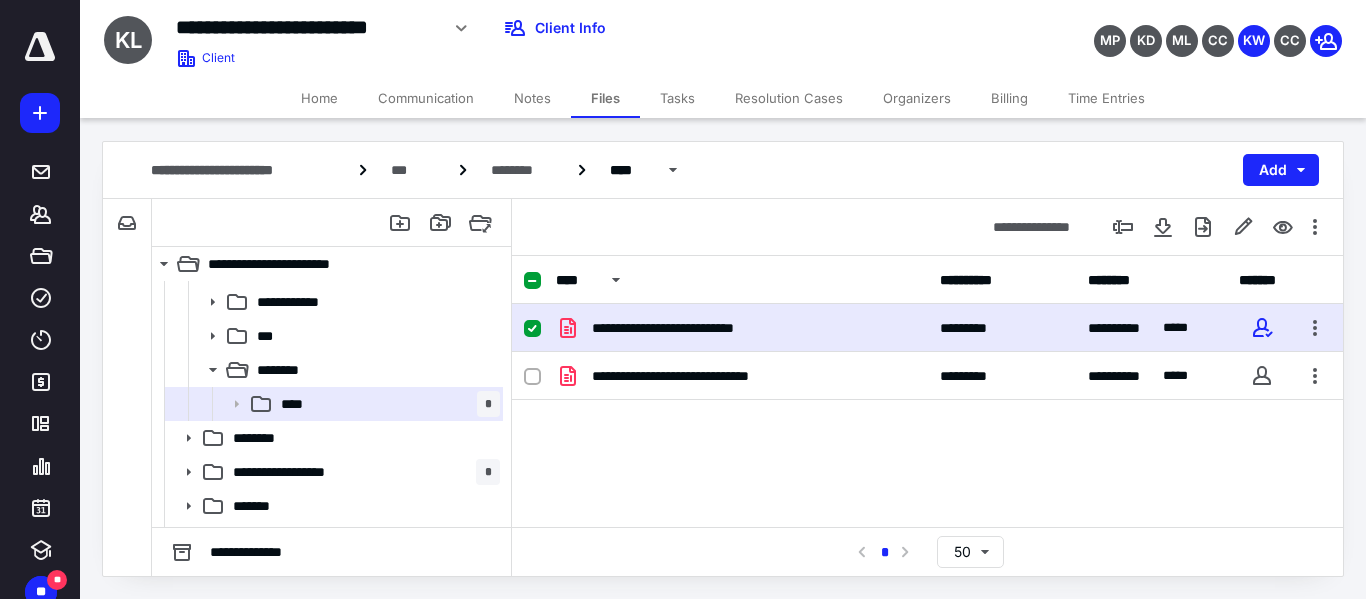 click on "**********" at bounding box center (927, 328) 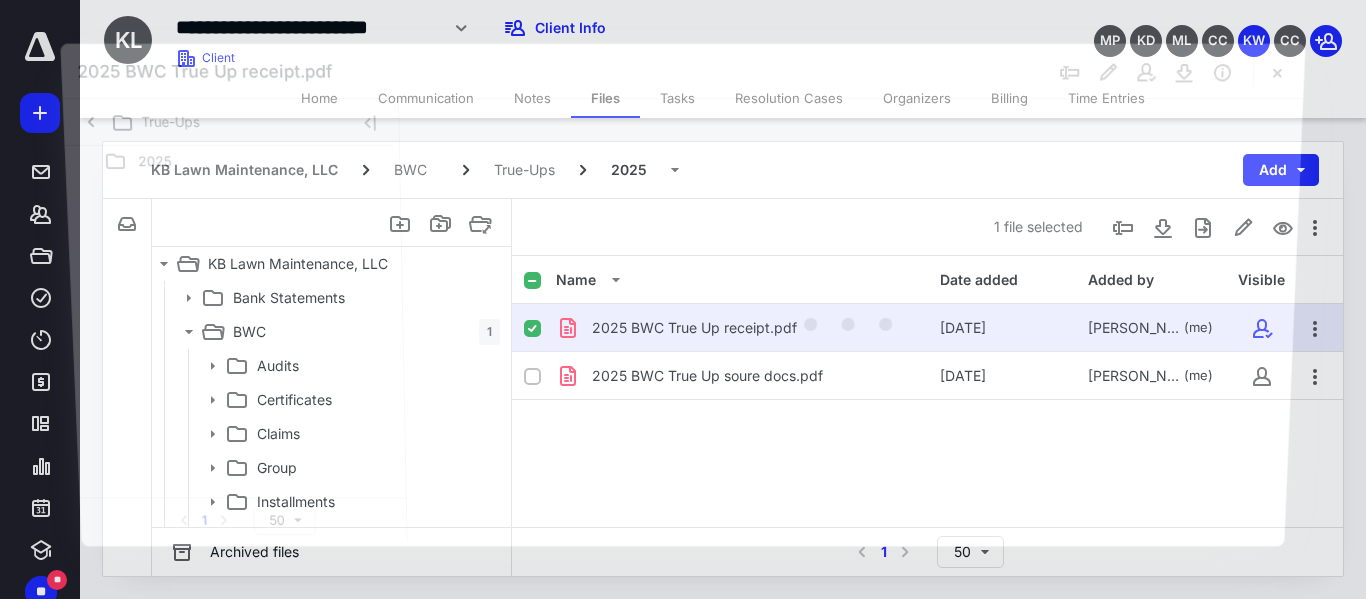 scroll, scrollTop: 200, scrollLeft: 0, axis: vertical 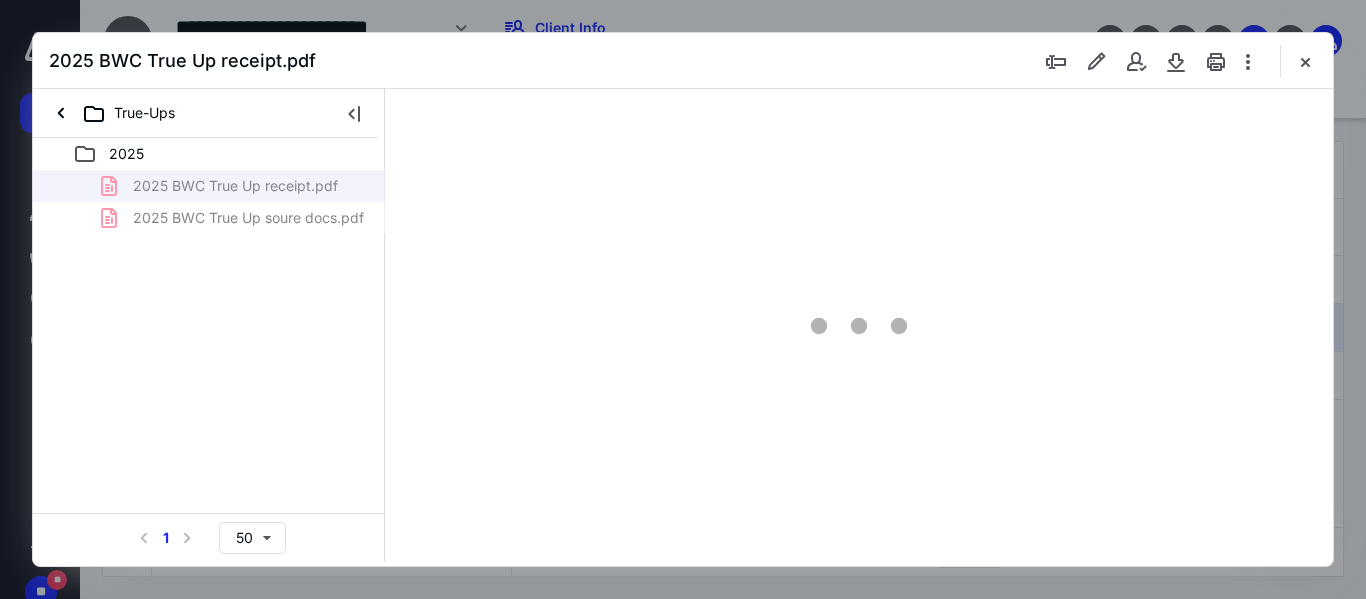 type on "152" 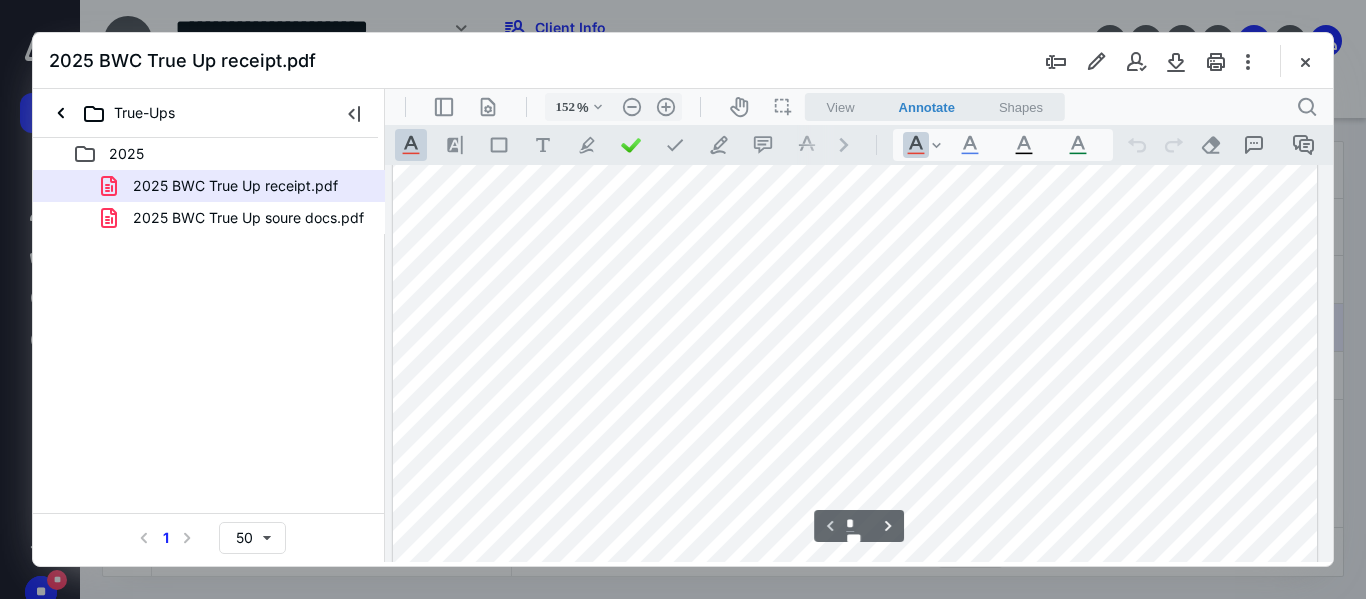 scroll, scrollTop: 782, scrollLeft: 133, axis: both 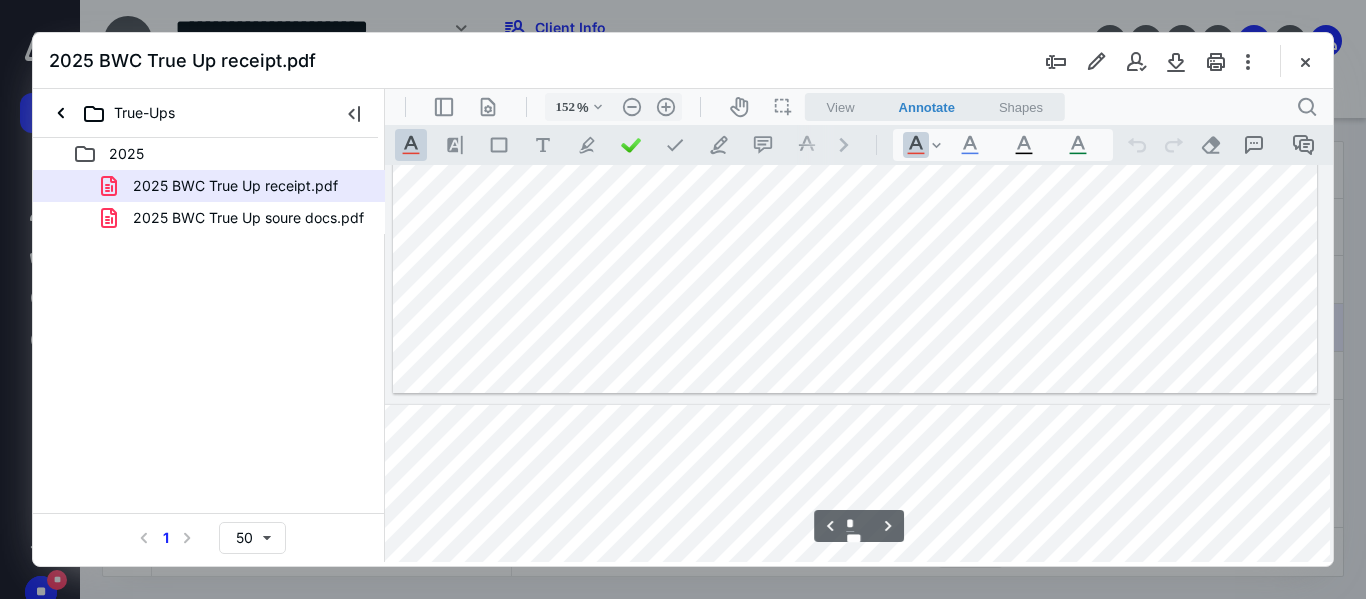 type on "*" 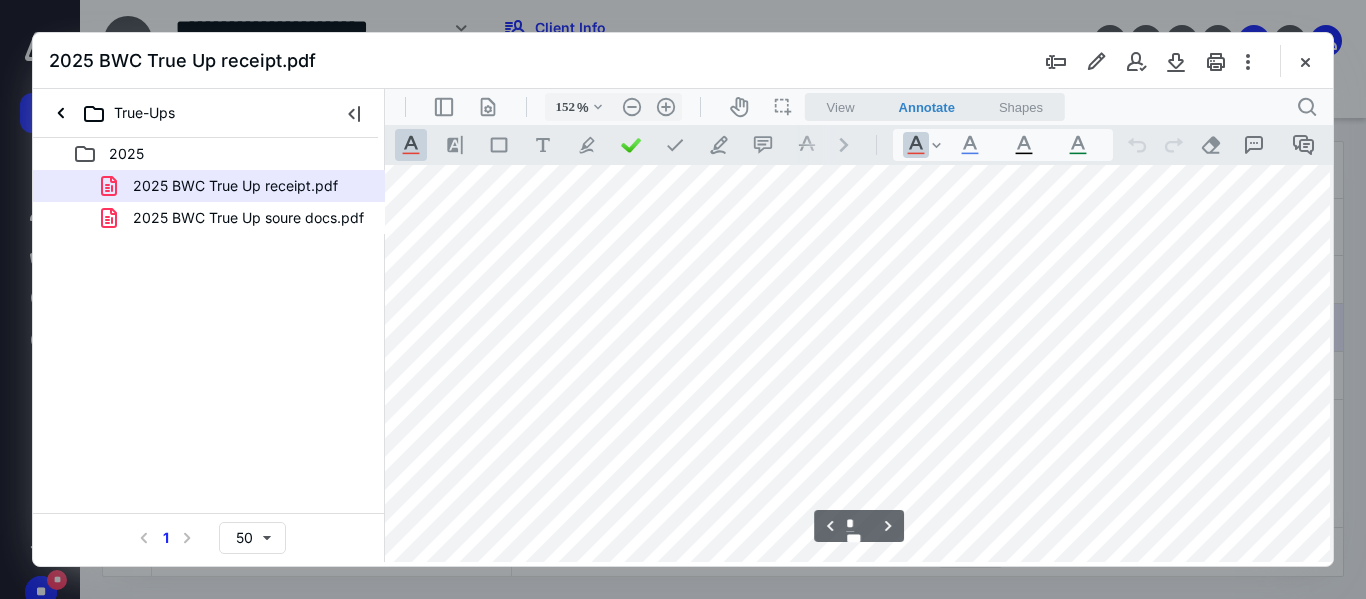 scroll, scrollTop: 2282, scrollLeft: 133, axis: both 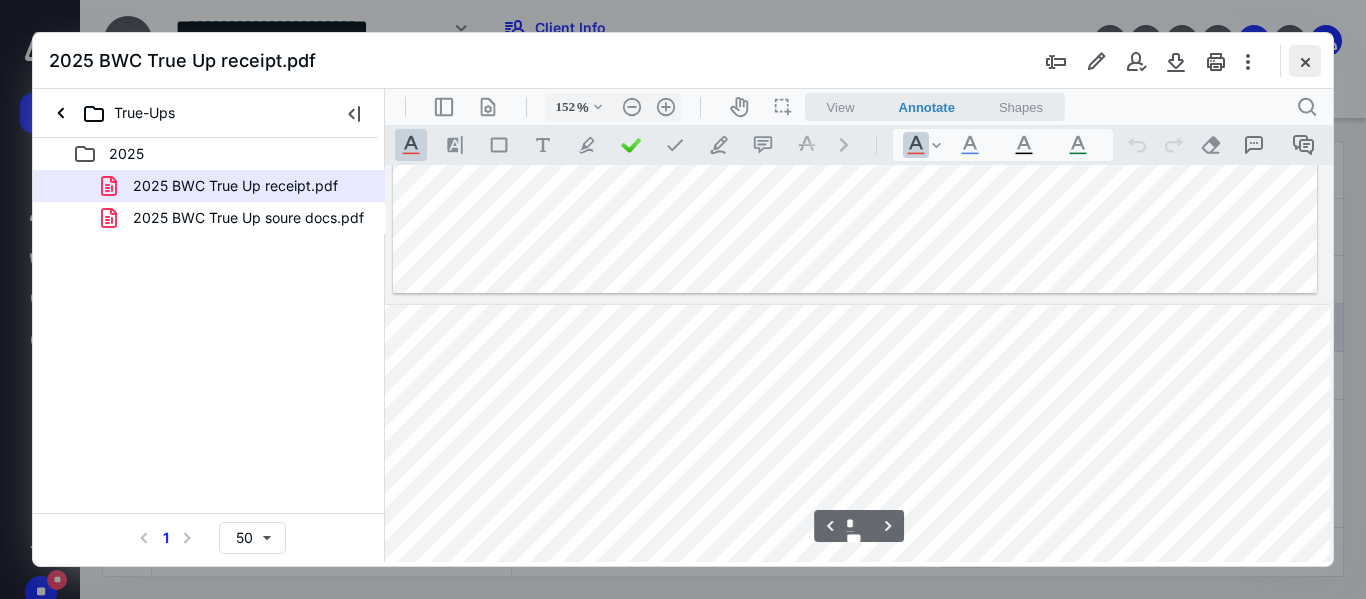 click at bounding box center [1305, 61] 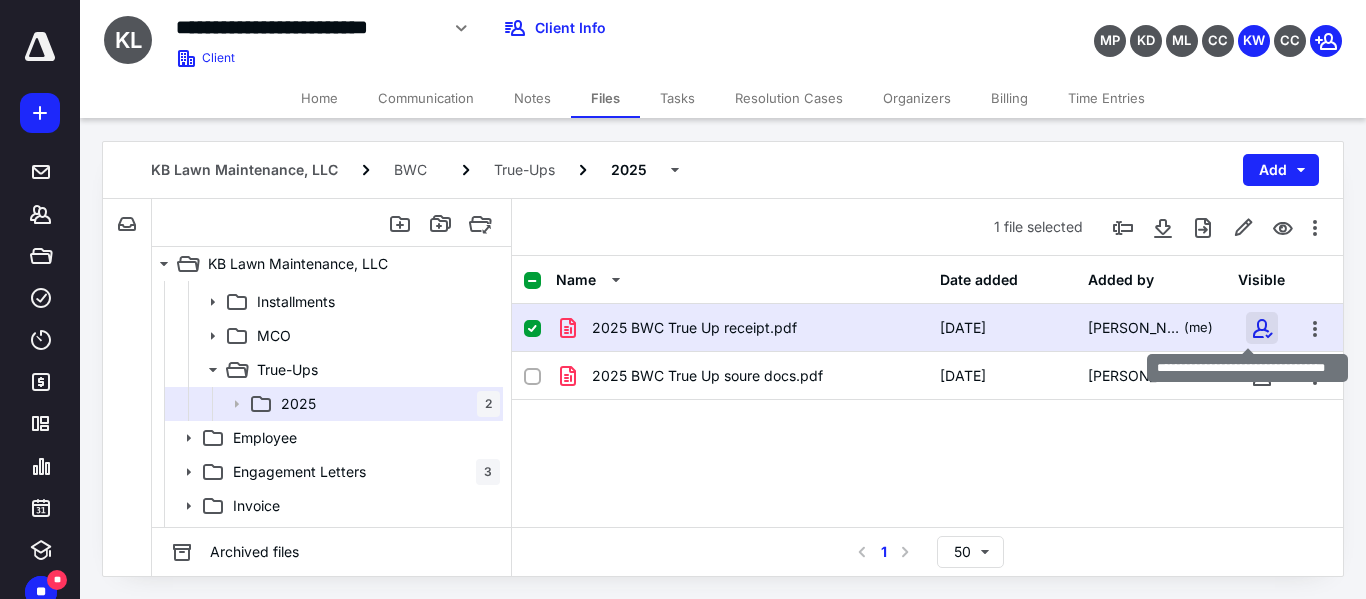 click at bounding box center (1262, 328) 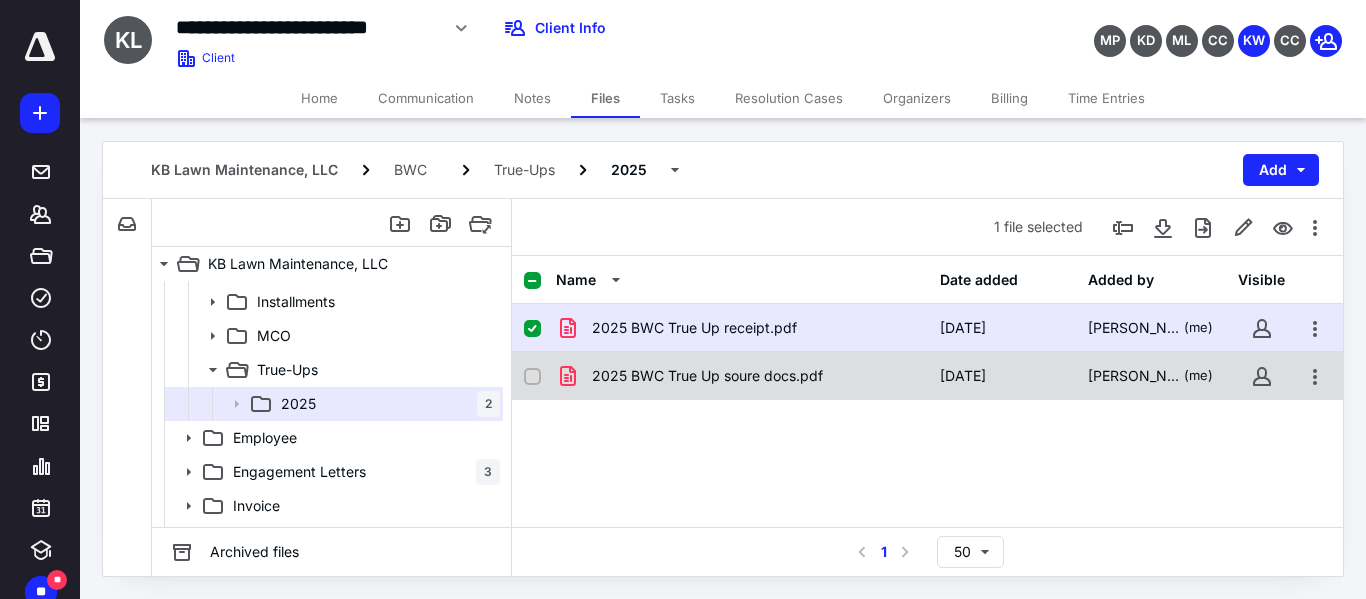 checkbox on "false" 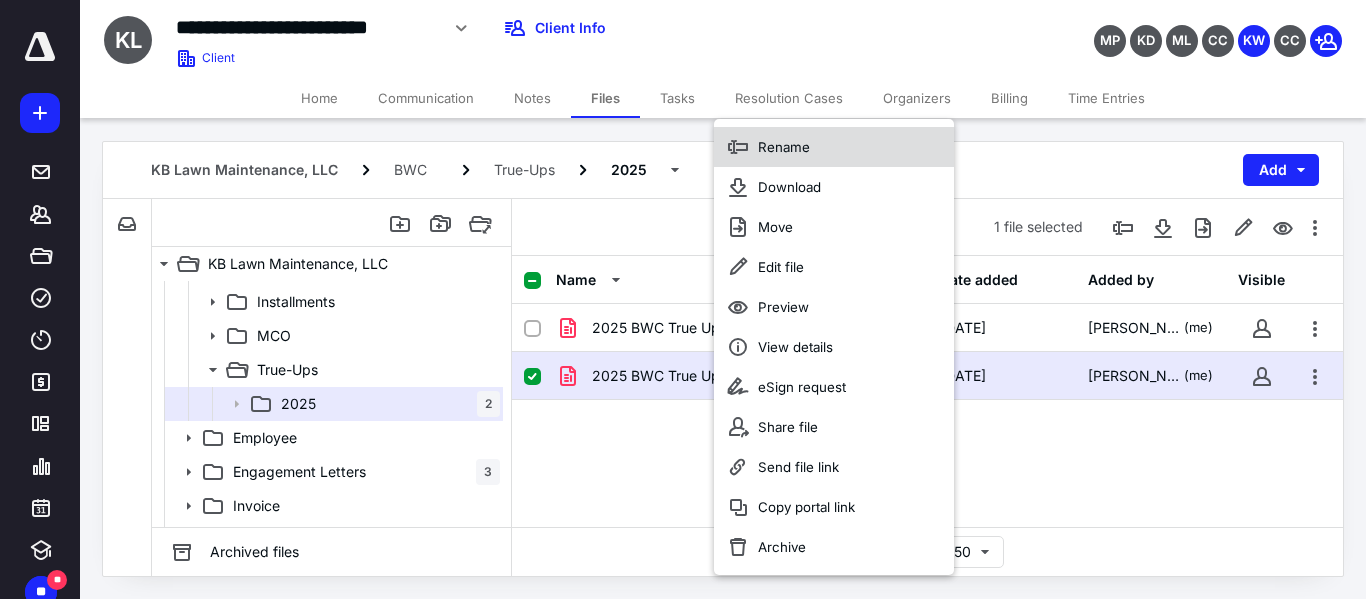 click on "Rename" at bounding box center (784, 147) 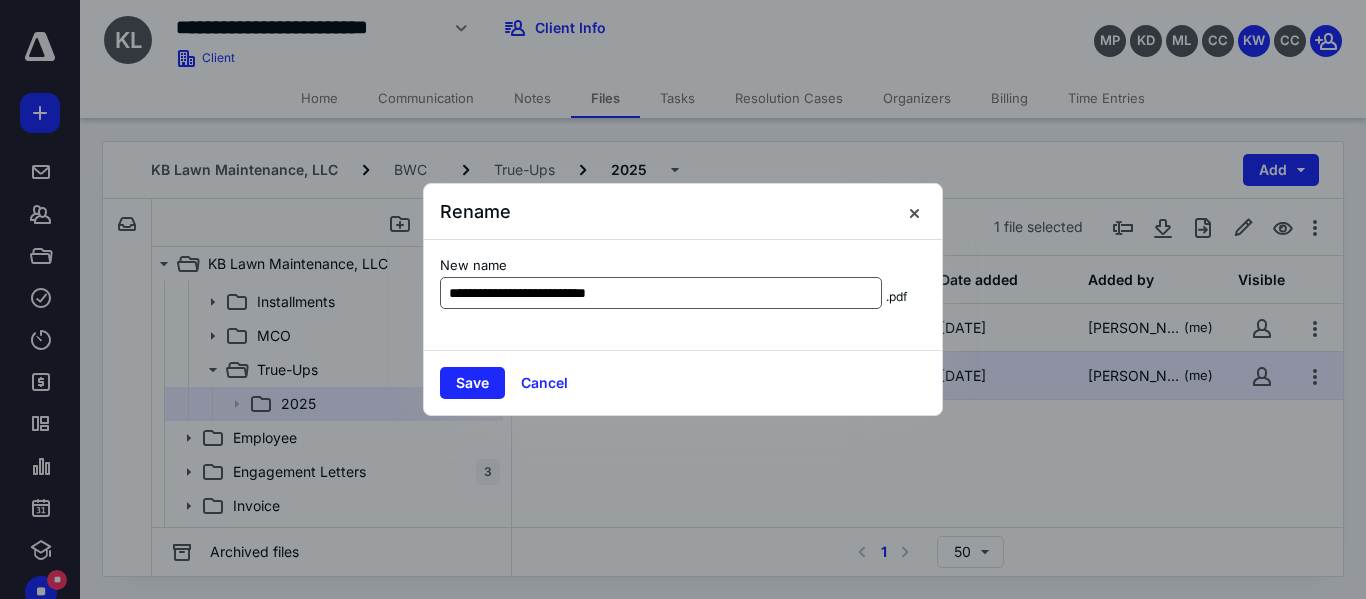 click on "**********" at bounding box center (661, 293) 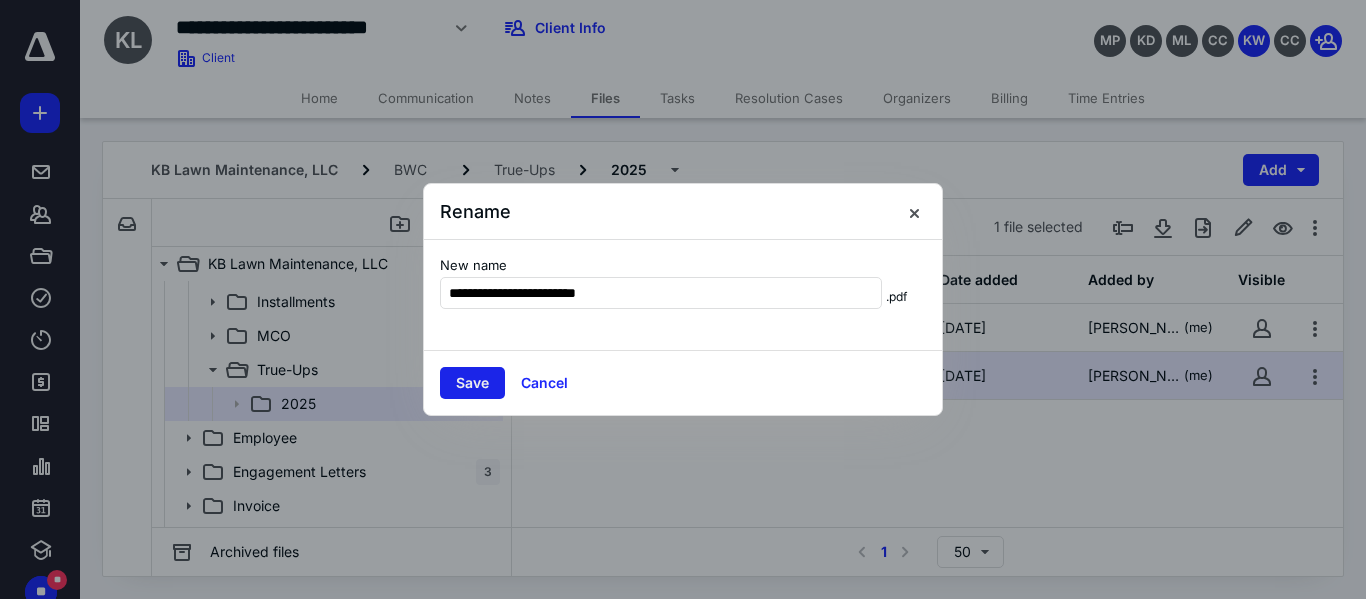 type on "**********" 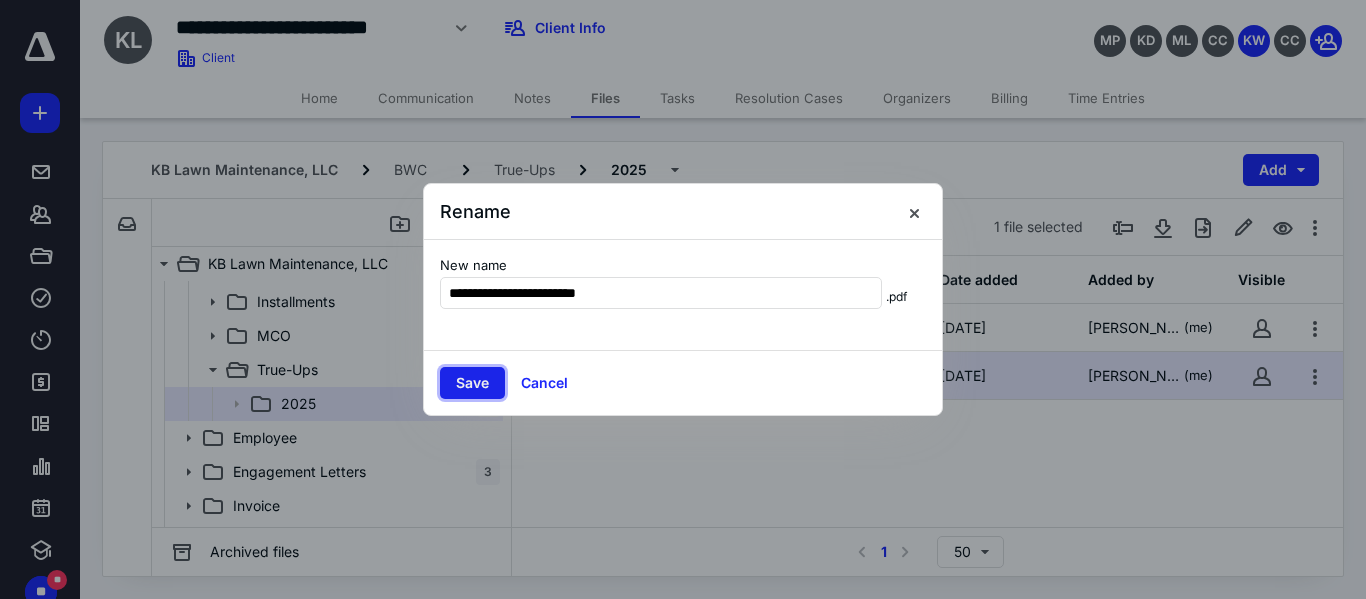 click on "Save" at bounding box center (472, 383) 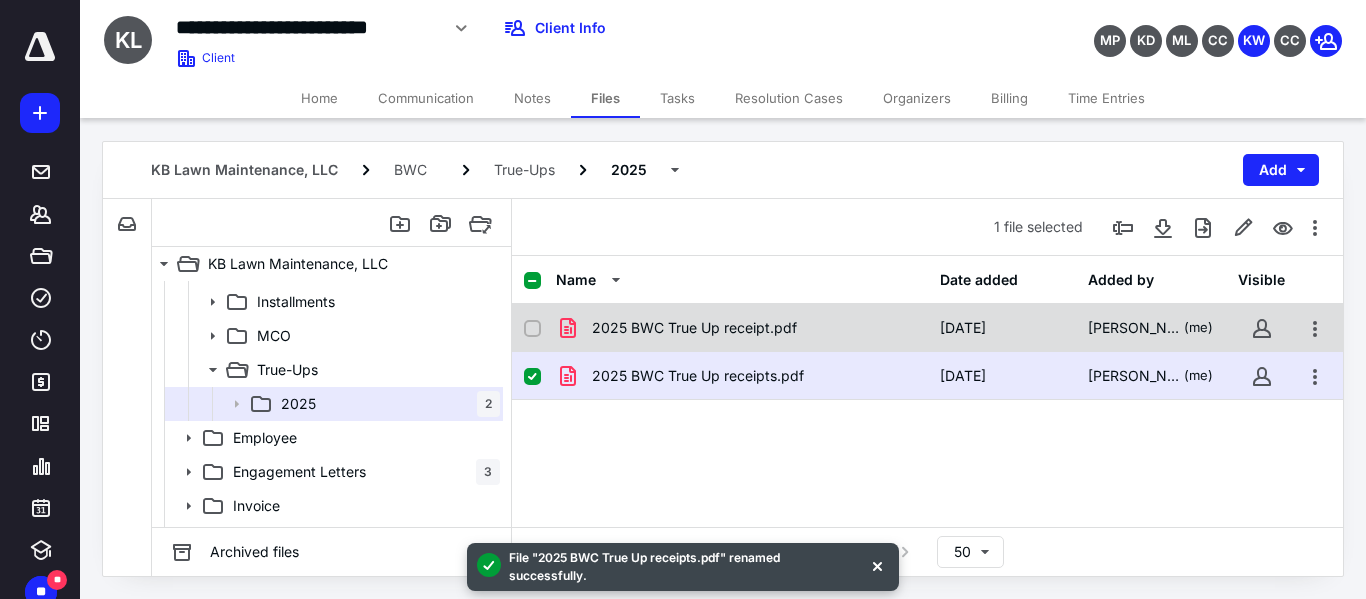 checkbox on "true" 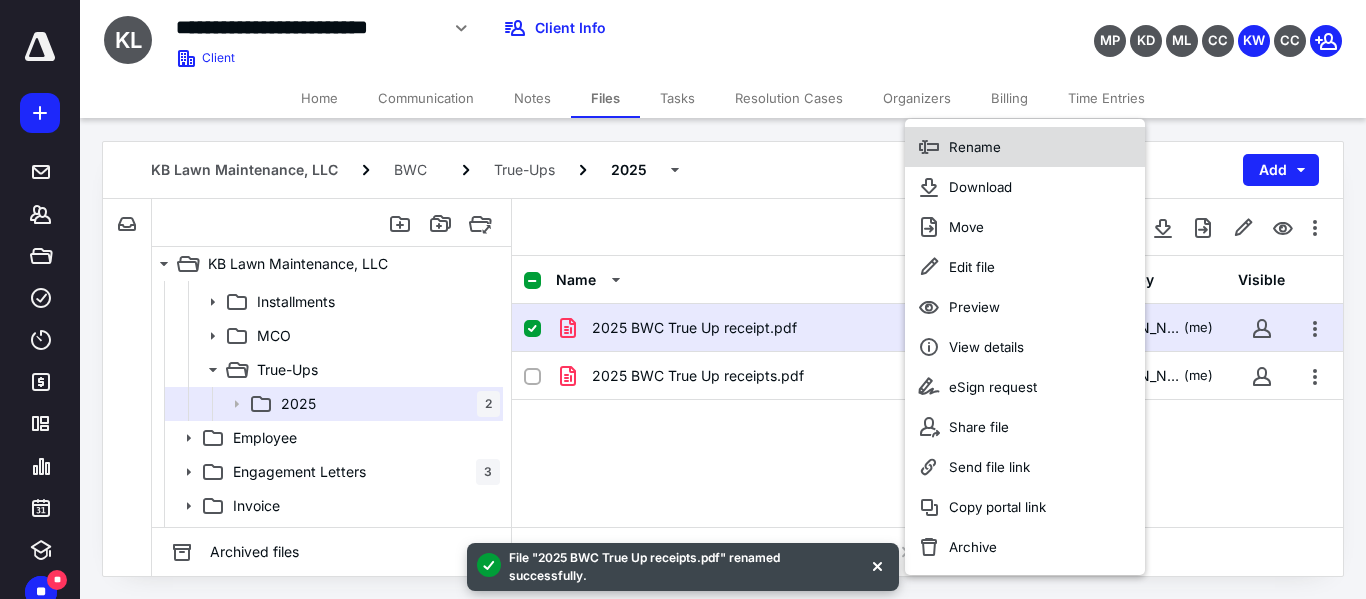 click on "Rename" at bounding box center (1025, 147) 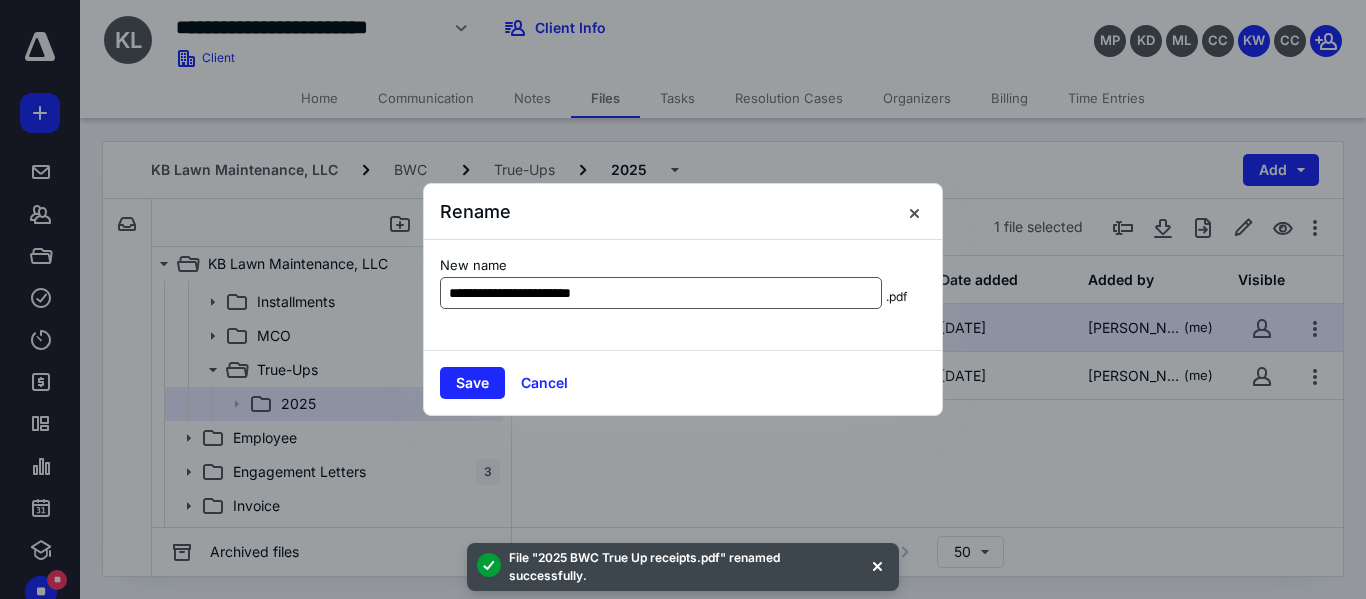 click on "**********" at bounding box center [661, 293] 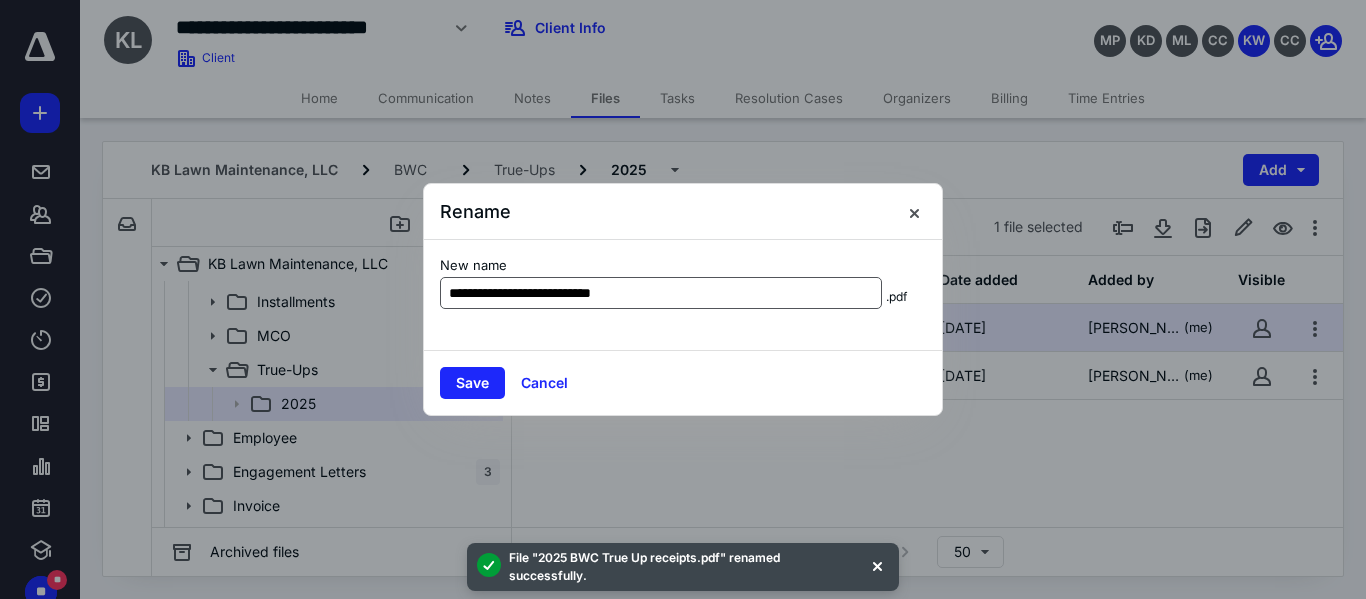 type on "**********" 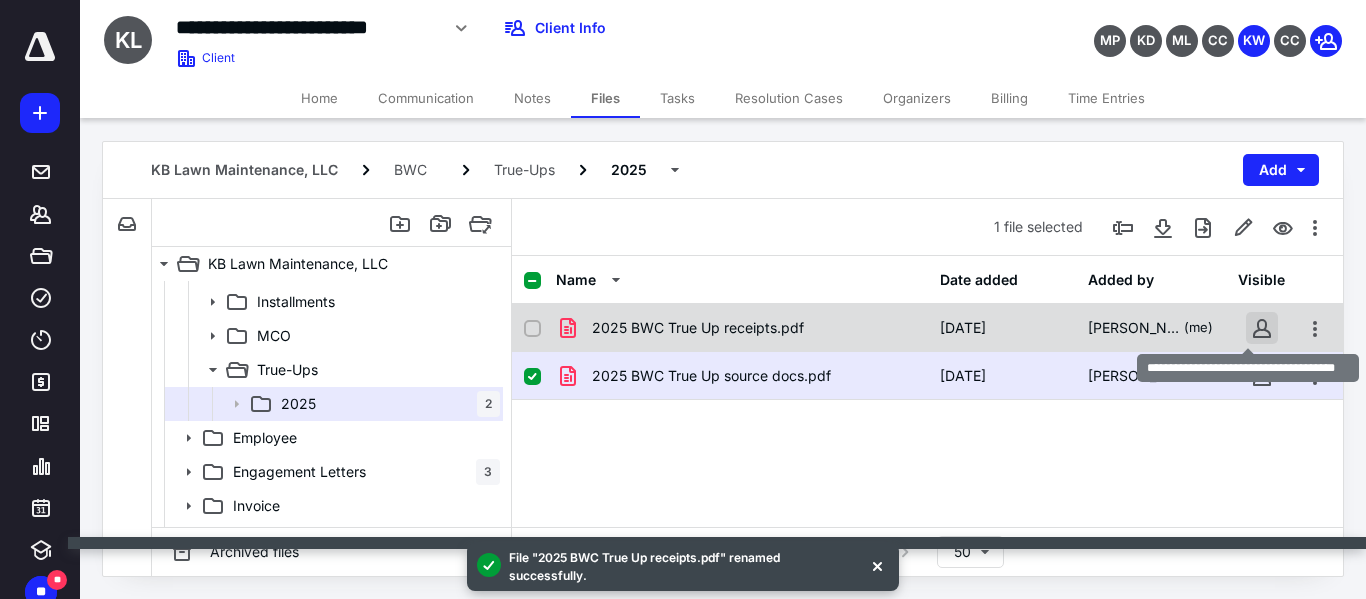 click at bounding box center (1262, 328) 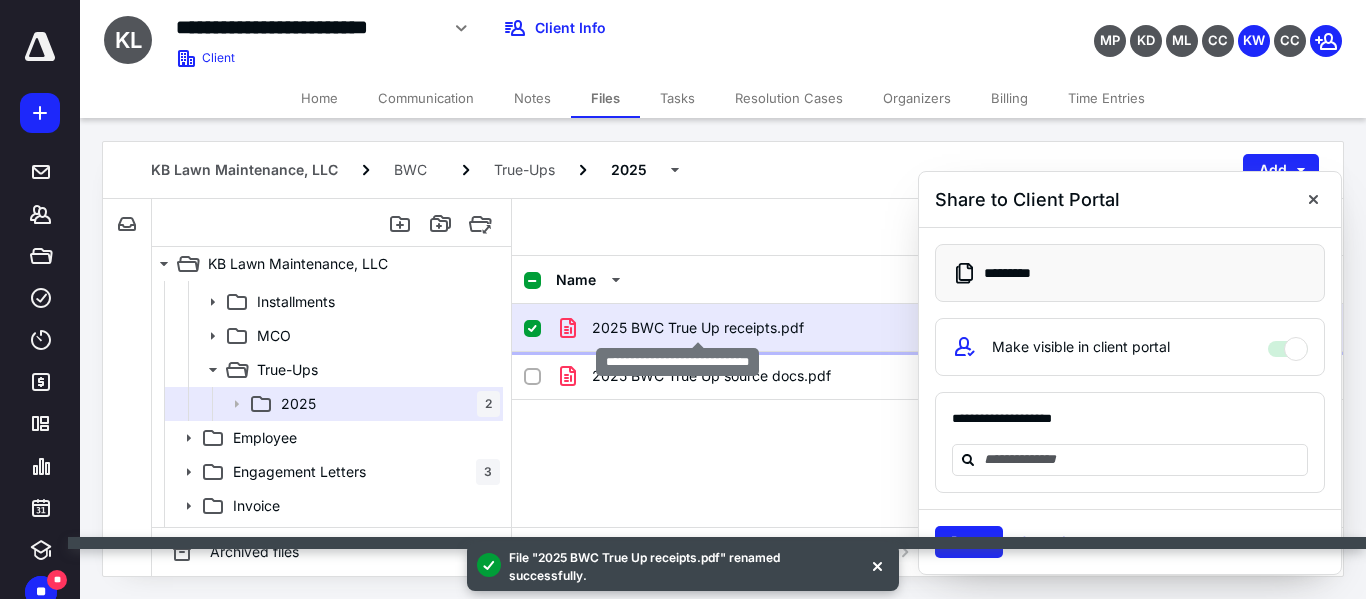 click on "2025 BWC True Up receipts.pdf" at bounding box center (698, 328) 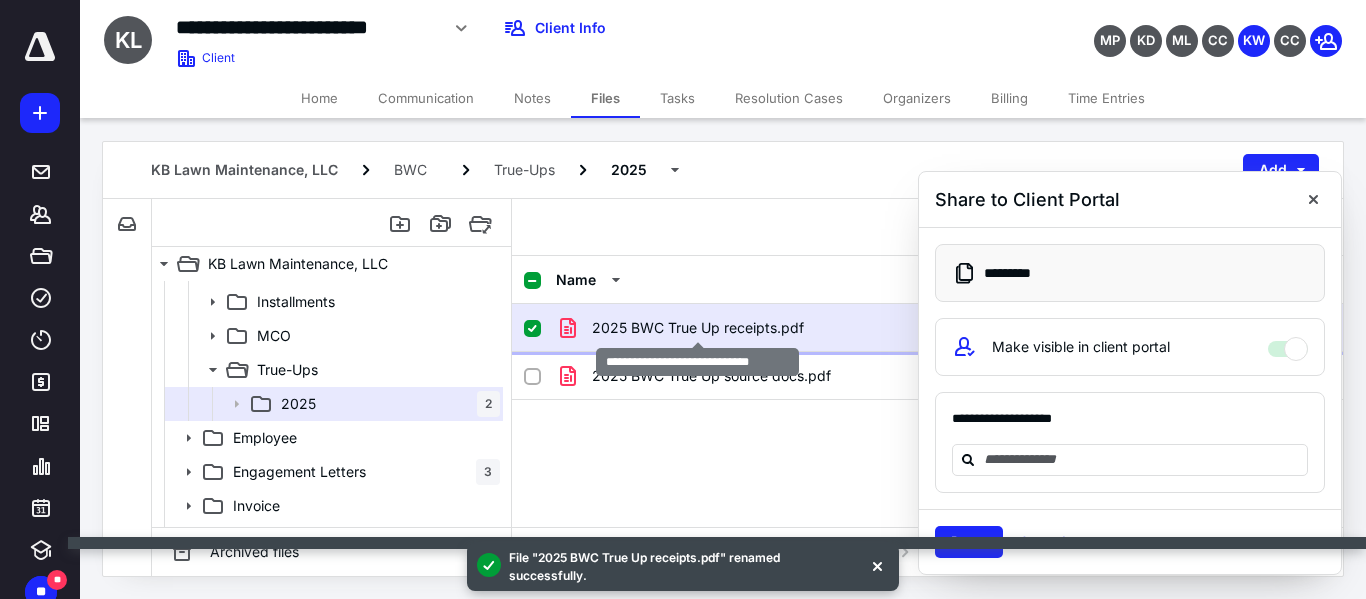 click on "2025 BWC True Up receipts.pdf" at bounding box center (698, 328) 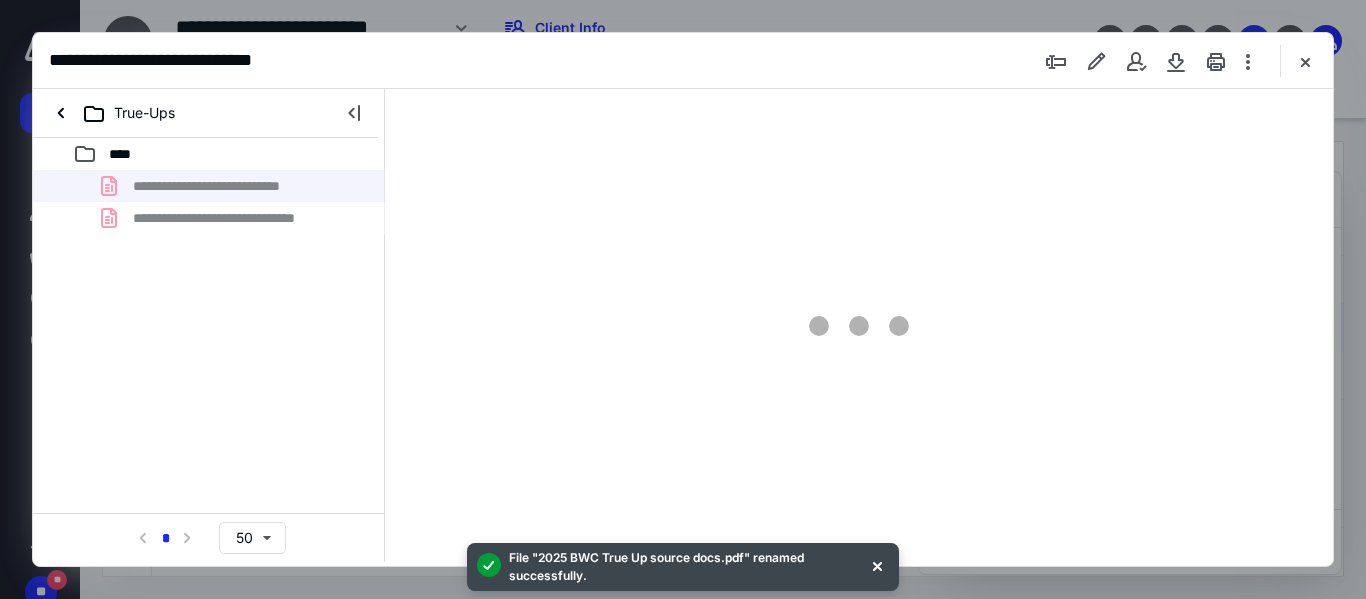 scroll, scrollTop: 0, scrollLeft: 0, axis: both 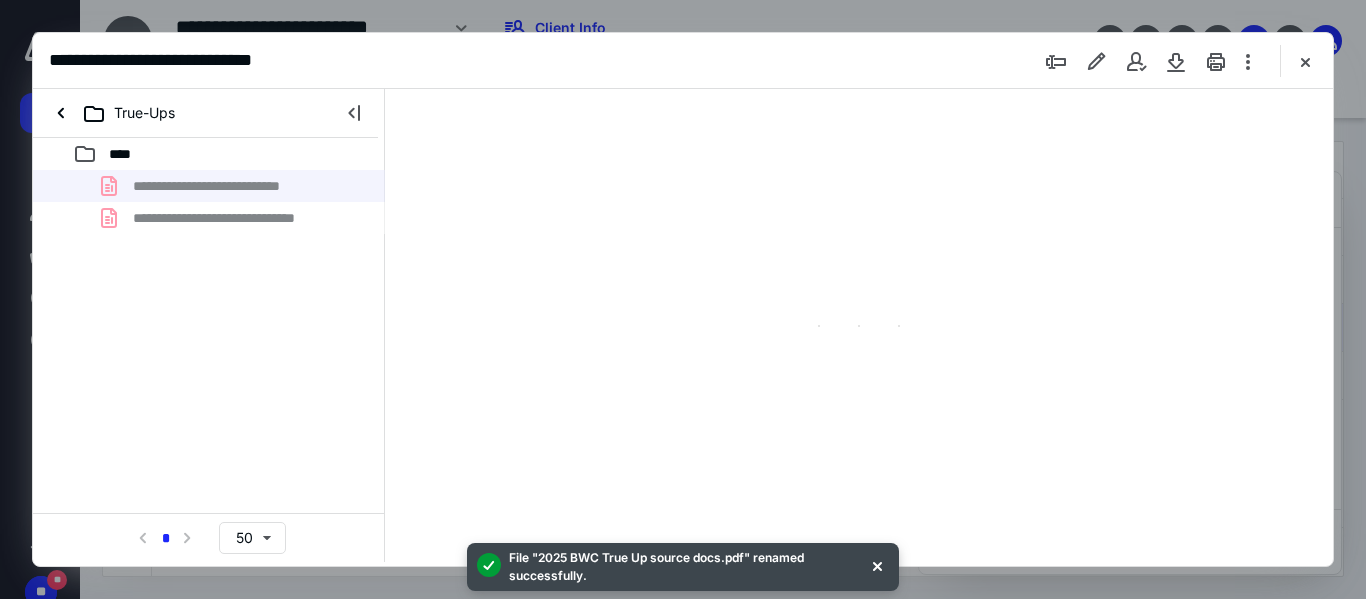 type on "152" 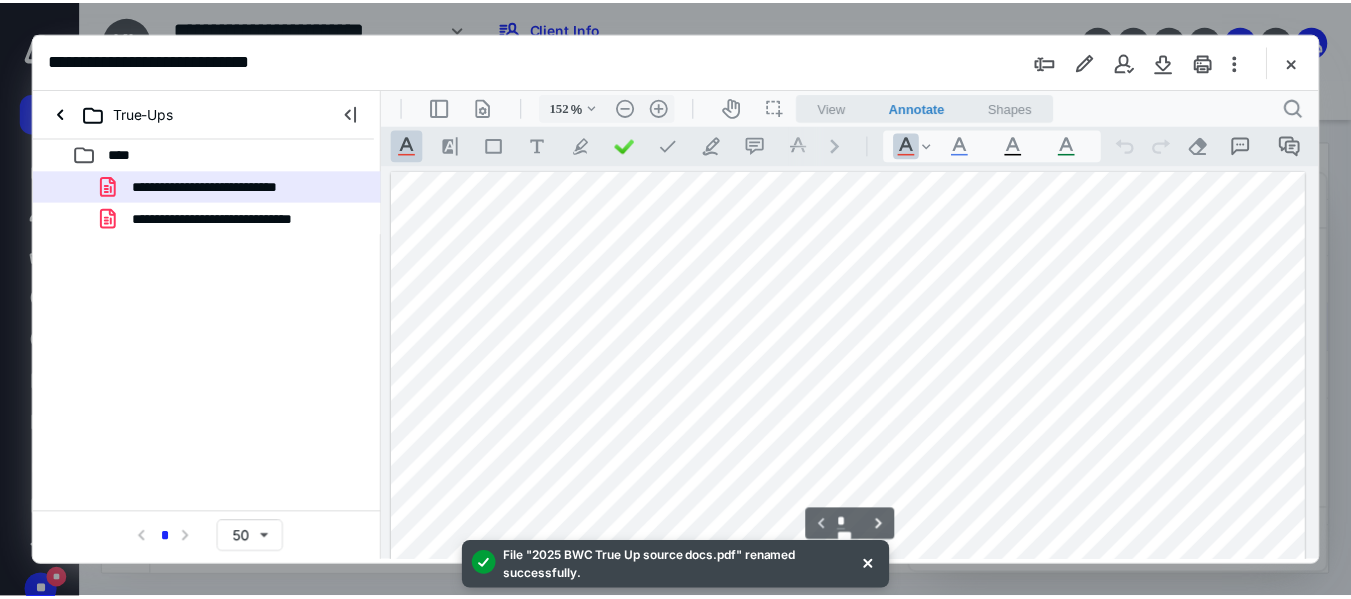 scroll, scrollTop: 200, scrollLeft: 0, axis: vertical 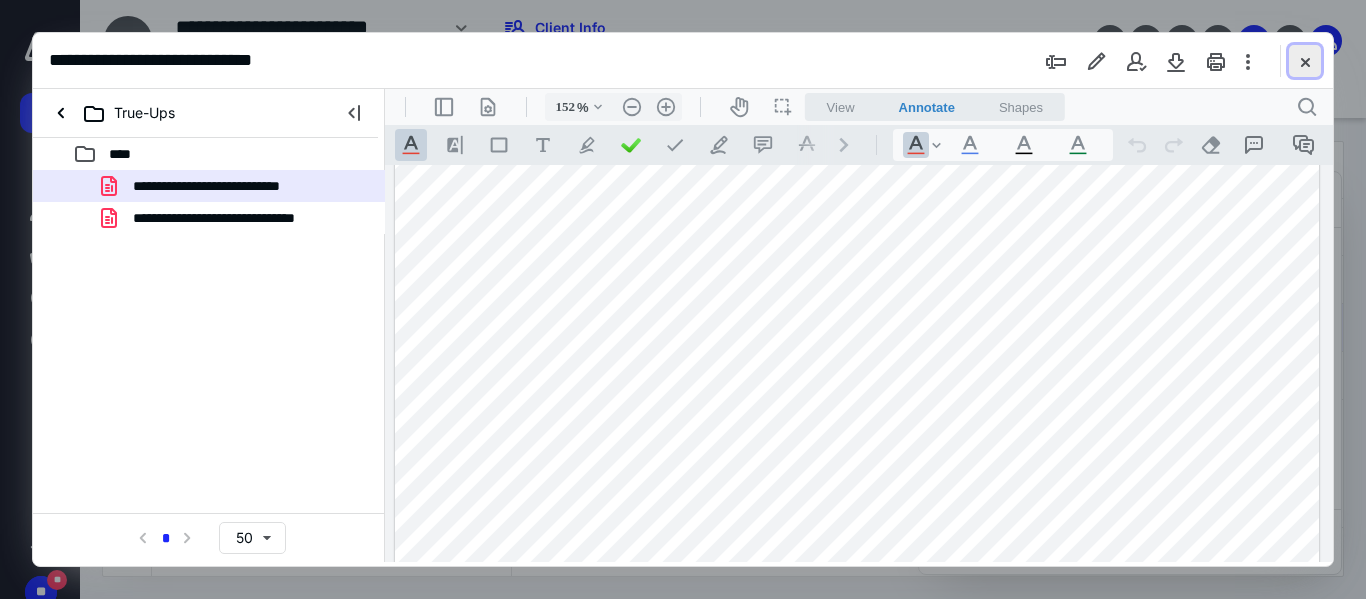 click at bounding box center [1305, 61] 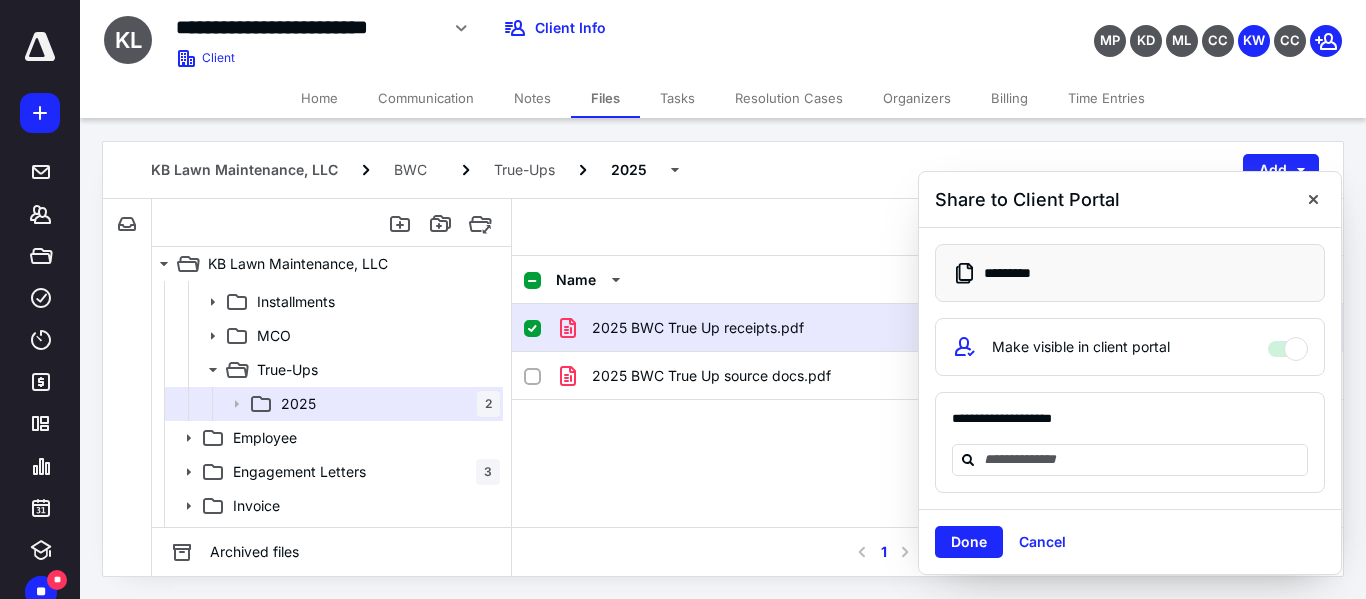 click at bounding box center (1313, 199) 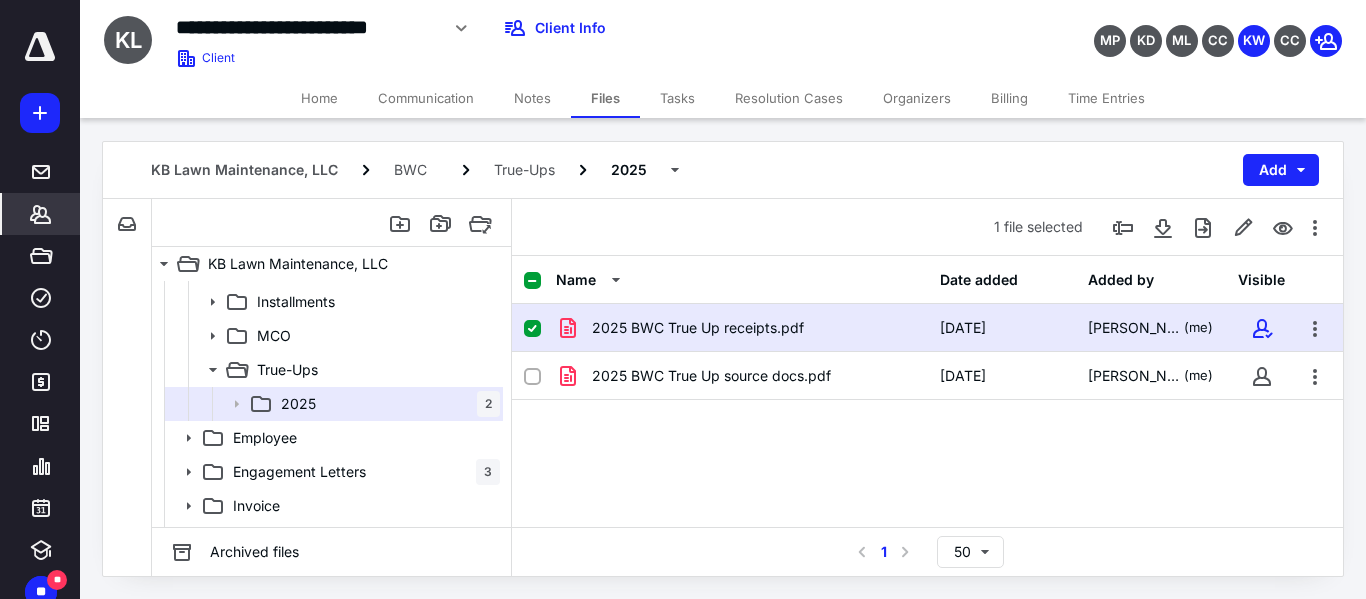 click on "*******" at bounding box center (41, 214) 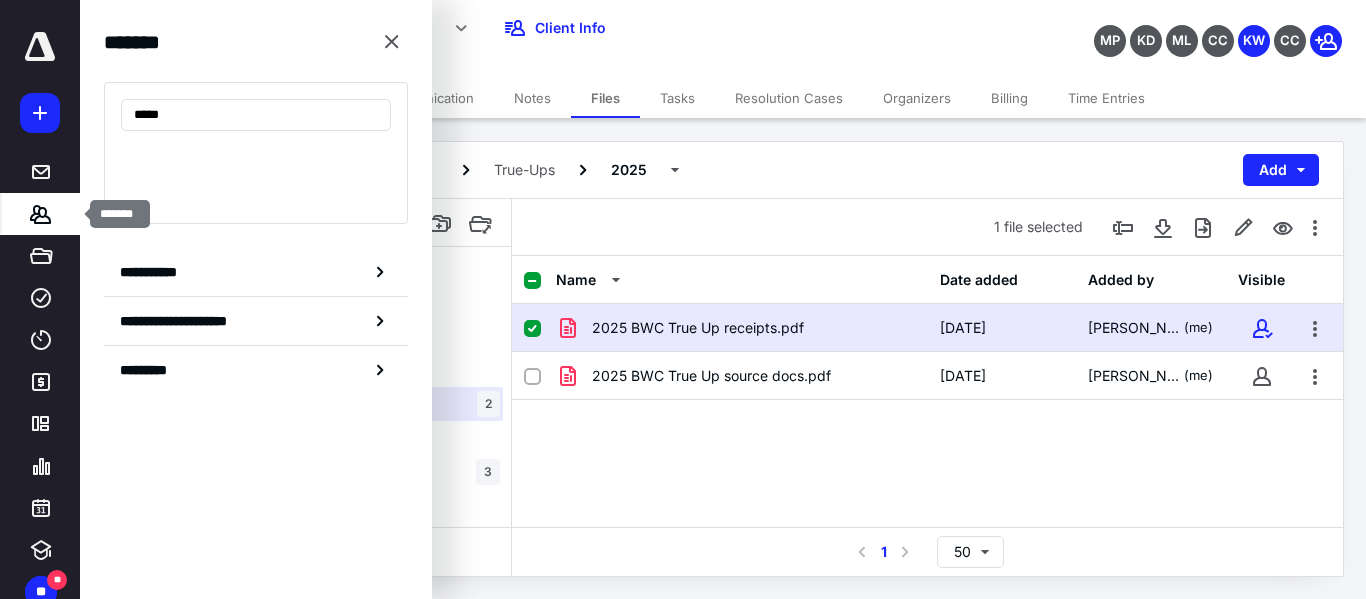 type on "******" 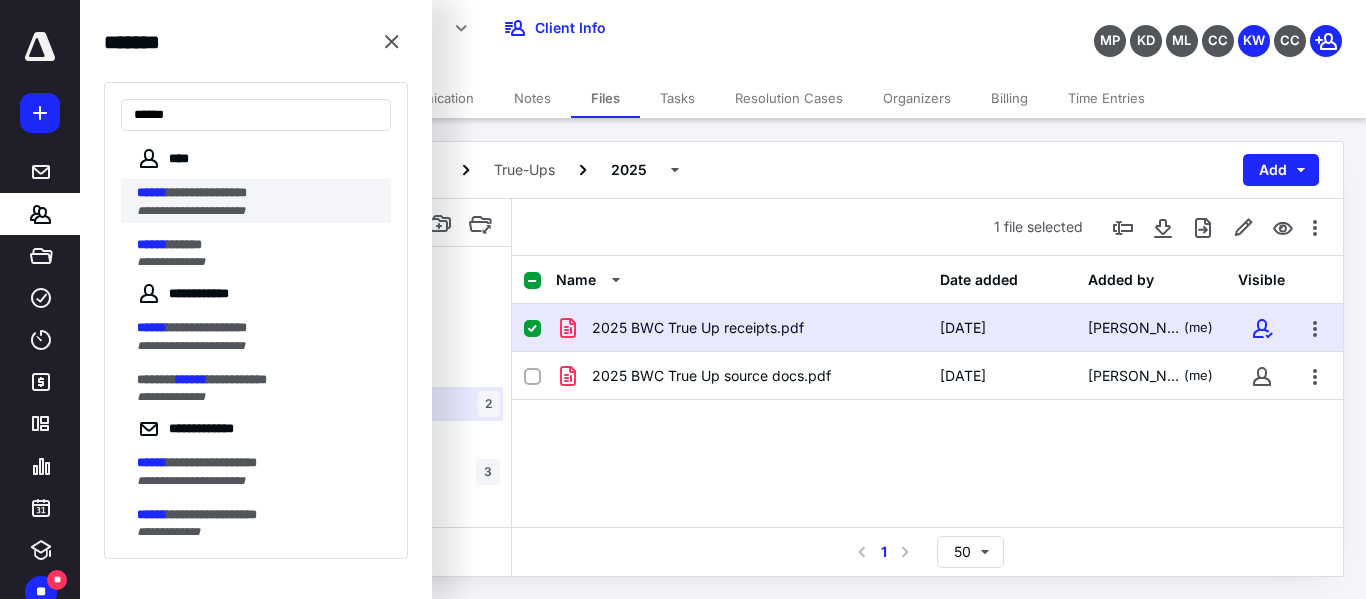 click on "******" at bounding box center [152, 192] 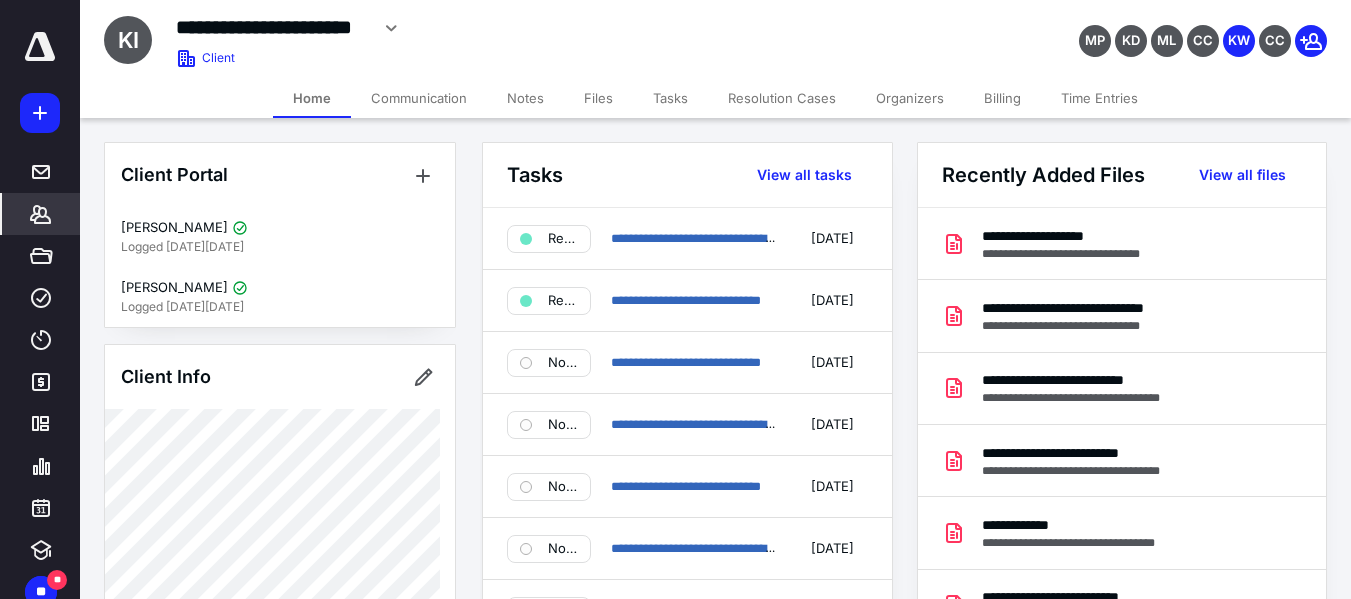 click on "Notes" at bounding box center (525, 98) 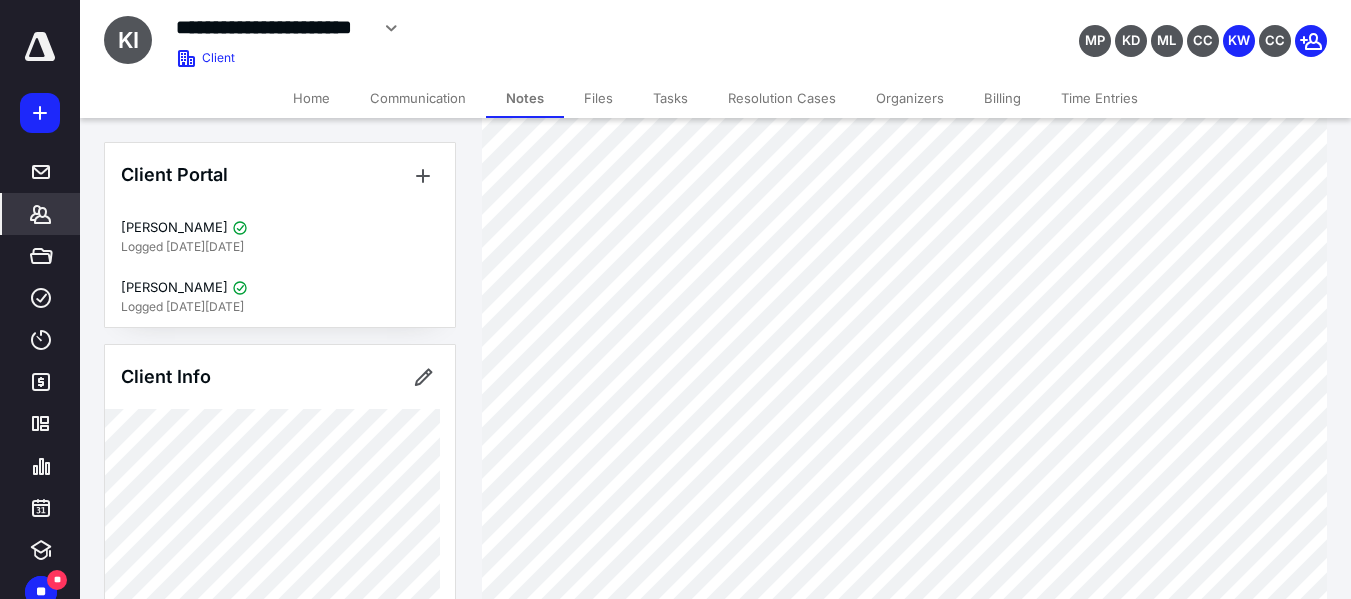 scroll, scrollTop: 900, scrollLeft: 0, axis: vertical 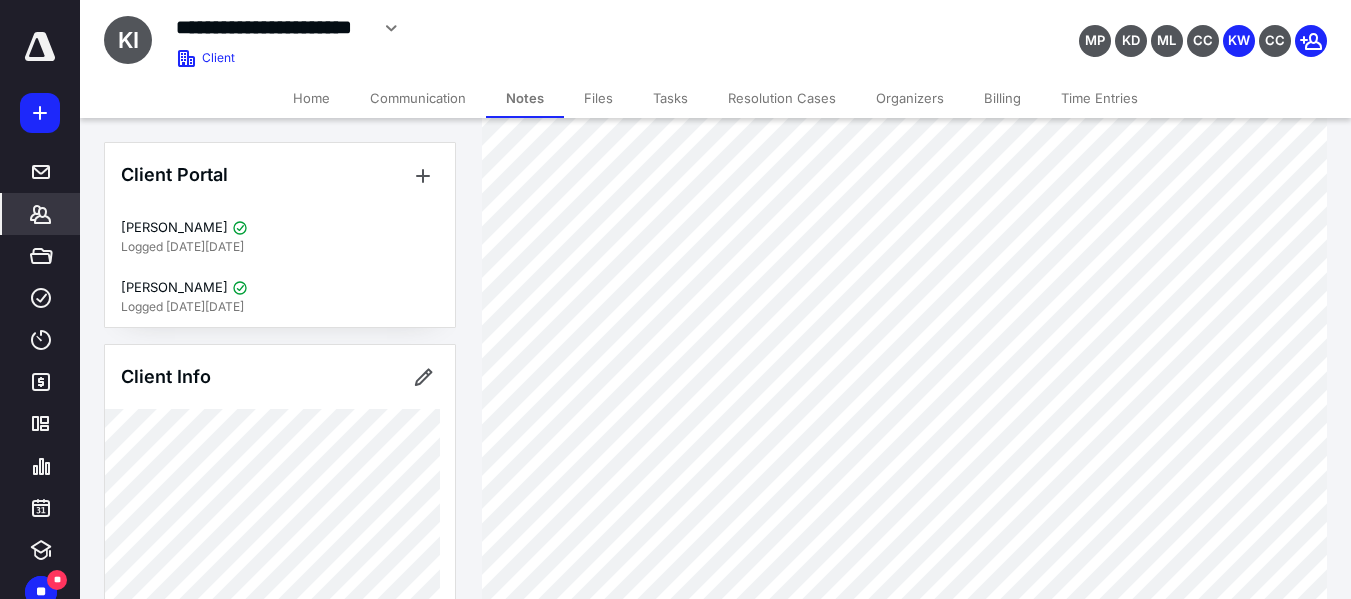 click on "Files" at bounding box center [598, 98] 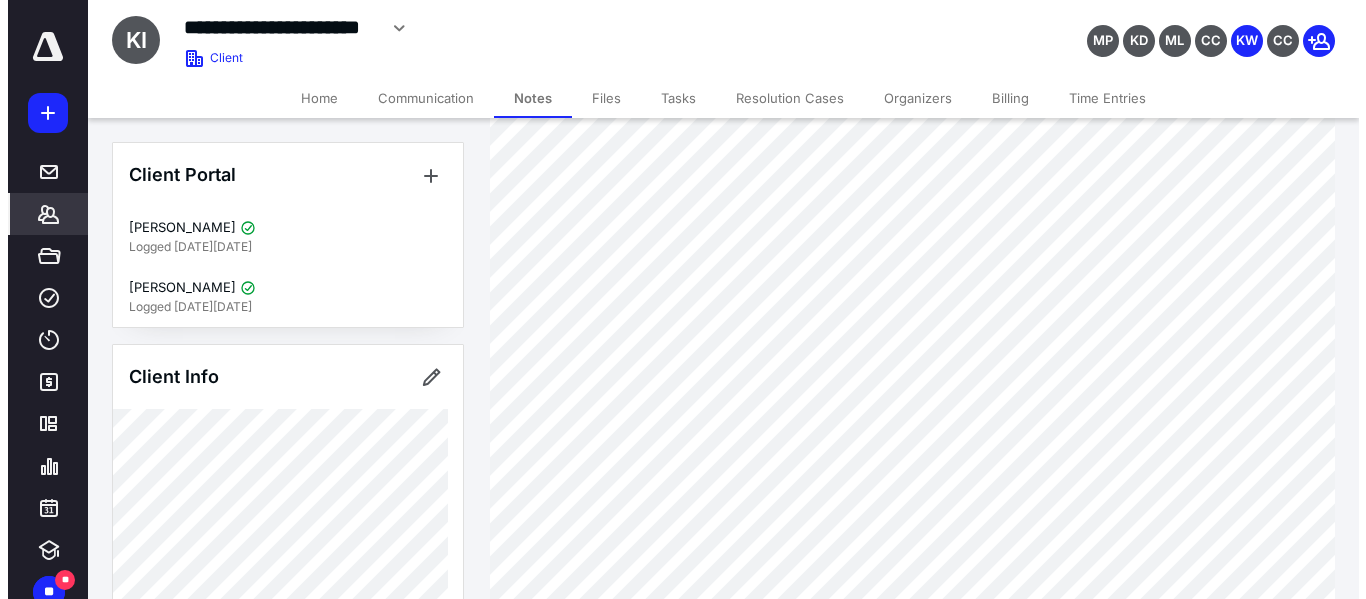 scroll, scrollTop: 0, scrollLeft: 0, axis: both 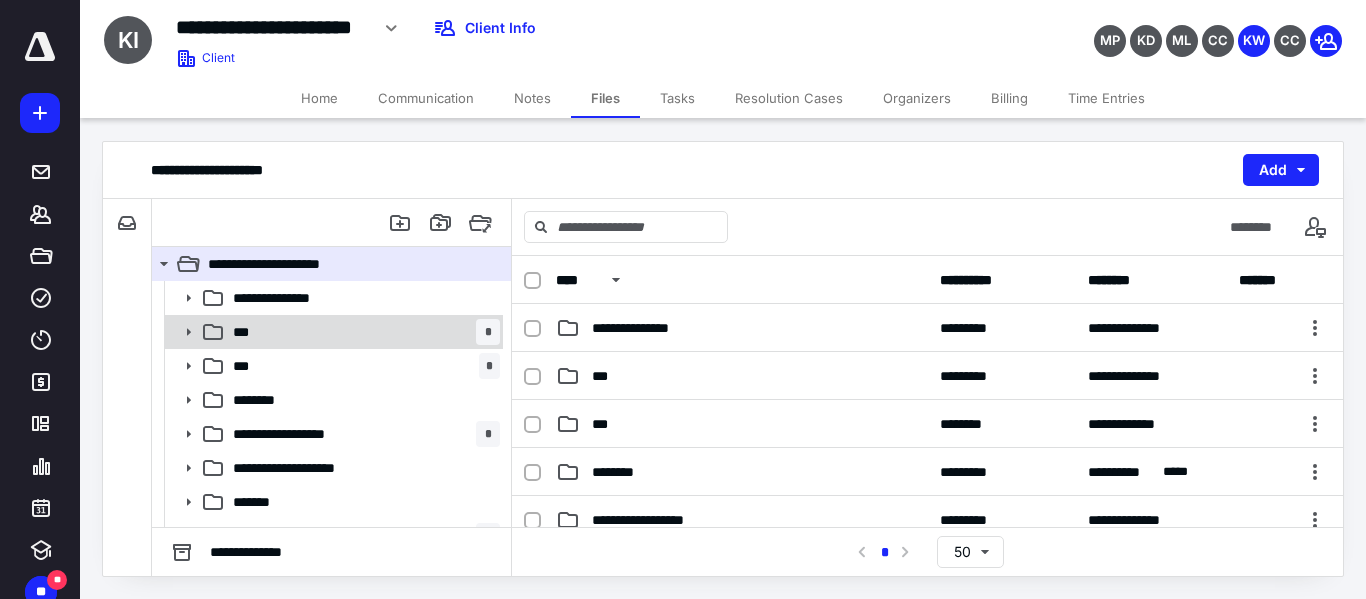click 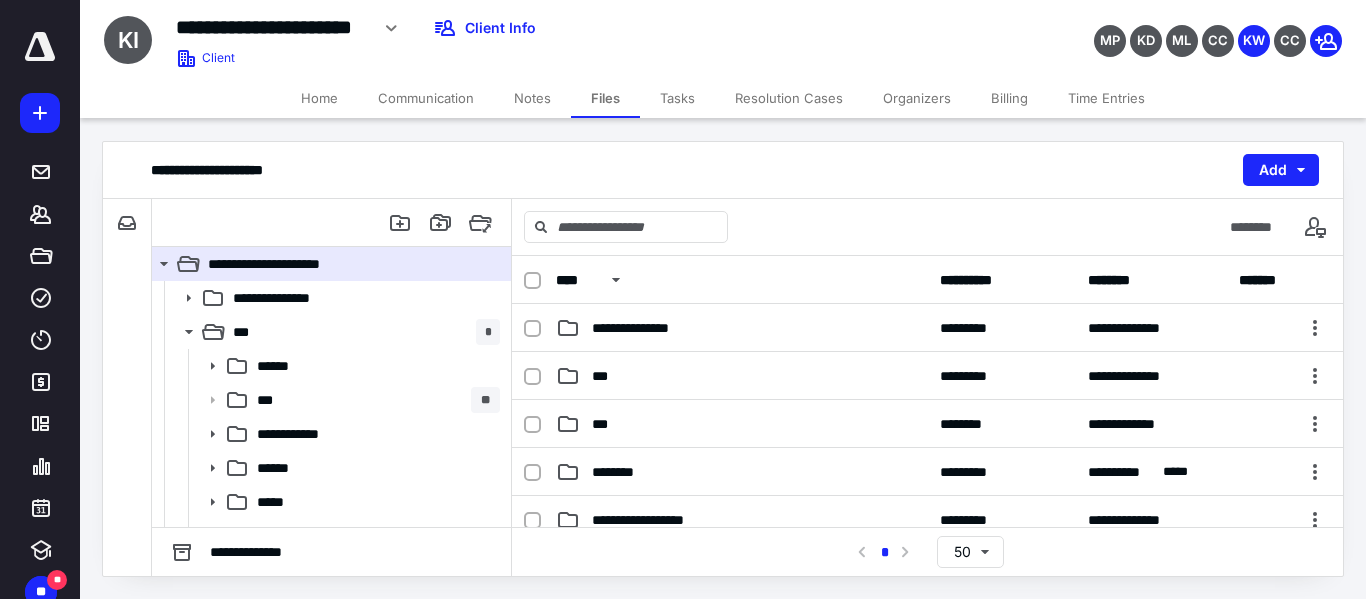 scroll, scrollTop: 200, scrollLeft: 0, axis: vertical 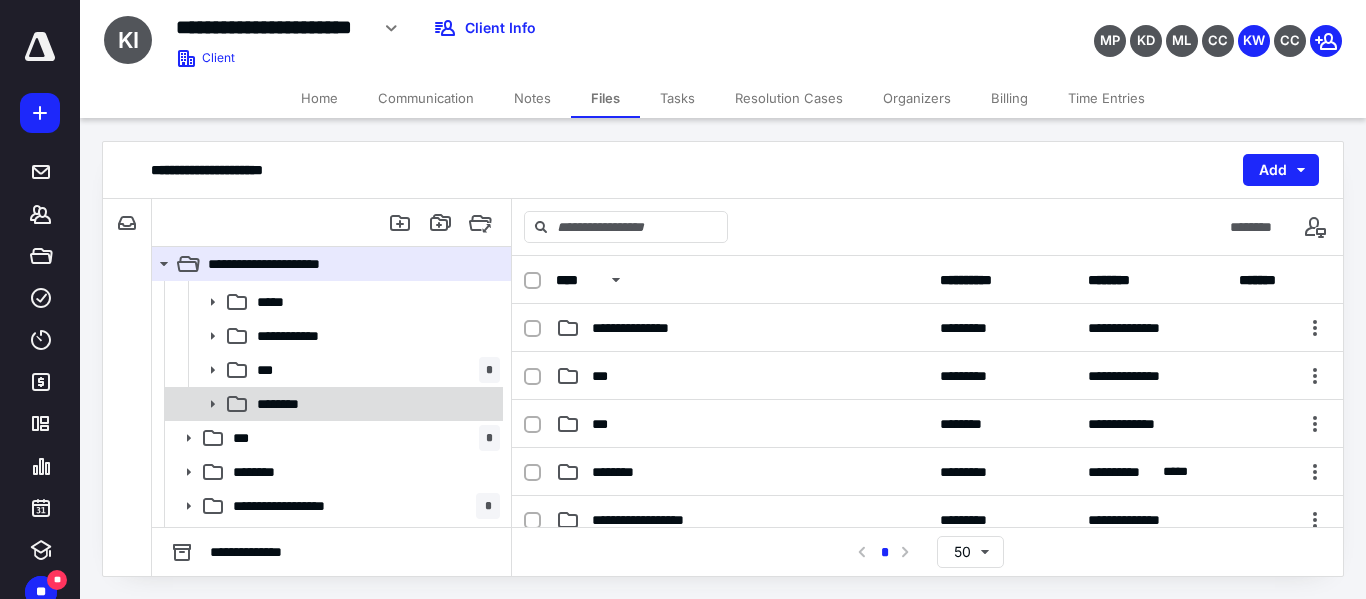 click 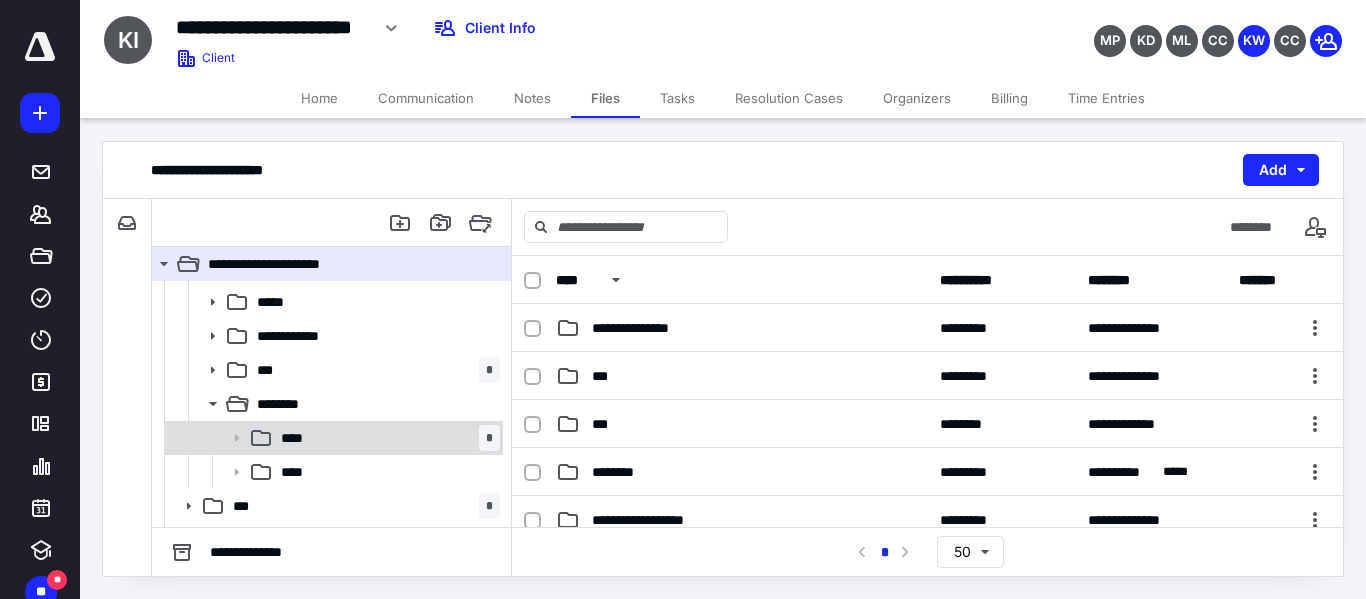 click on "**** *" at bounding box center [386, 438] 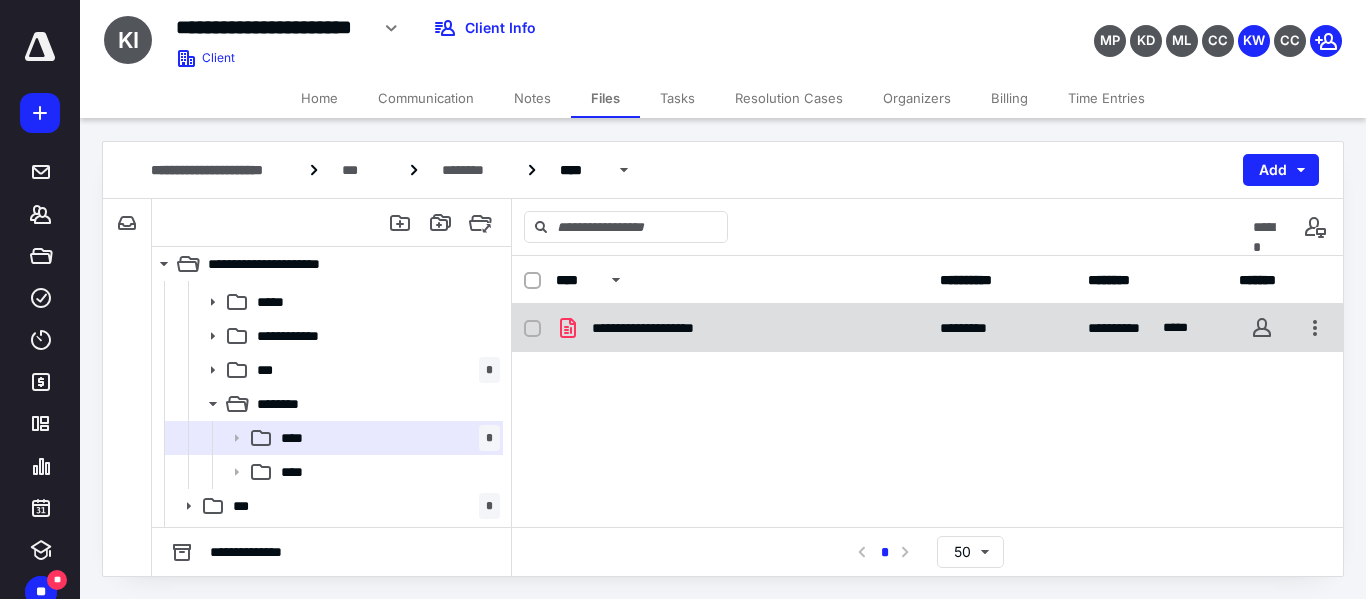 click on "**********" at bounding box center (669, 328) 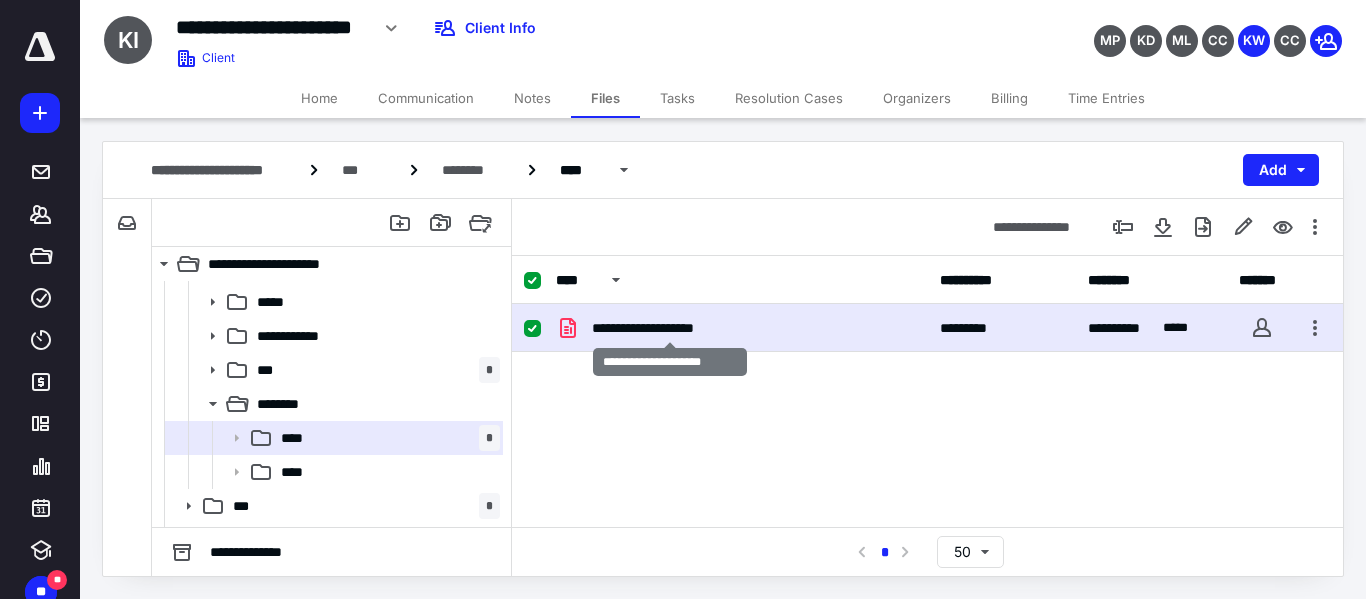 click on "**********" at bounding box center [669, 328] 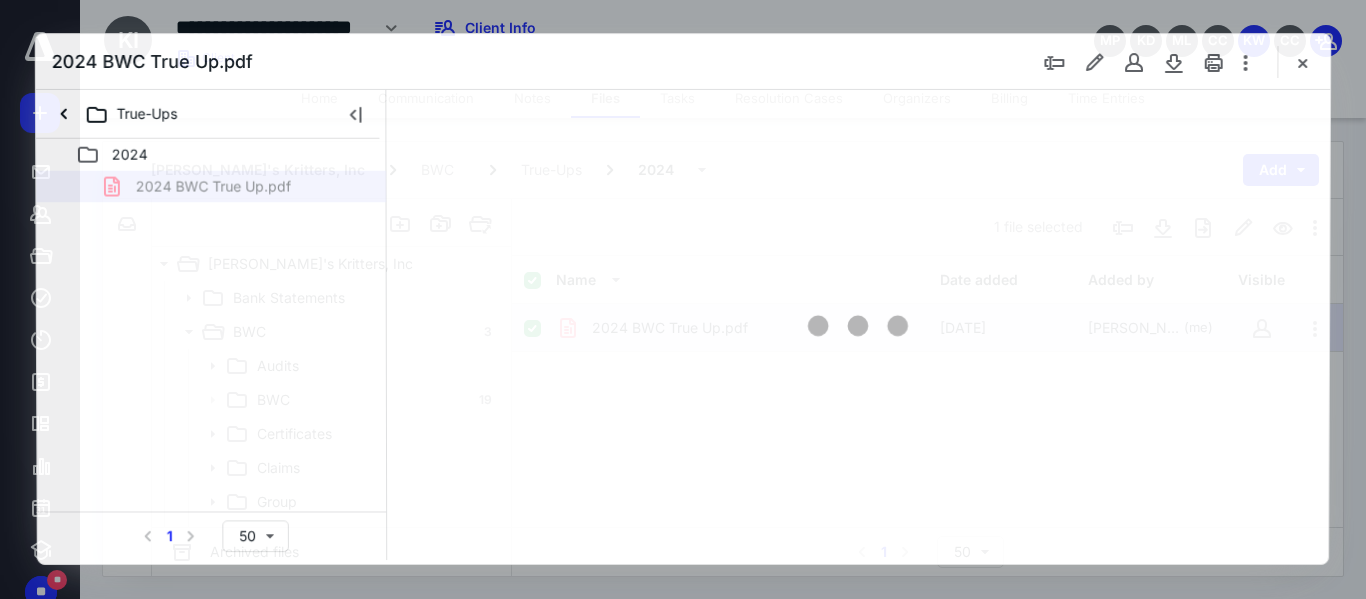 scroll, scrollTop: 200, scrollLeft: 0, axis: vertical 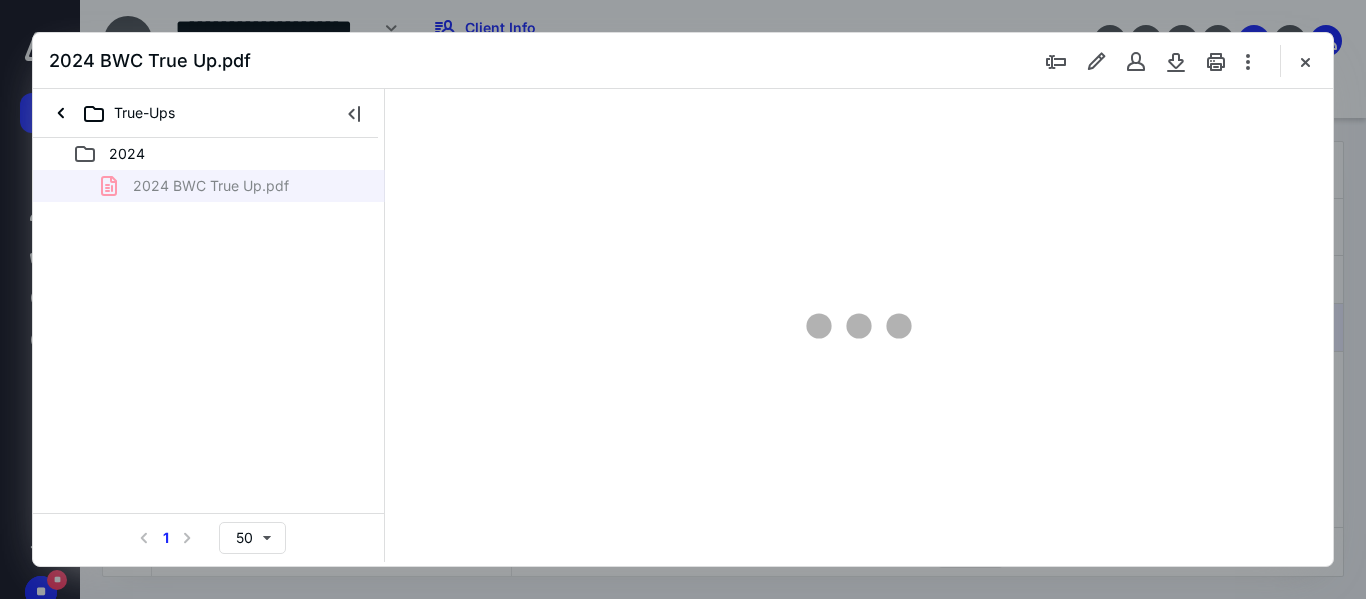 type on "152" 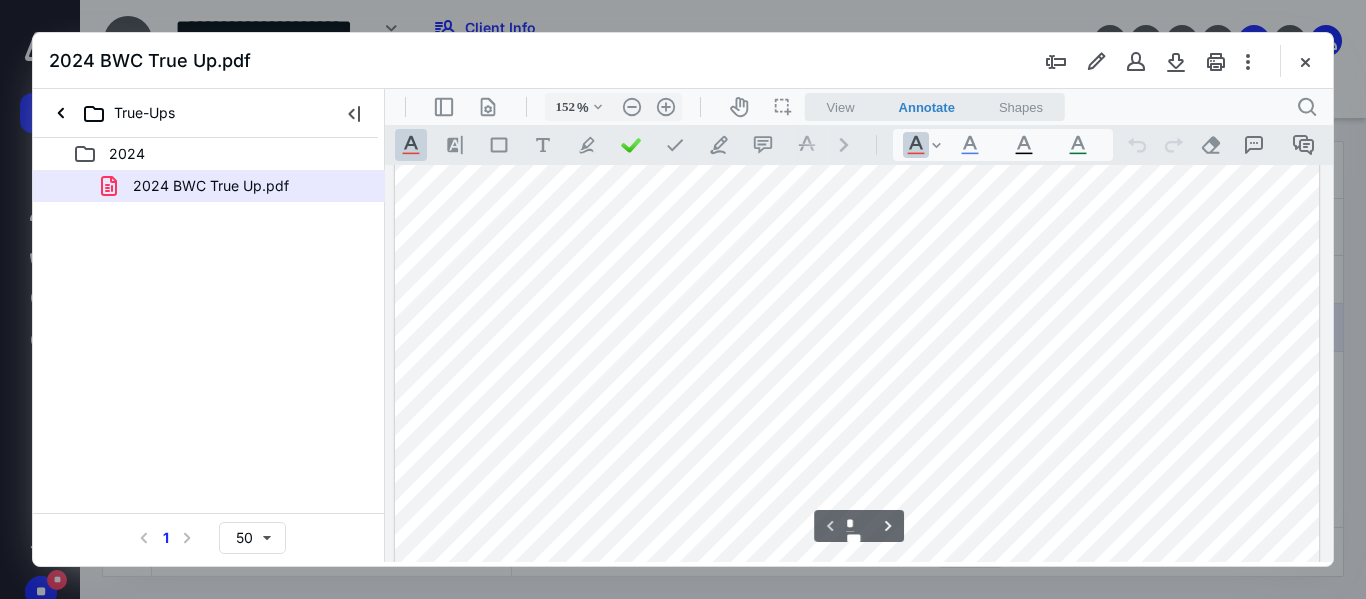scroll, scrollTop: 182, scrollLeft: 0, axis: vertical 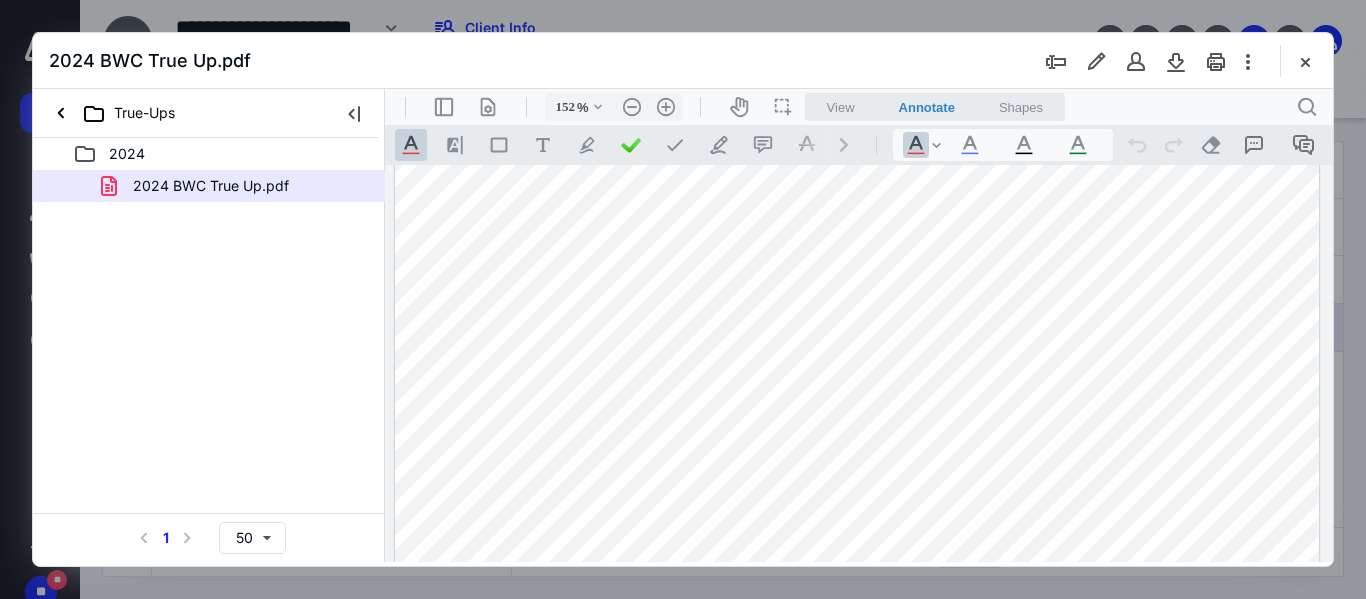 click at bounding box center (1305, 61) 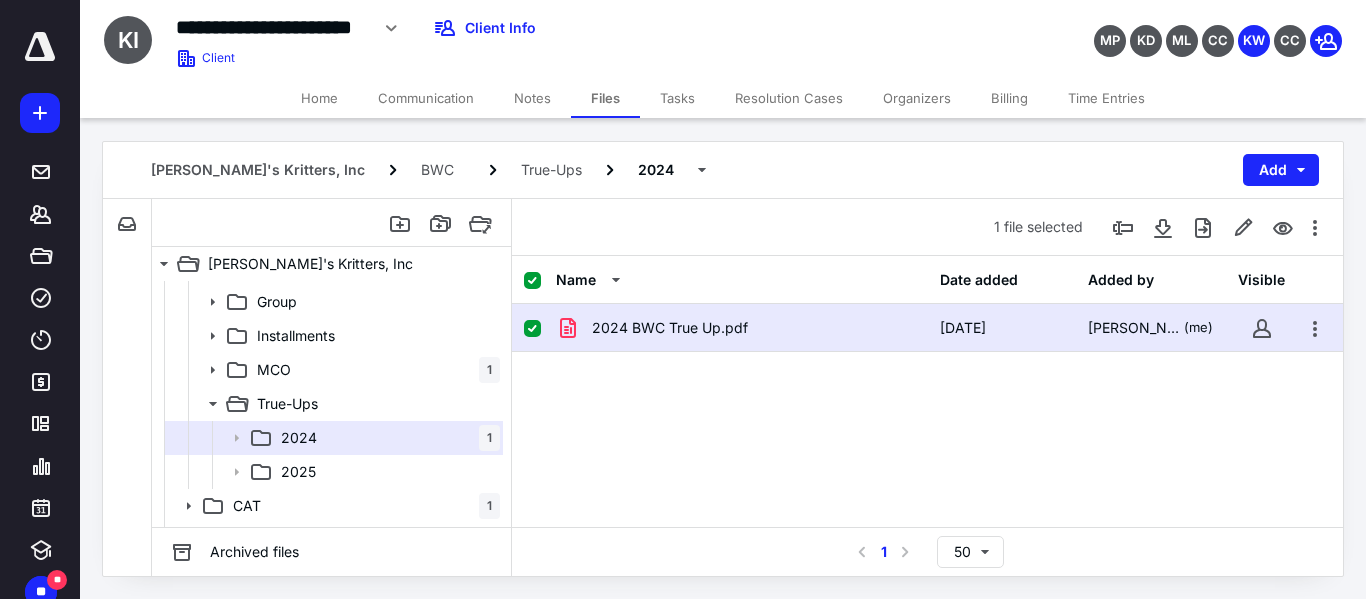 scroll, scrollTop: 672, scrollLeft: 0, axis: vertical 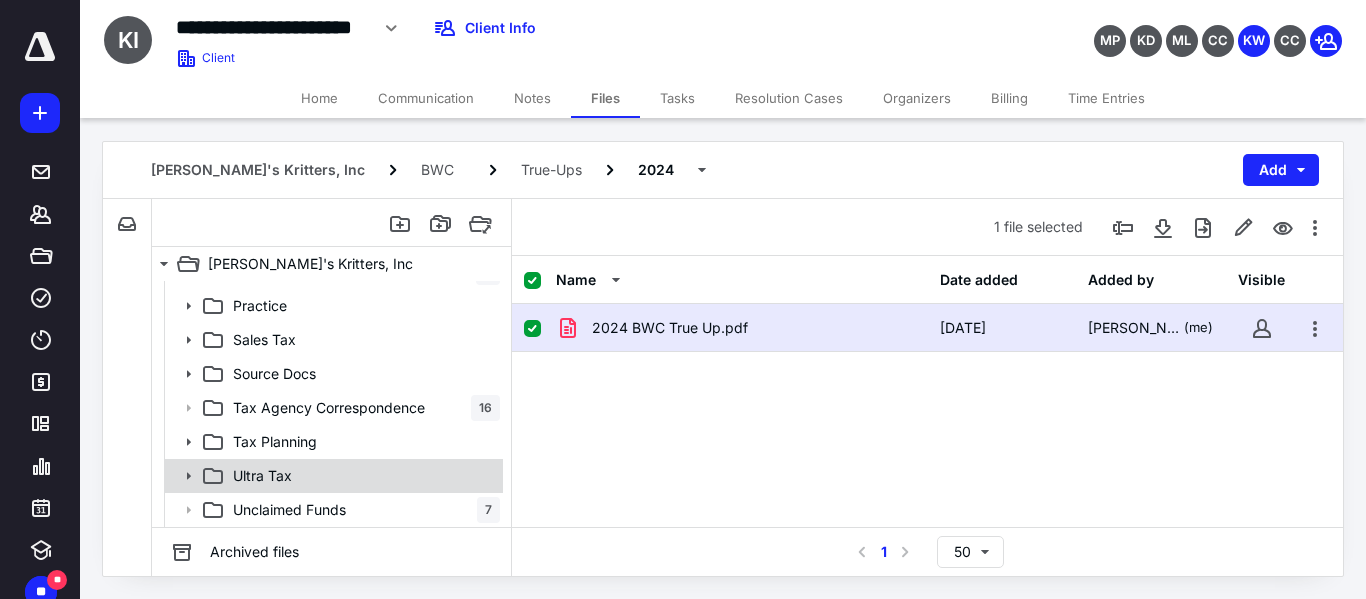 click 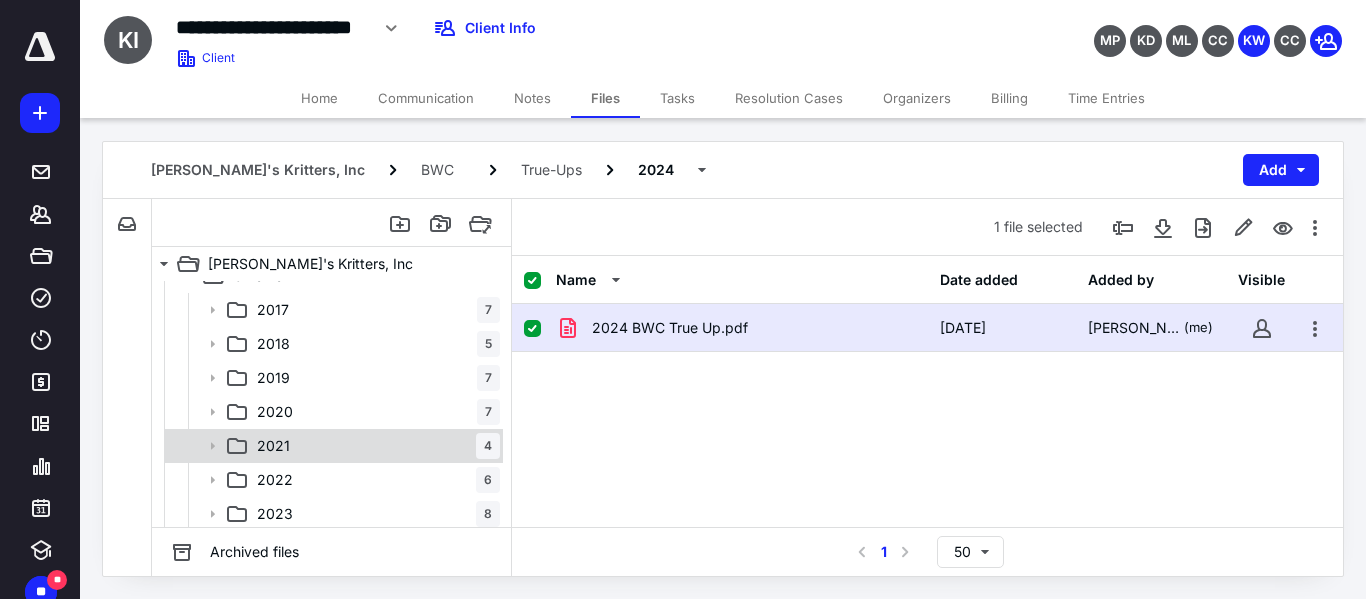 scroll, scrollTop: 944, scrollLeft: 0, axis: vertical 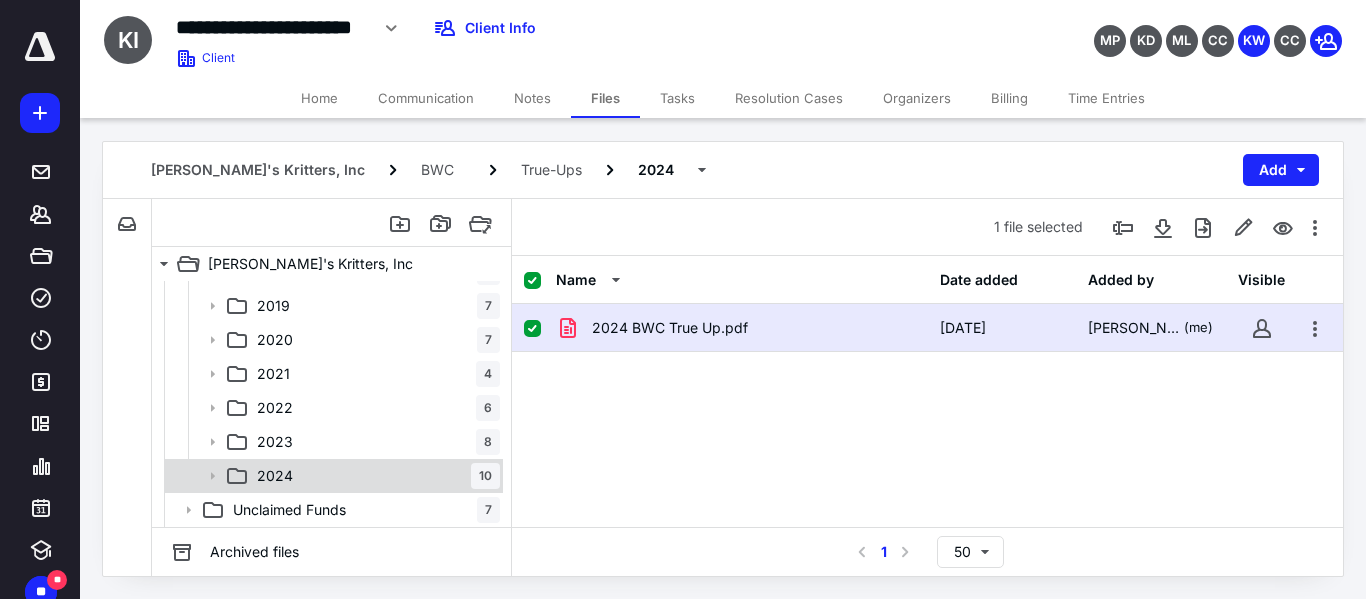 click 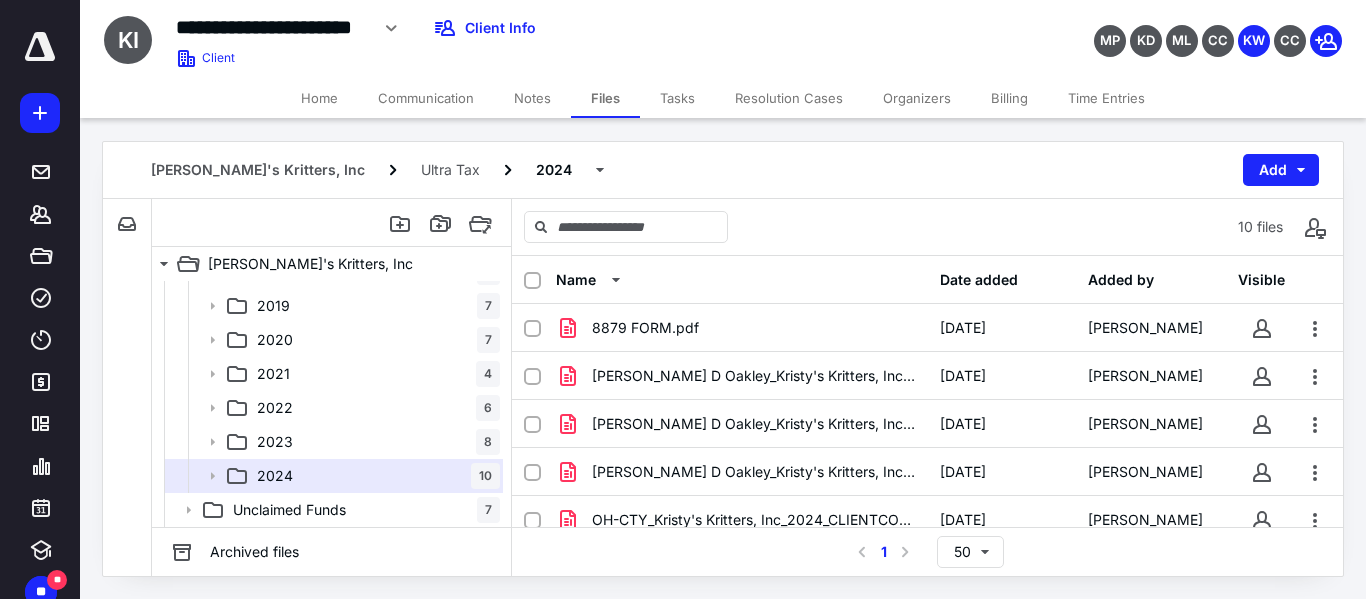 scroll, scrollTop: 257, scrollLeft: 0, axis: vertical 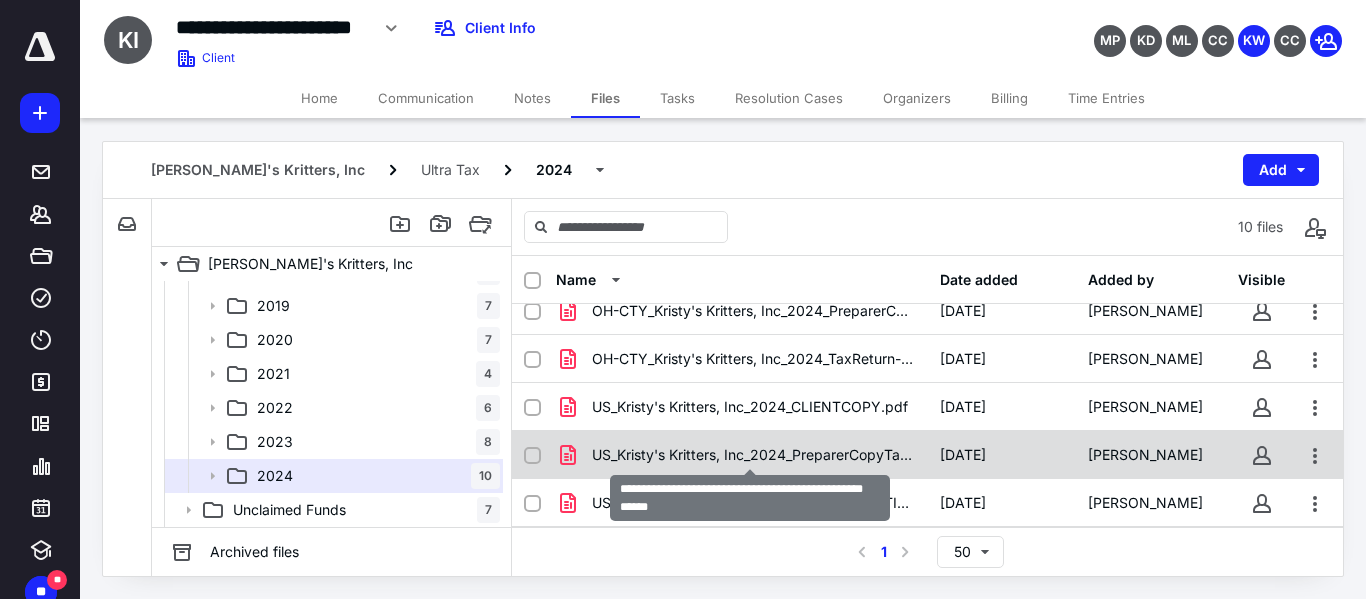 click on "US_Kristy's Kritters, Inc_2024_PreparerCopyTaxReturn.pdf" at bounding box center [754, 455] 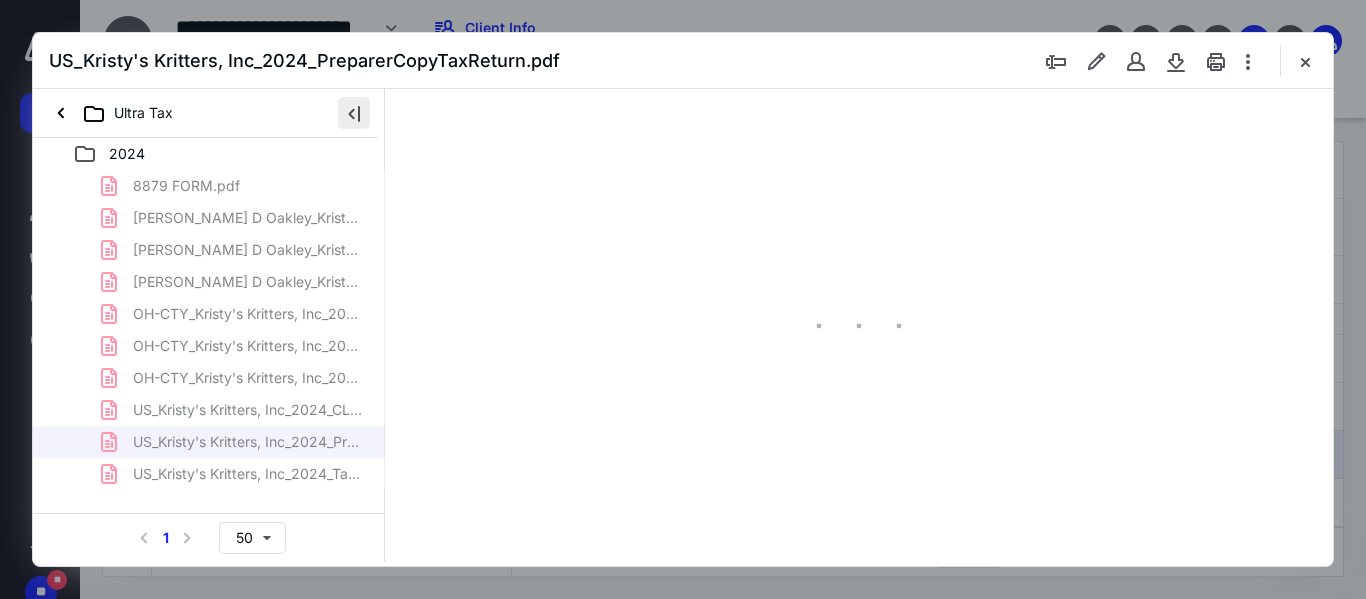 click at bounding box center [354, 113] 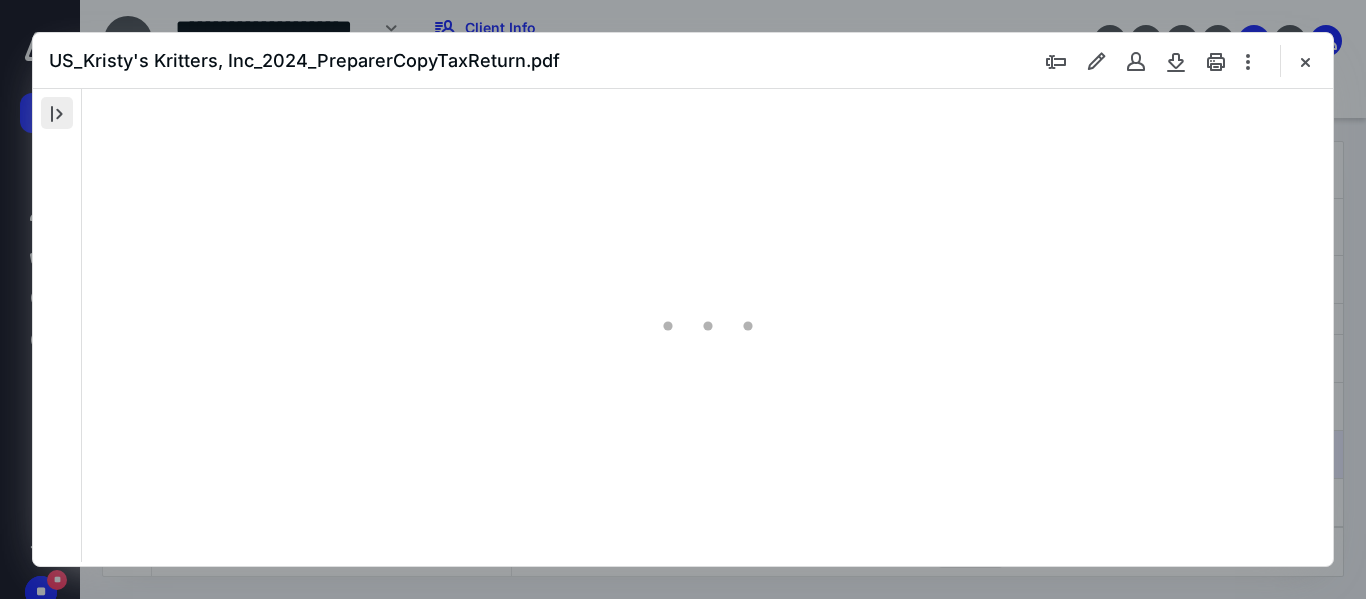 scroll, scrollTop: 0, scrollLeft: 0, axis: both 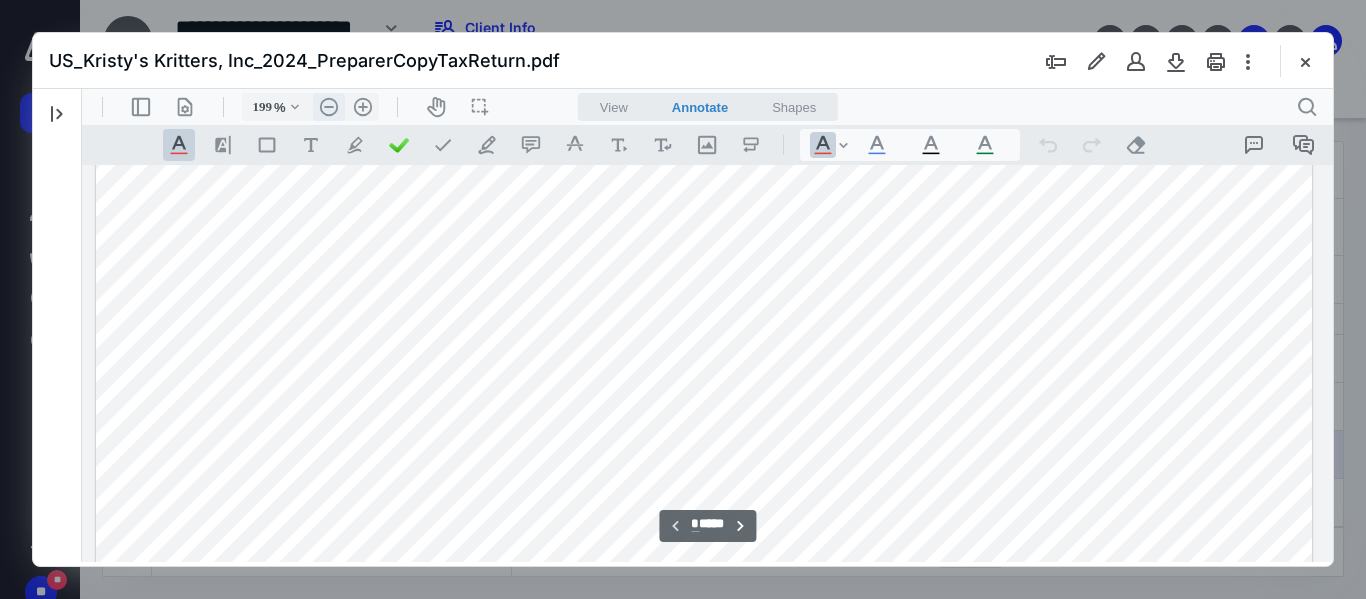 click on ".cls-1{fill:#abb0c4;} icon - header - zoom - out - line" at bounding box center (329, 107) 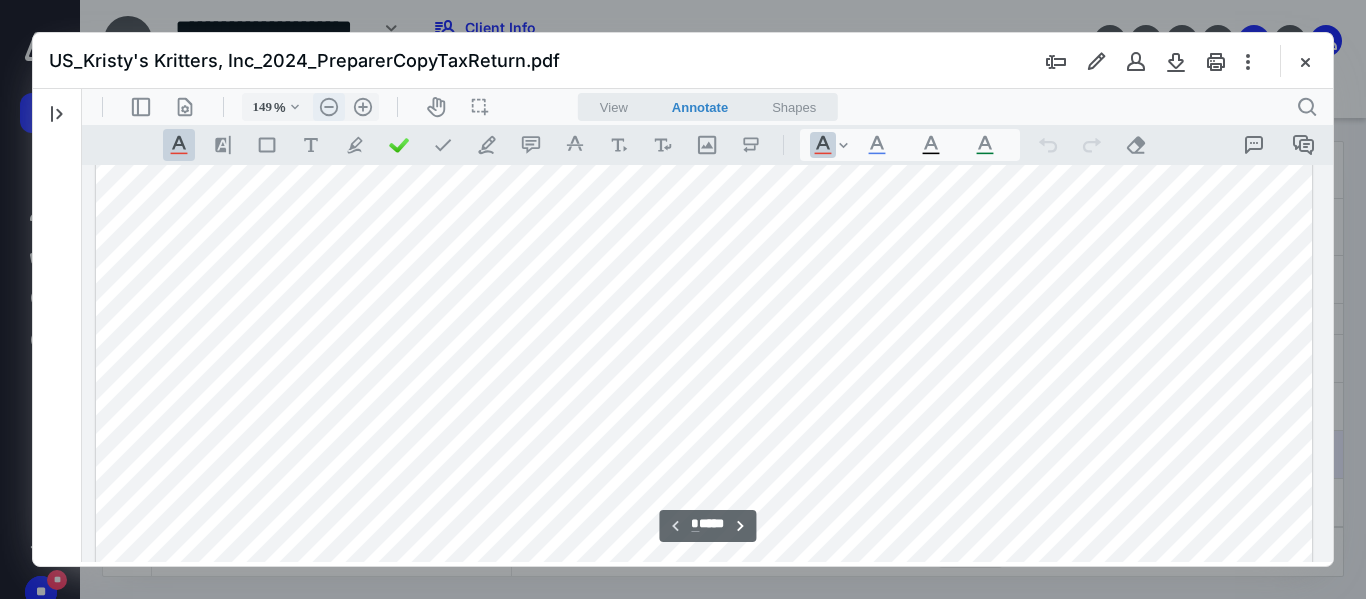click on ".cls-1{fill:#abb0c4;} icon - header - zoom - out - line" at bounding box center [329, 107] 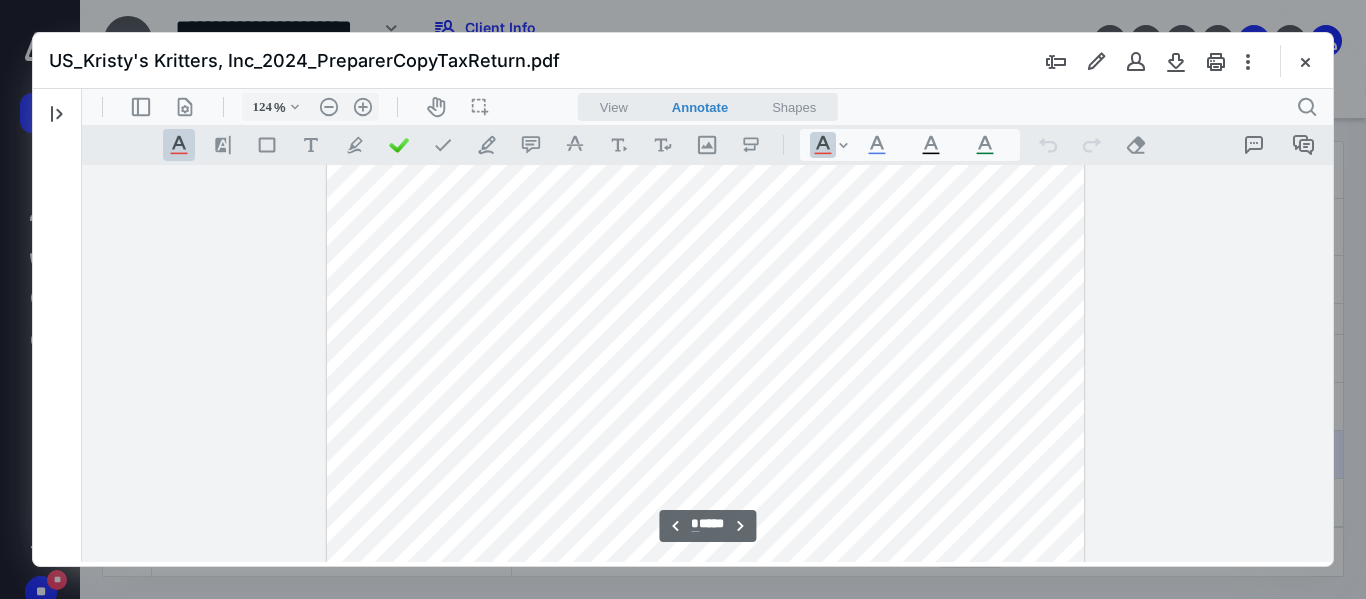 scroll, scrollTop: 4841, scrollLeft: 0, axis: vertical 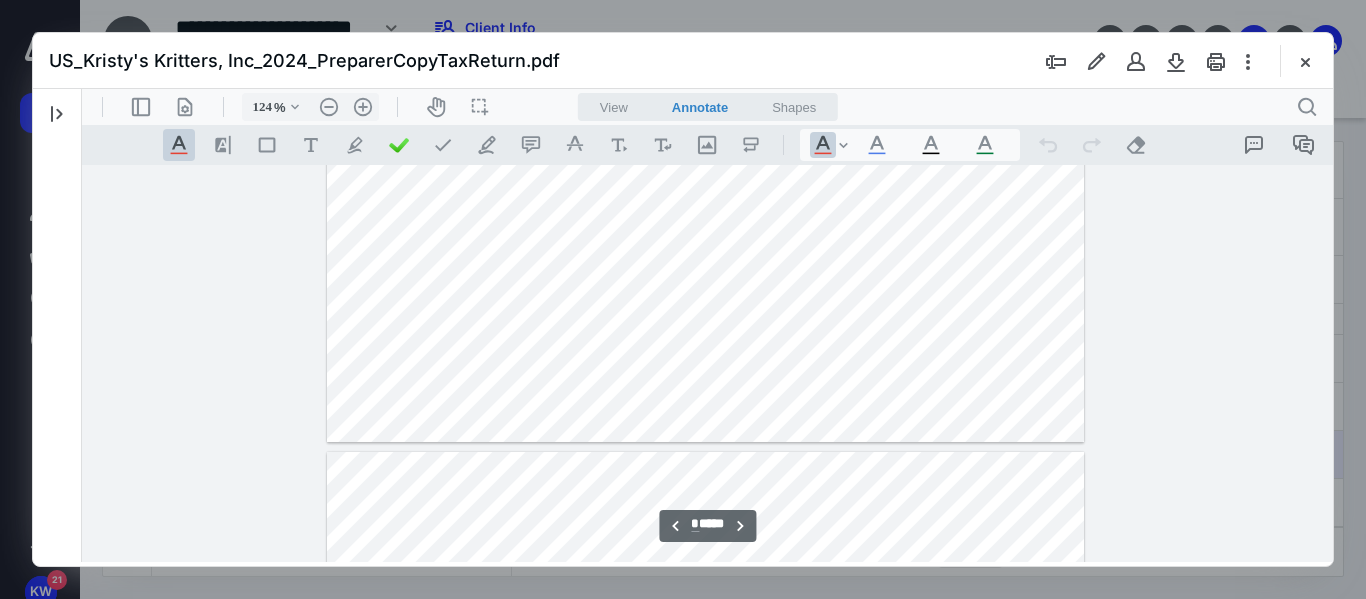 type on "*" 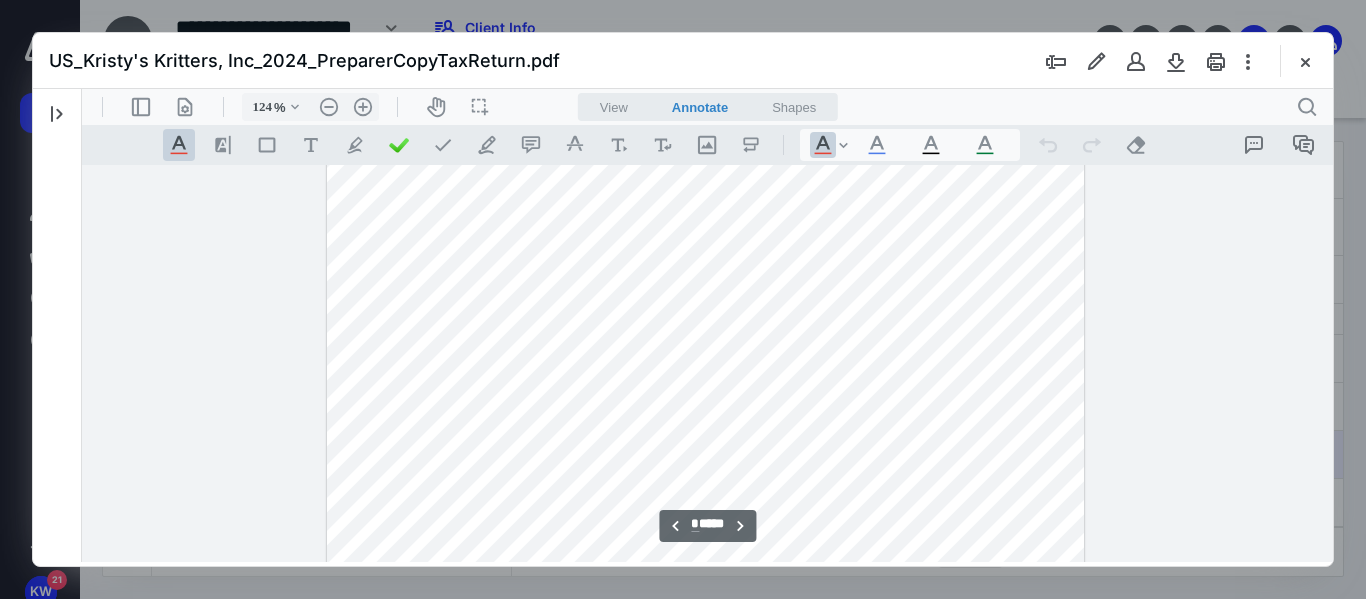 scroll, scrollTop: 7441, scrollLeft: 0, axis: vertical 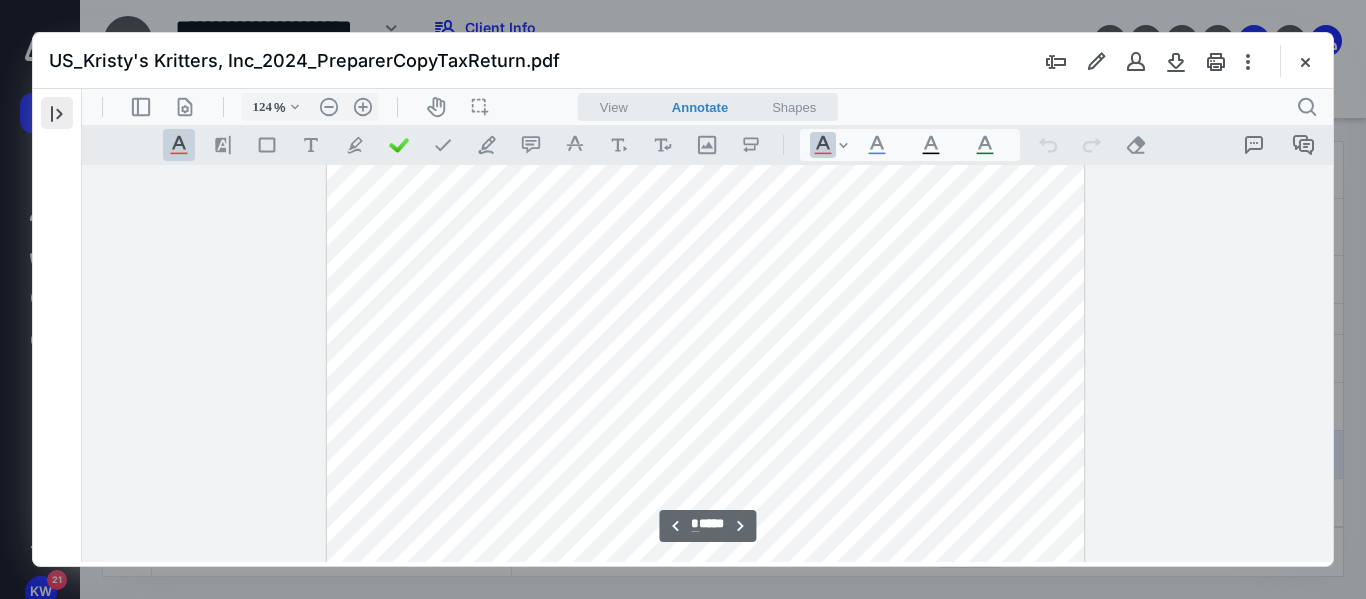 click at bounding box center [57, 113] 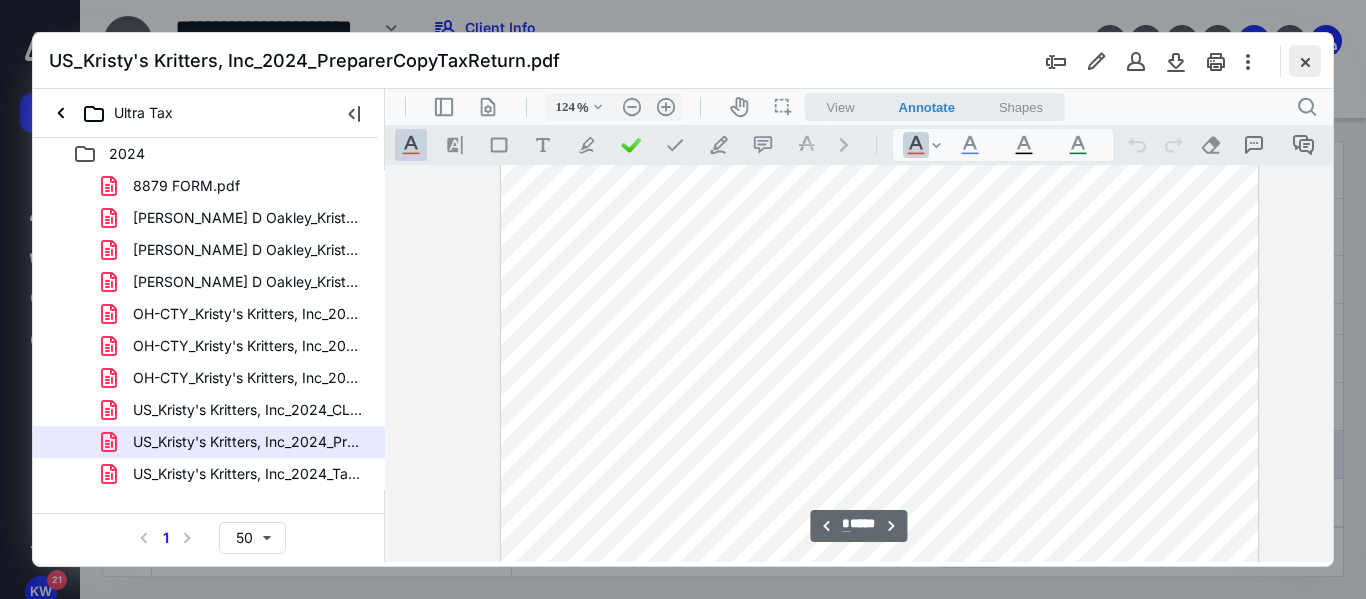click at bounding box center [1305, 61] 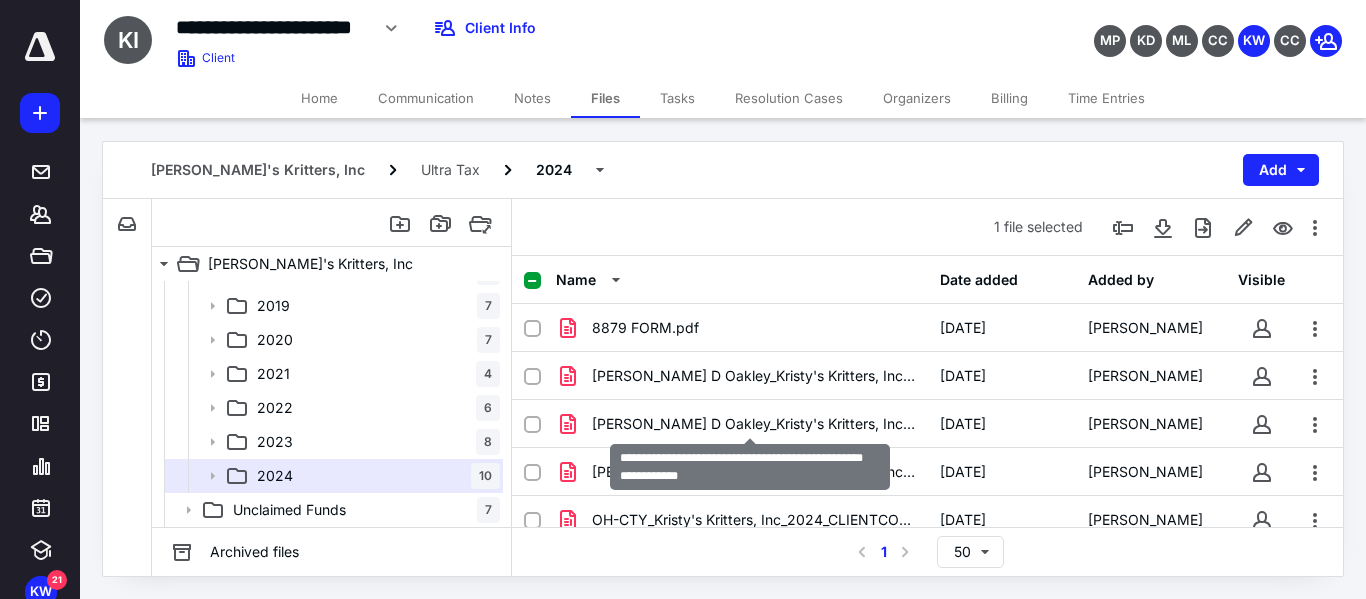 scroll, scrollTop: 257, scrollLeft: 0, axis: vertical 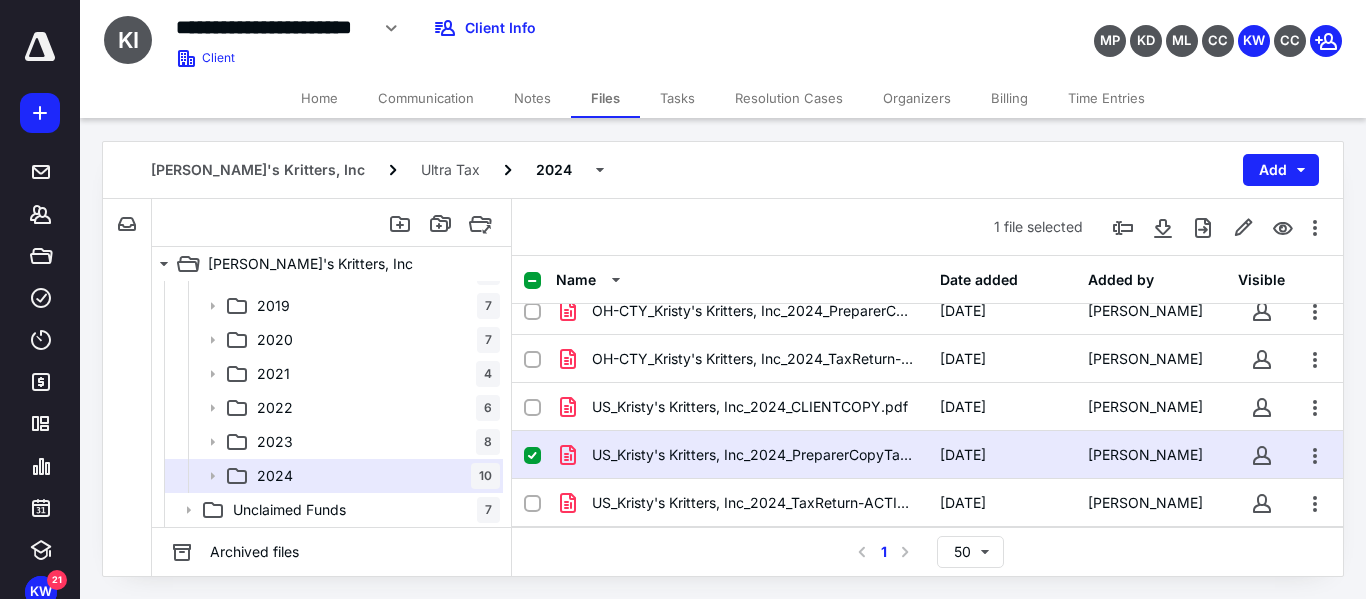 click on "US_Kristy's Kritters, Inc_2024_PreparerCopyTaxReturn.pdf" at bounding box center [754, 455] 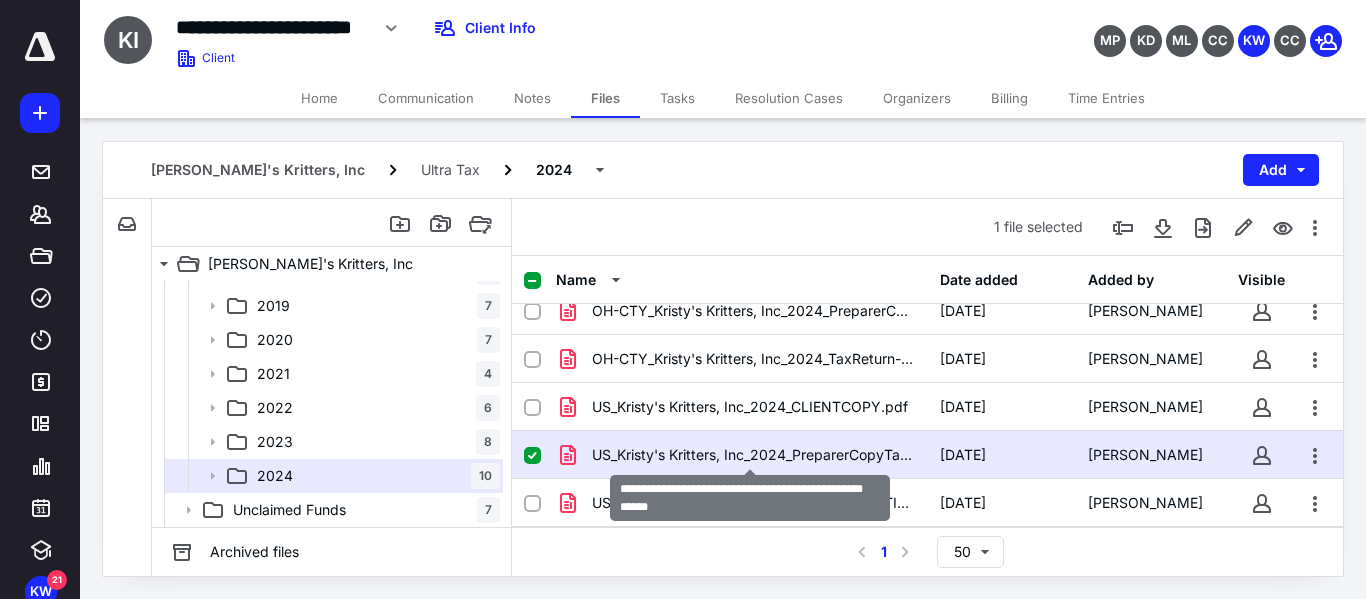 click on "US_Kristy's Kritters, Inc_2024_PreparerCopyTaxReturn.pdf" at bounding box center (754, 455) 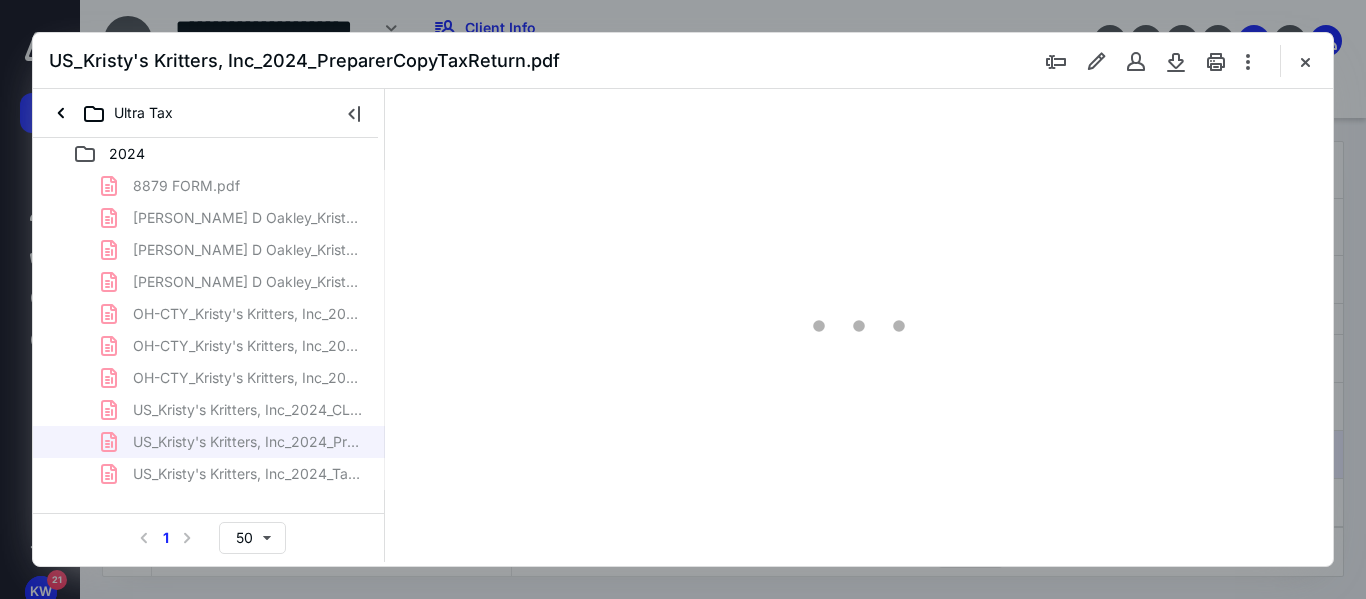 scroll, scrollTop: 0, scrollLeft: 0, axis: both 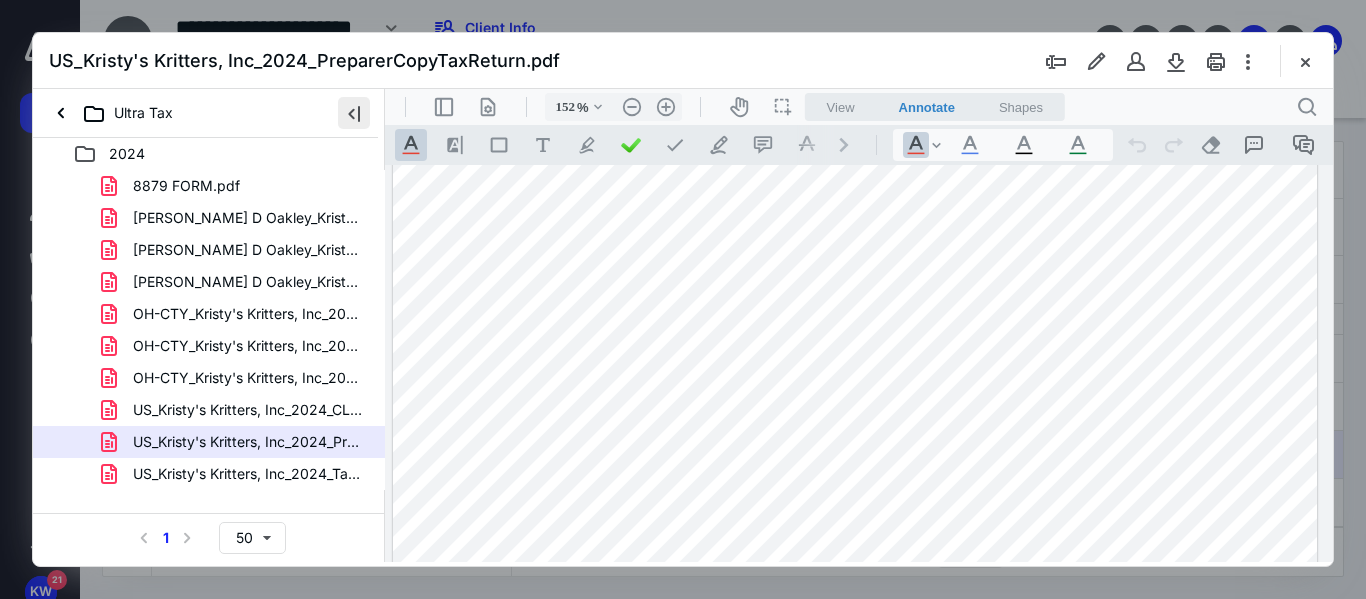 click at bounding box center (354, 113) 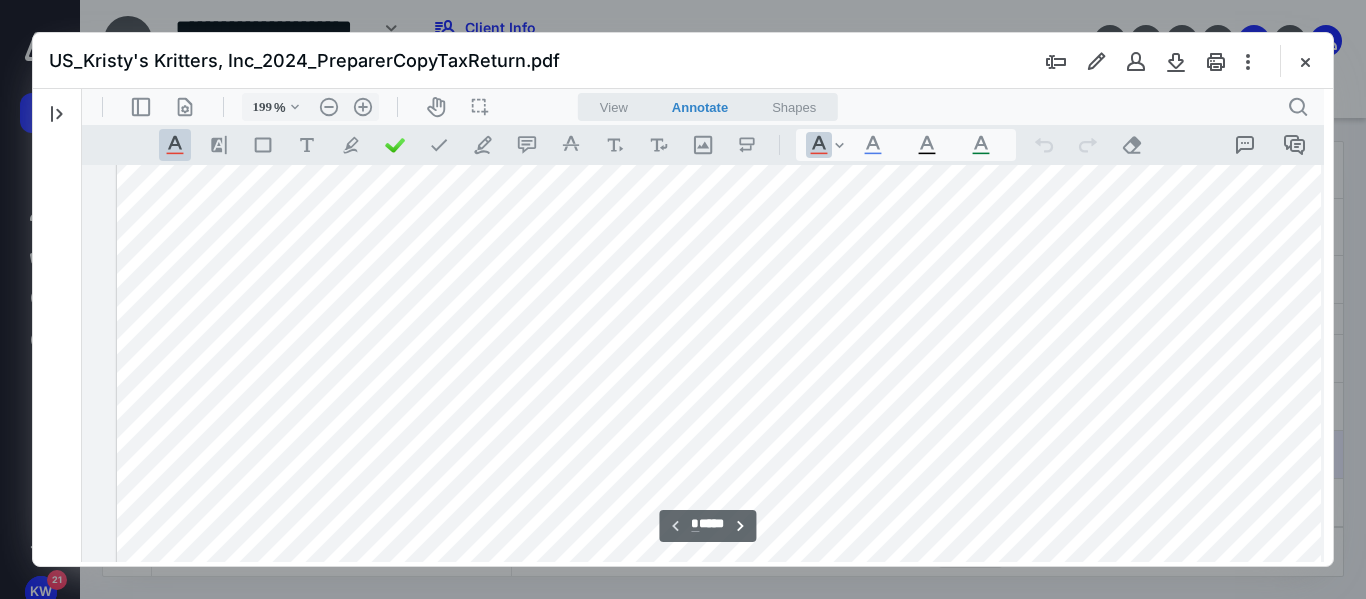 scroll, scrollTop: 84, scrollLeft: 173, axis: both 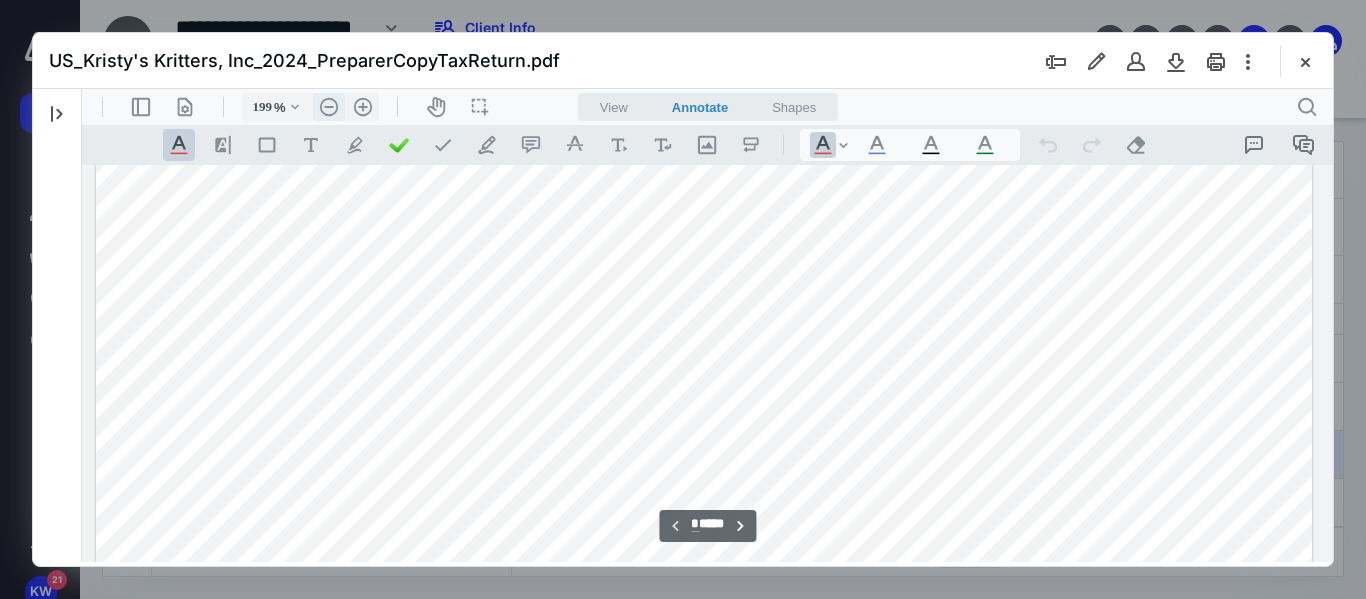 click on ".cls-1{fill:#abb0c4;} icon - header - zoom - out - line" at bounding box center (329, 107) 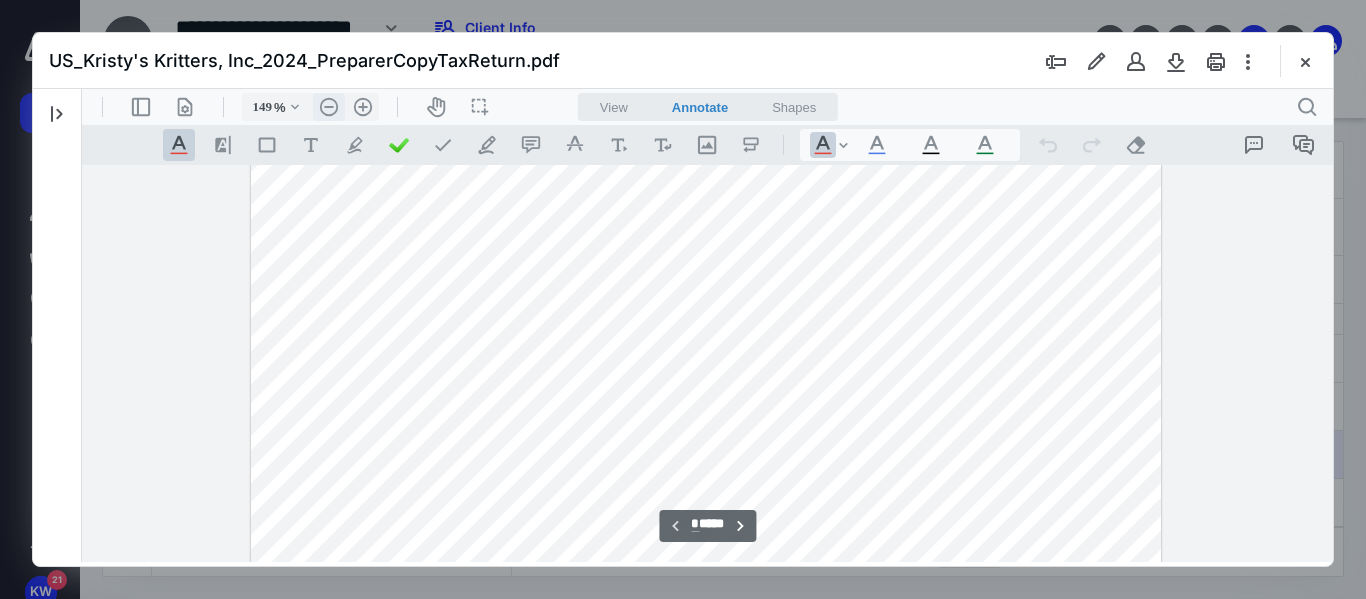 scroll, scrollTop: 22, scrollLeft: 0, axis: vertical 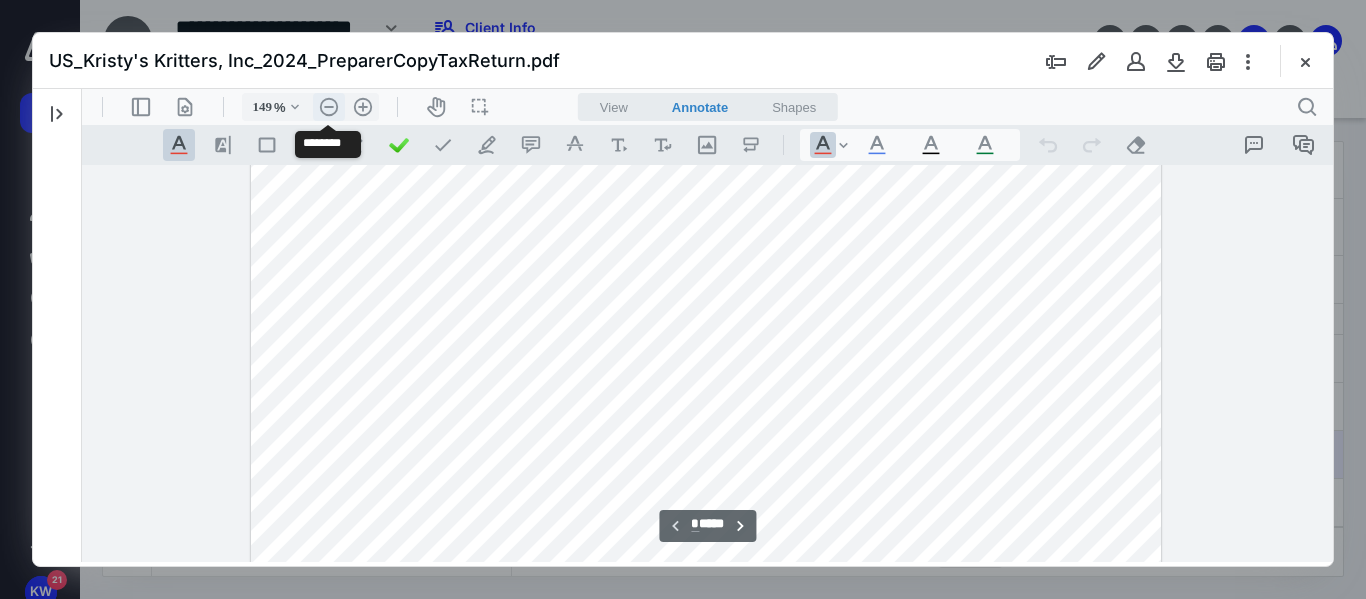 click on ".cls-1{fill:#abb0c4;} icon - header - zoom - out - line" at bounding box center (329, 107) 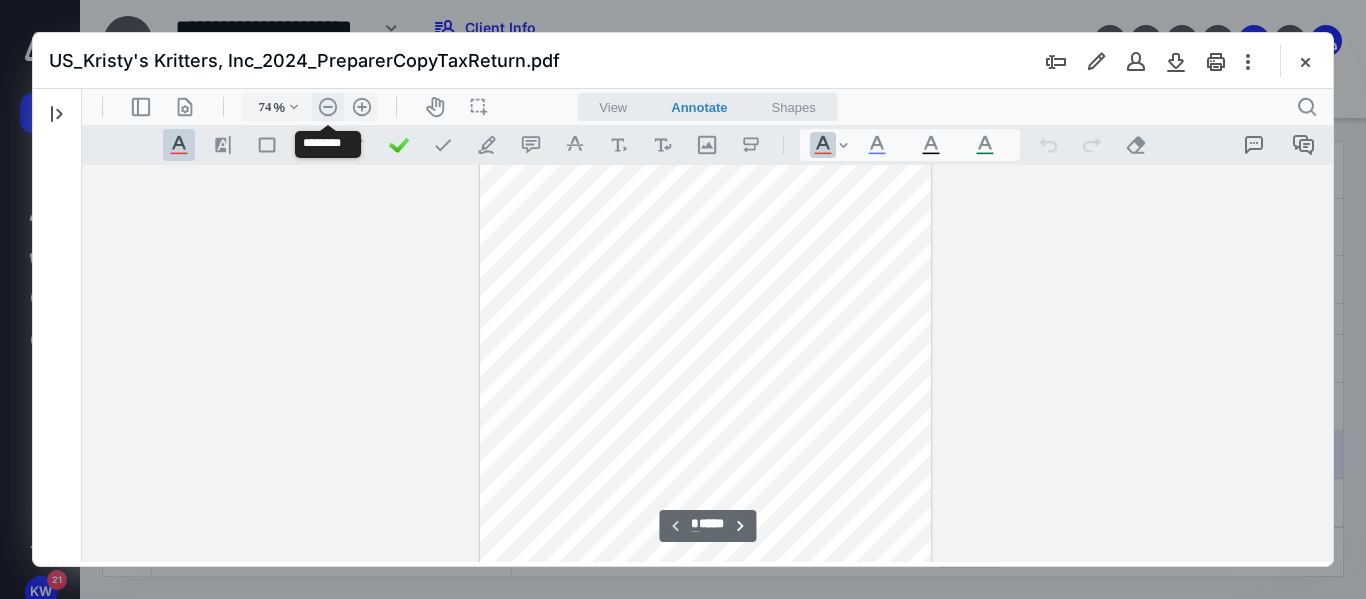 scroll, scrollTop: 0, scrollLeft: 0, axis: both 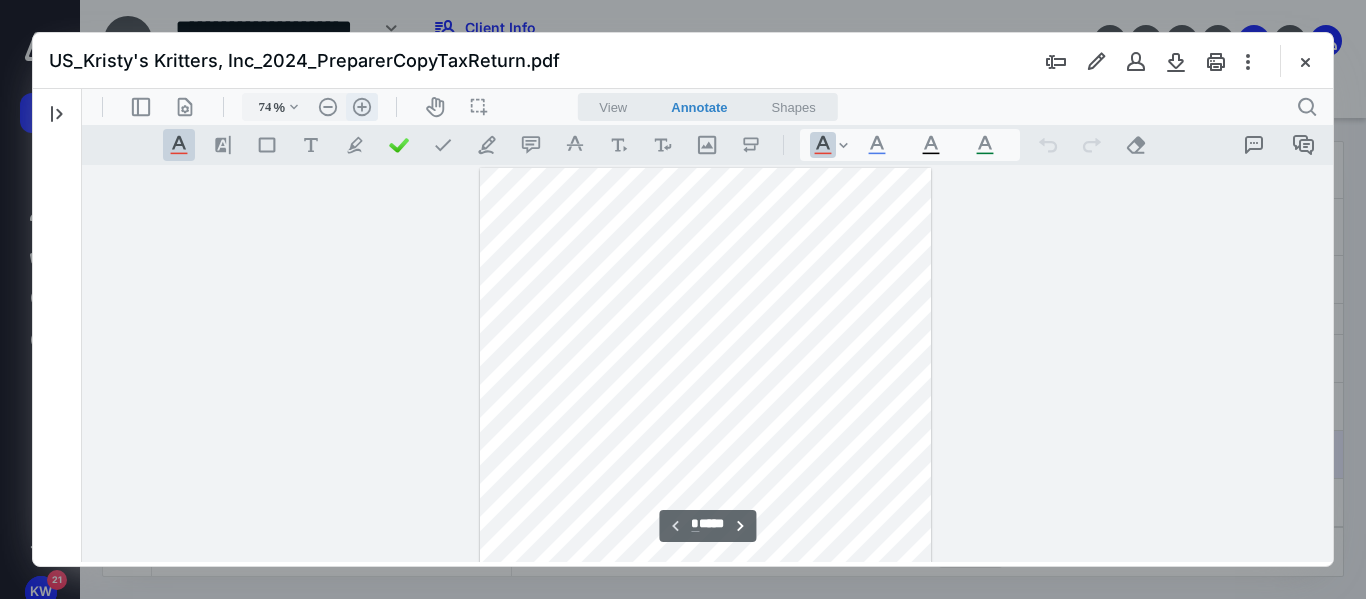 click on ".cls-1{fill:#abb0c4;} icon - header - zoom - in - line" at bounding box center [362, 107] 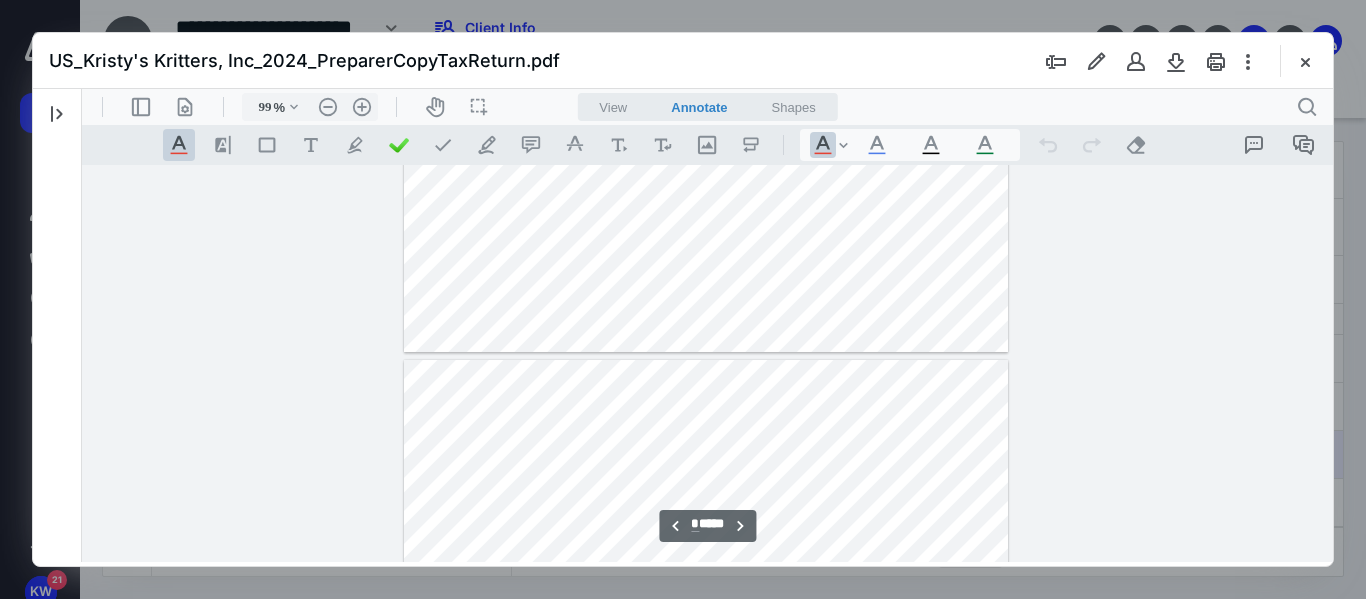 scroll, scrollTop: 3954, scrollLeft: 0, axis: vertical 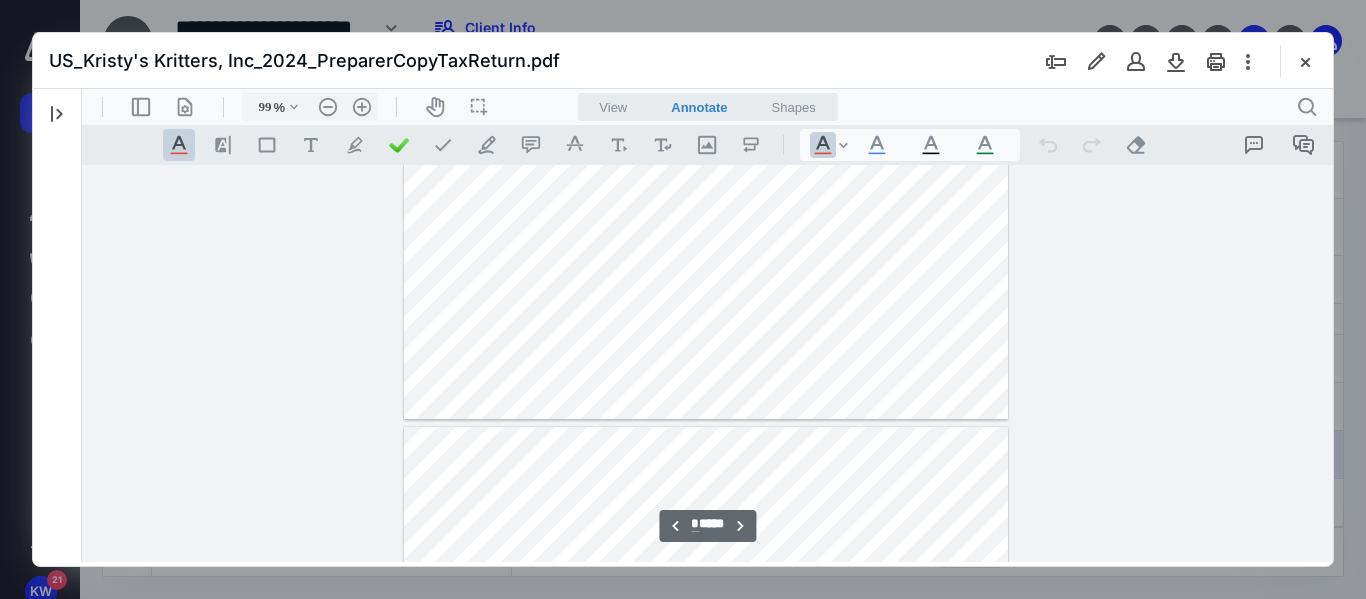type on "*" 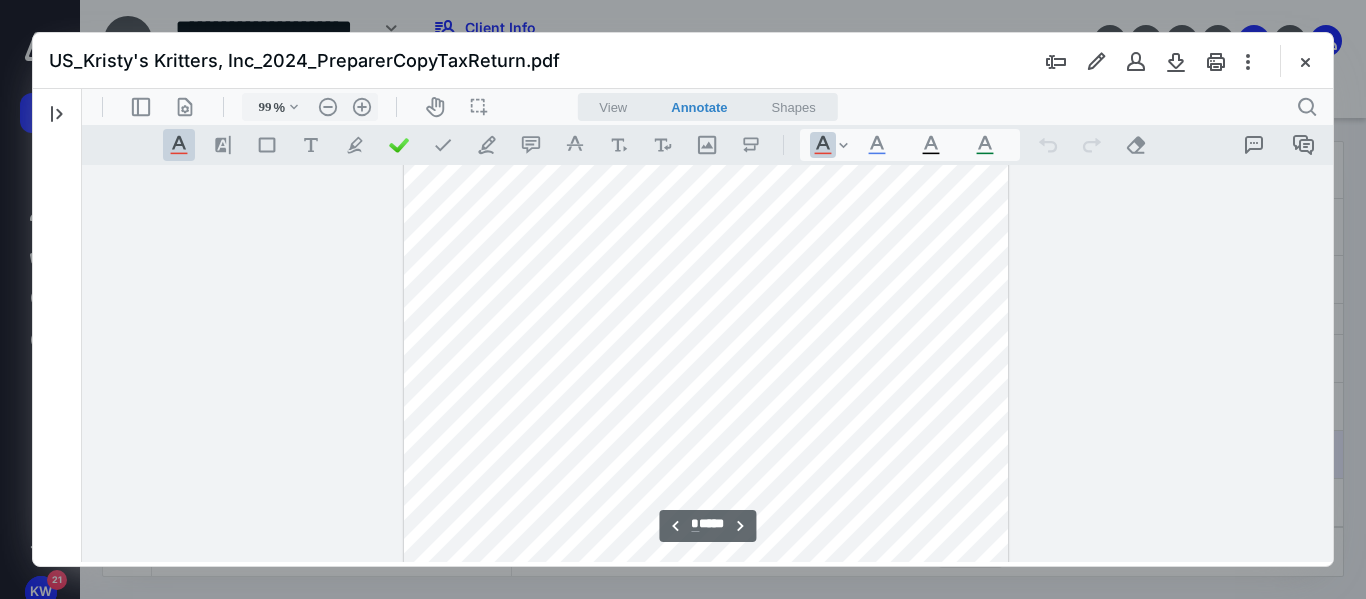 scroll, scrollTop: 6754, scrollLeft: 0, axis: vertical 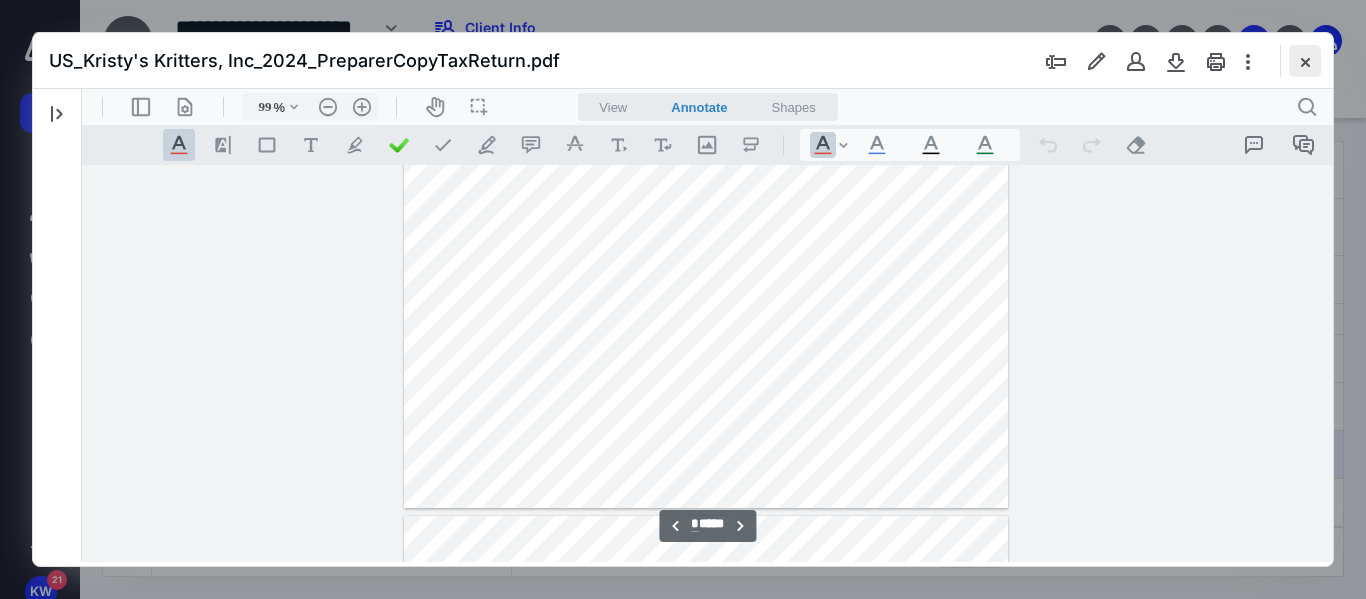 click at bounding box center (1305, 61) 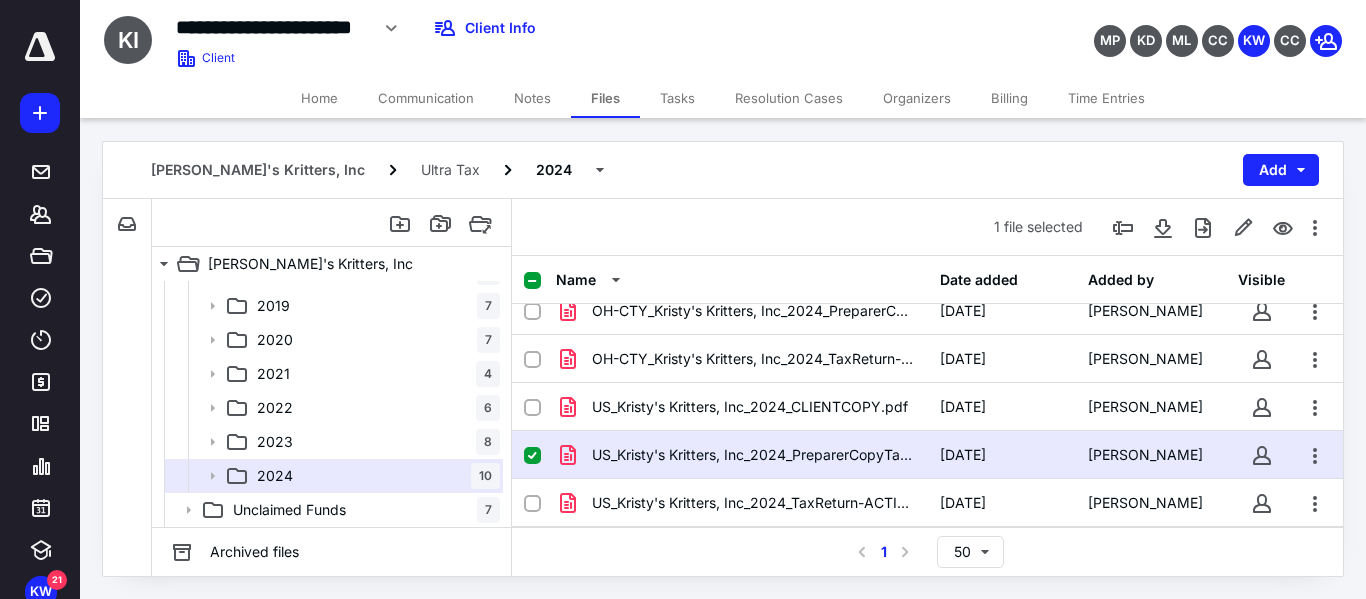 scroll, scrollTop: 744, scrollLeft: 0, axis: vertical 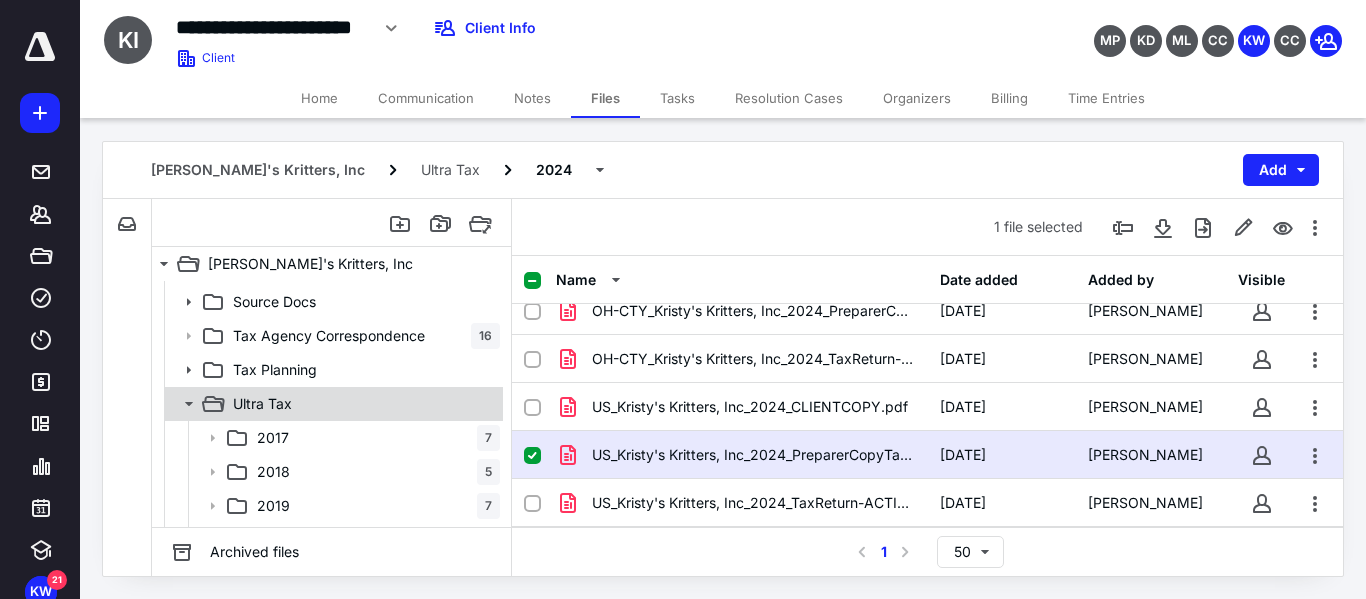 click 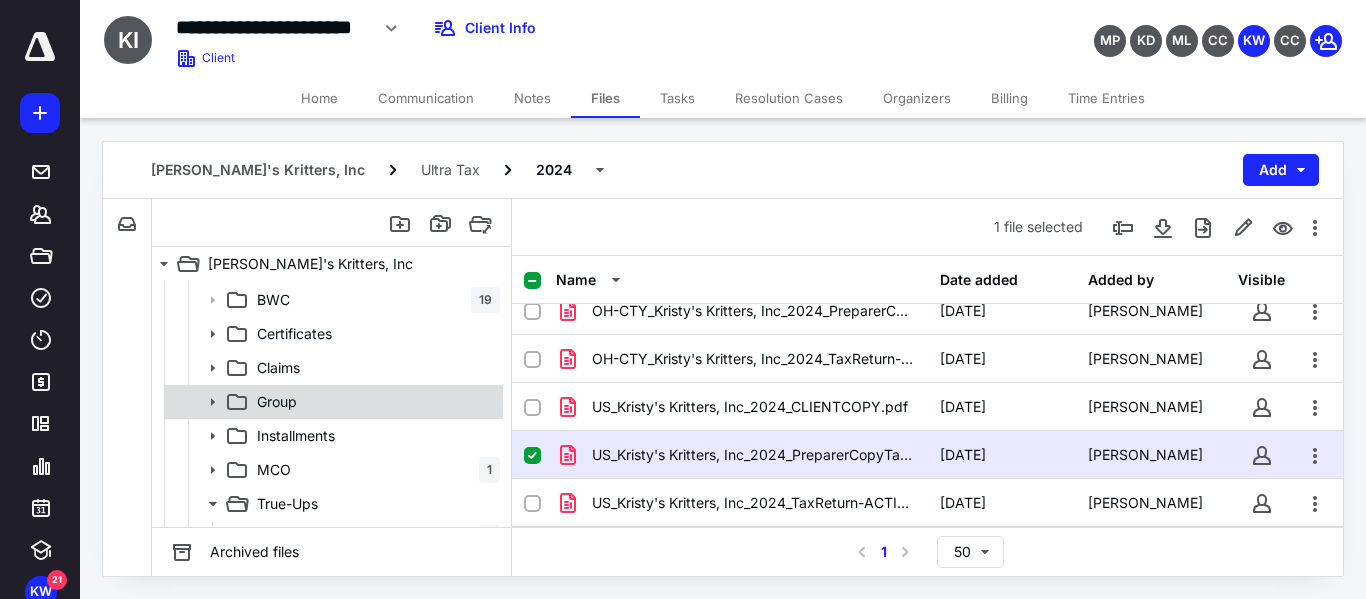 scroll, scrollTop: 200, scrollLeft: 0, axis: vertical 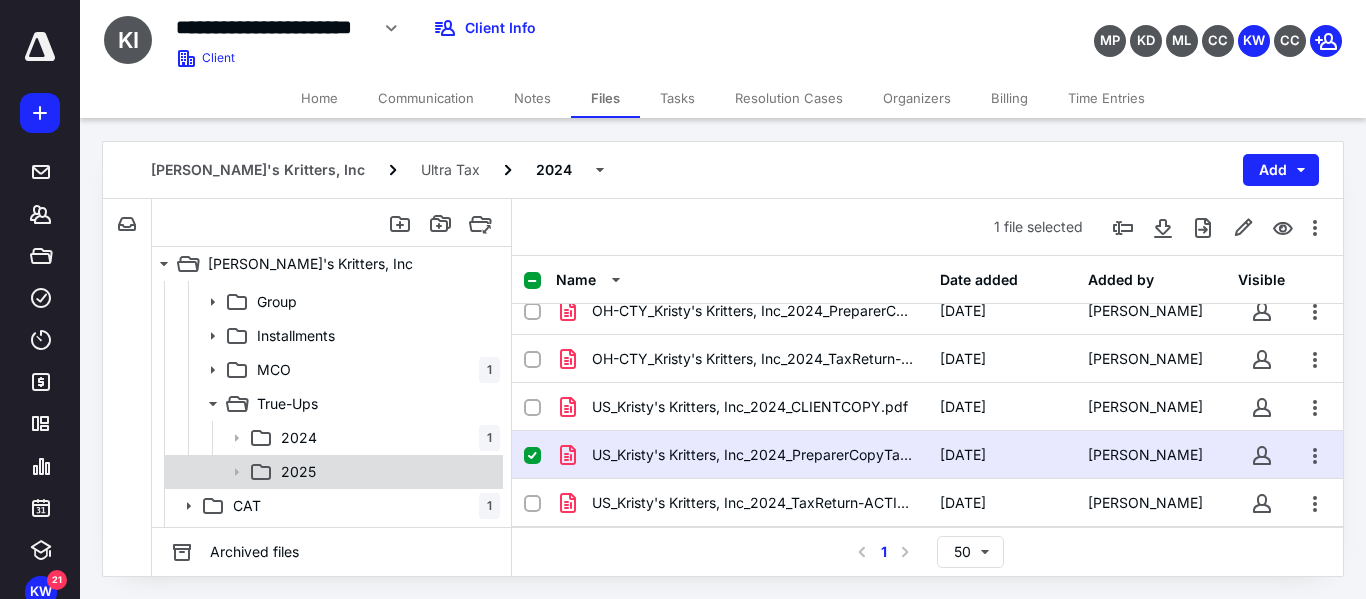 click on "2025" at bounding box center (298, 472) 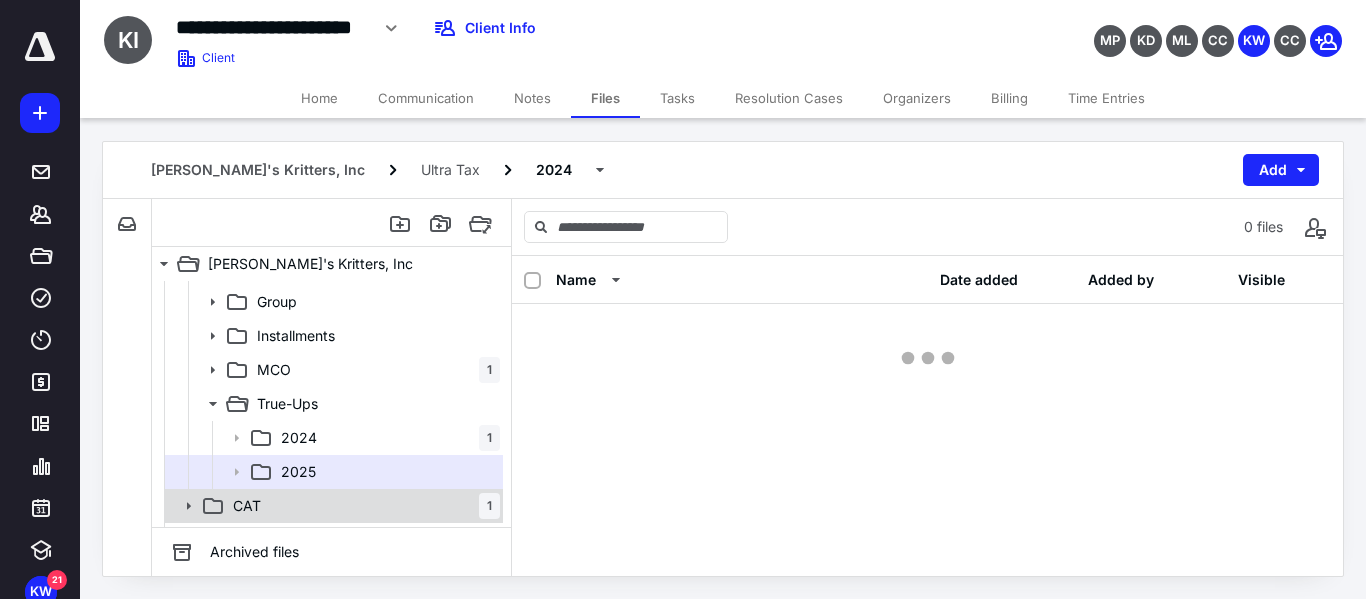scroll, scrollTop: 0, scrollLeft: 0, axis: both 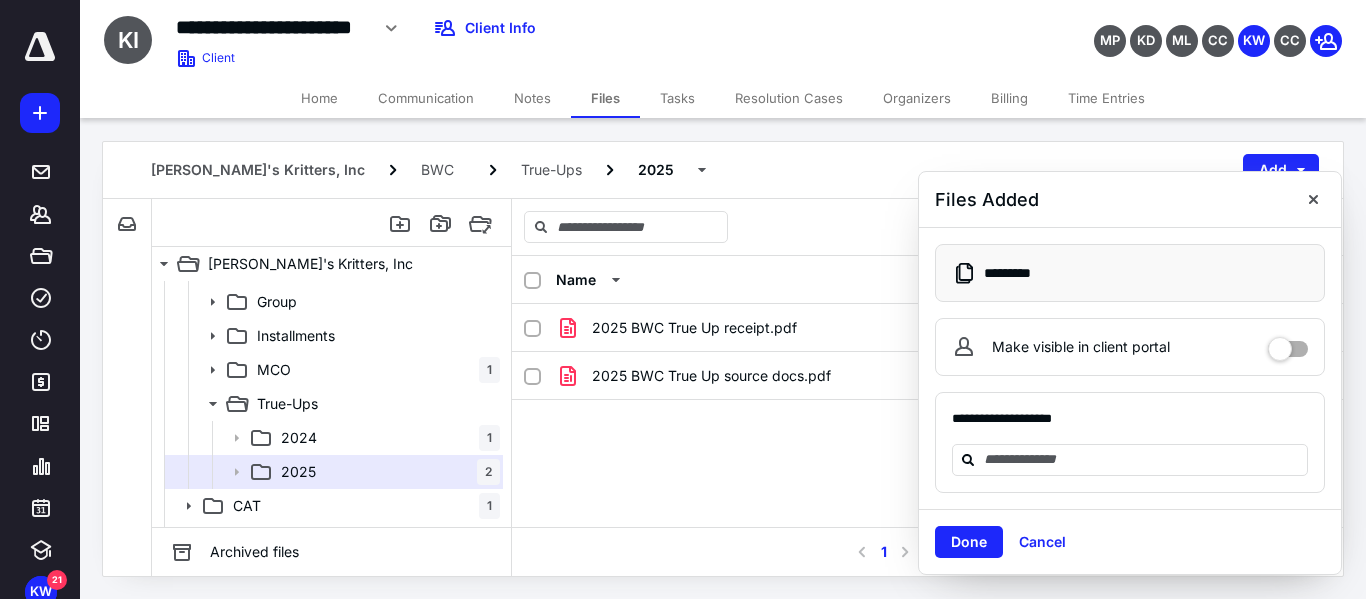 click on "Files Added" at bounding box center [1130, 200] 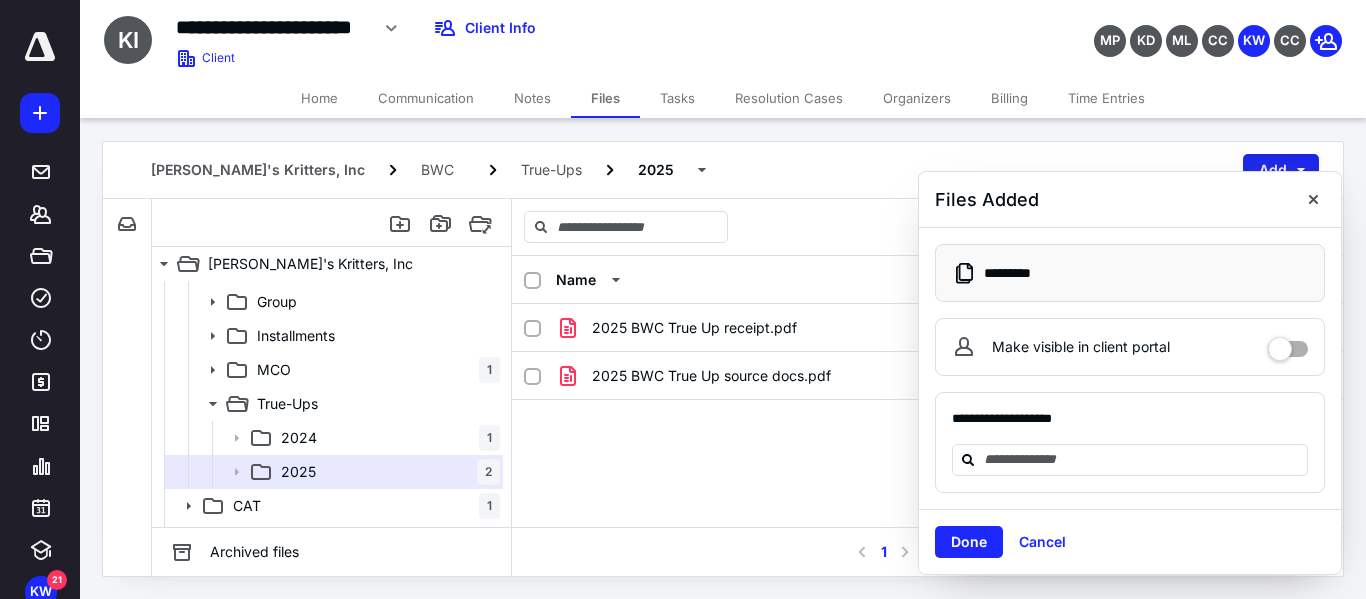 click on "Add" at bounding box center (1281, 170) 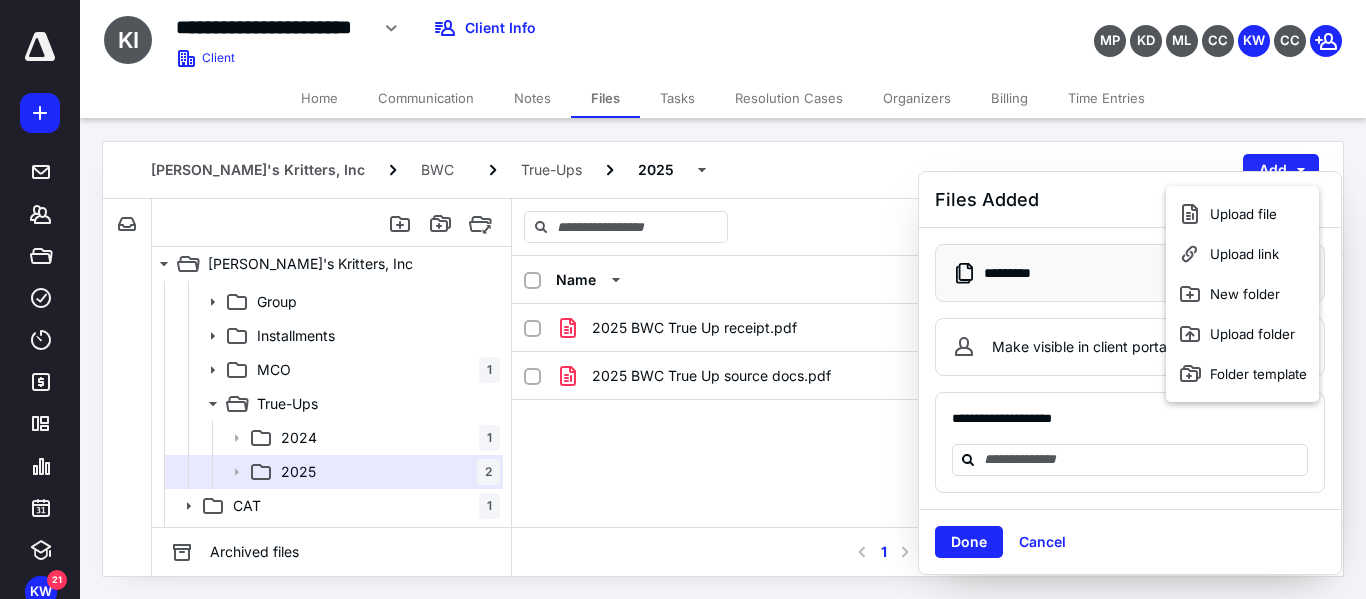 click on "Files Added" at bounding box center [1130, 200] 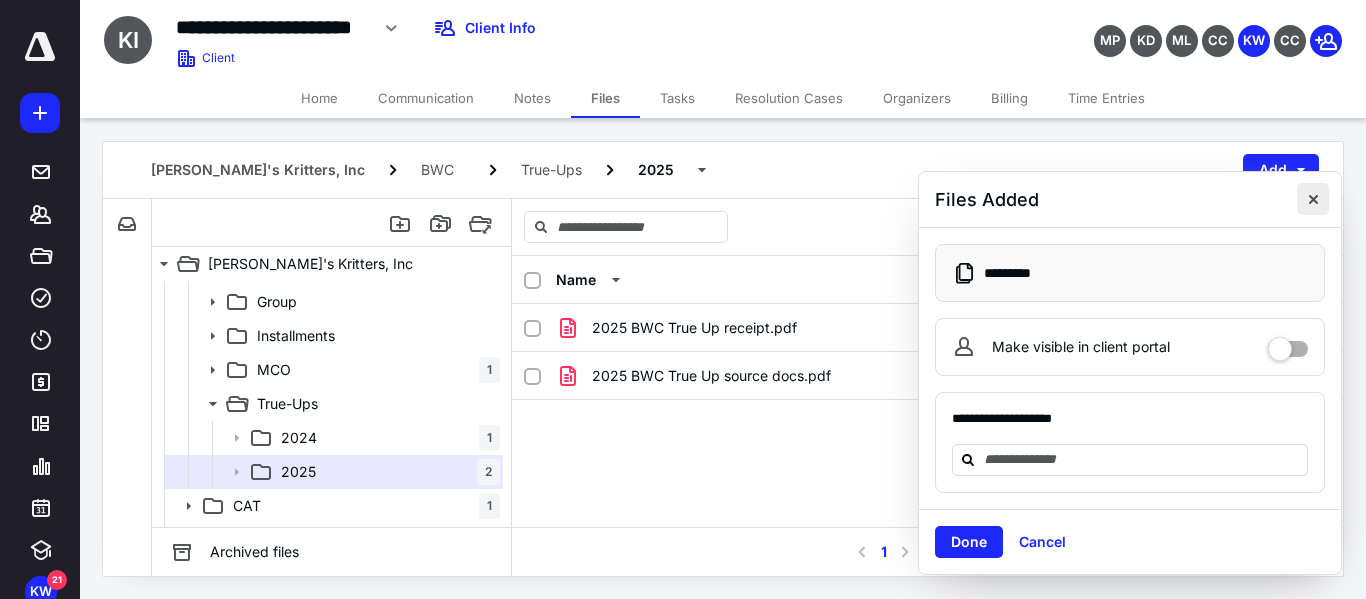 click at bounding box center (1313, 199) 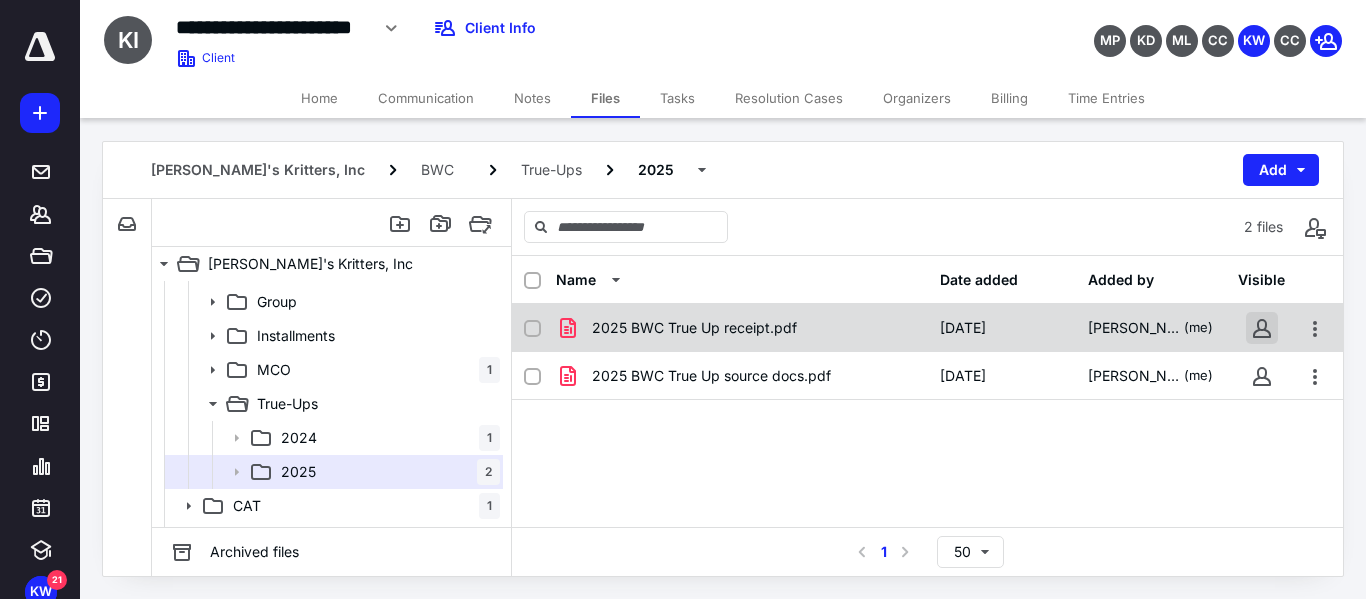 click at bounding box center (1262, 328) 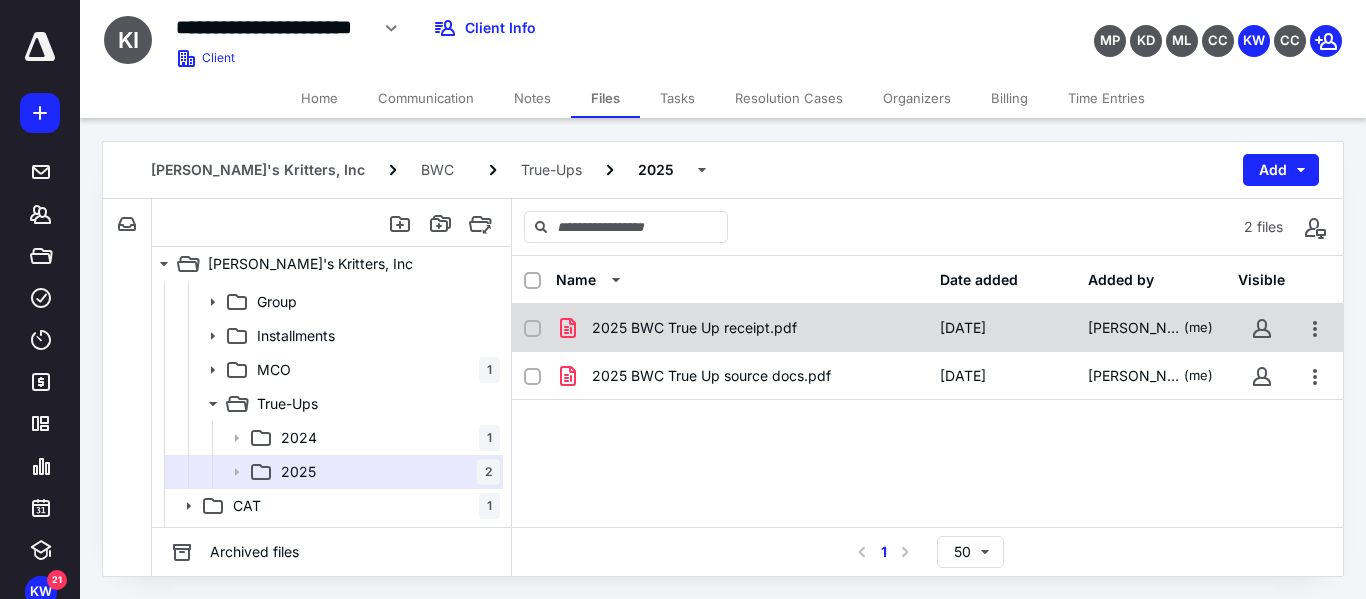 checkbox on "true" 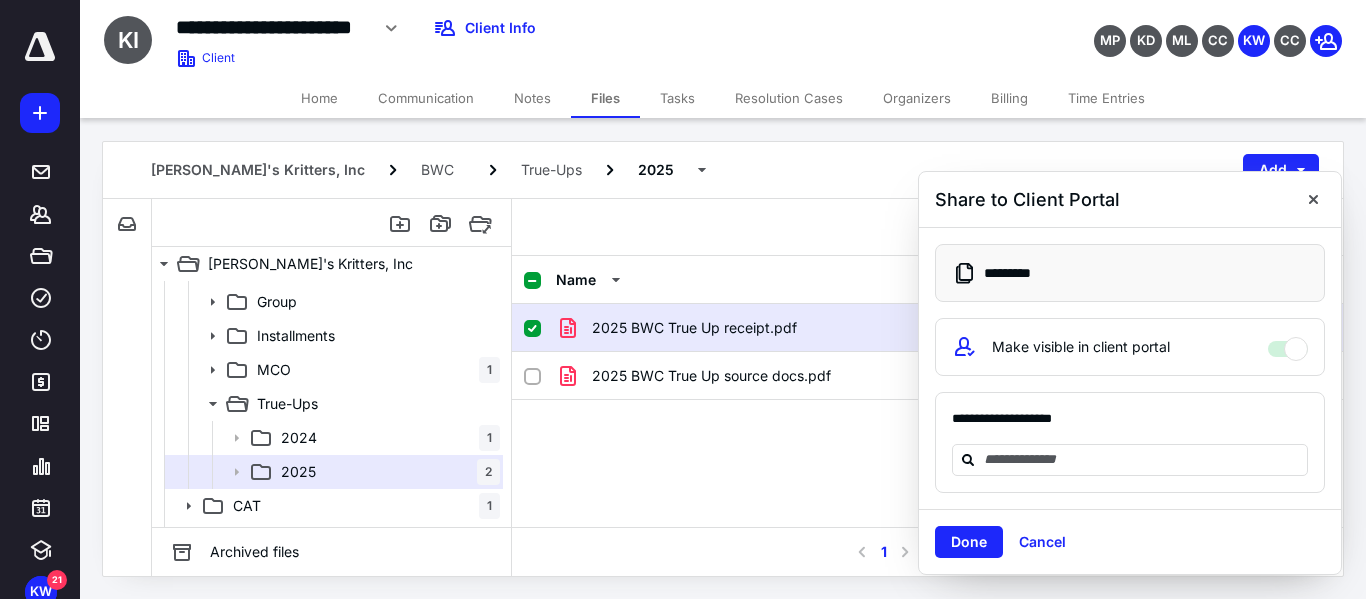 click on "2025 BWC True Up receipt.pdf" at bounding box center [742, 328] 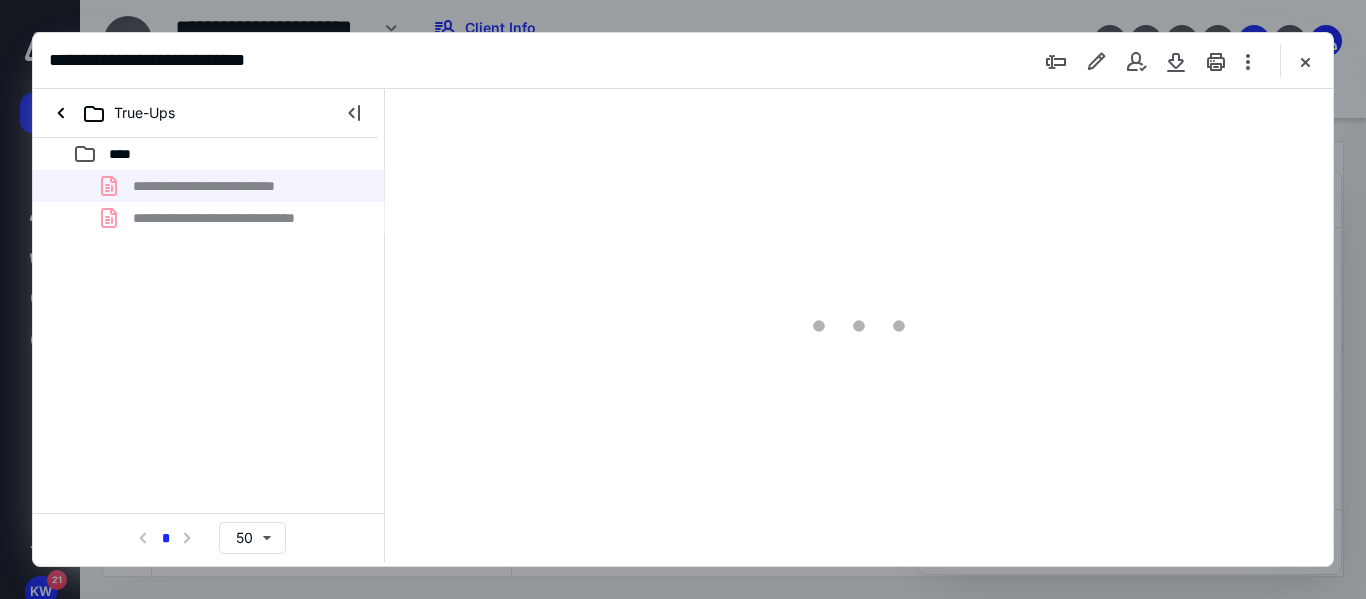 scroll, scrollTop: 0, scrollLeft: 0, axis: both 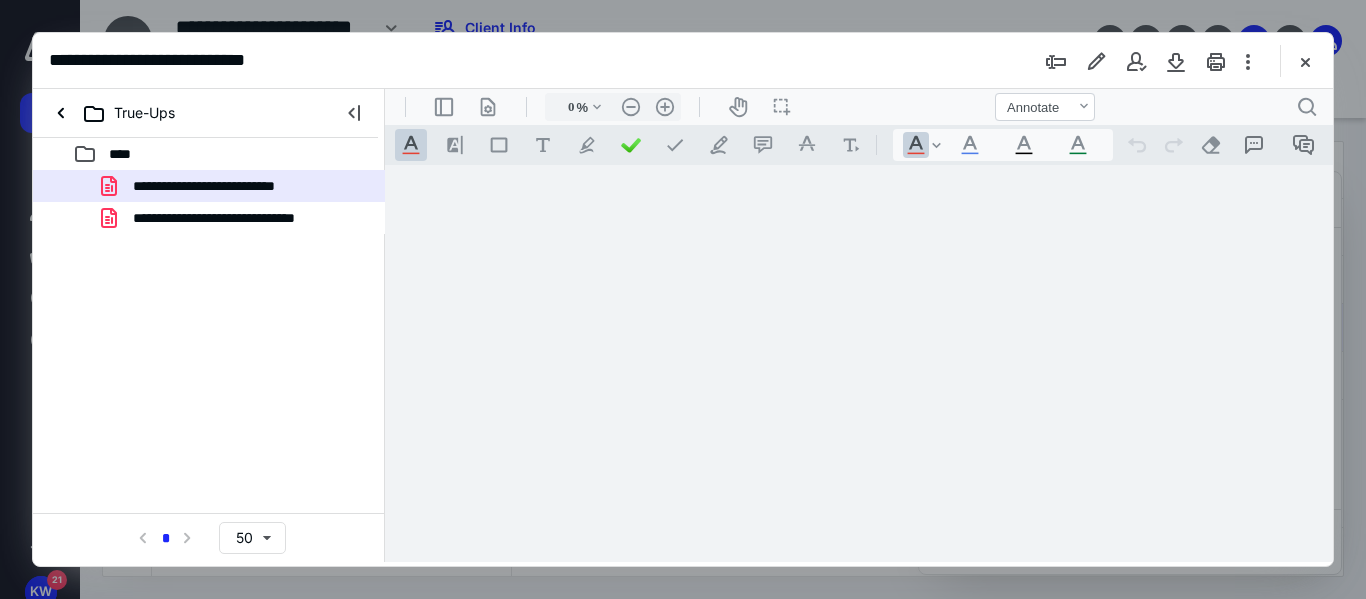 type on "152" 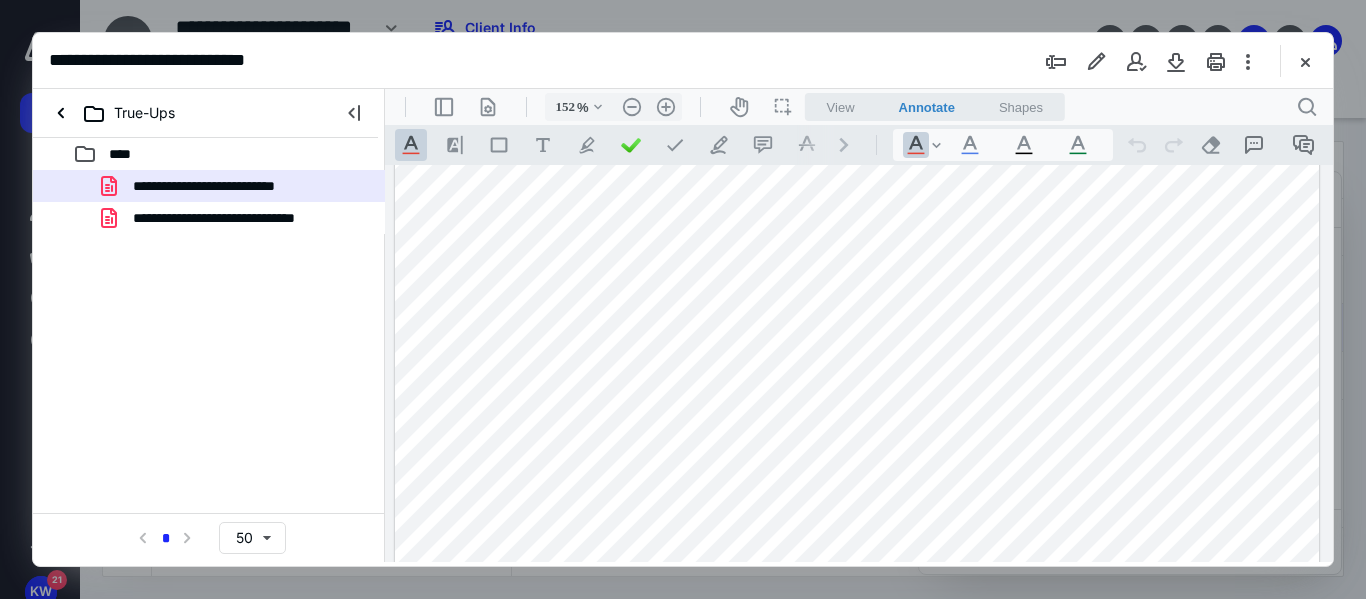 scroll, scrollTop: 0, scrollLeft: 0, axis: both 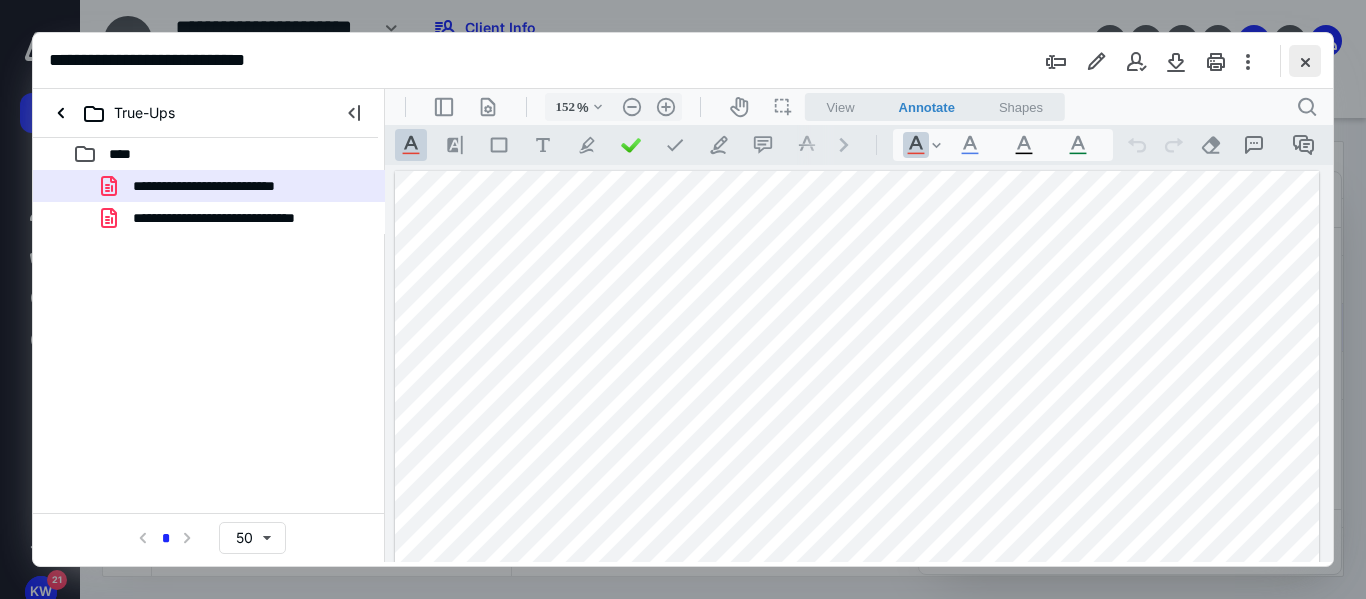 click at bounding box center (1305, 61) 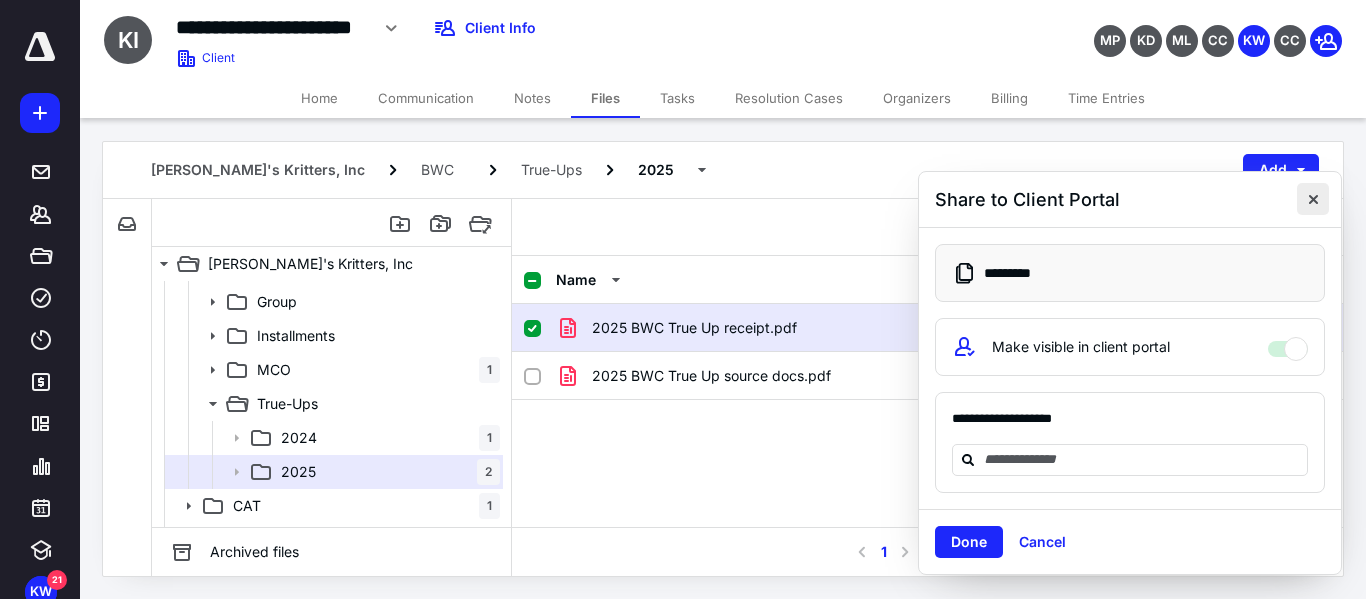 click at bounding box center (1313, 199) 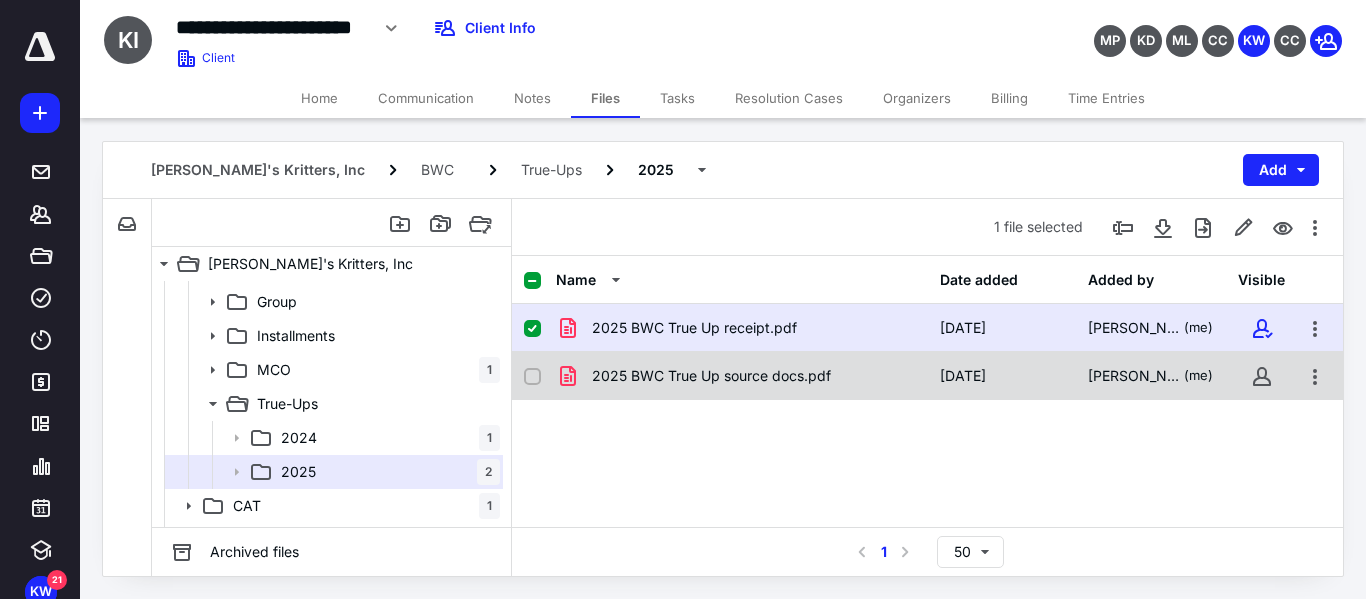 click on "2025 BWC True Up source docs.pdf" at bounding box center [711, 376] 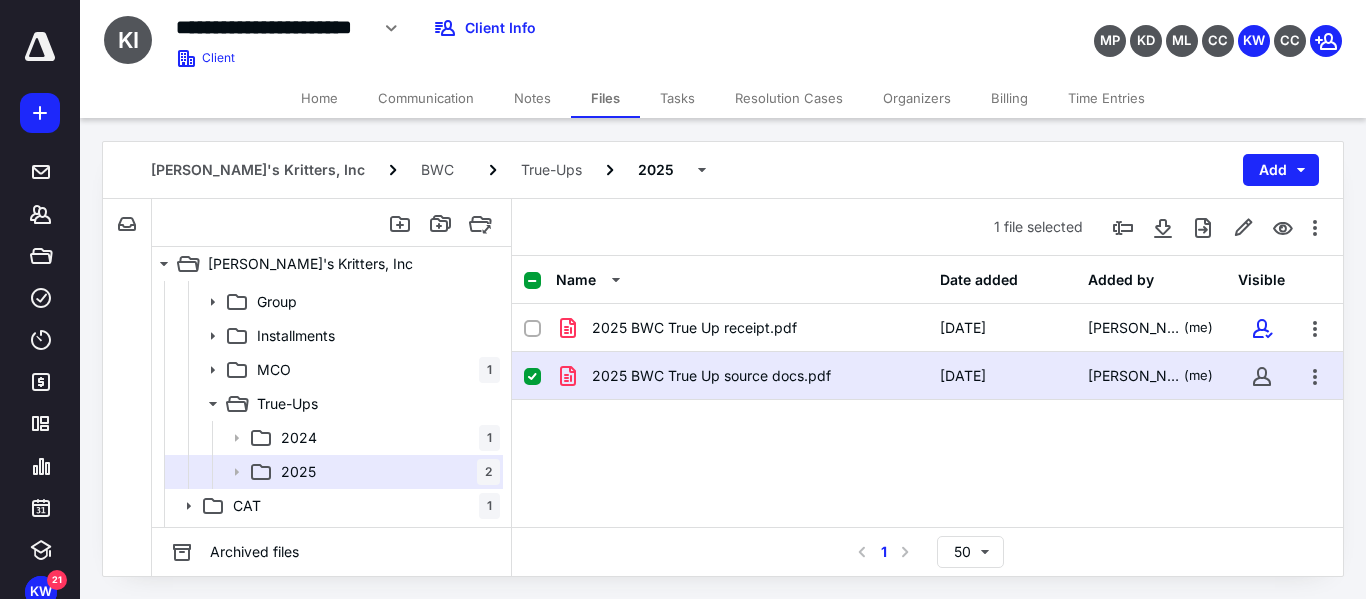 click on "2025 BWC True Up source docs.pdf" at bounding box center [711, 376] 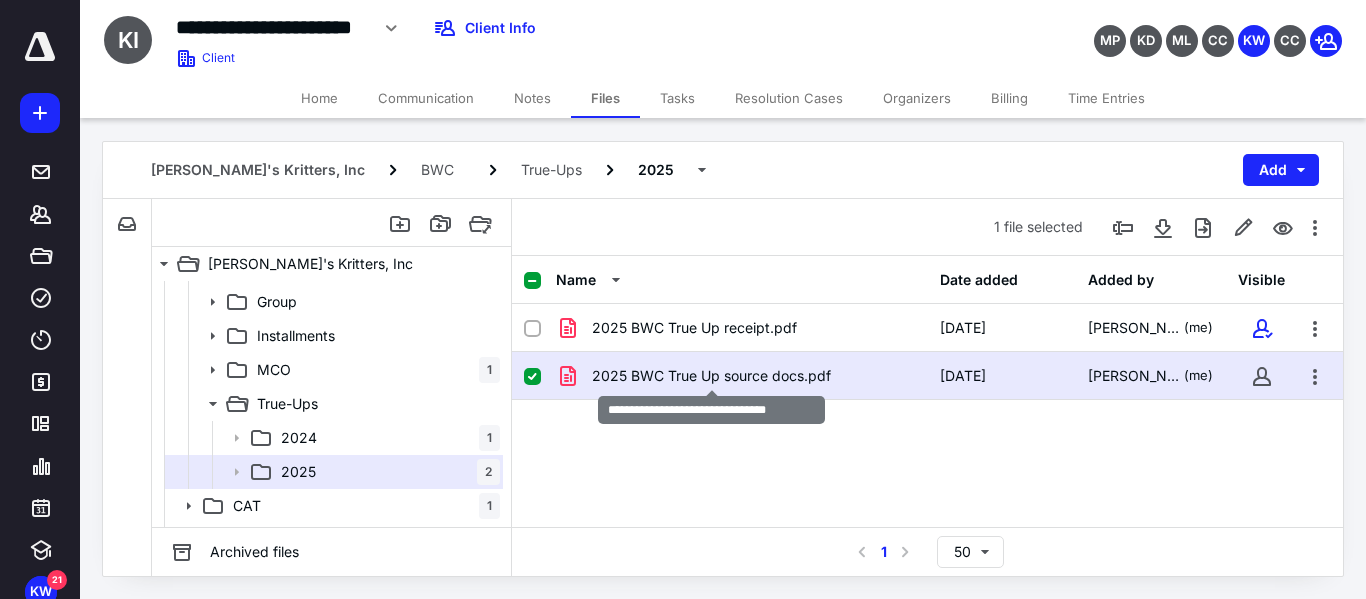 click on "2025 BWC True Up source docs.pdf" at bounding box center (711, 376) 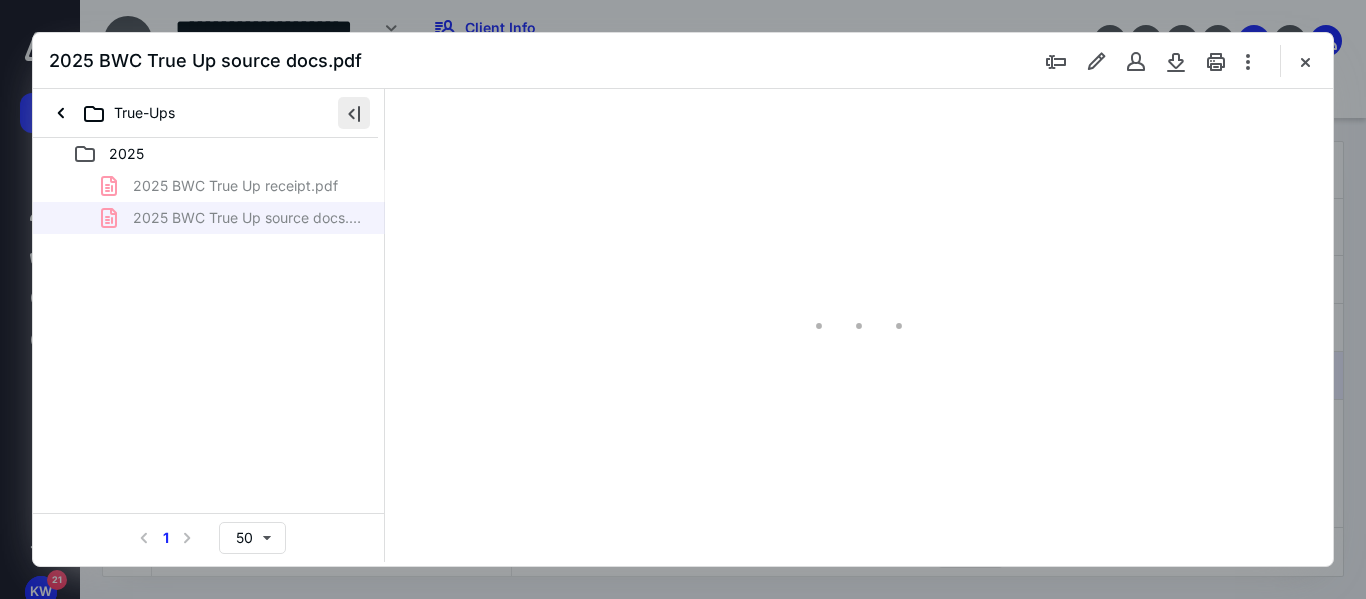 click at bounding box center (354, 113) 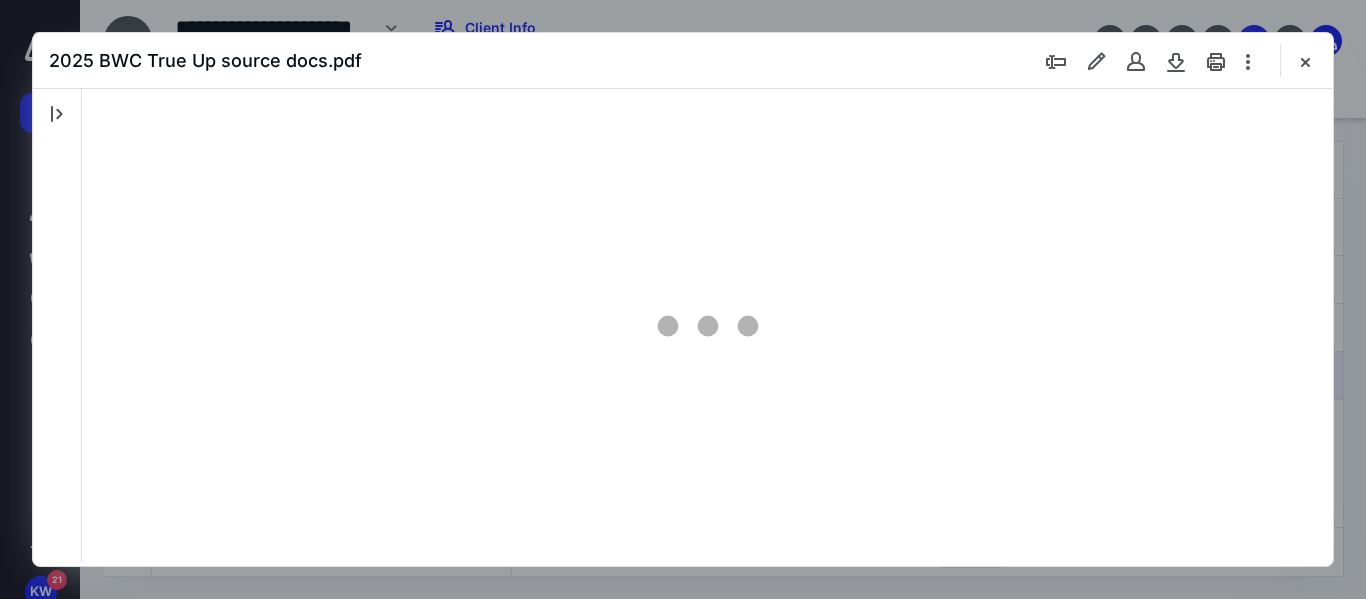 scroll, scrollTop: 0, scrollLeft: 0, axis: both 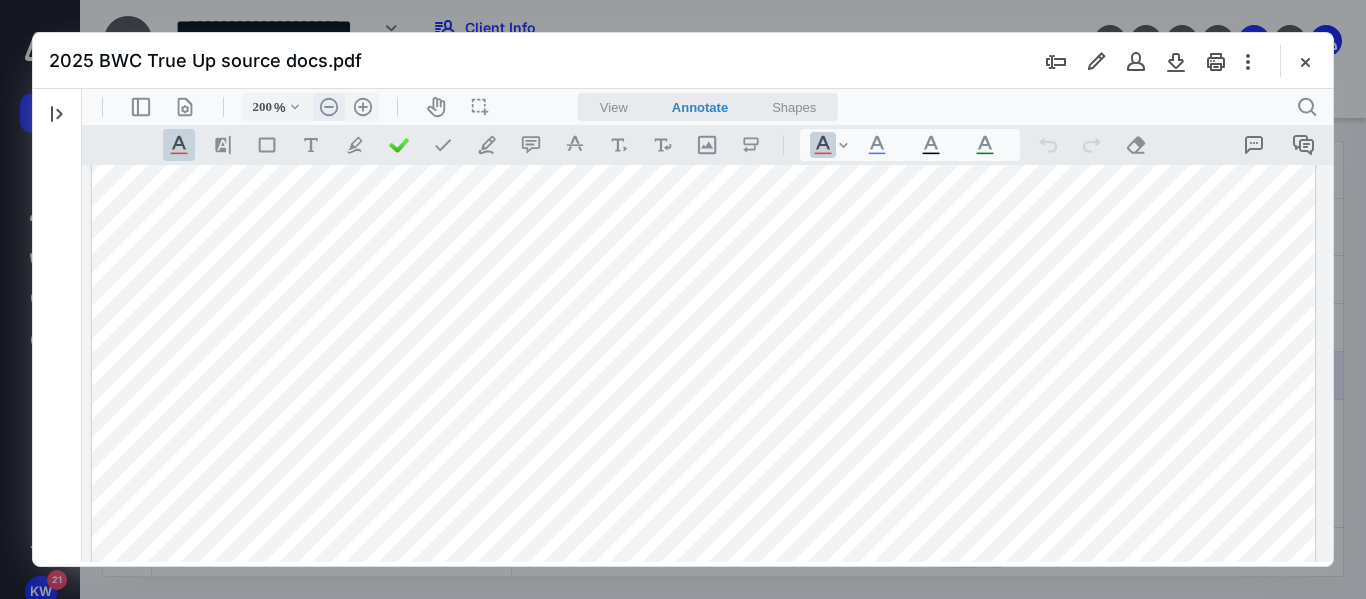 click on ".cls-1{fill:#abb0c4;} icon - header - zoom - out - line" at bounding box center (329, 107) 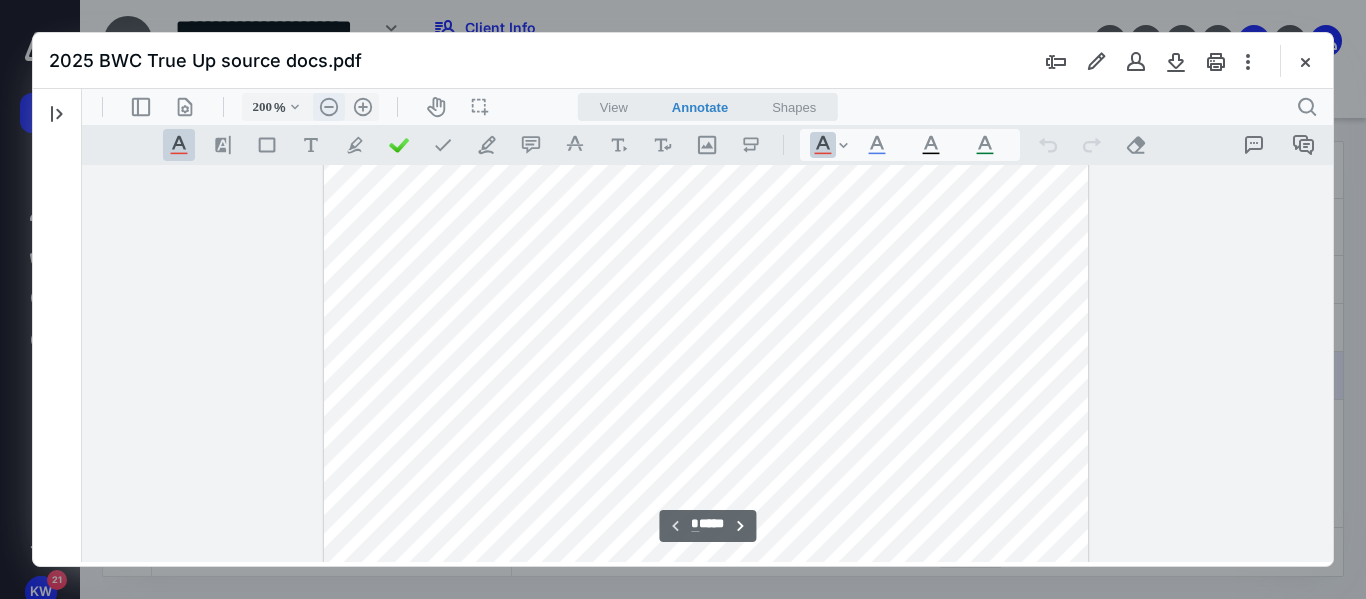 type on "125" 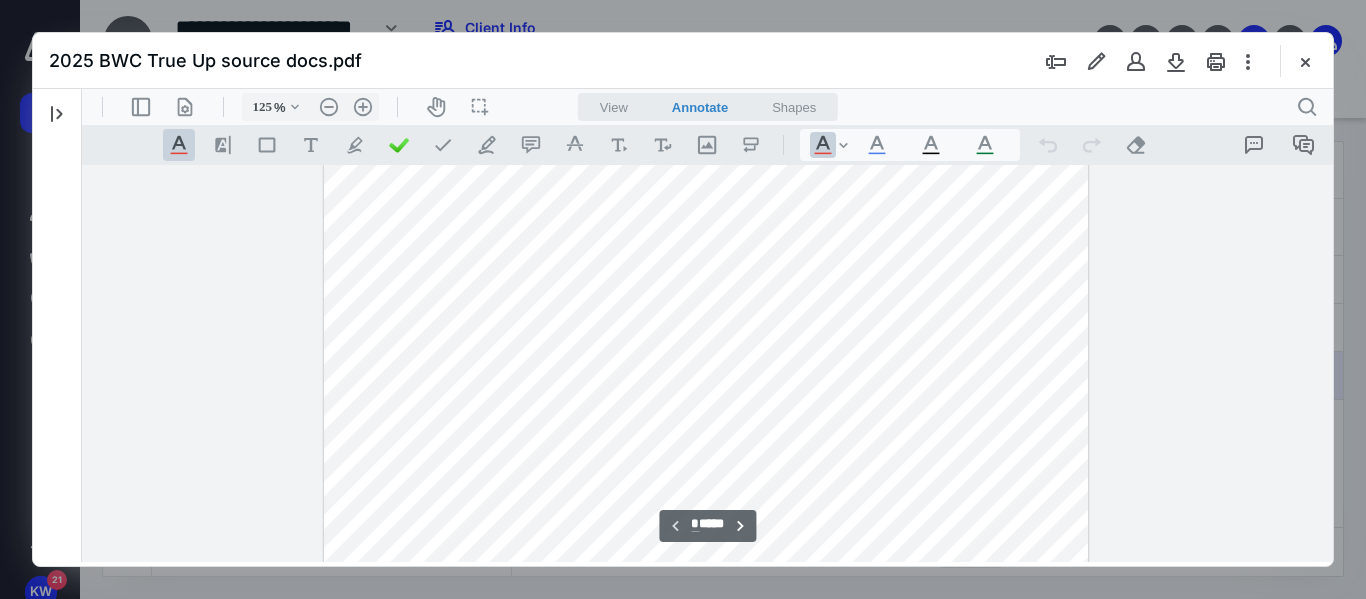 scroll, scrollTop: 600, scrollLeft: 0, axis: vertical 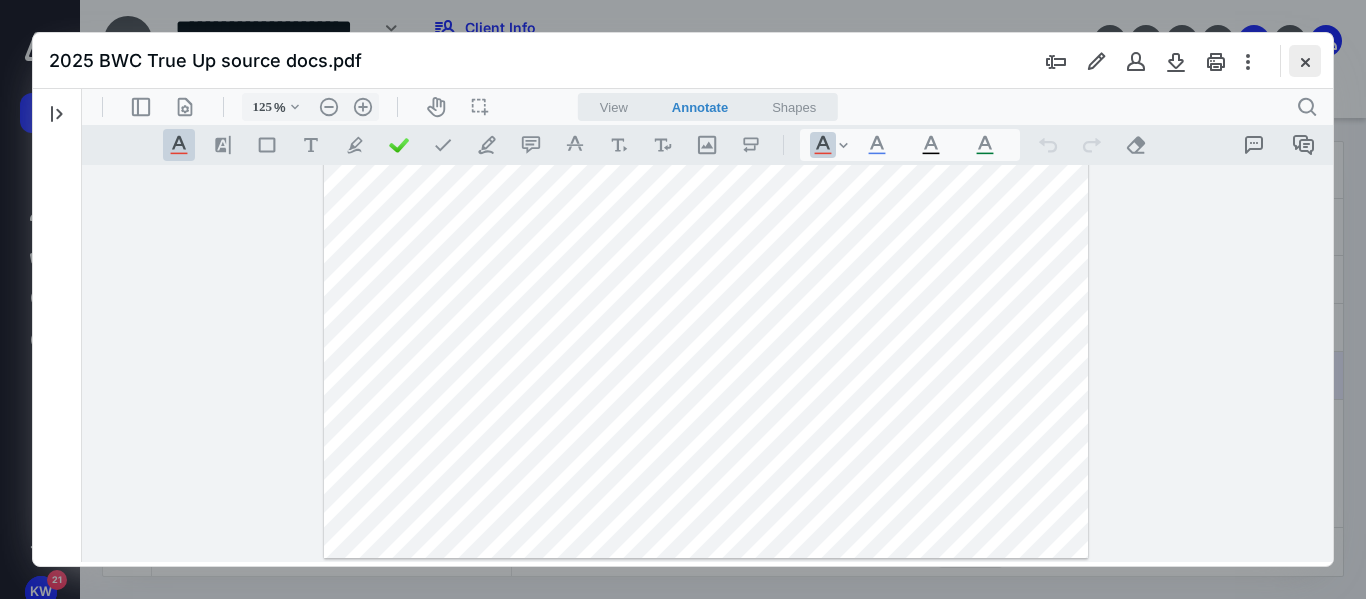click at bounding box center [1305, 61] 